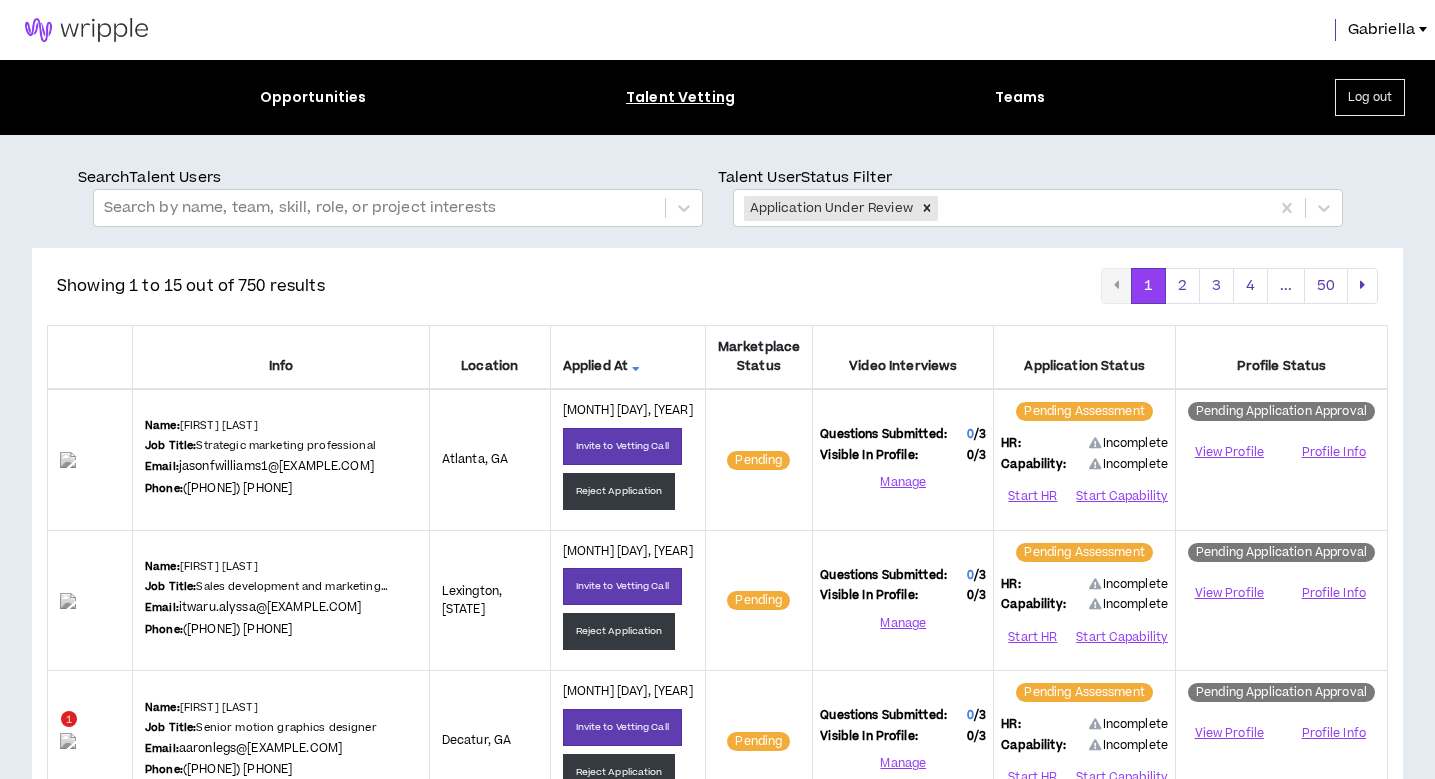 scroll, scrollTop: 1817, scrollLeft: 0, axis: vertical 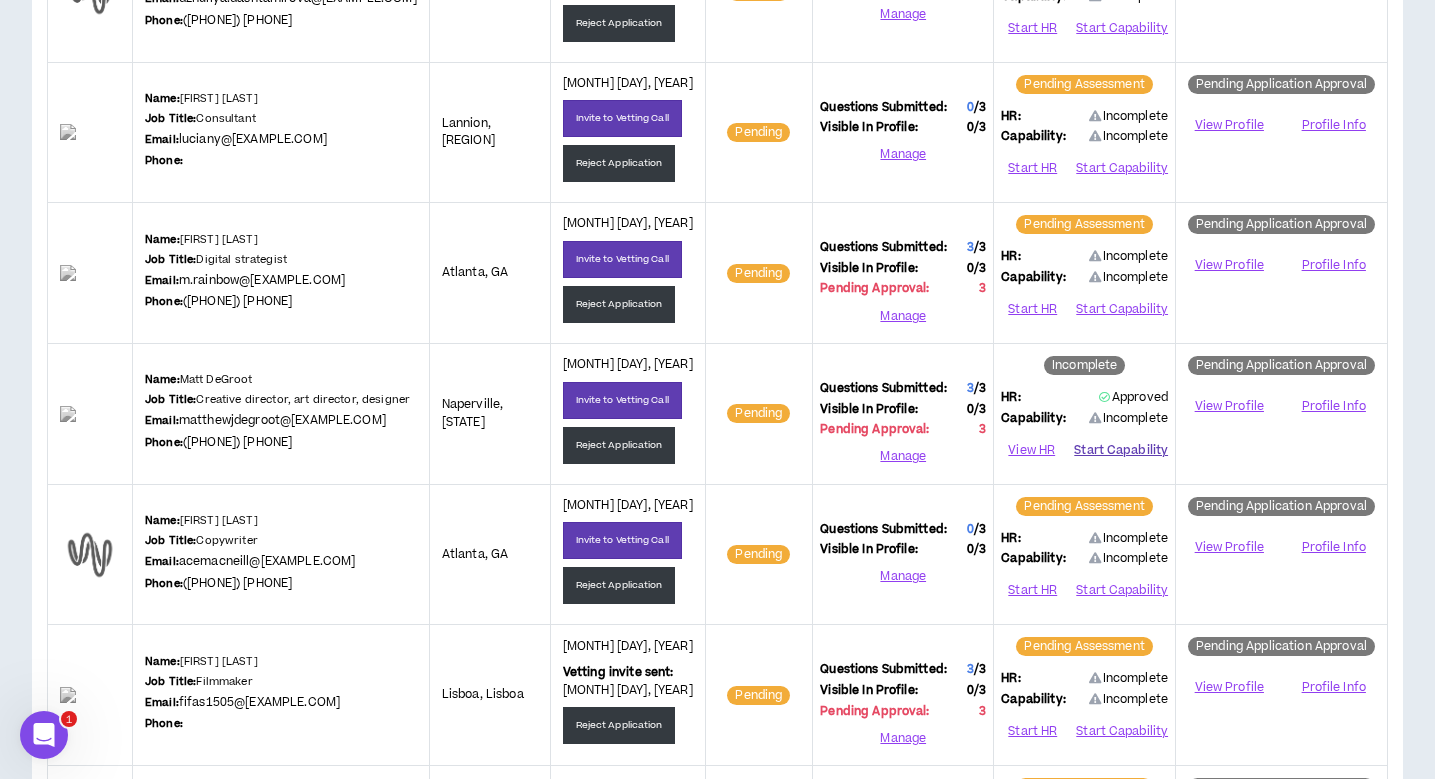 click on "Start Capability" at bounding box center [1121, 450] 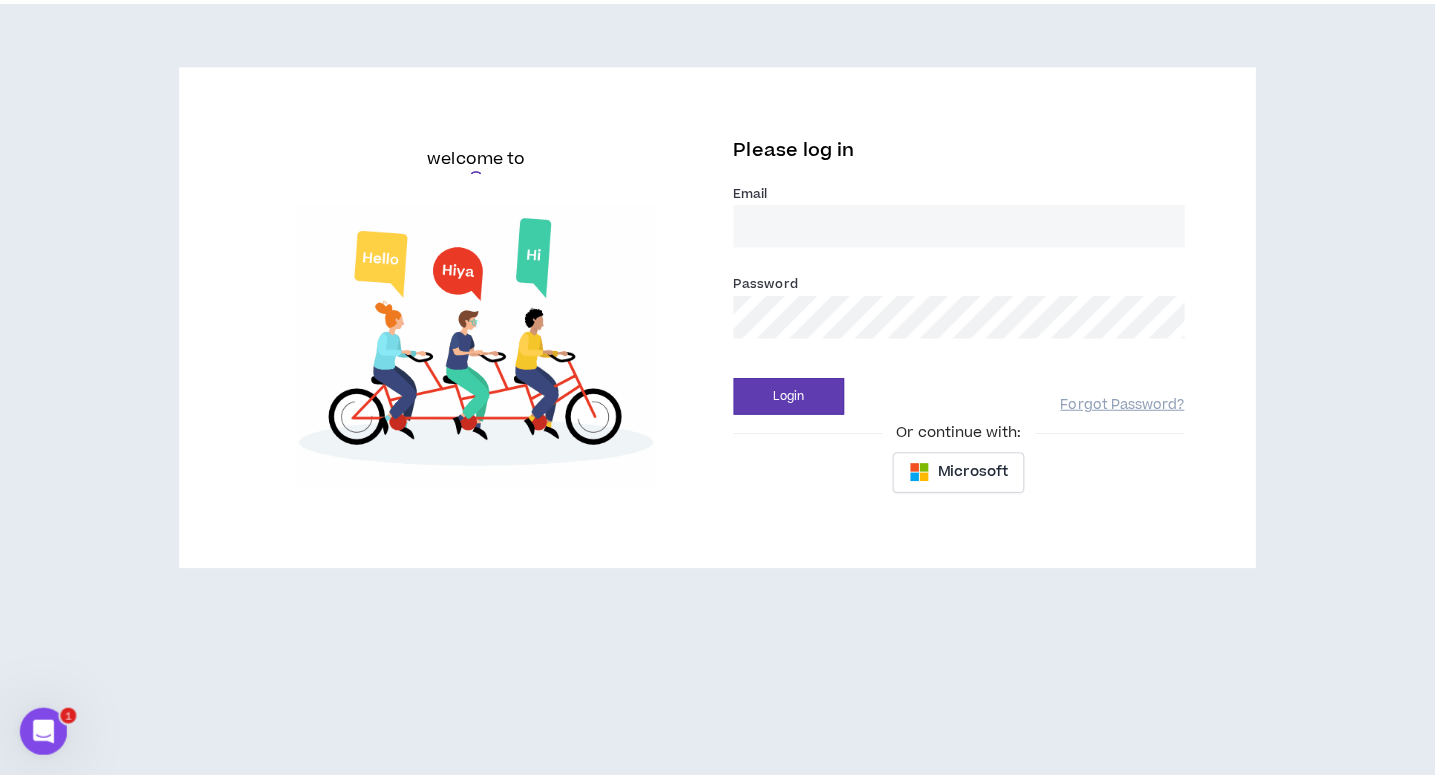 scroll, scrollTop: 0, scrollLeft: 0, axis: both 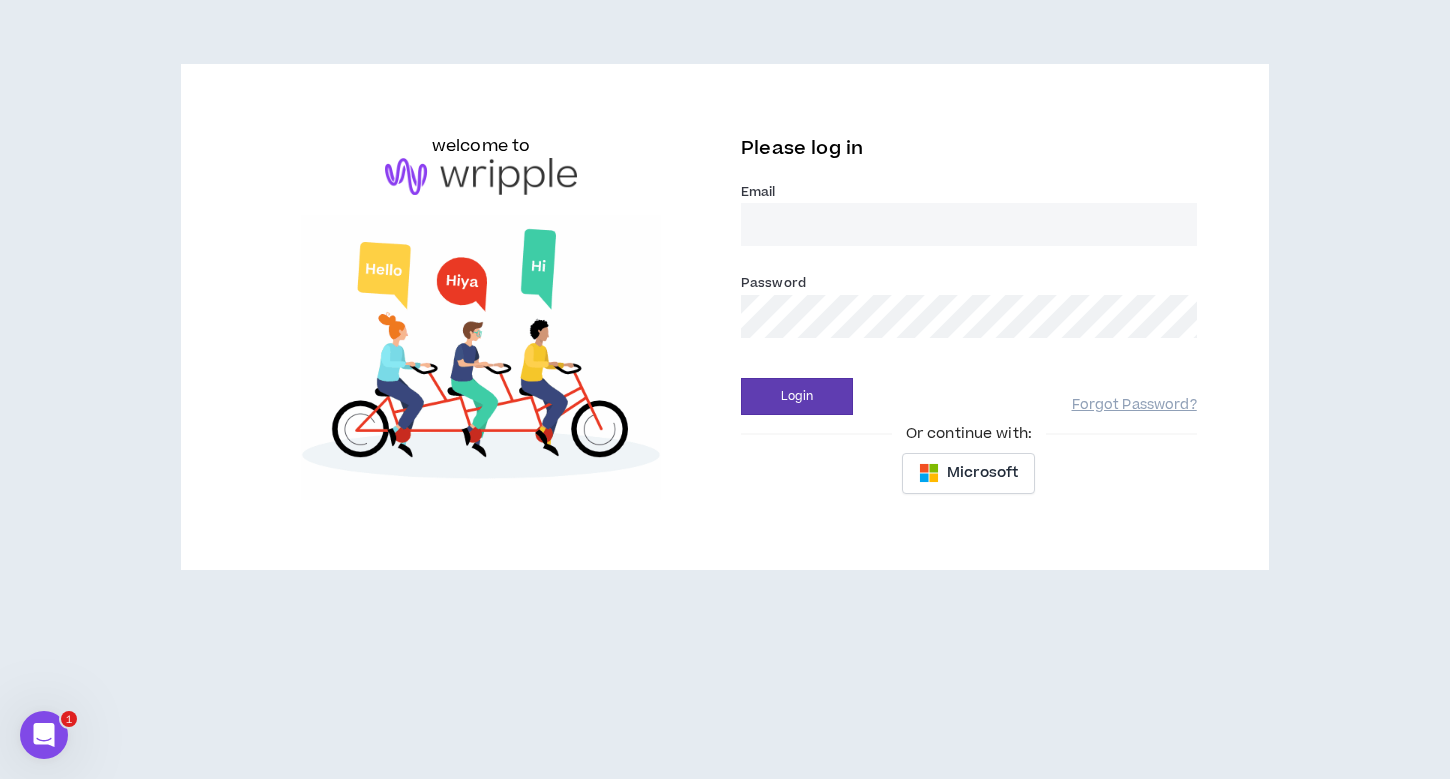 type on "gabriella@wripple.com" 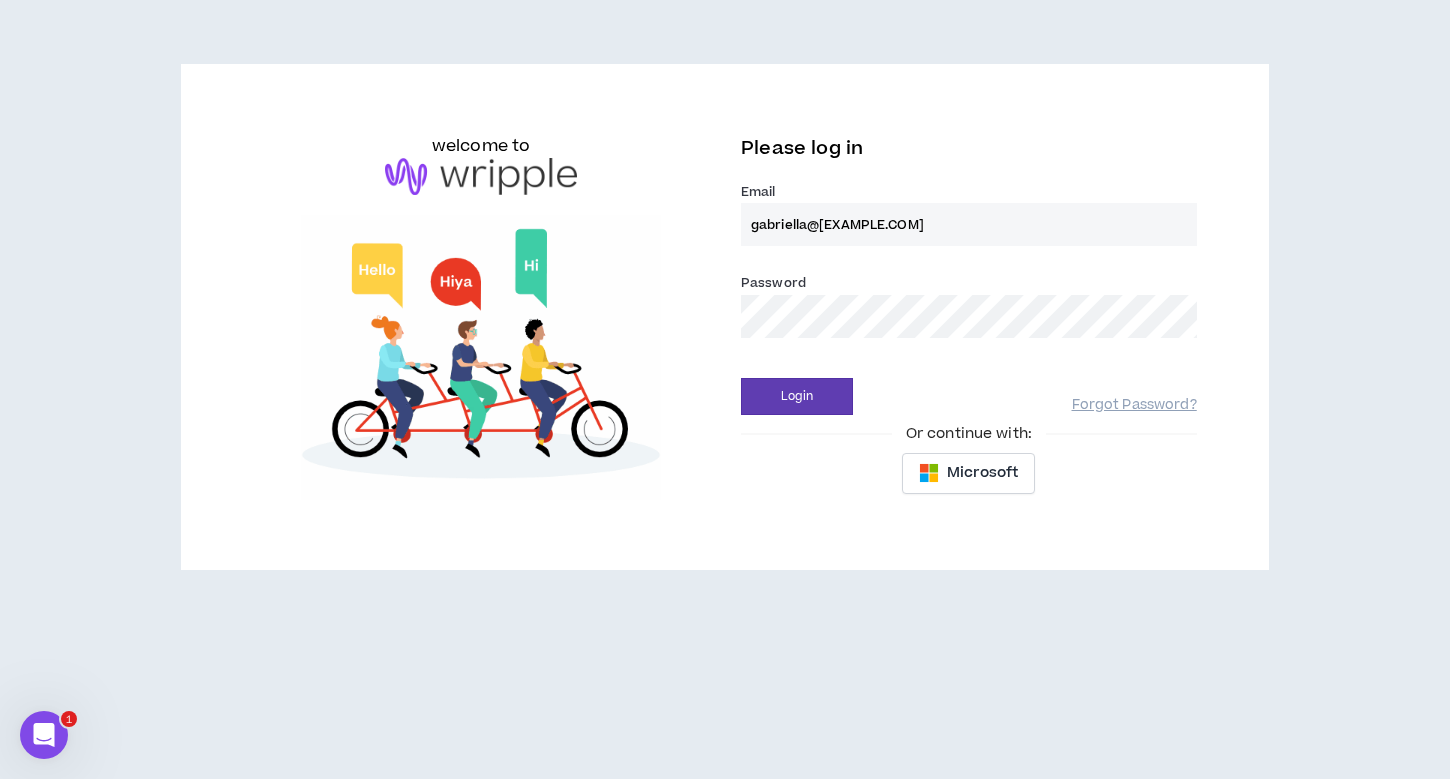 click on "Login" at bounding box center [797, 396] 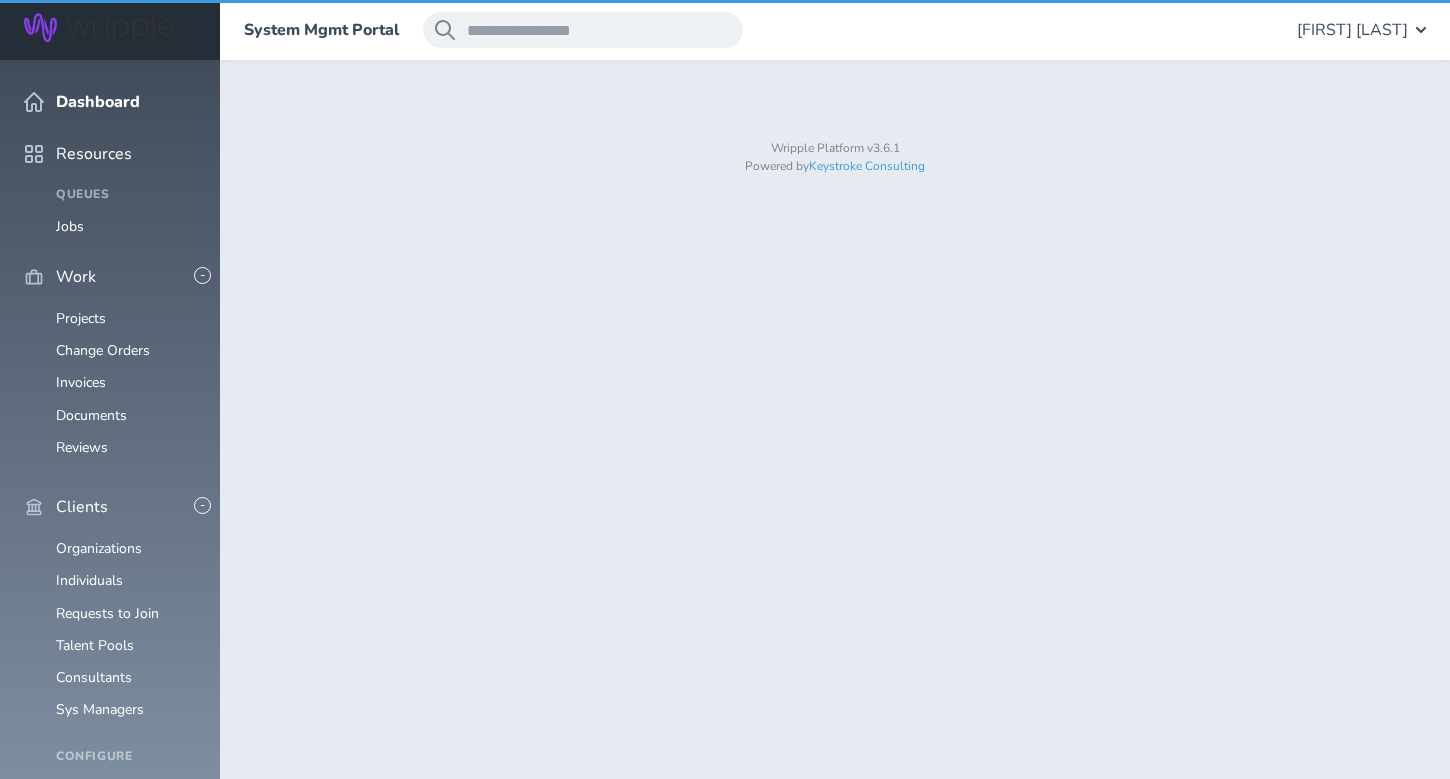 scroll, scrollTop: 0, scrollLeft: 0, axis: both 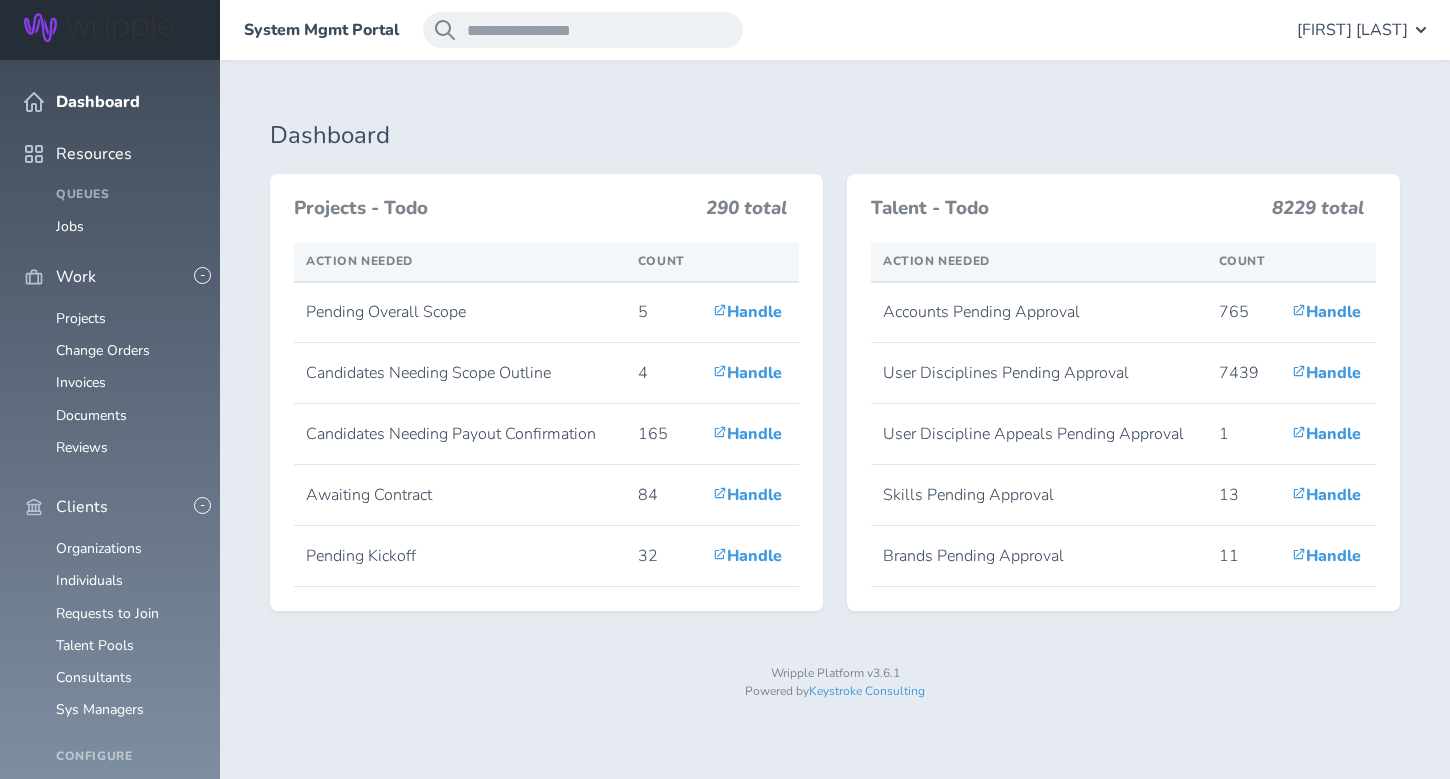 click on "[FIRST] [LAST]" at bounding box center [1352, 30] 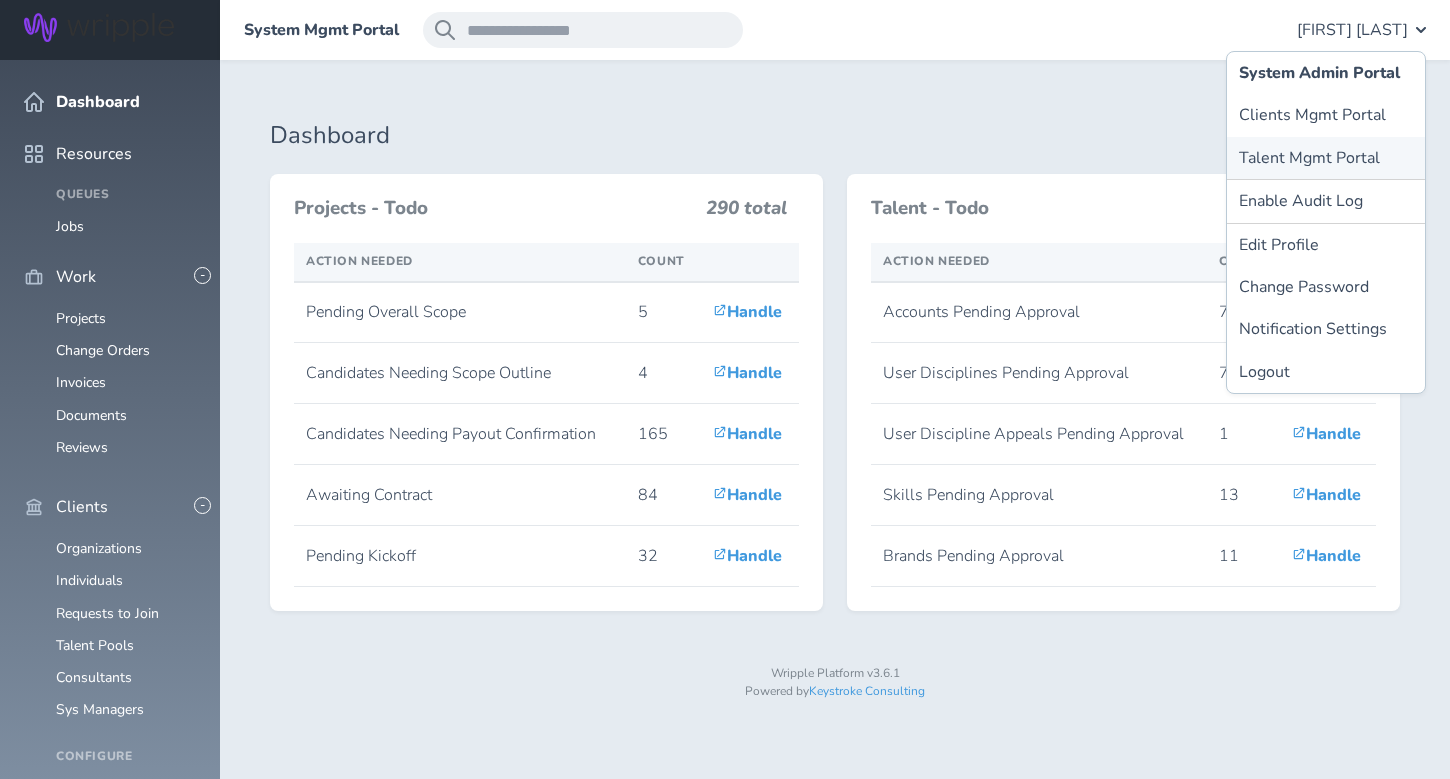click on "Talent Mgmt Portal" at bounding box center [1326, 158] 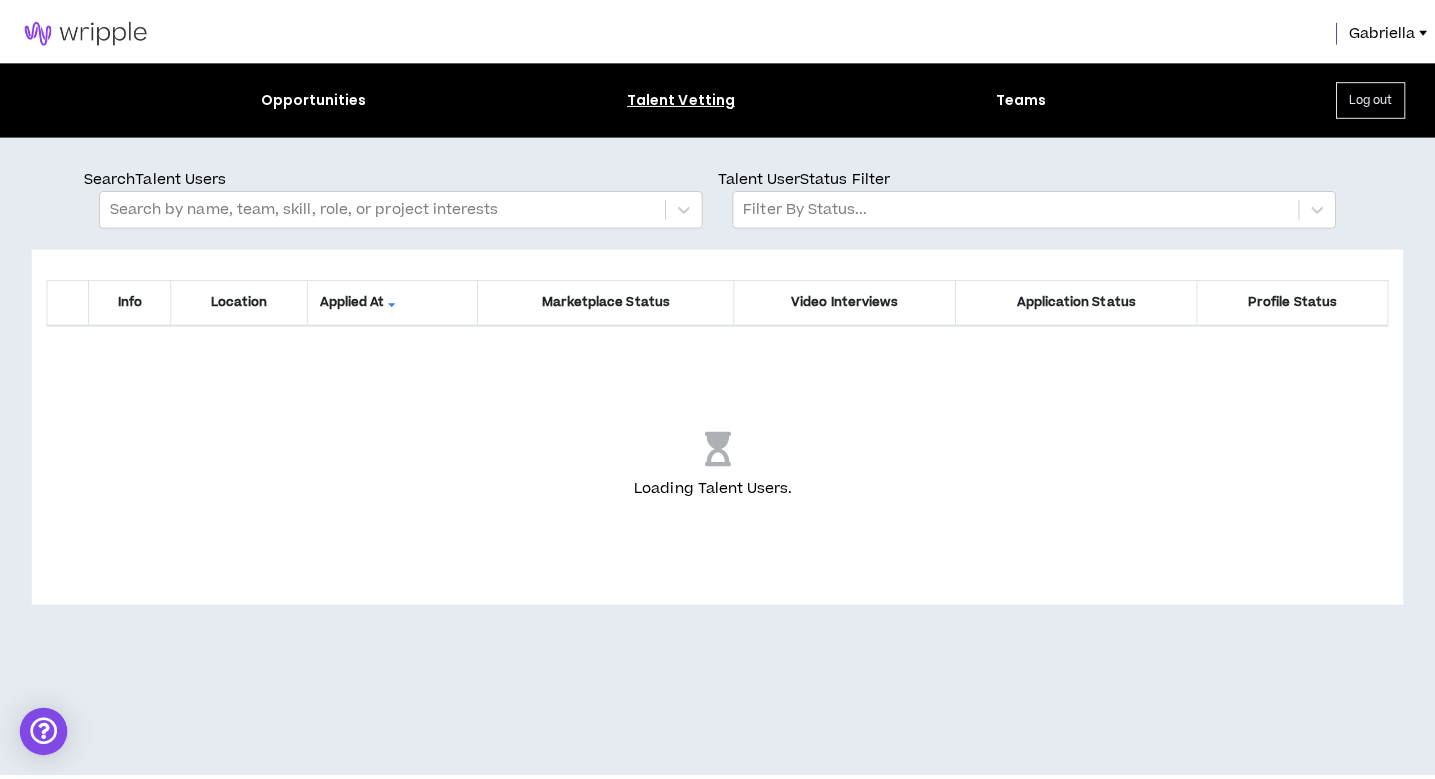 scroll, scrollTop: 0, scrollLeft: 0, axis: both 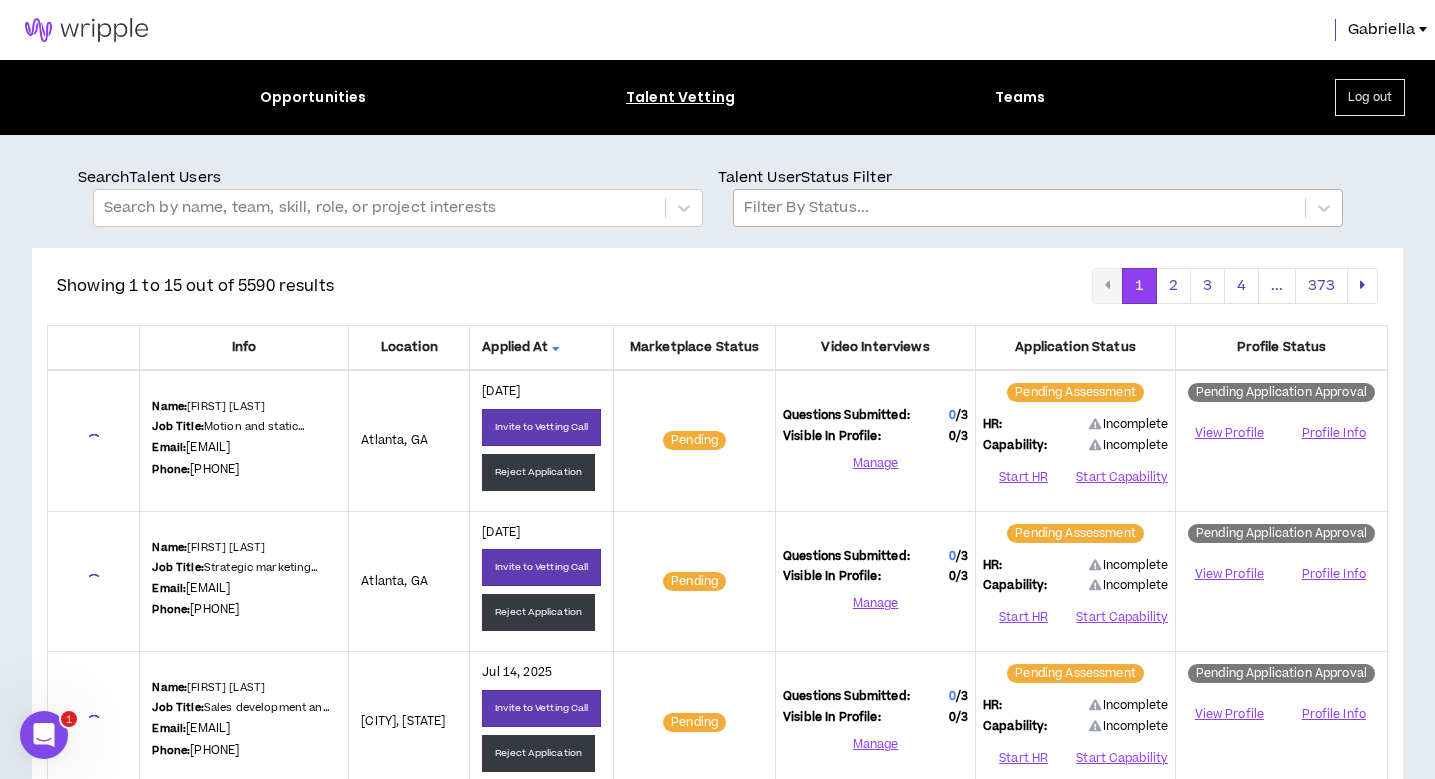 click at bounding box center (1019, 208) 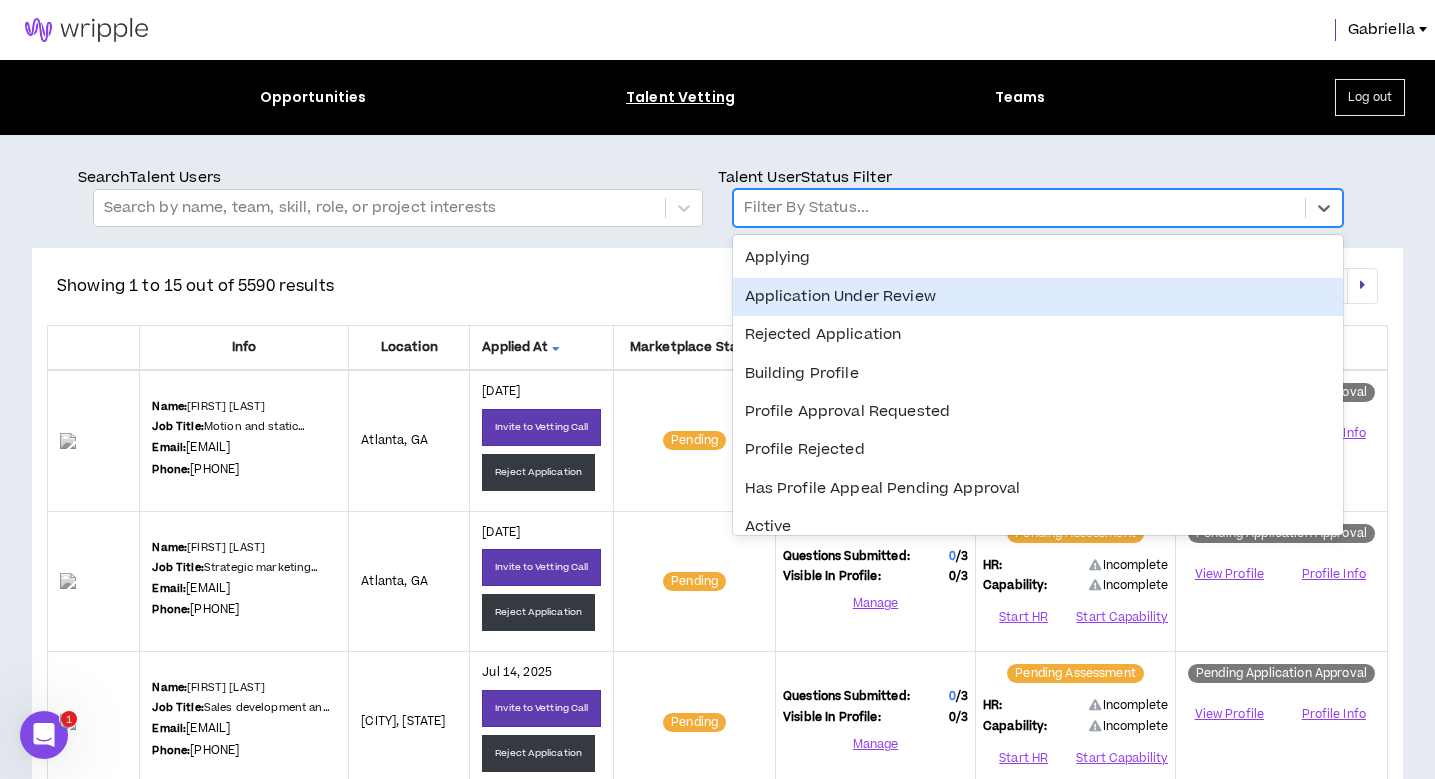 click on "Application Under Review" at bounding box center (1038, 297) 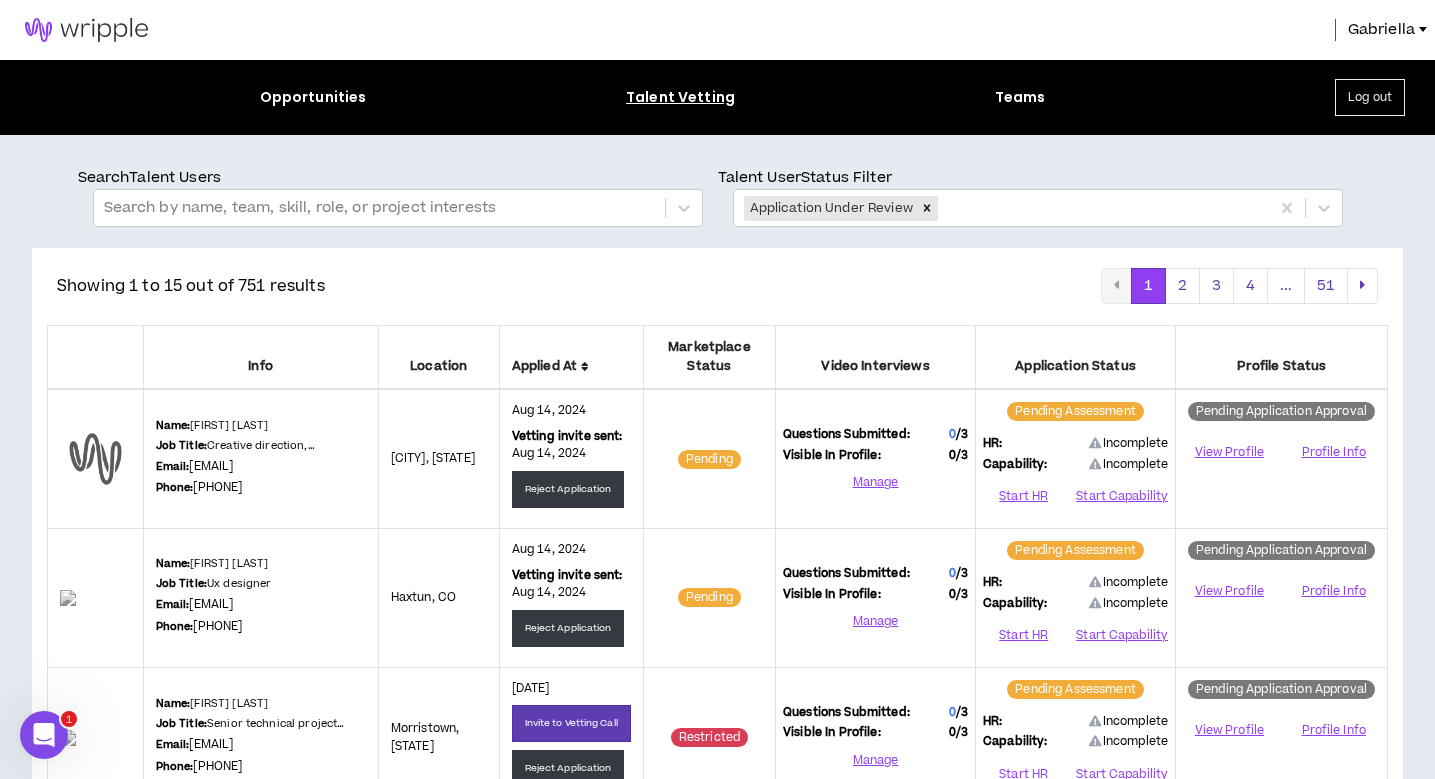 click at bounding box center [585, 367] 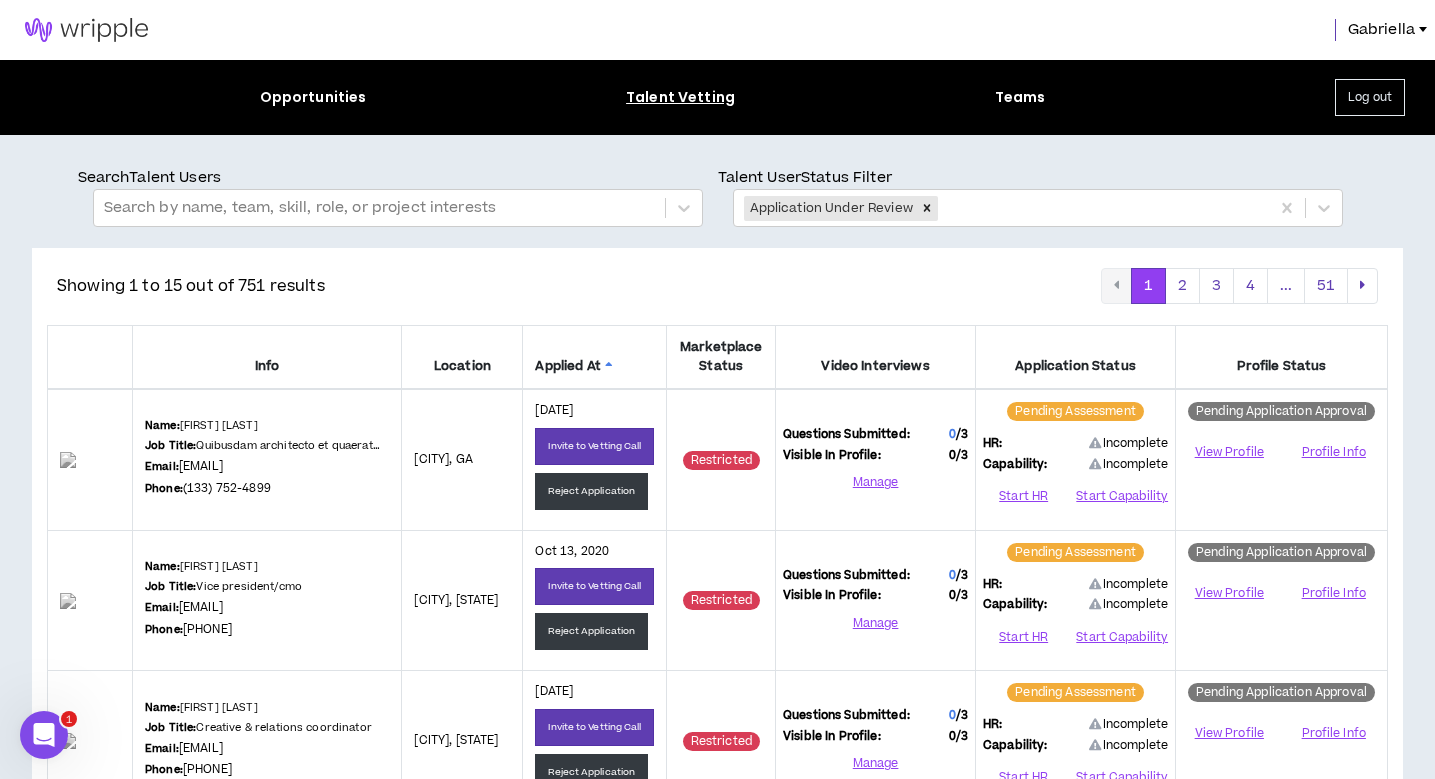 click at bounding box center [609, 367] 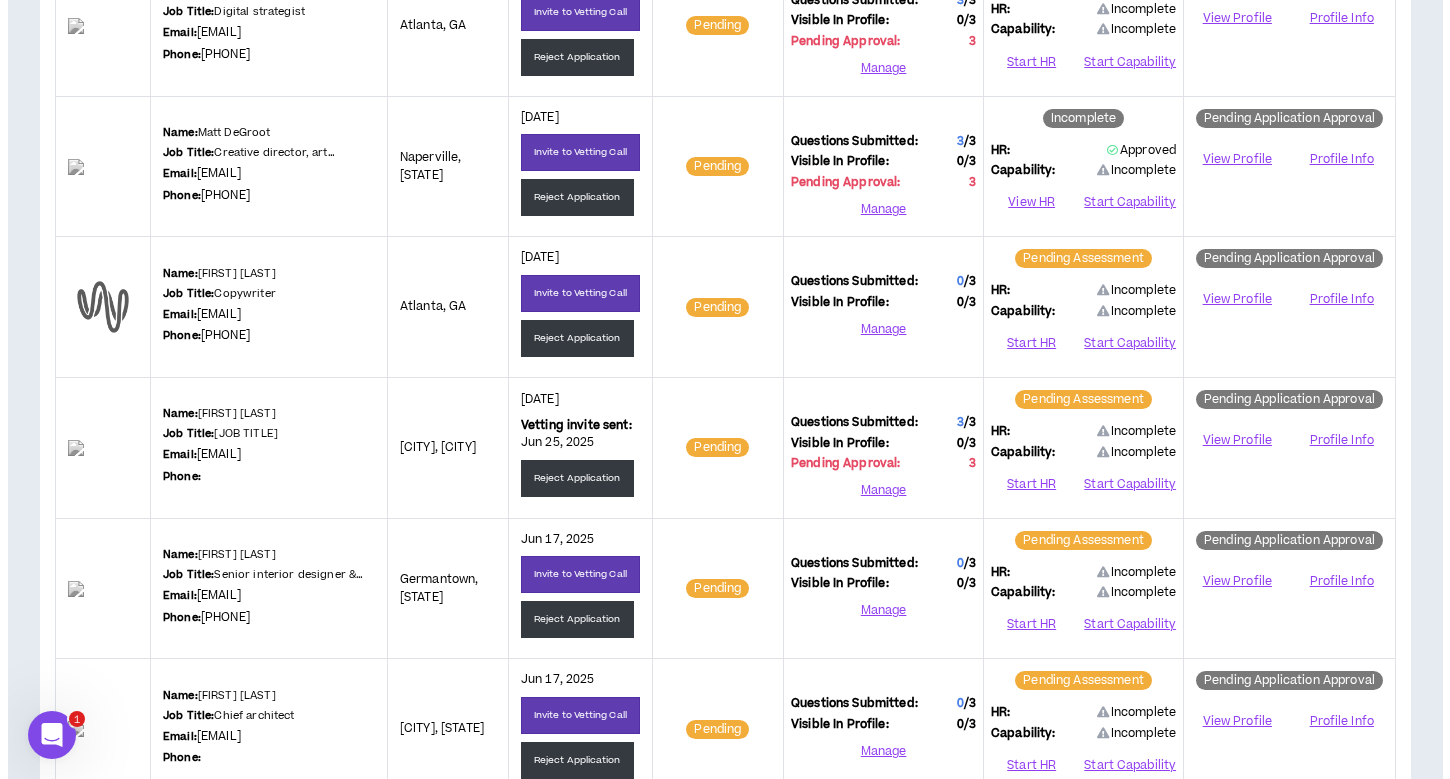 scroll, scrollTop: 1247, scrollLeft: 0, axis: vertical 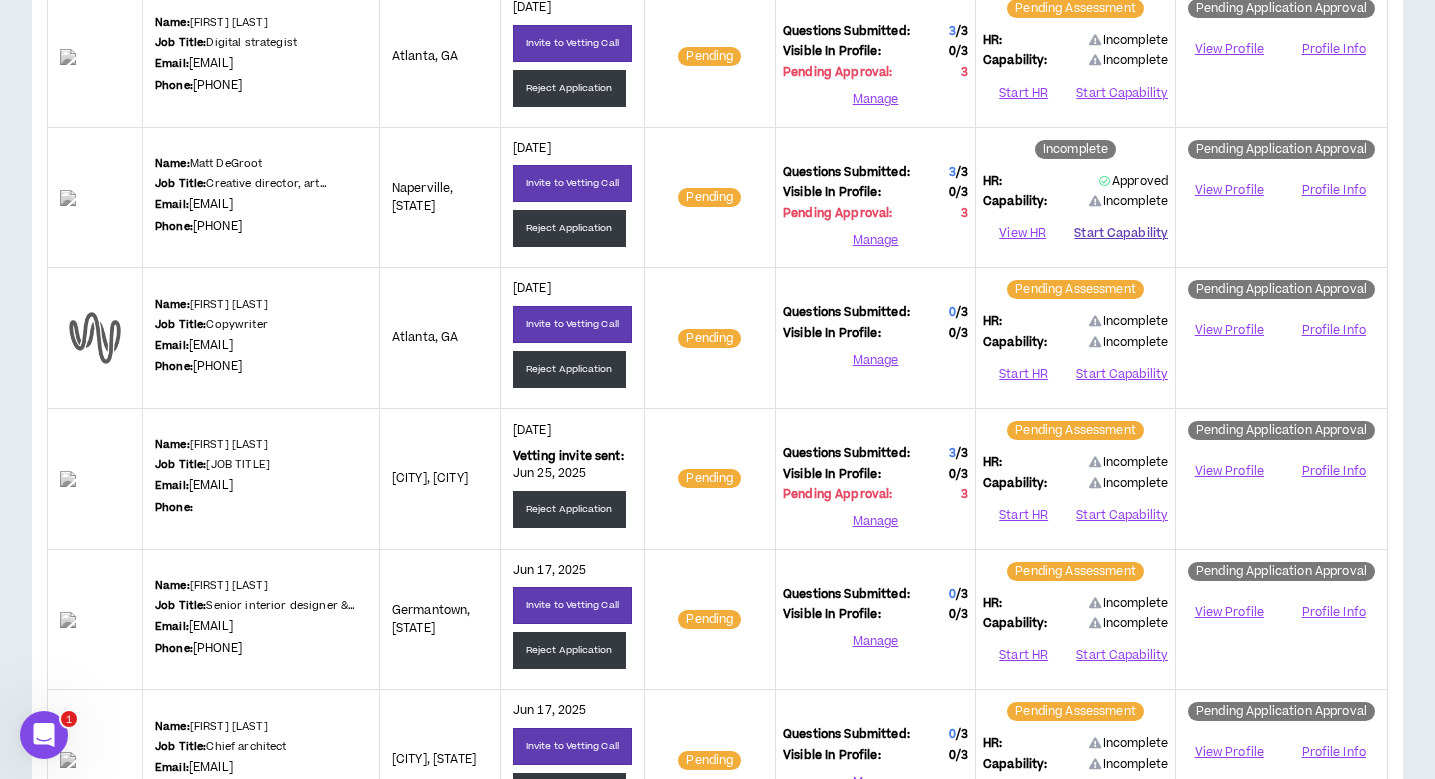 click on "Start Capability" at bounding box center [1121, 234] 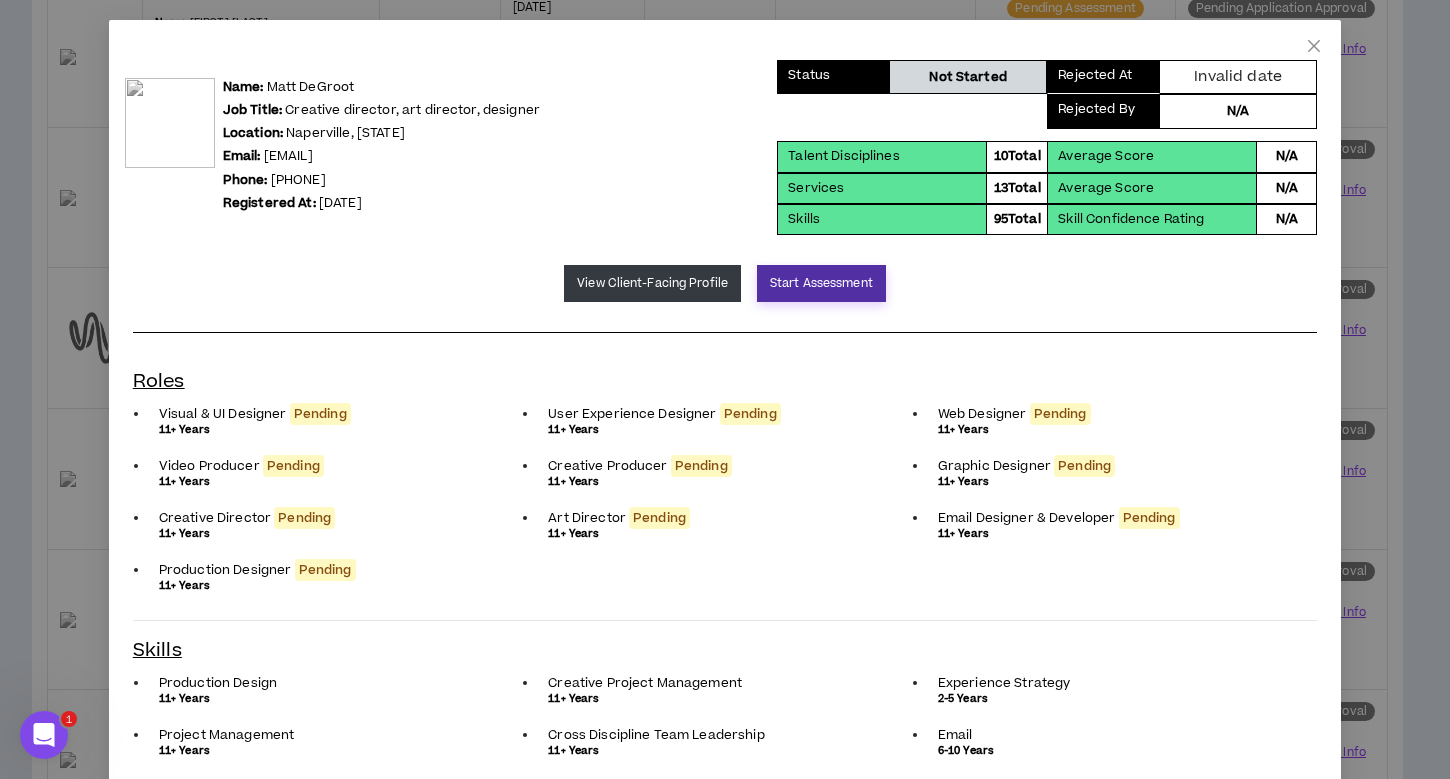 click on "Start Assessment" at bounding box center [821, 283] 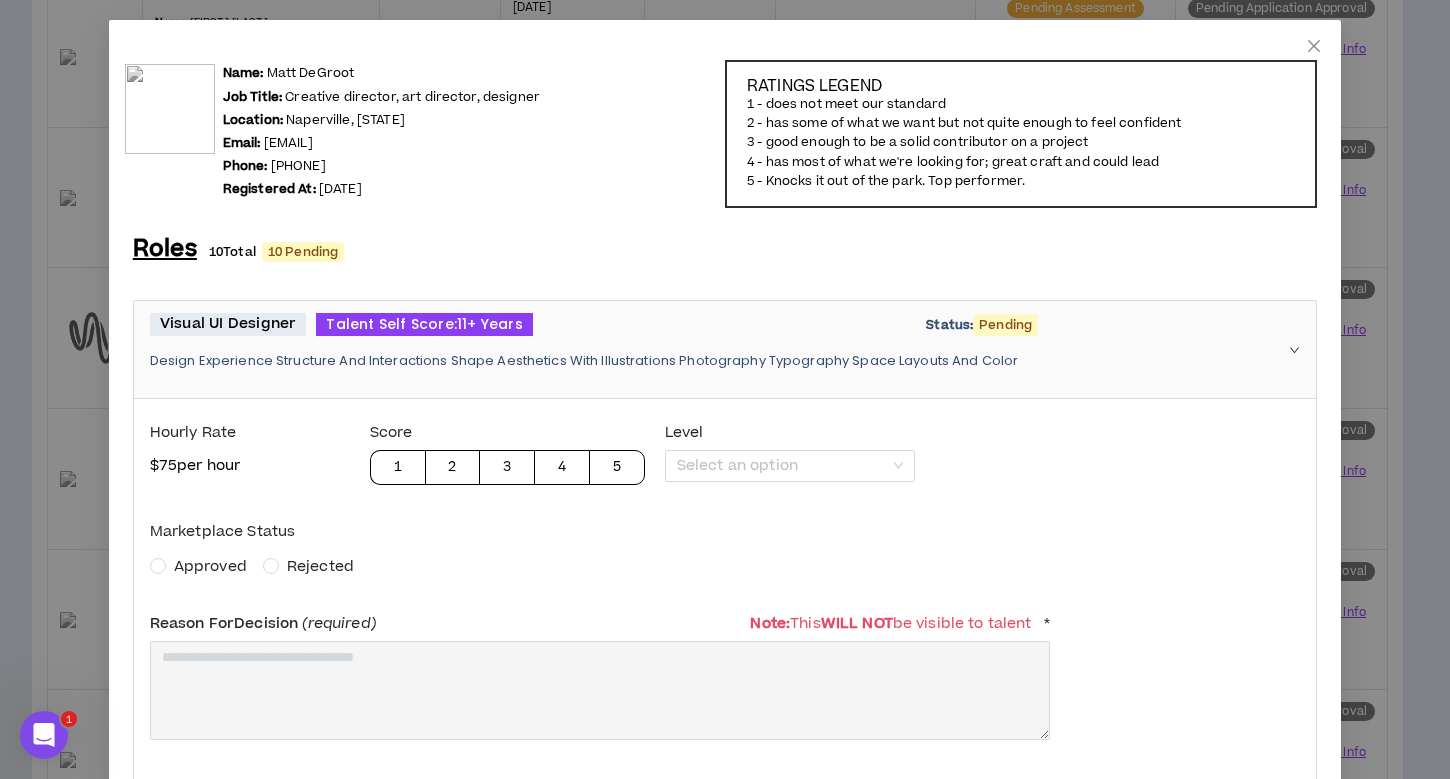 click on "Approved" at bounding box center (210, 566) 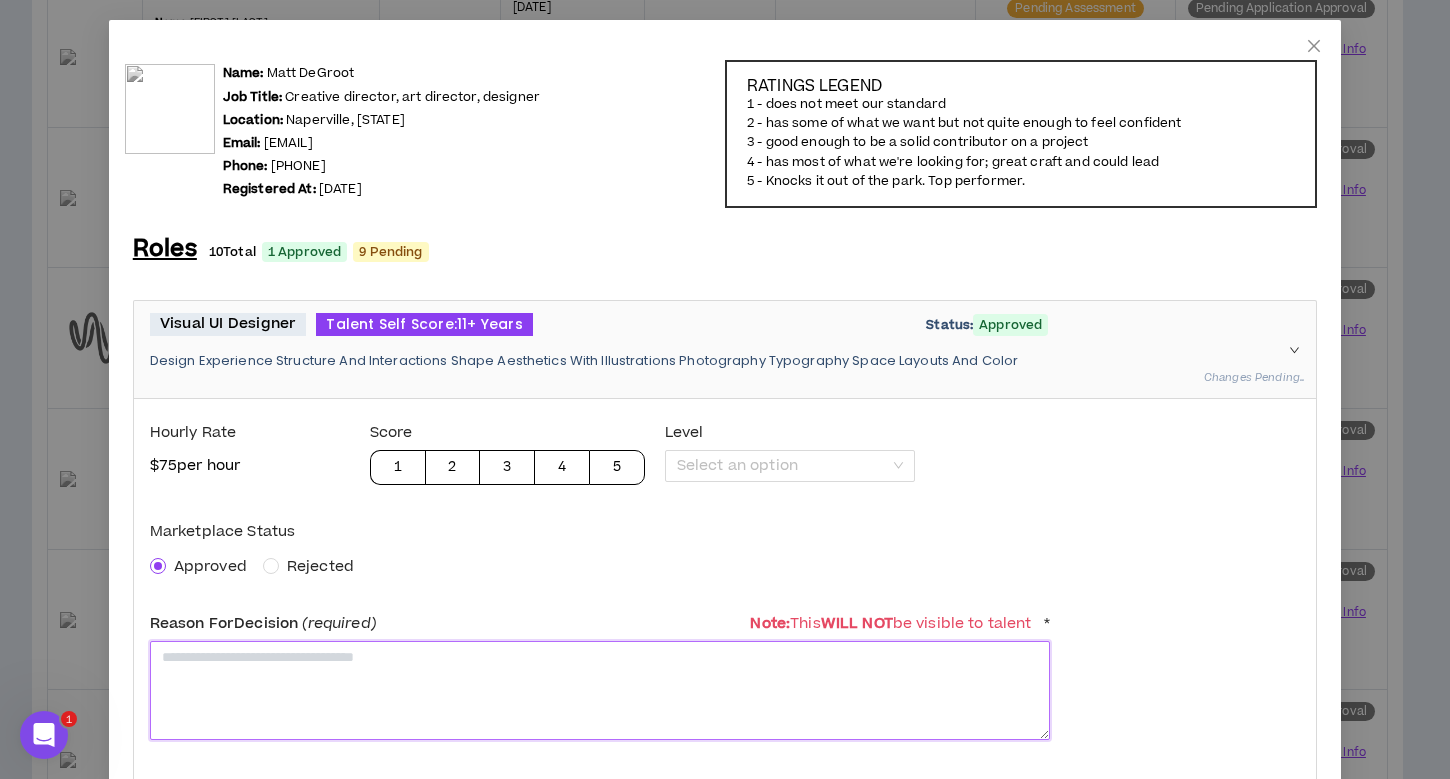 click at bounding box center [600, 690] 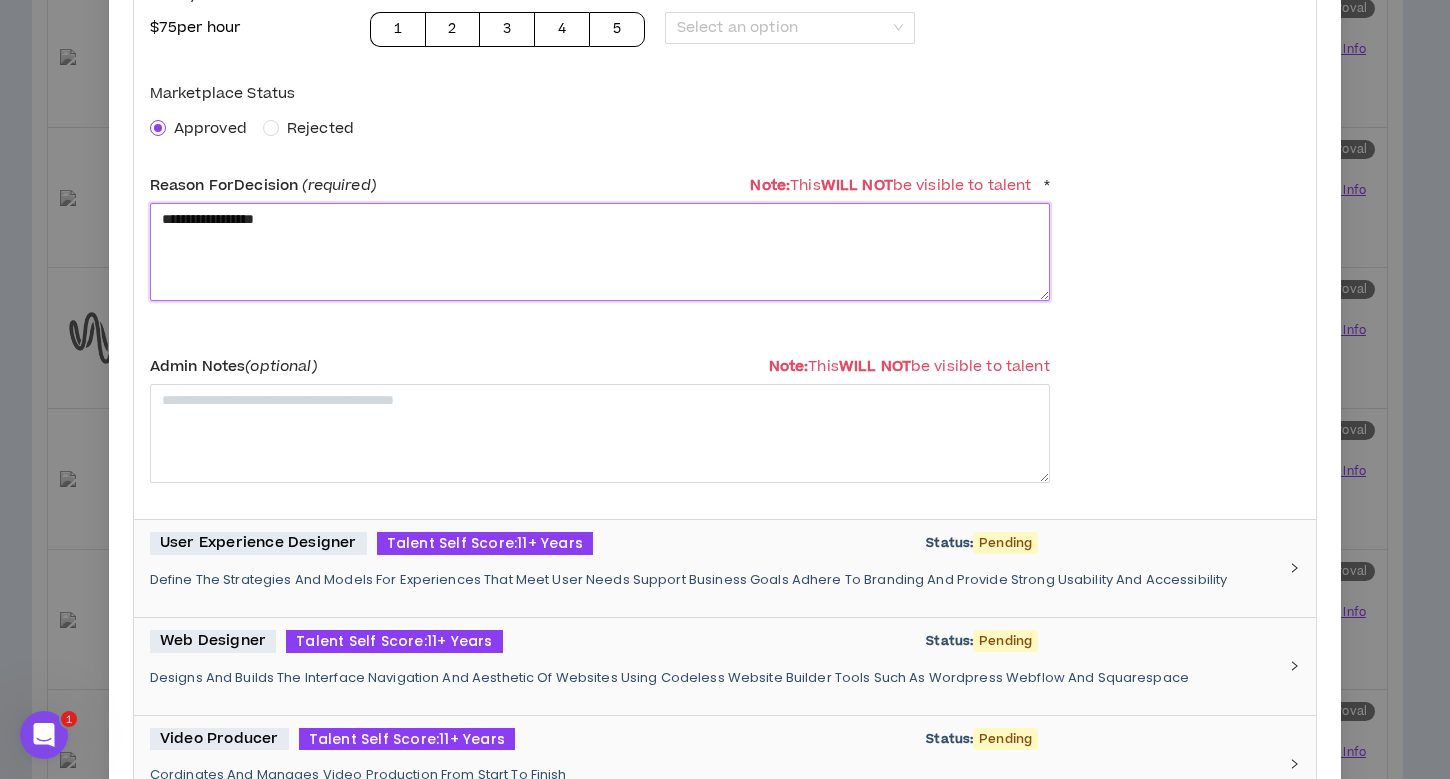 scroll, scrollTop: 442, scrollLeft: 0, axis: vertical 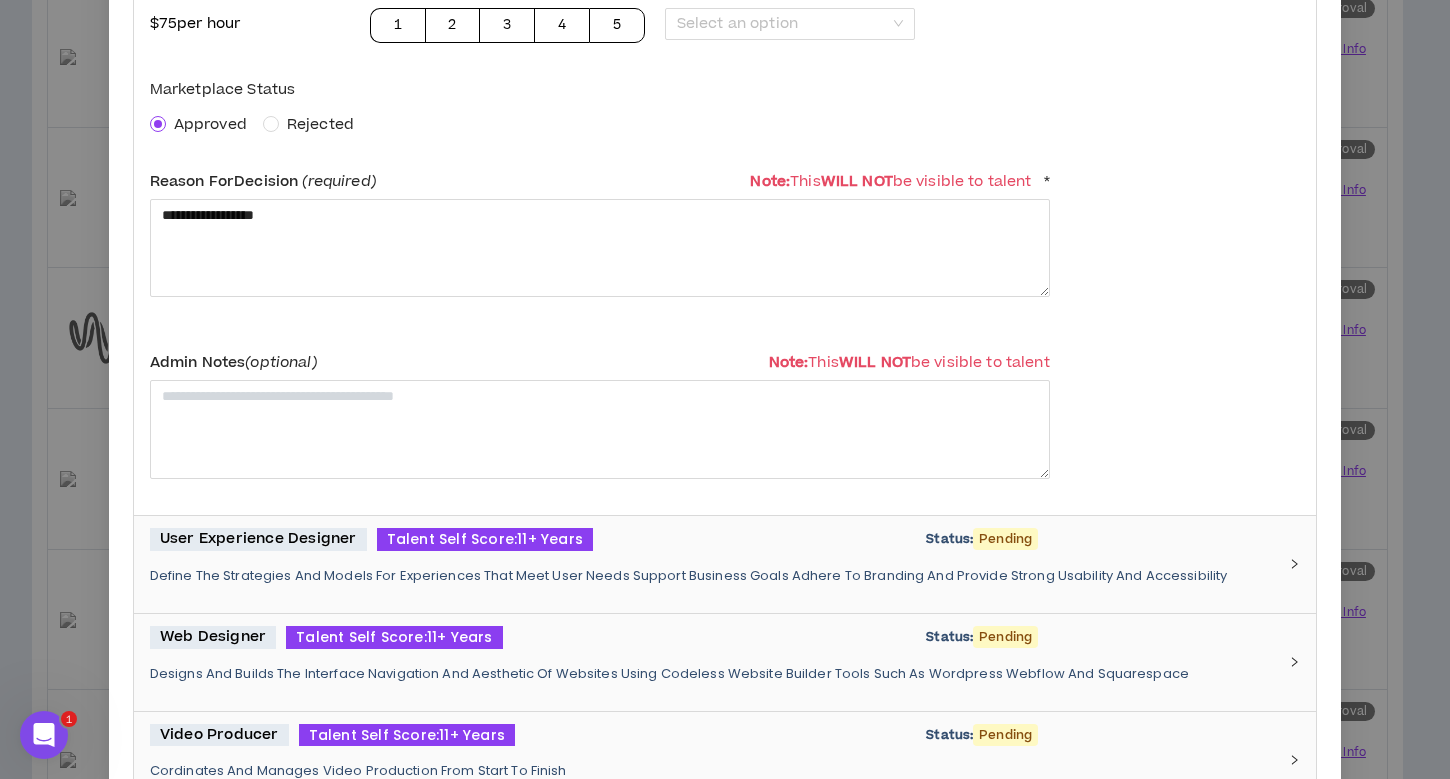 click on "**********" at bounding box center [600, 248] 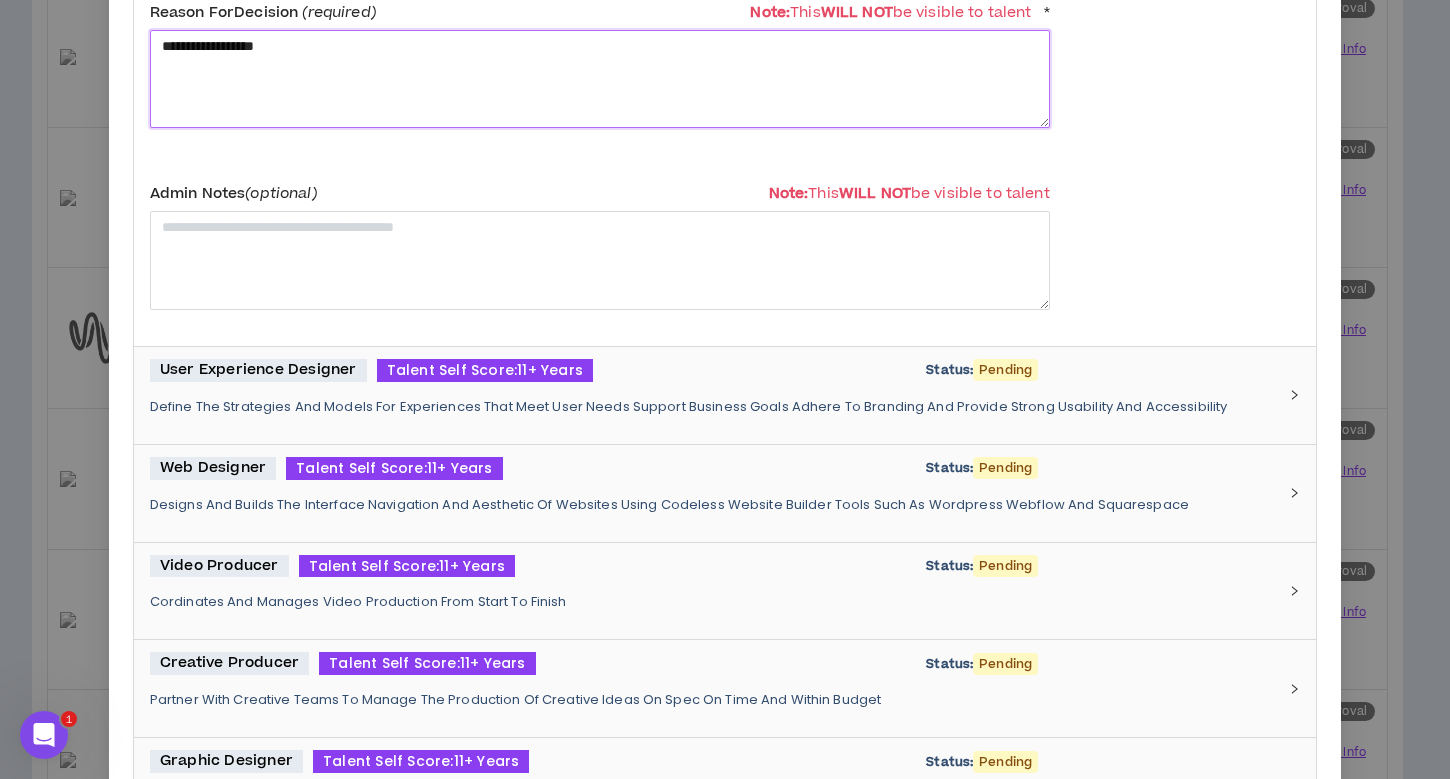 scroll, scrollTop: 795, scrollLeft: 0, axis: vertical 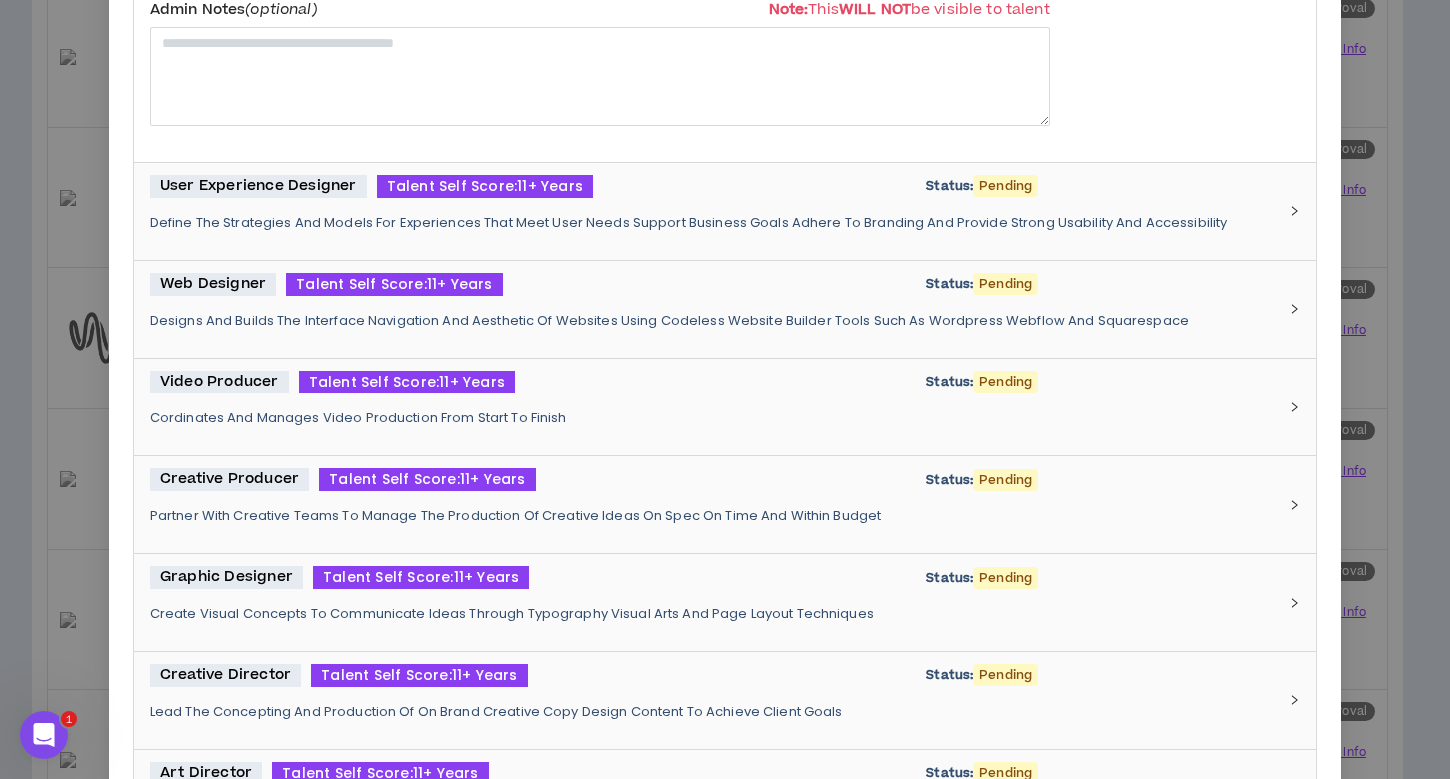 type on "**********" 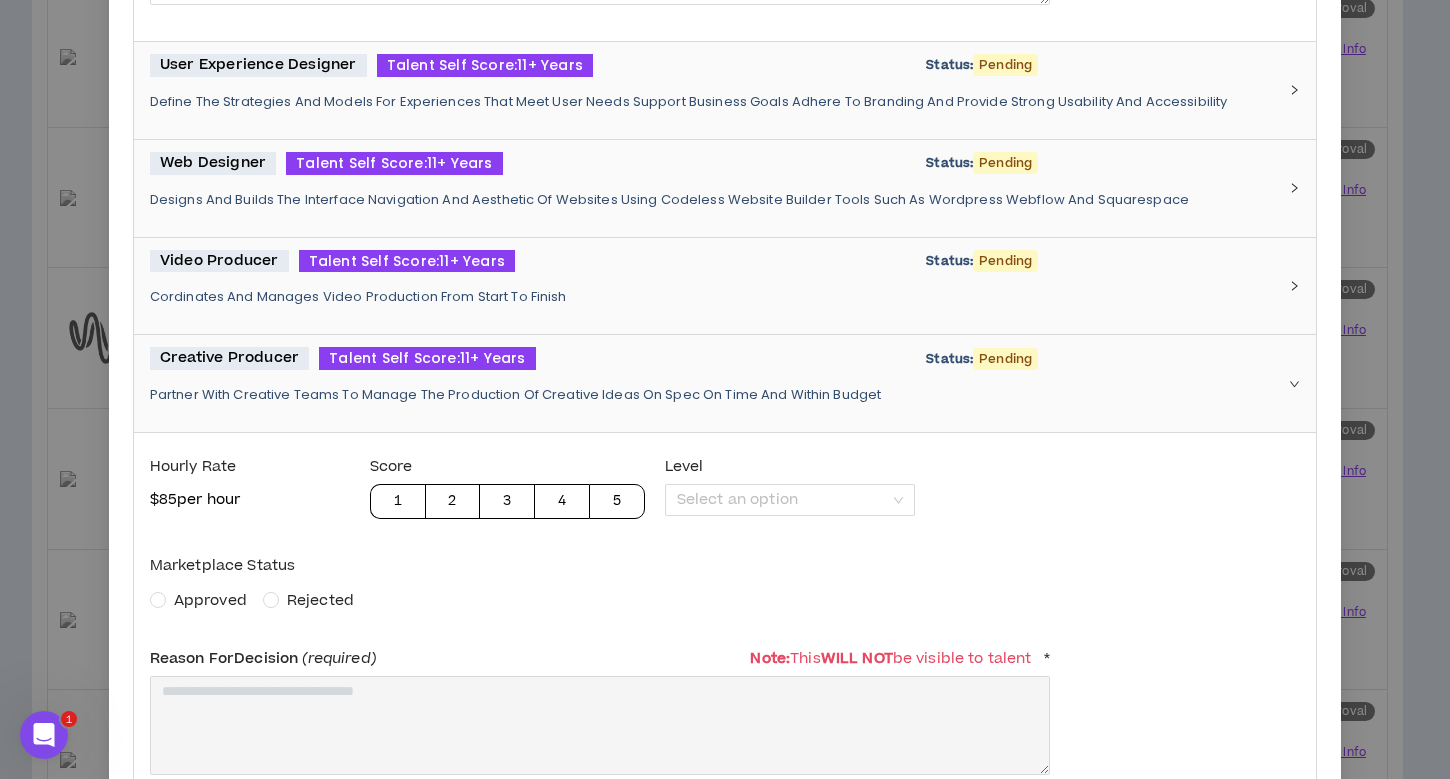 scroll, scrollTop: 984, scrollLeft: 0, axis: vertical 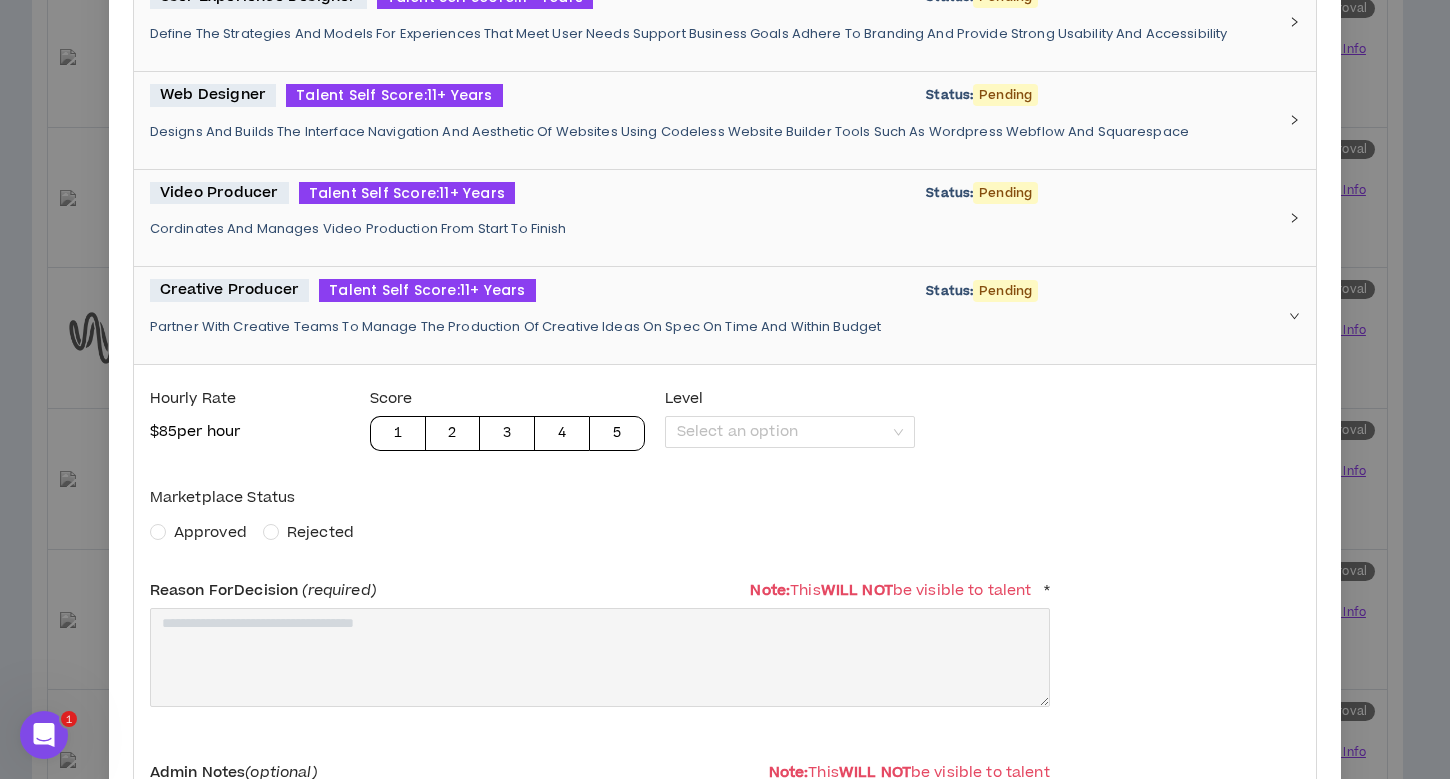 click on "Approved" at bounding box center (210, 532) 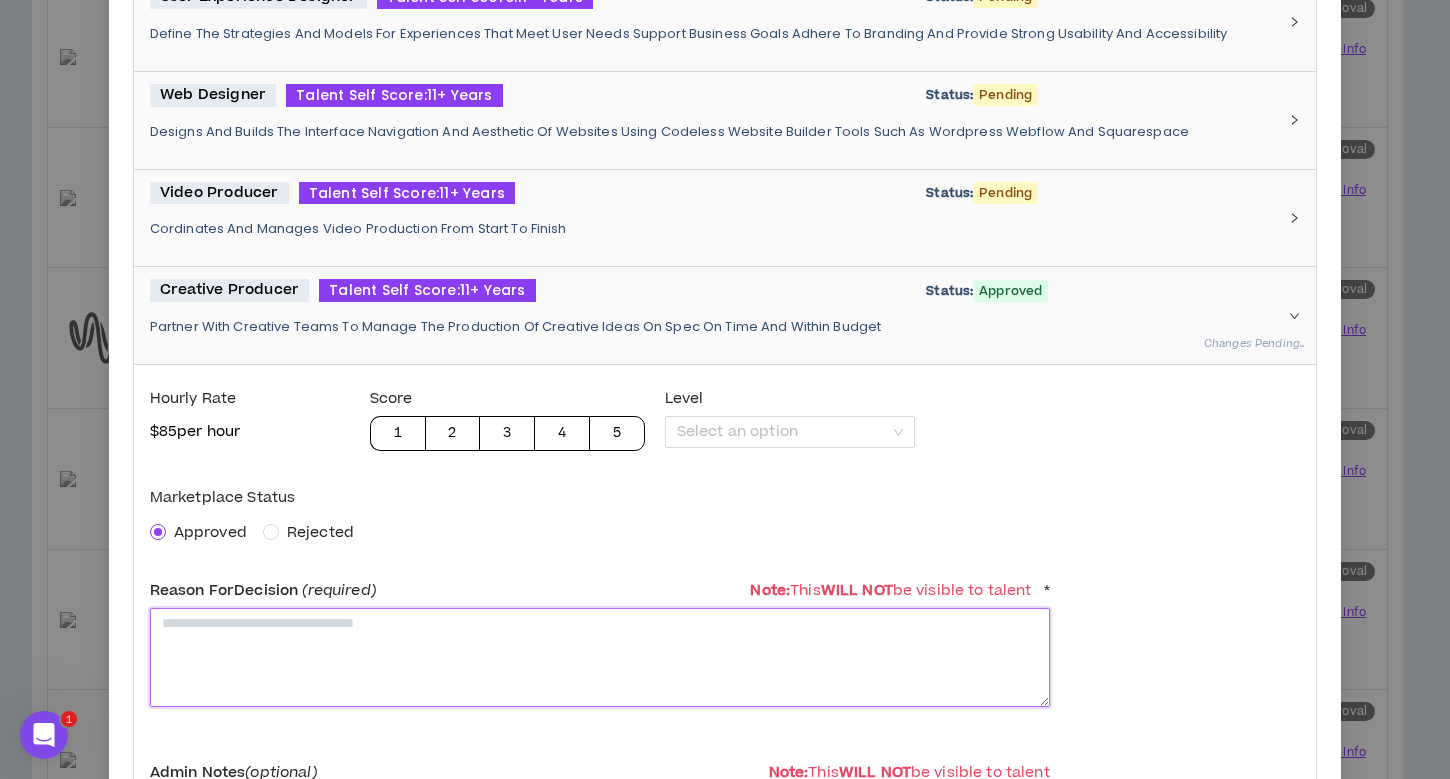 click at bounding box center (600, 657) 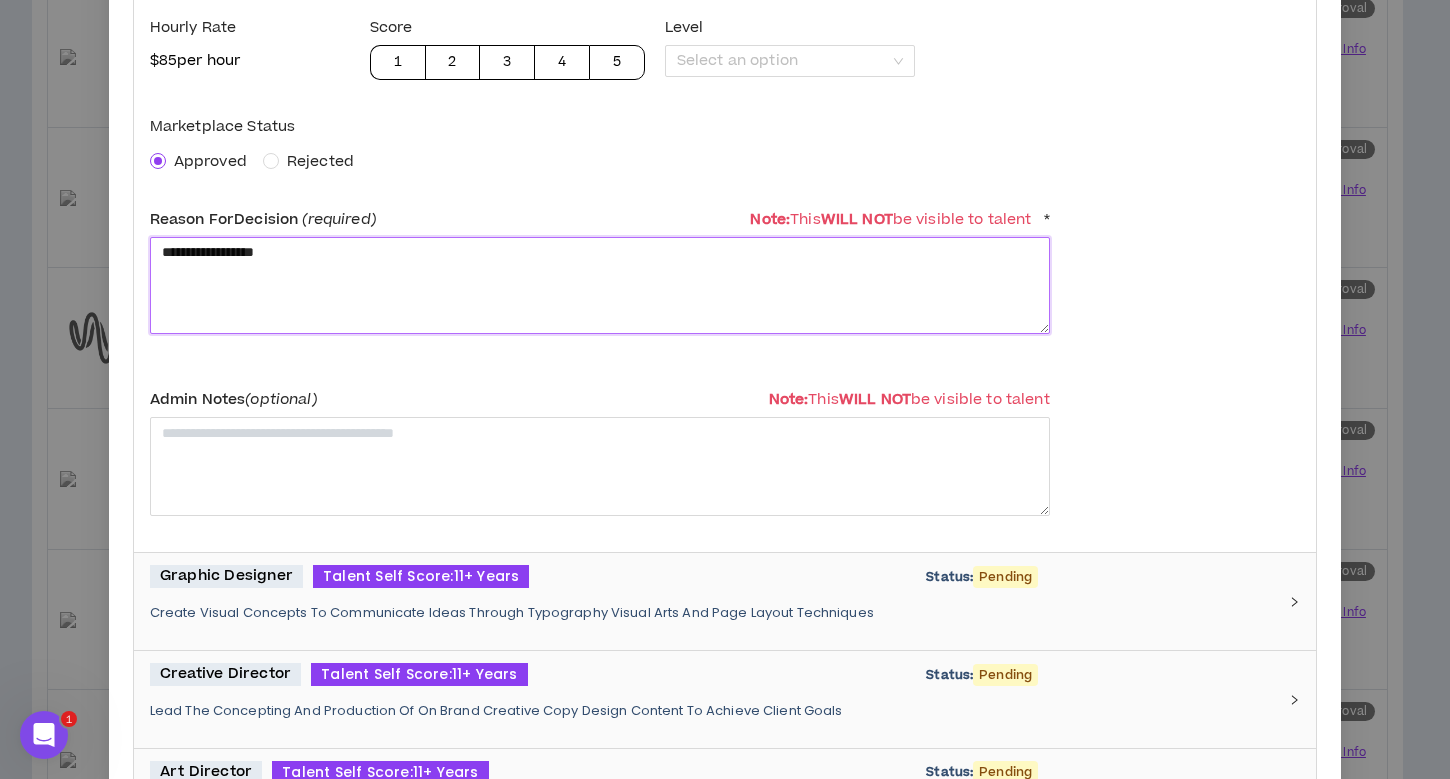 scroll, scrollTop: 1489, scrollLeft: 0, axis: vertical 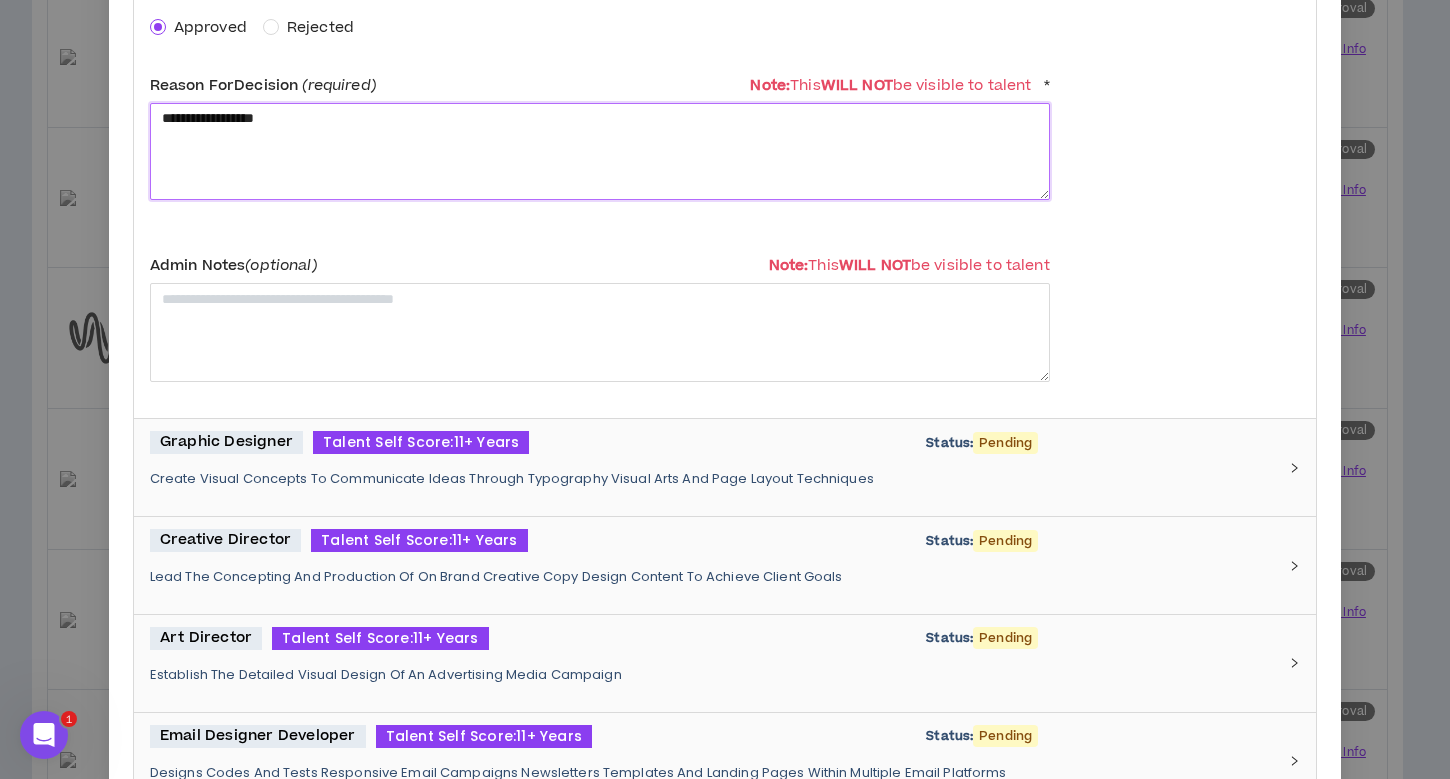 type on "**********" 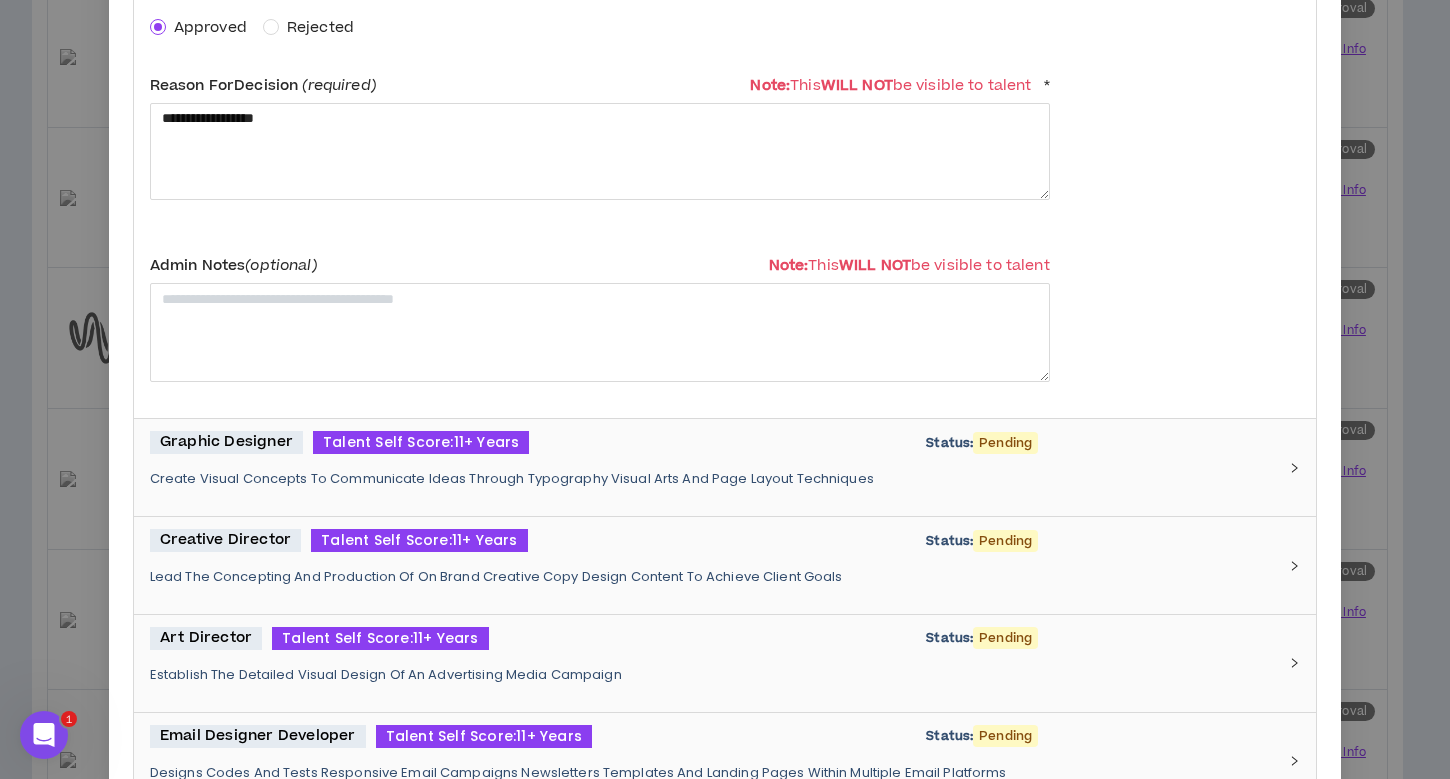 click on "Lead The Concepting And Production Of On Brand Creative Copy Design Content To Achieve Client Goals" at bounding box center (713, 577) 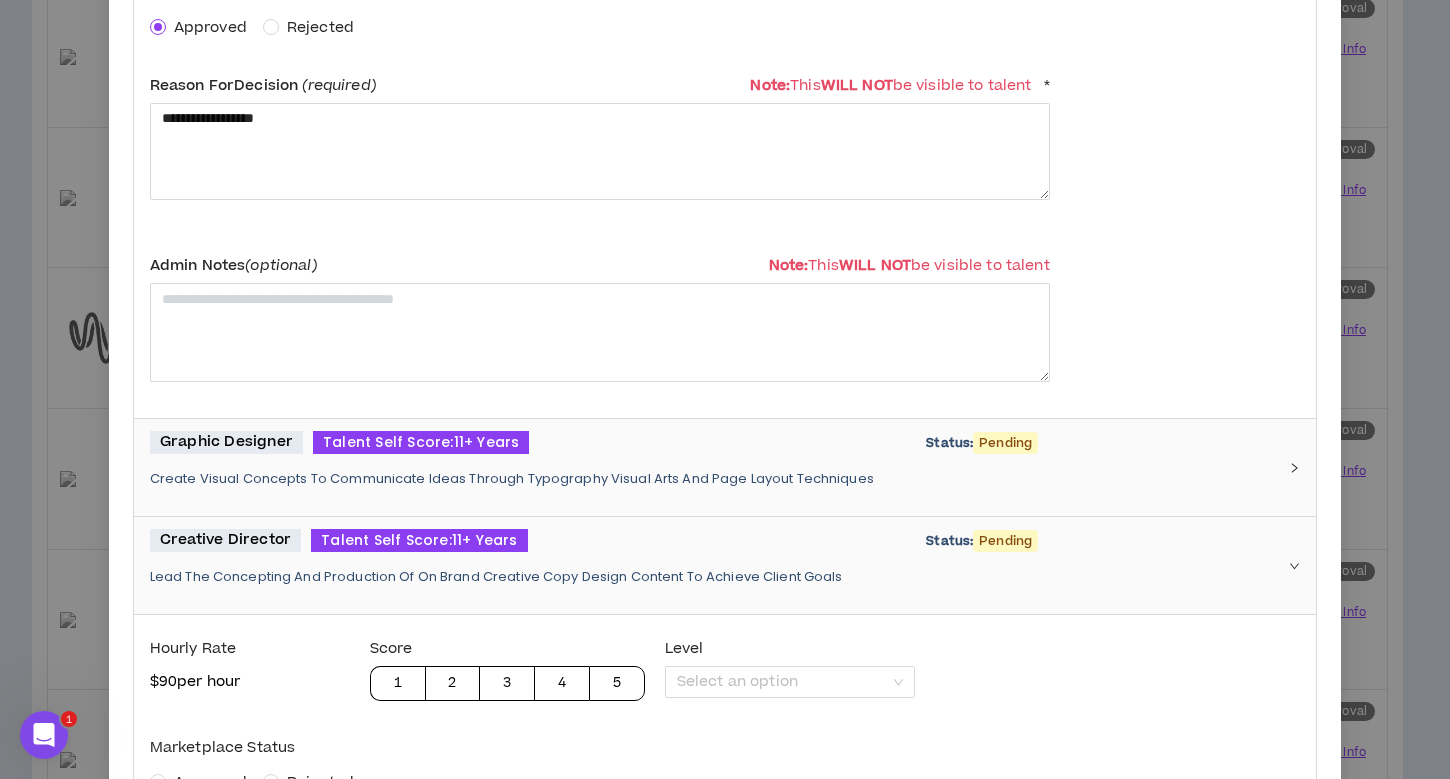 scroll, scrollTop: 1625, scrollLeft: 0, axis: vertical 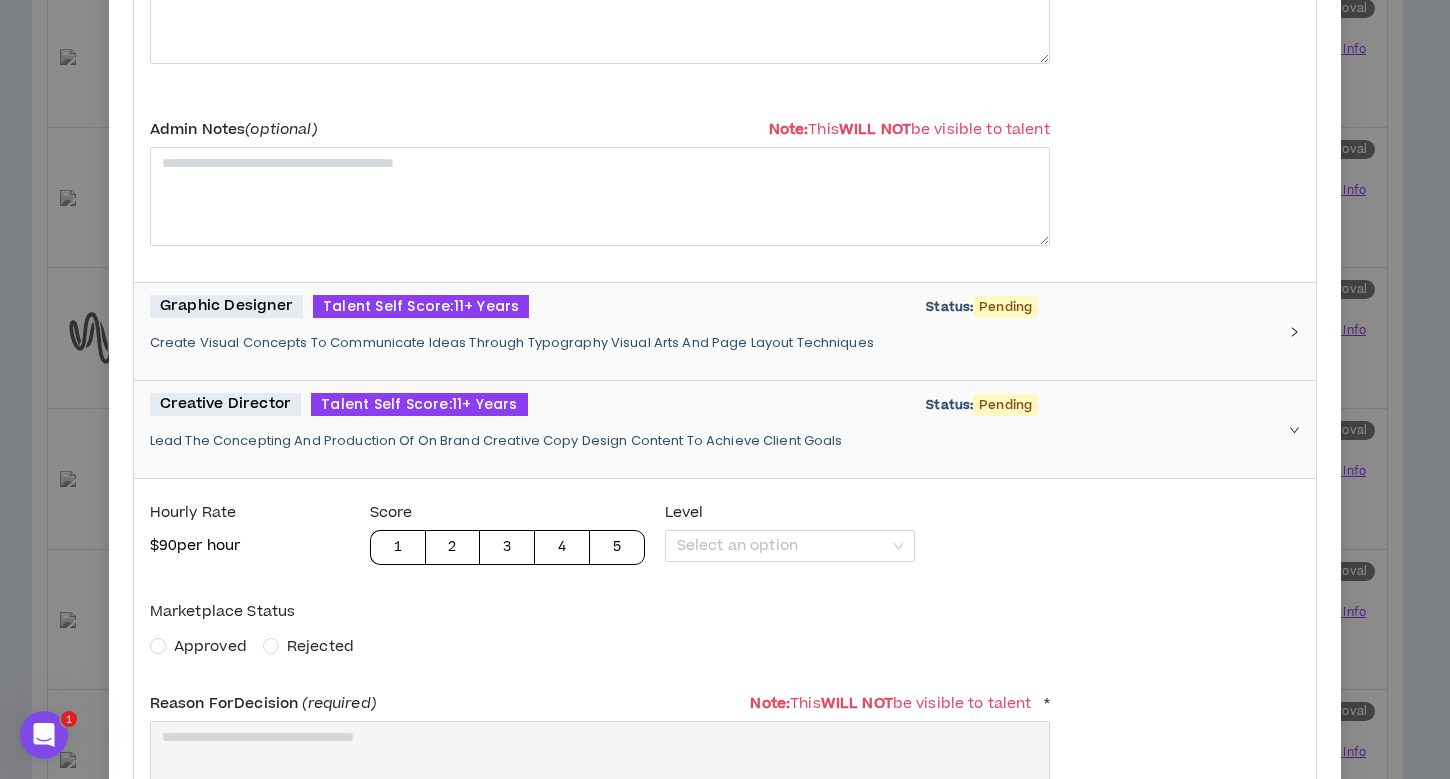 click on "Approved" at bounding box center [210, 646] 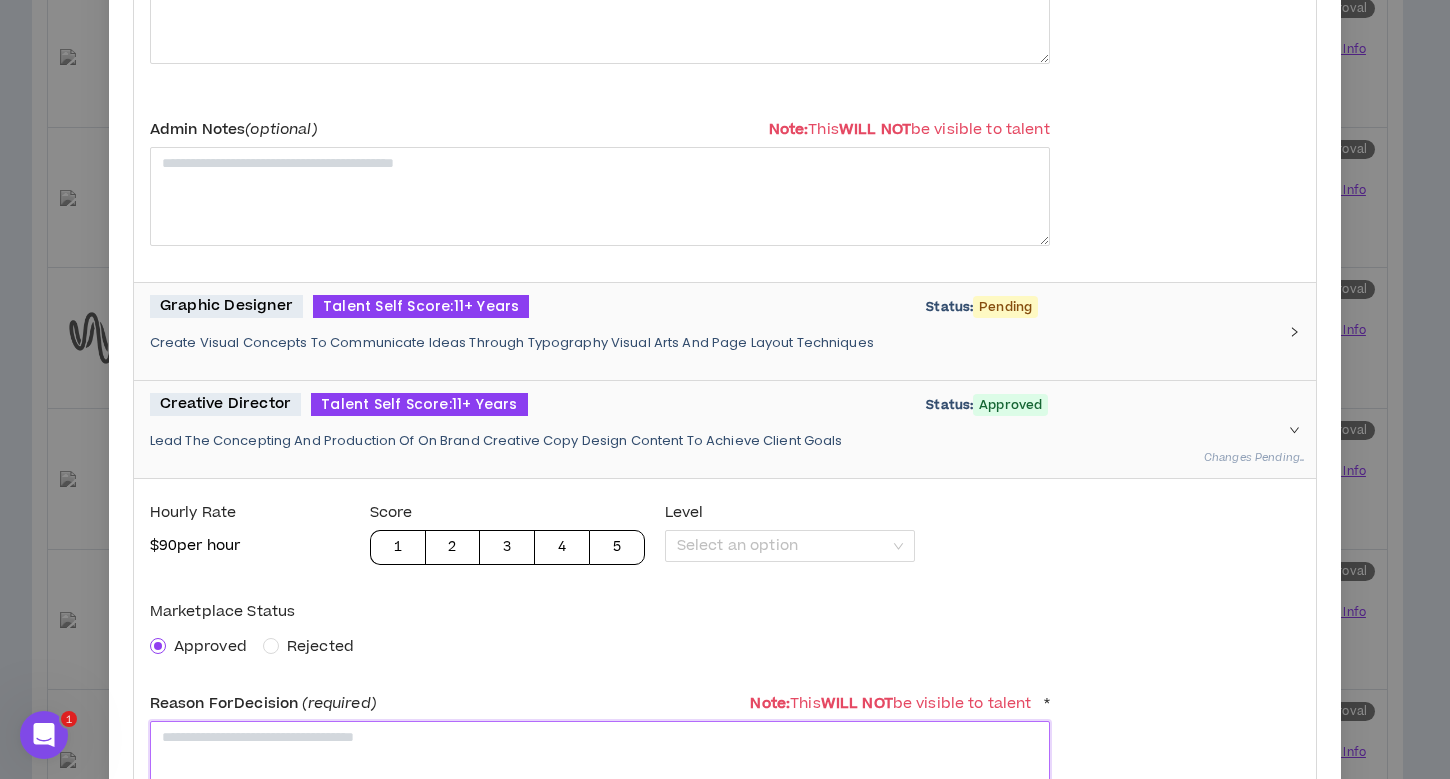 click at bounding box center [600, 770] 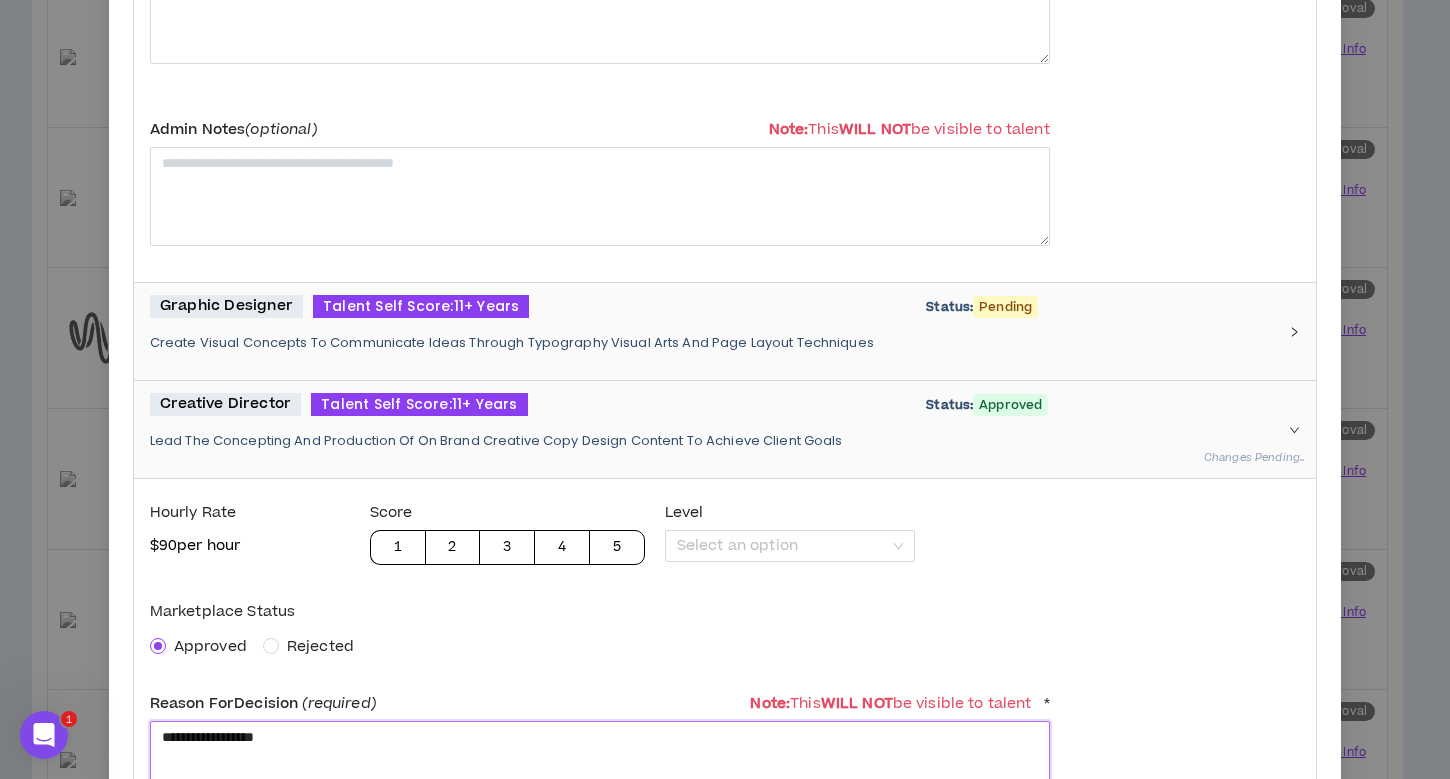scroll, scrollTop: 1629, scrollLeft: 0, axis: vertical 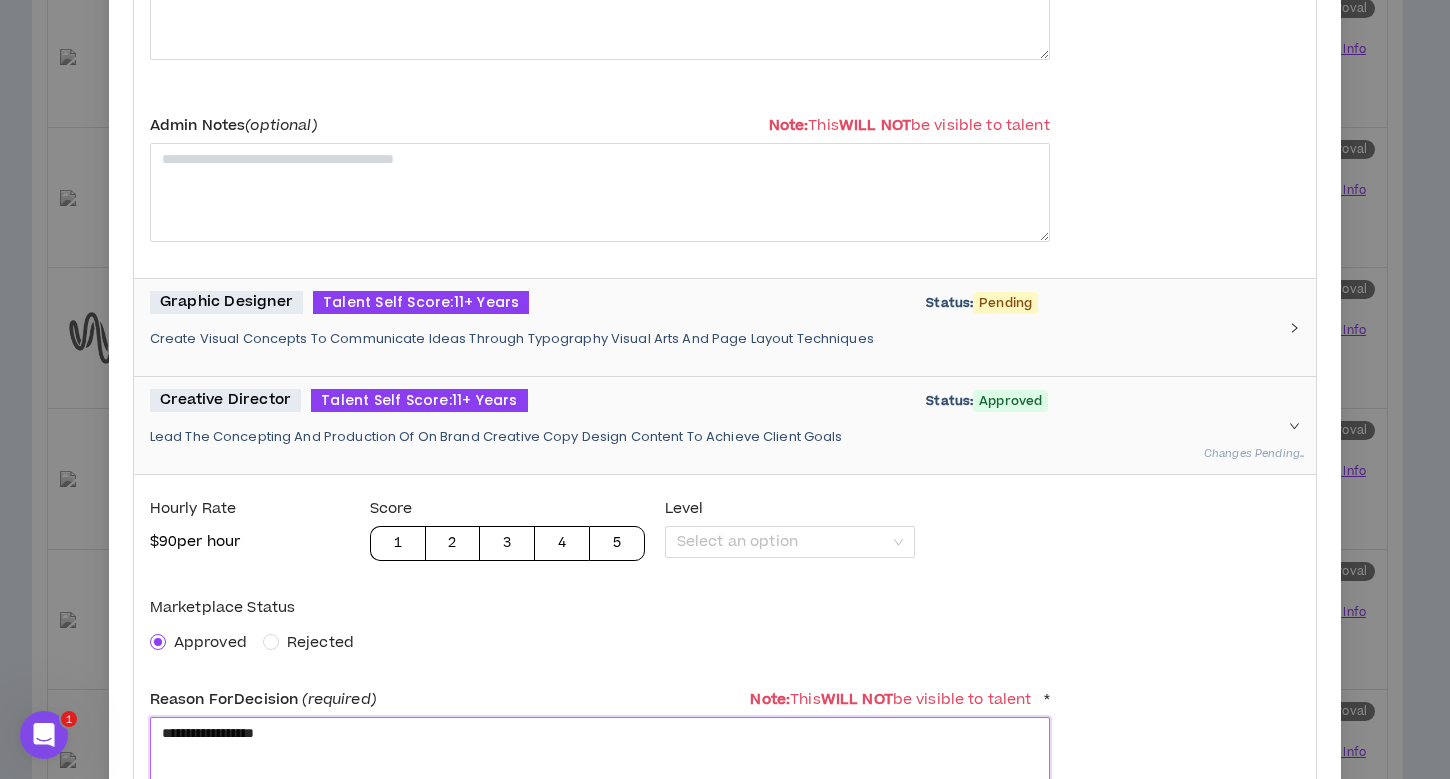 type on "**********" 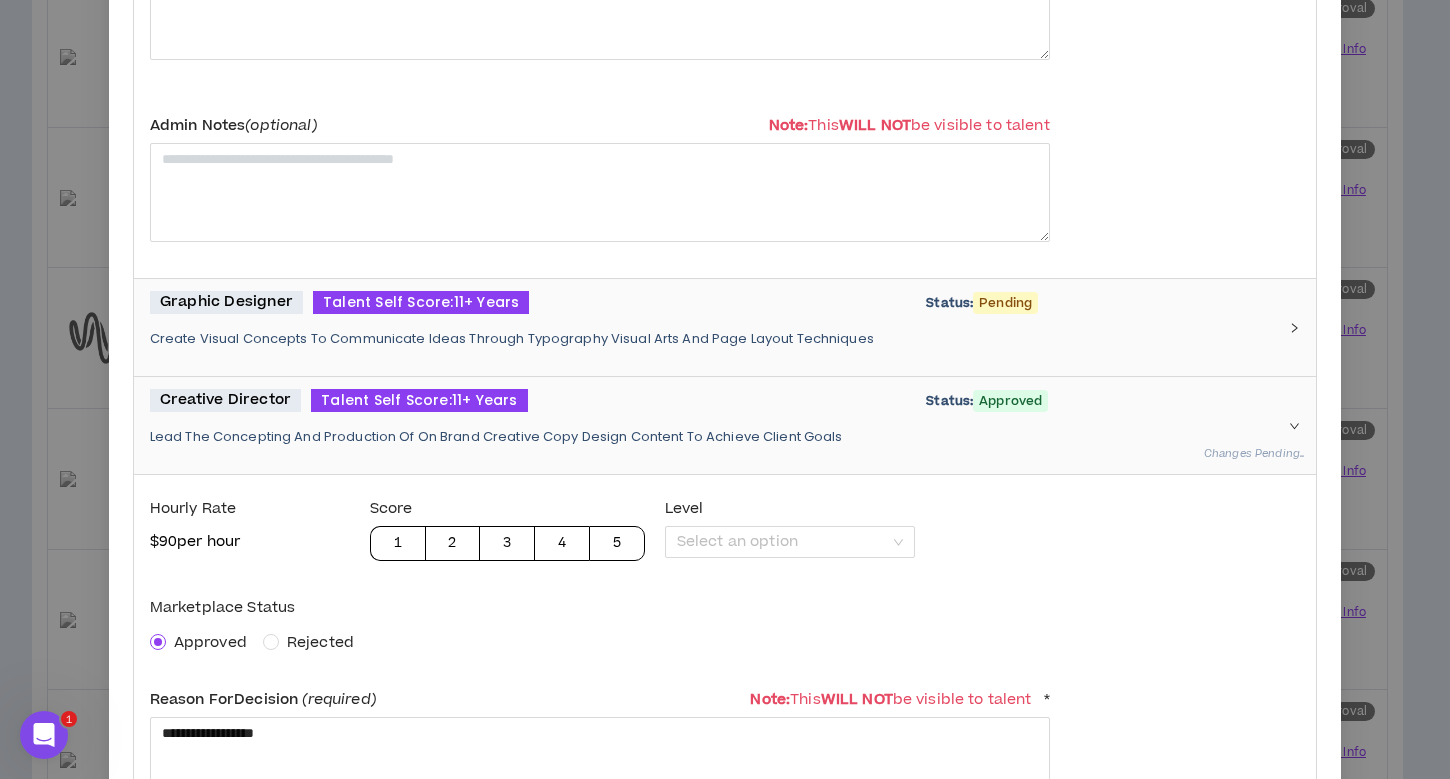 click on "Create Visual Concepts To Communicate Ideas Through Typography Visual Arts And Page Layout Techniques" at bounding box center [713, 339] 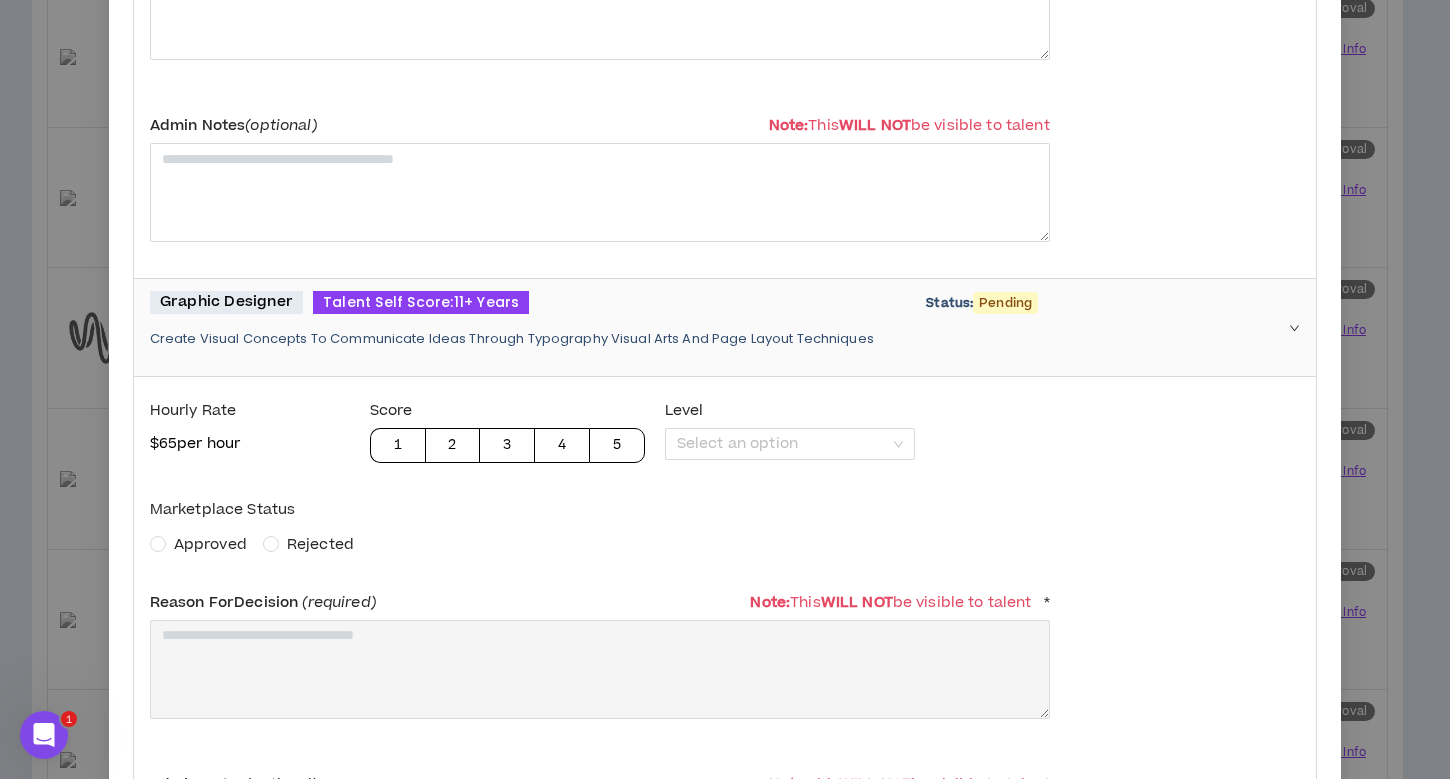 click on "Approved" at bounding box center [210, 544] 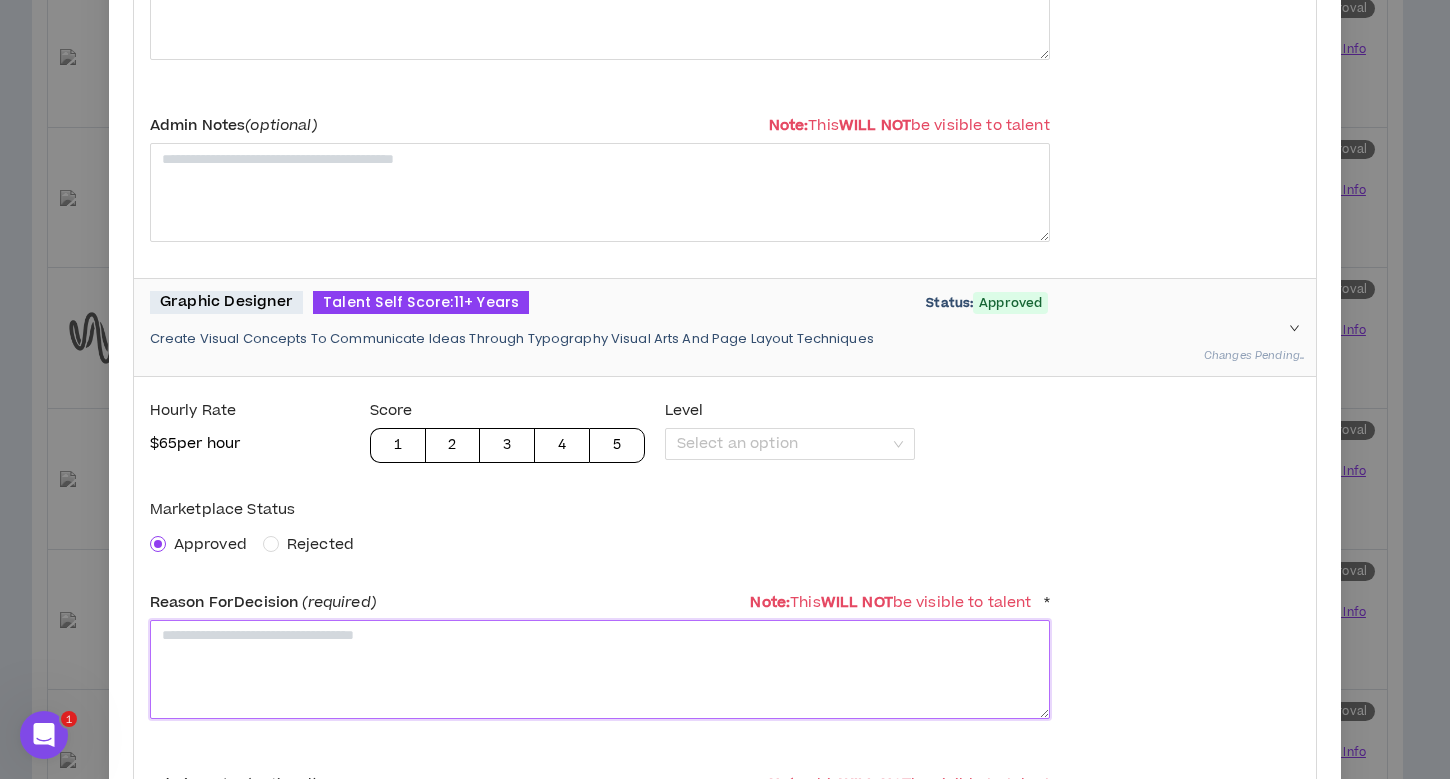 click at bounding box center (600, 669) 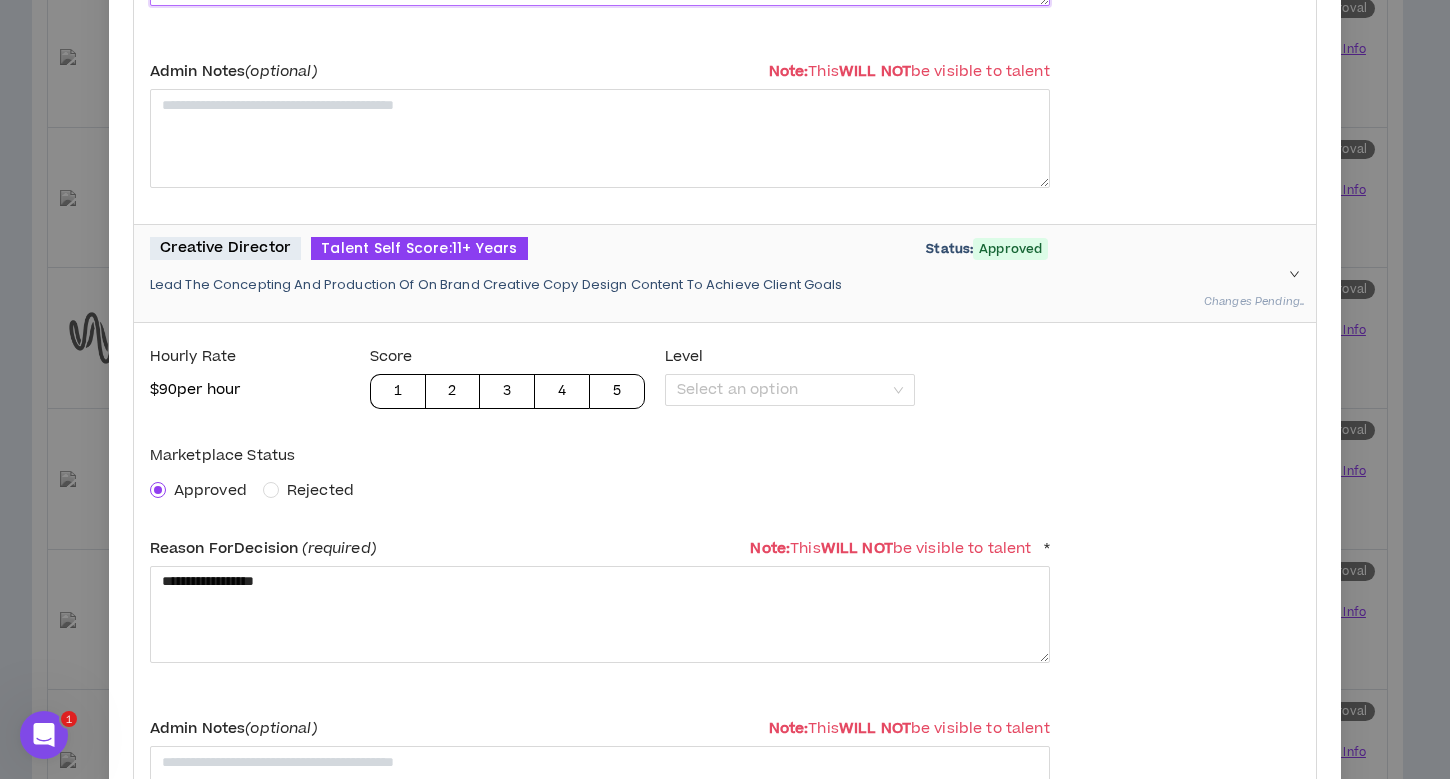 scroll, scrollTop: 2666, scrollLeft: 0, axis: vertical 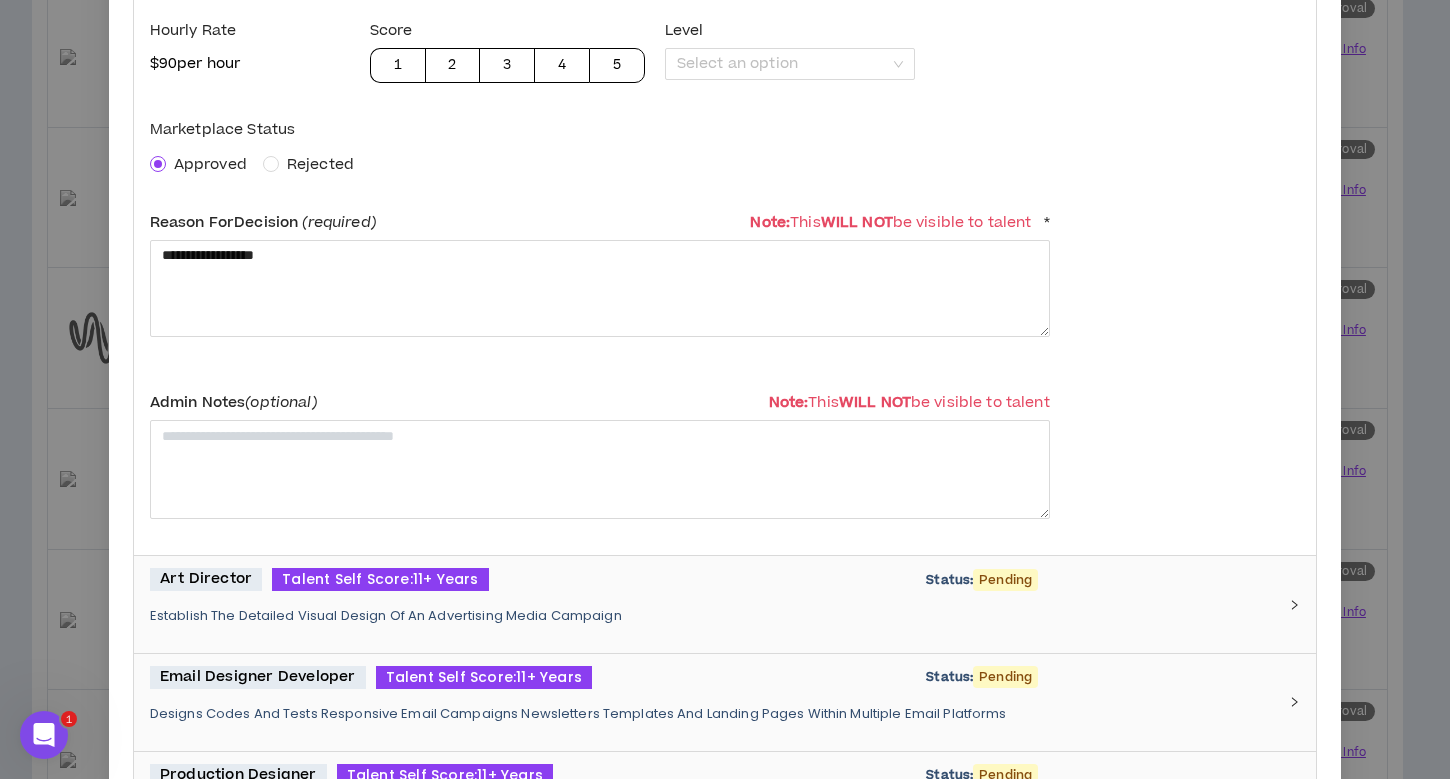 type on "**********" 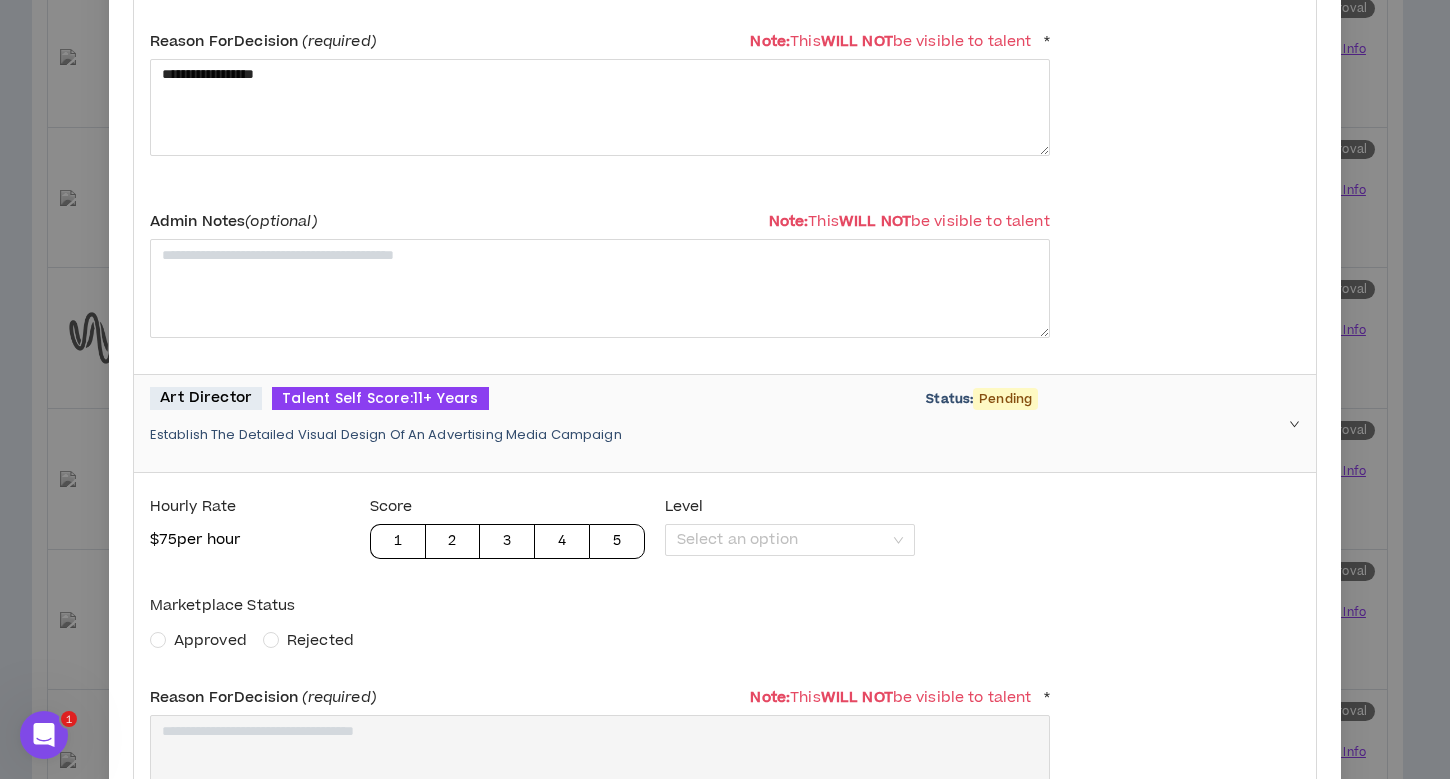 scroll, scrollTop: 3019, scrollLeft: 0, axis: vertical 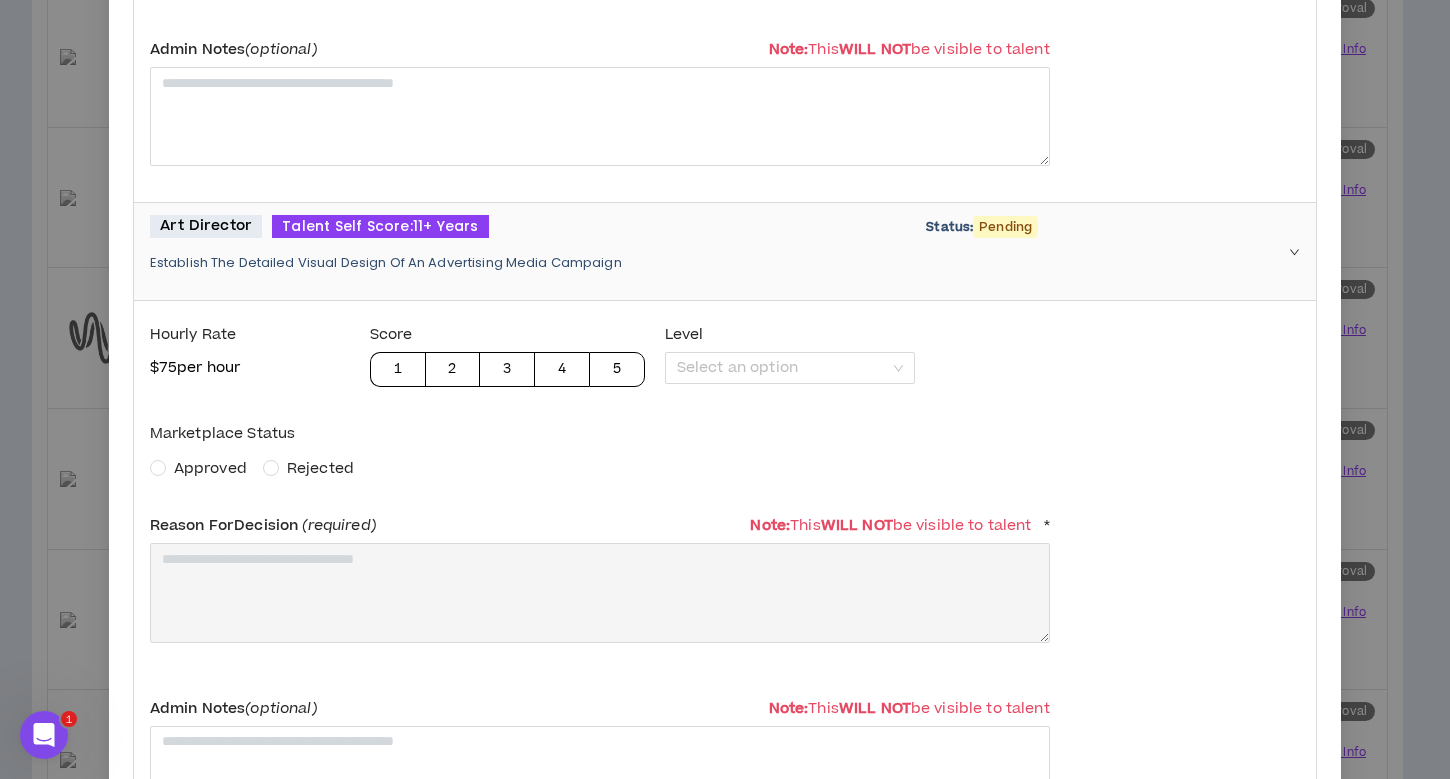 click on "Approved" at bounding box center [210, 468] 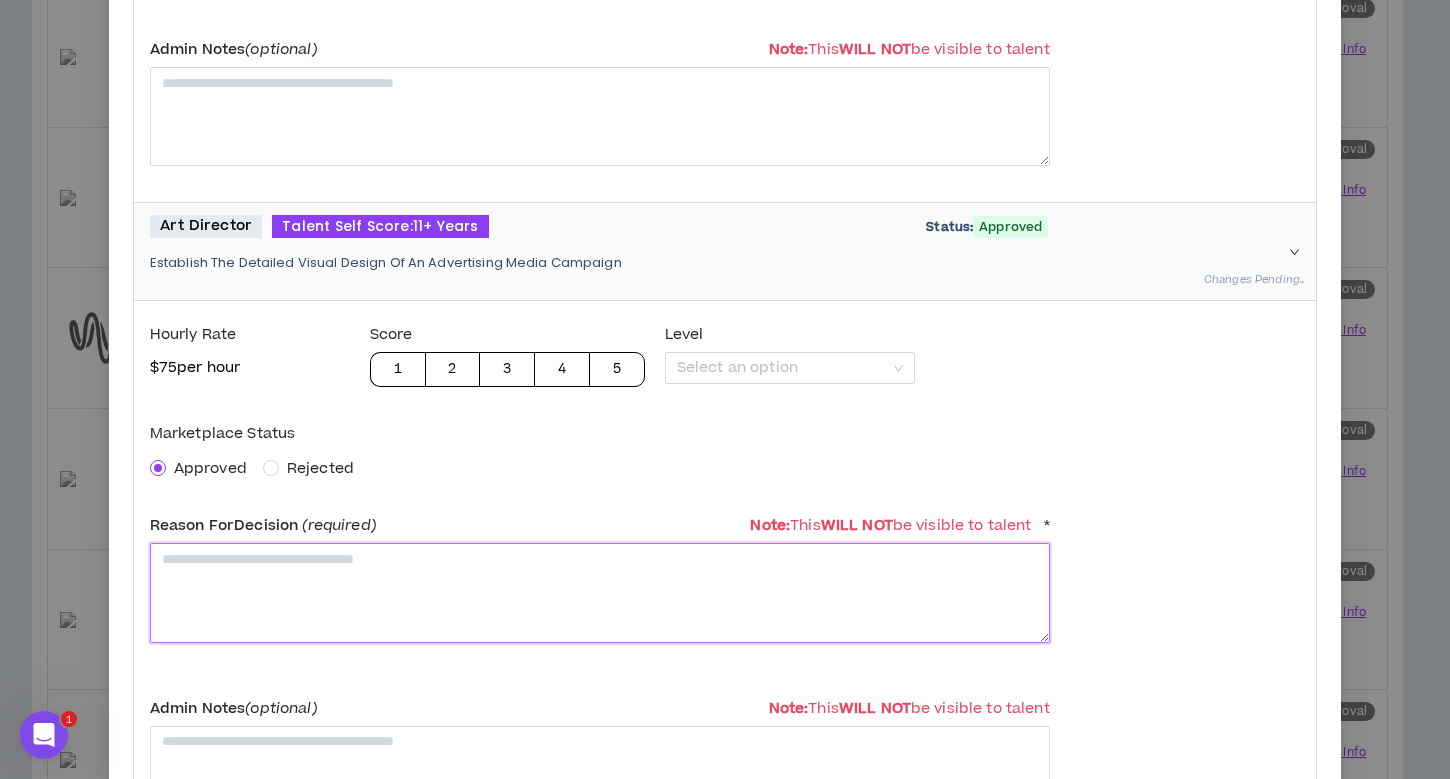 click at bounding box center [600, 592] 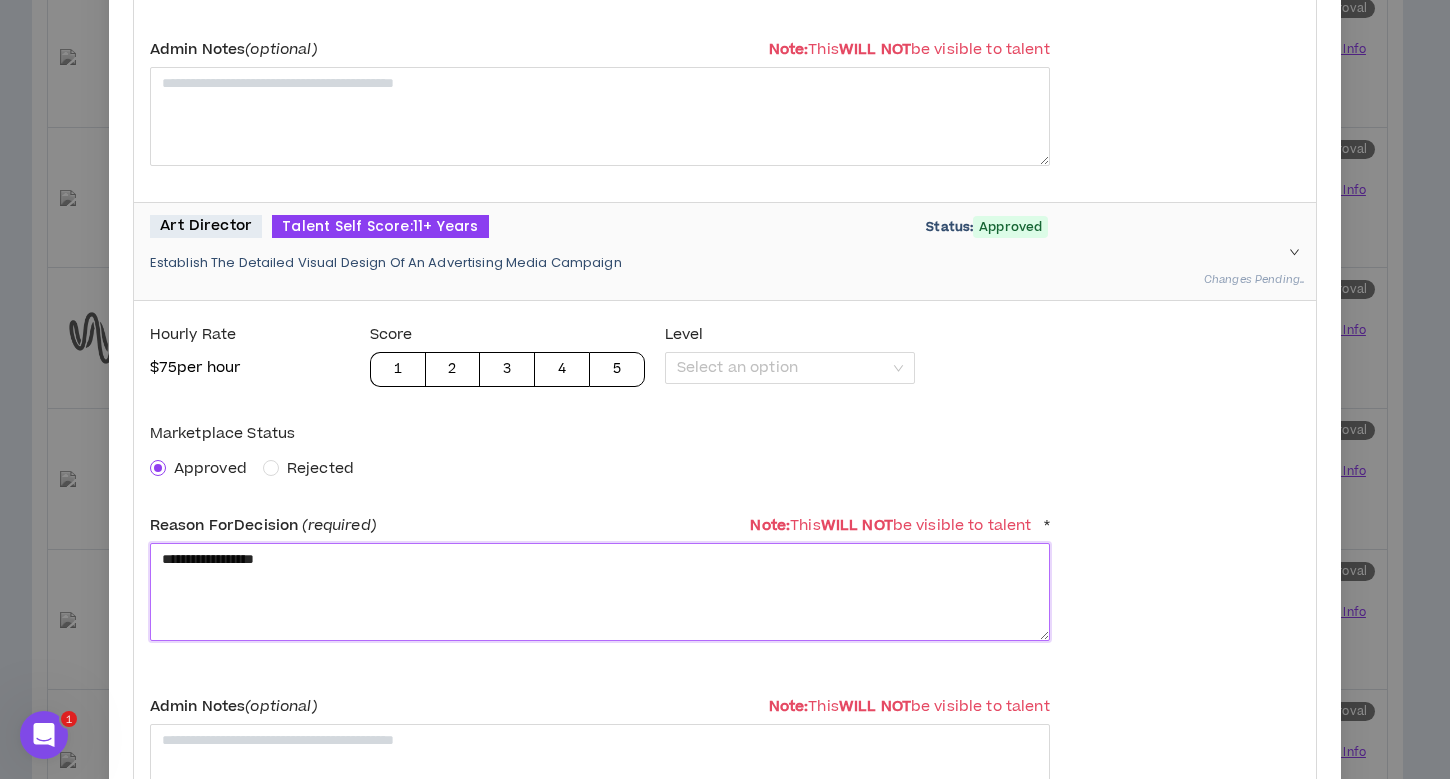 type on "**********" 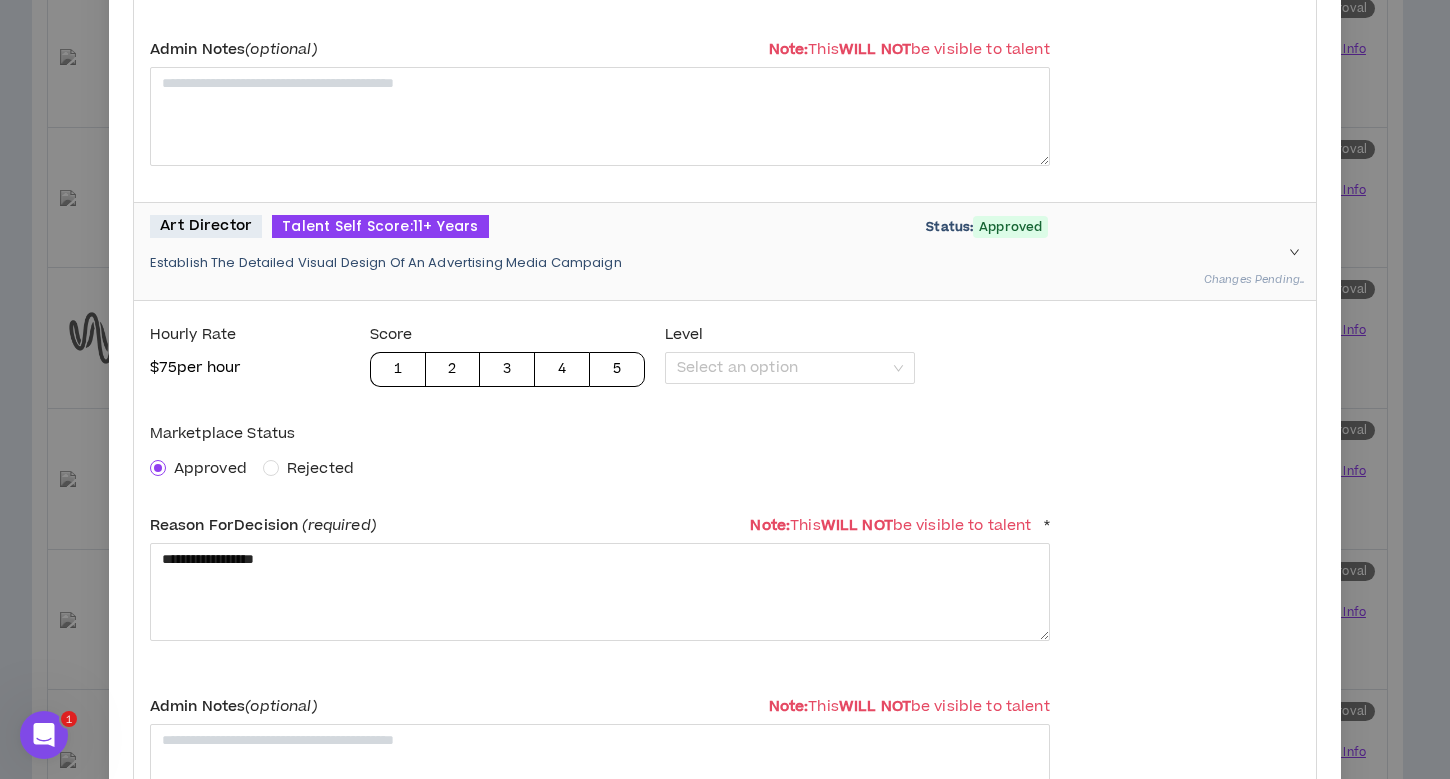 click 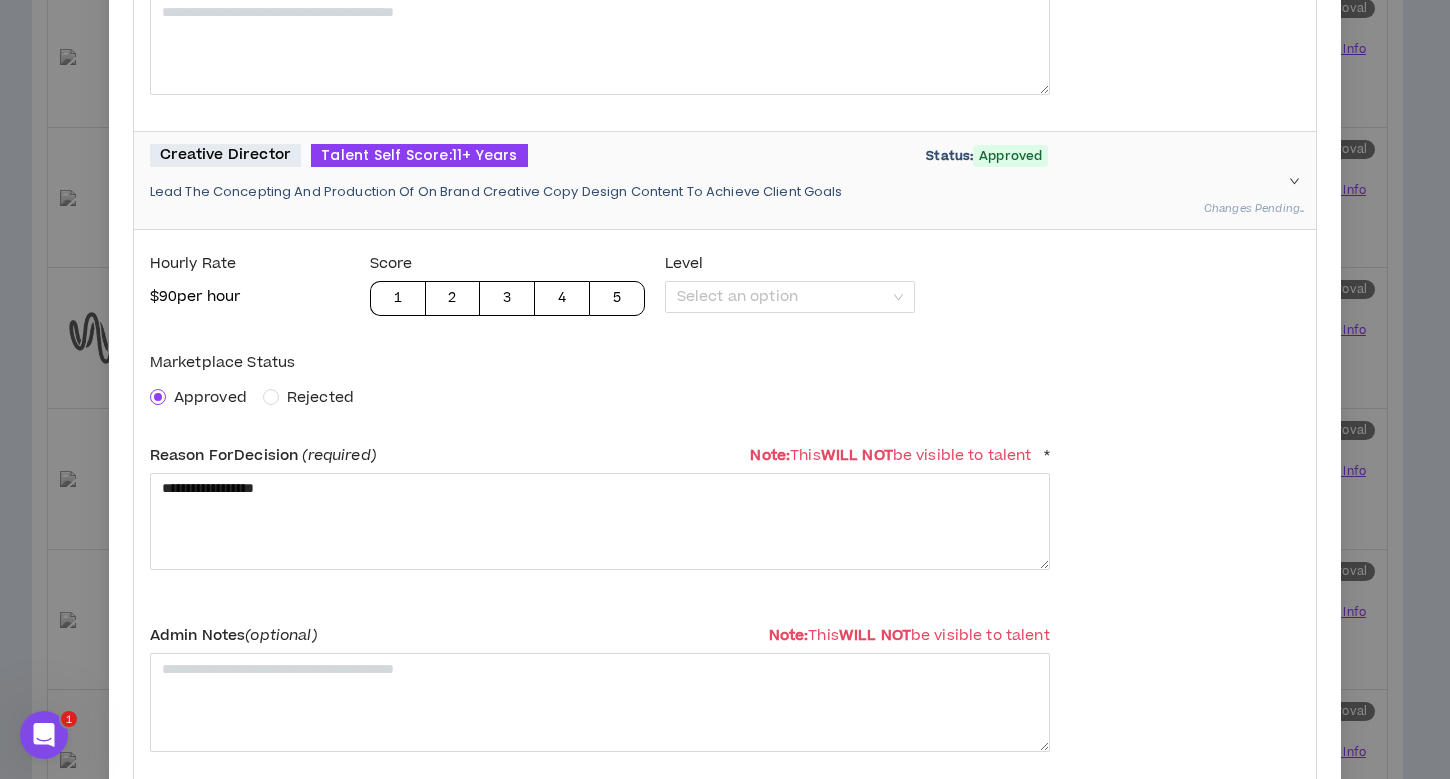 scroll, scrollTop: 2429, scrollLeft: 0, axis: vertical 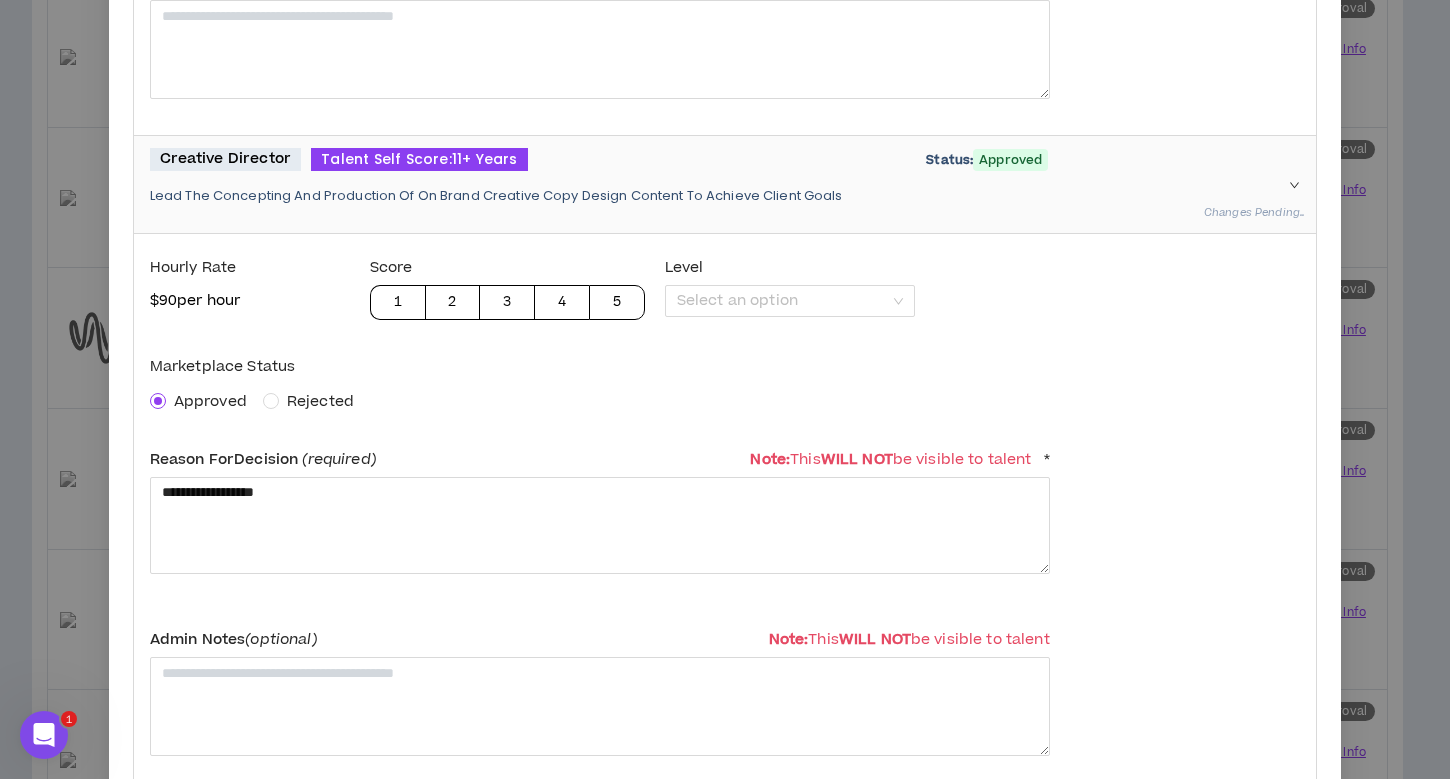 click 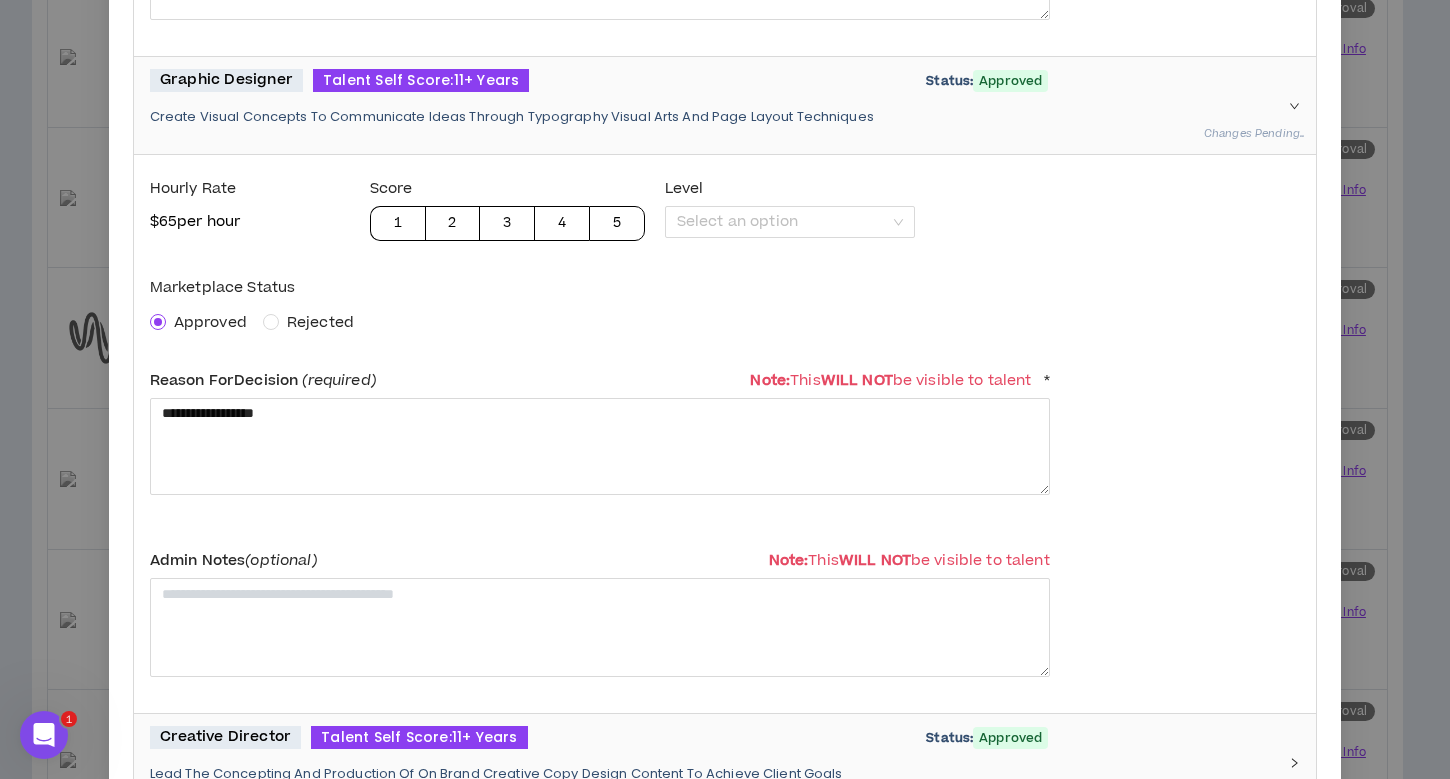 scroll, scrollTop: 1847, scrollLeft: 0, axis: vertical 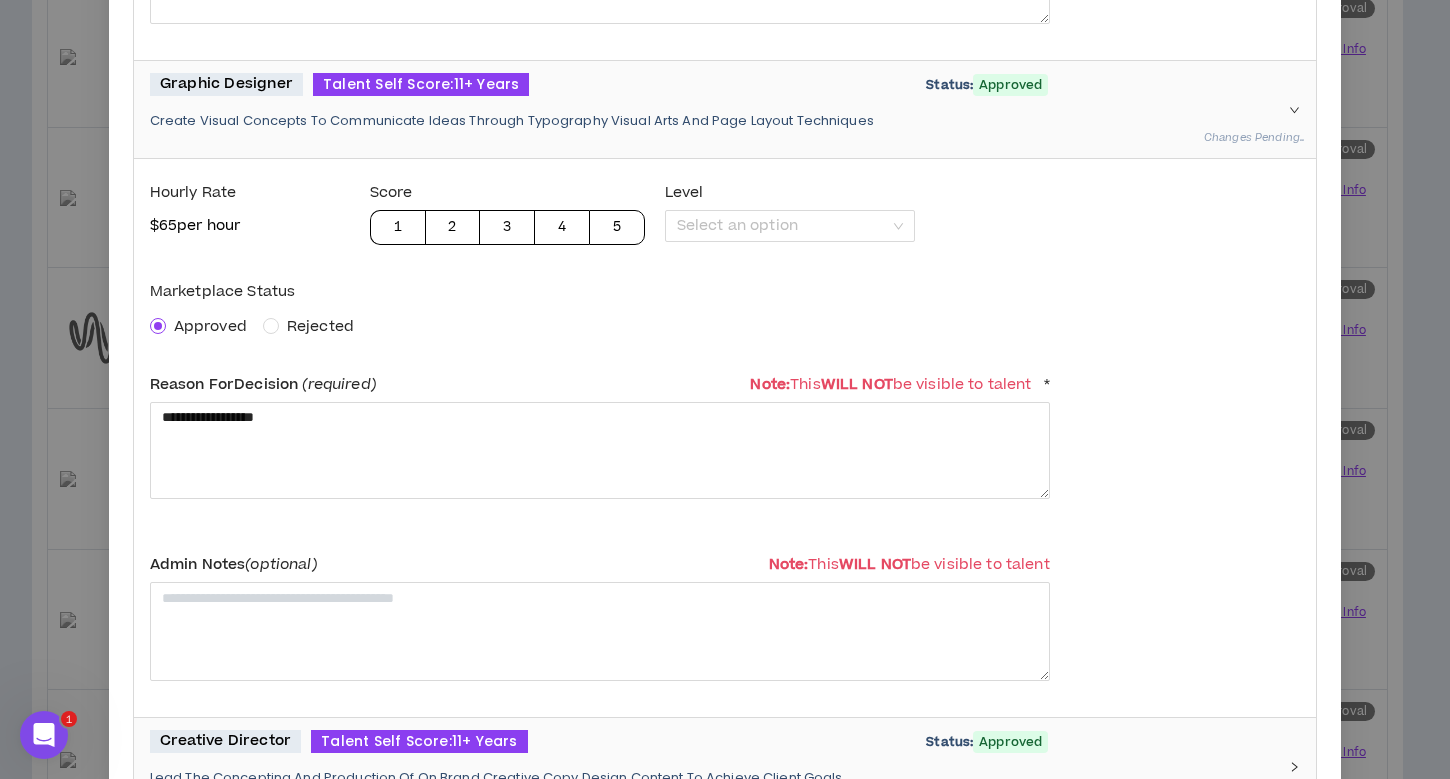 click on "Graphic Designer Talent Self Score:   11+ Years Status:  Approved Create Visual Concepts To Communicate Ideas Through Typography Visual Arts And Page Layout Techniques Changes Pending.." at bounding box center [725, 109] 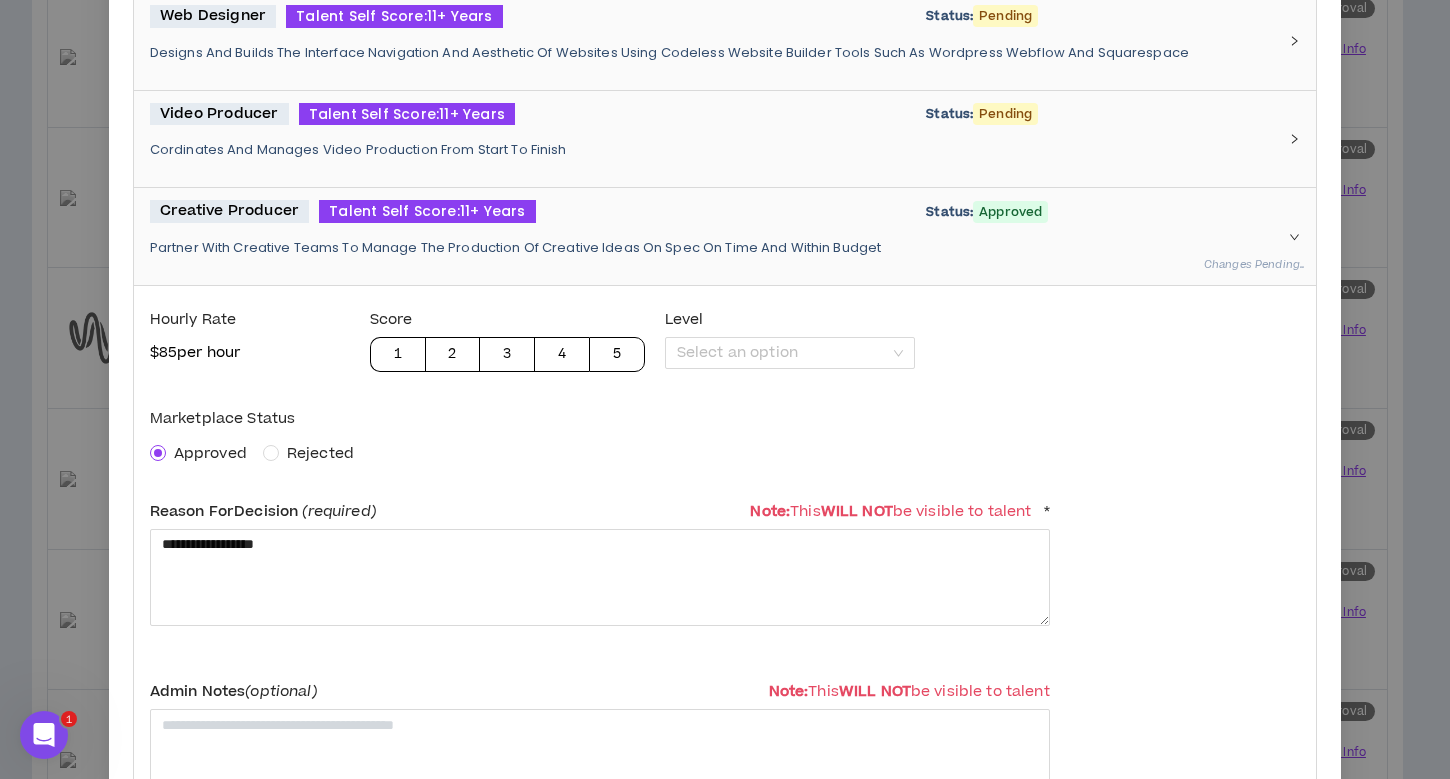 scroll, scrollTop: 1059, scrollLeft: 0, axis: vertical 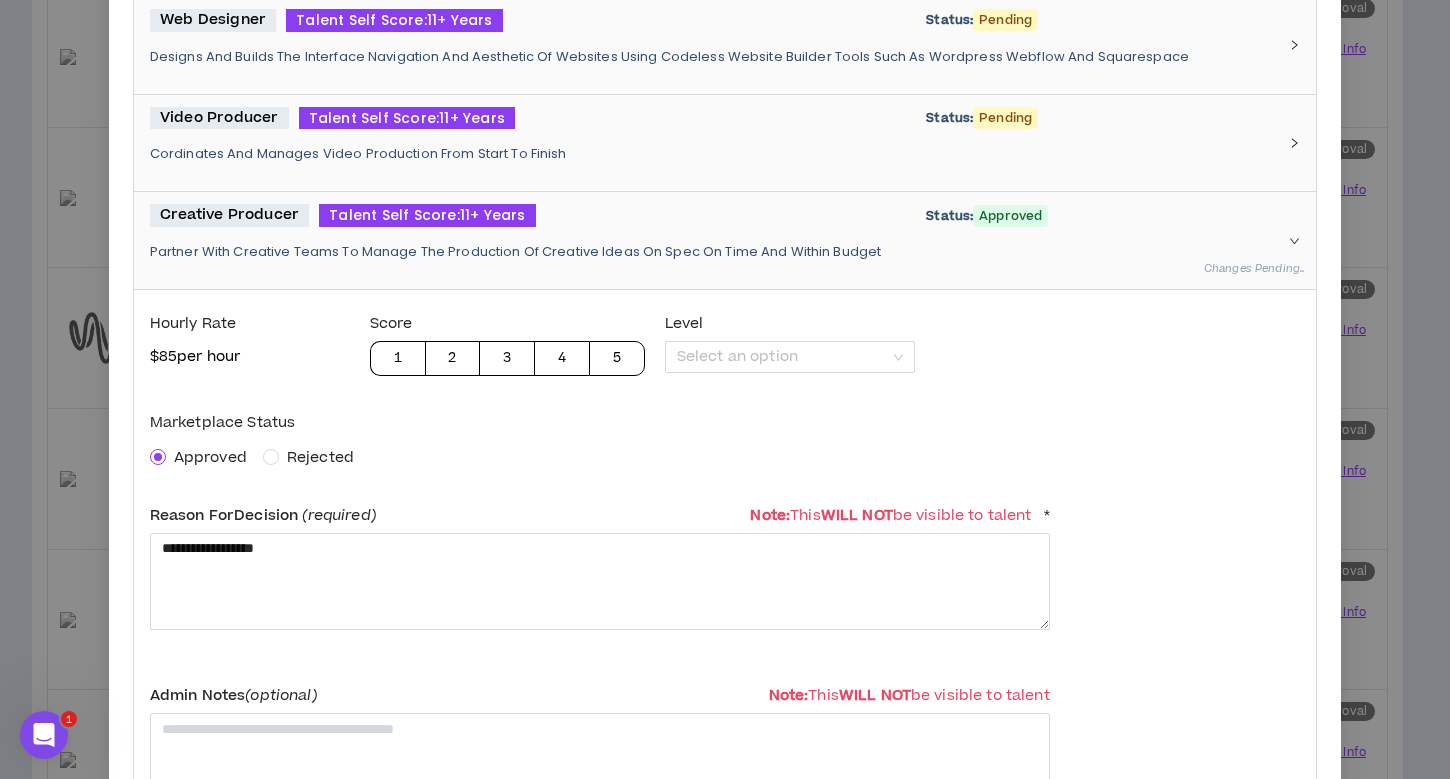 click 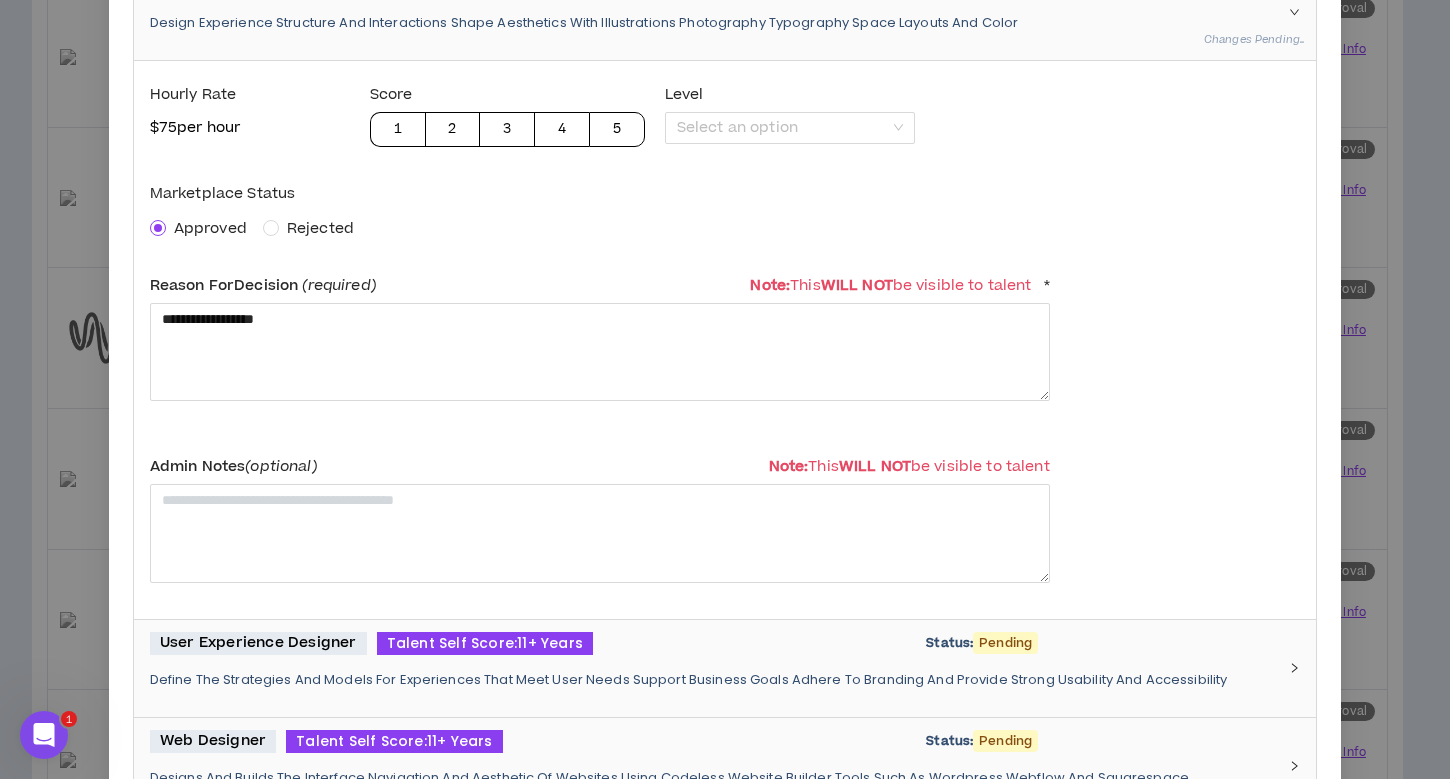scroll, scrollTop: 77, scrollLeft: 0, axis: vertical 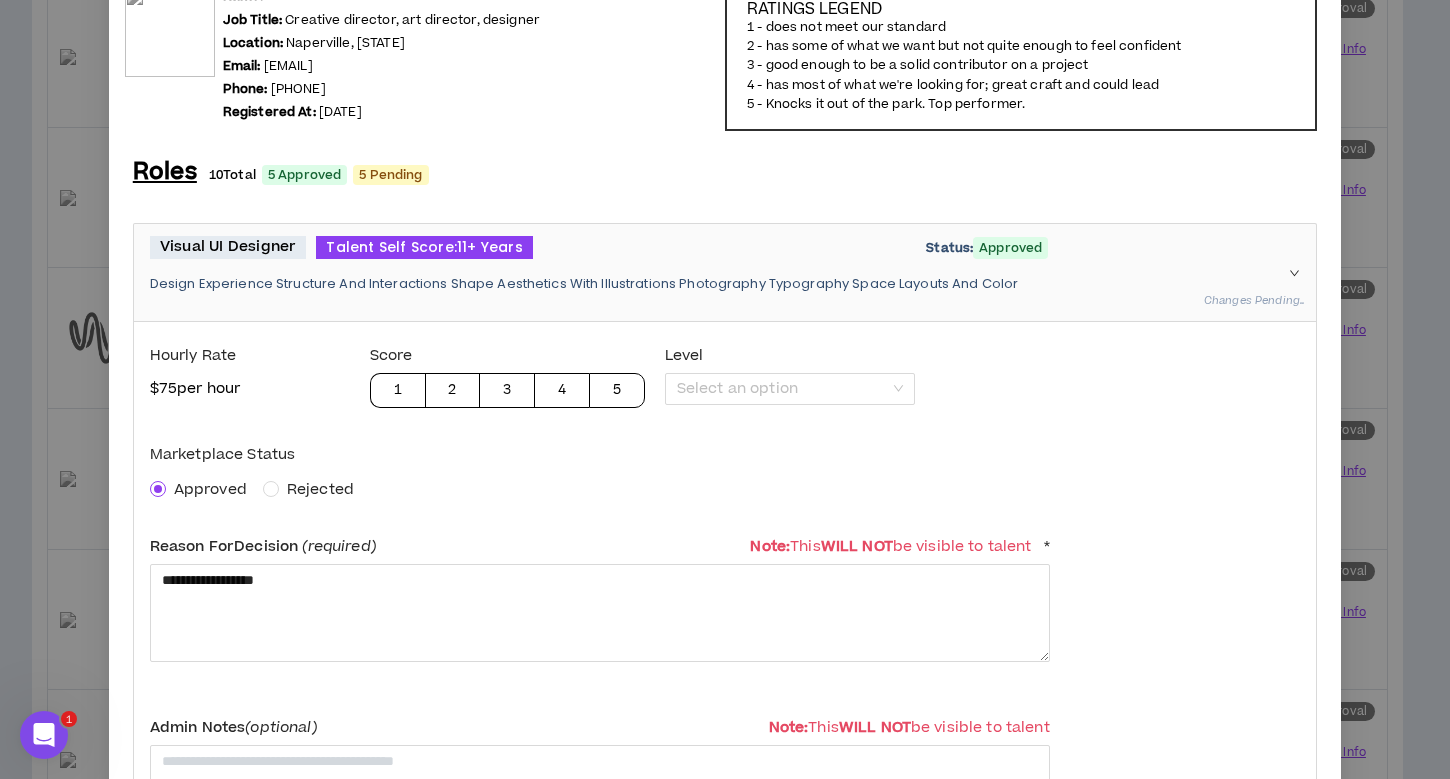 click 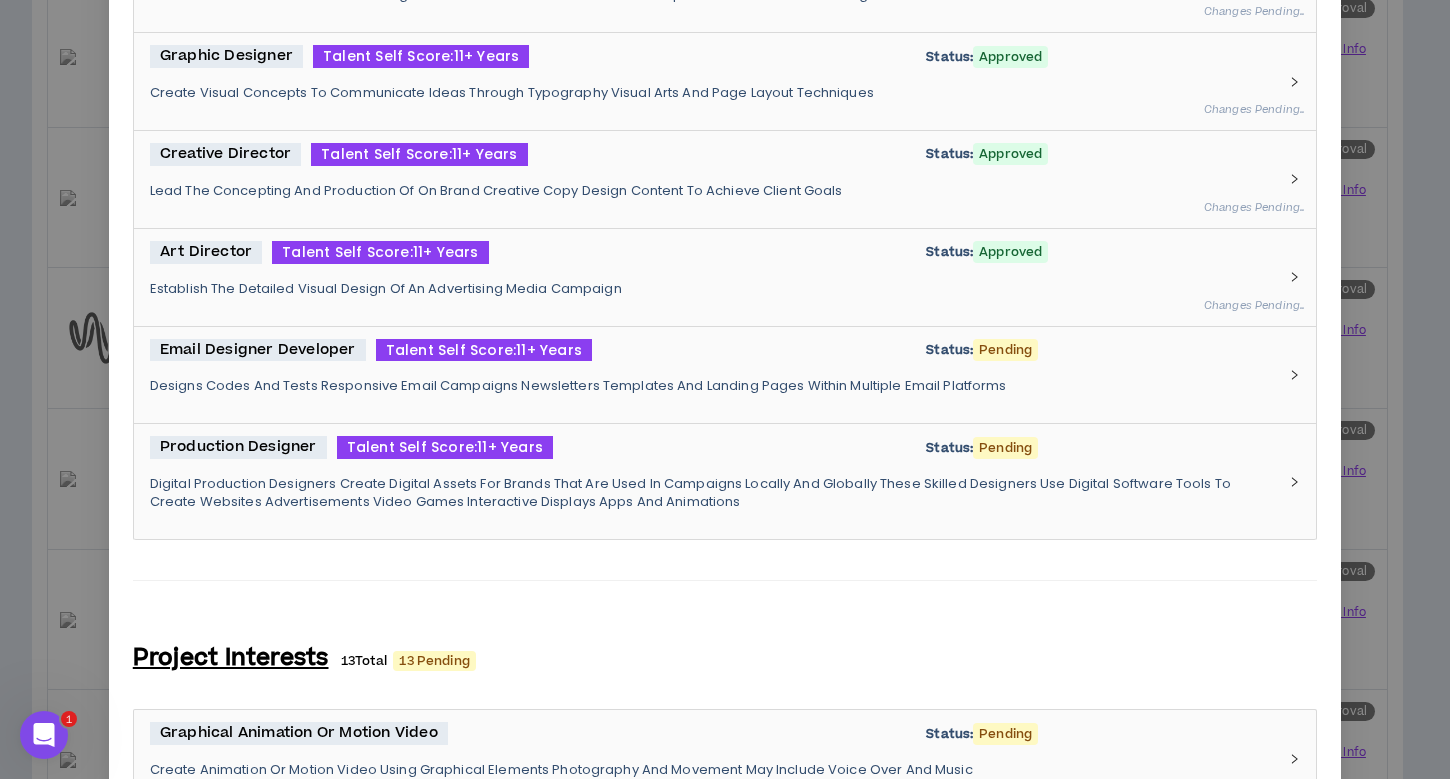 scroll, scrollTop: 835, scrollLeft: 0, axis: vertical 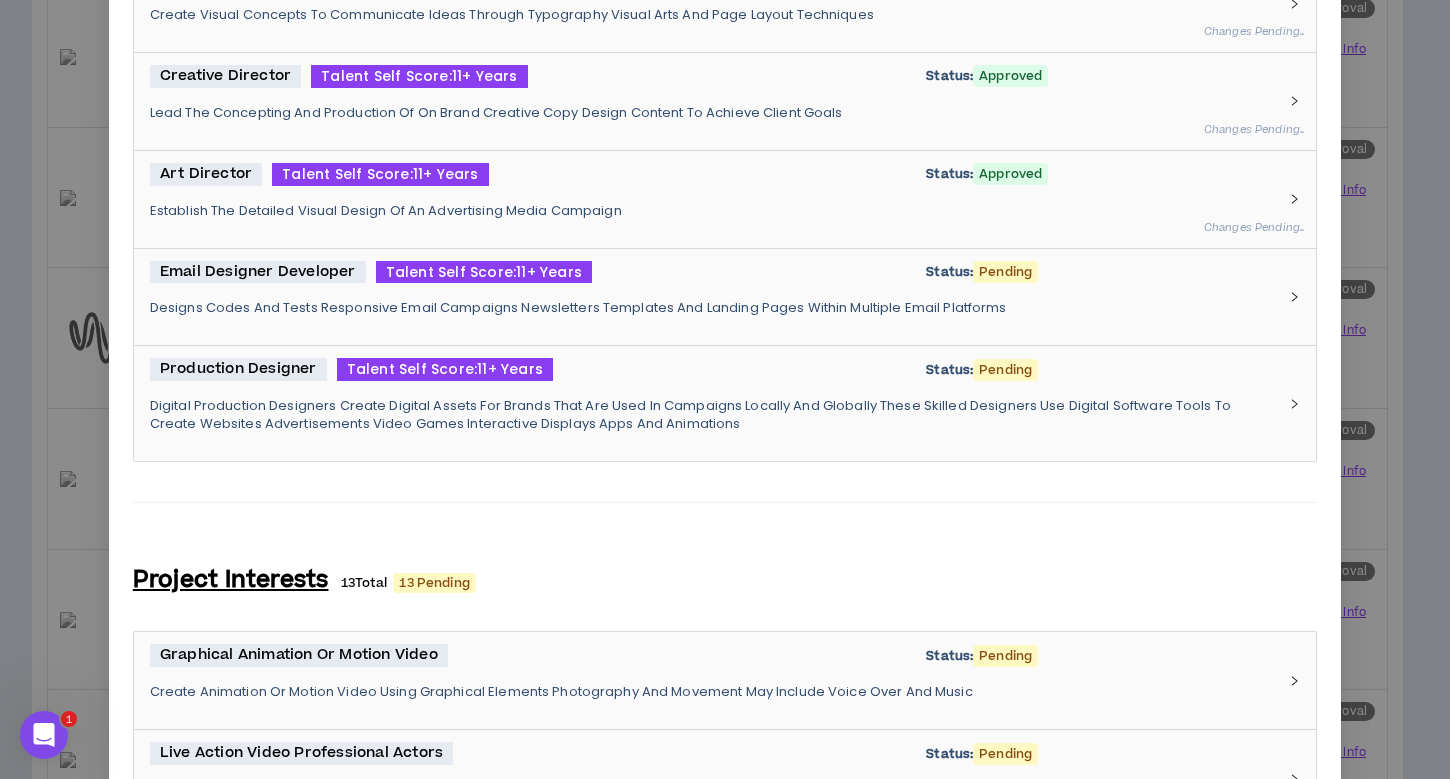click 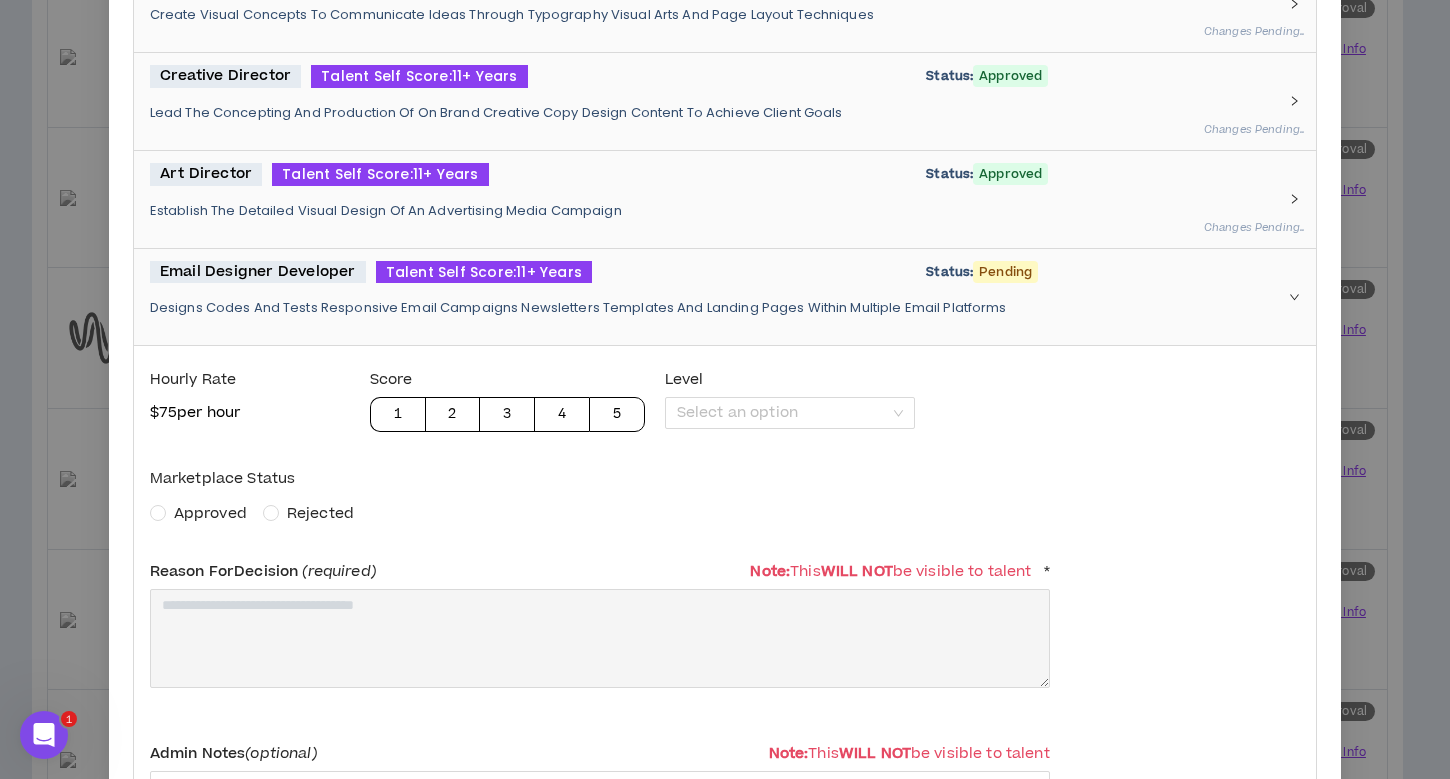 click on "Approved" at bounding box center [210, 513] 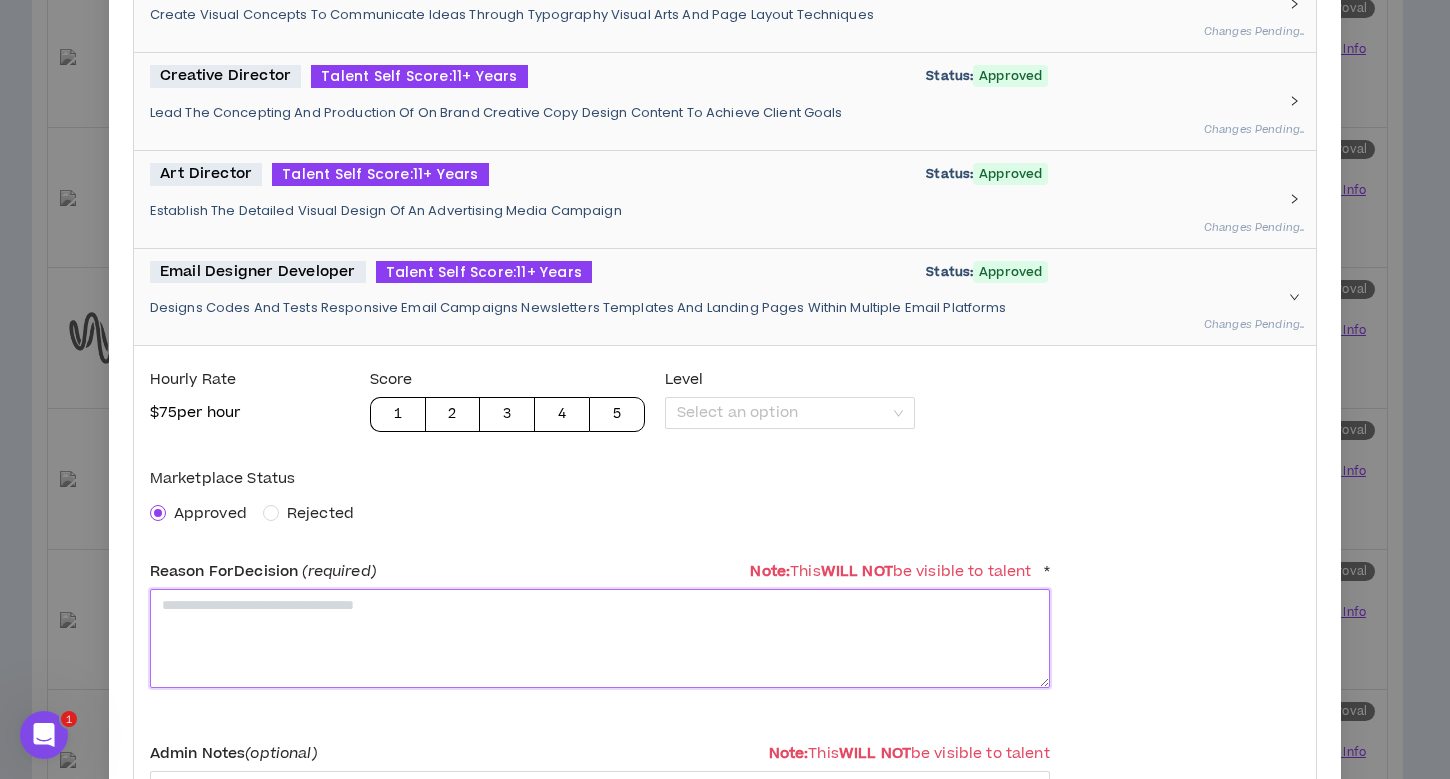 click at bounding box center (600, 638) 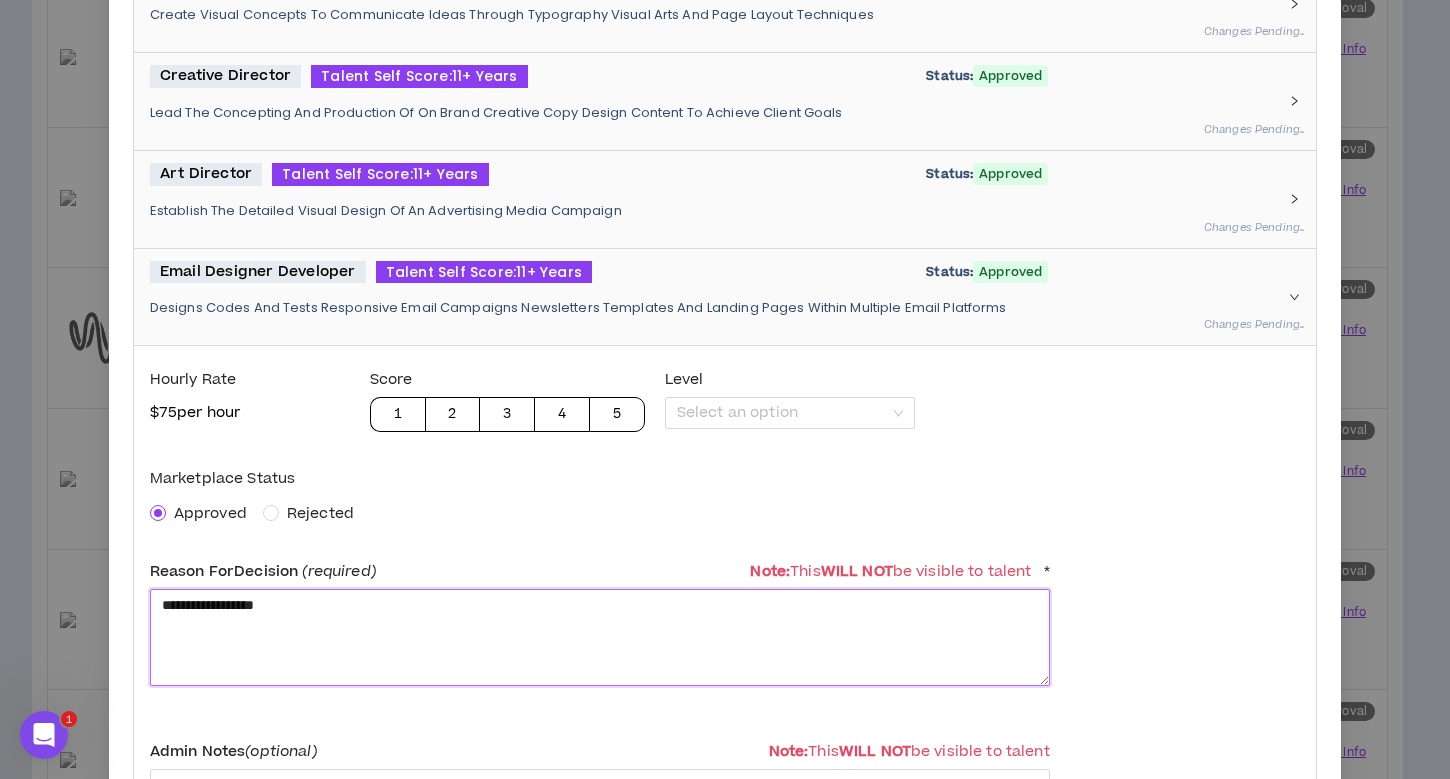 type on "**********" 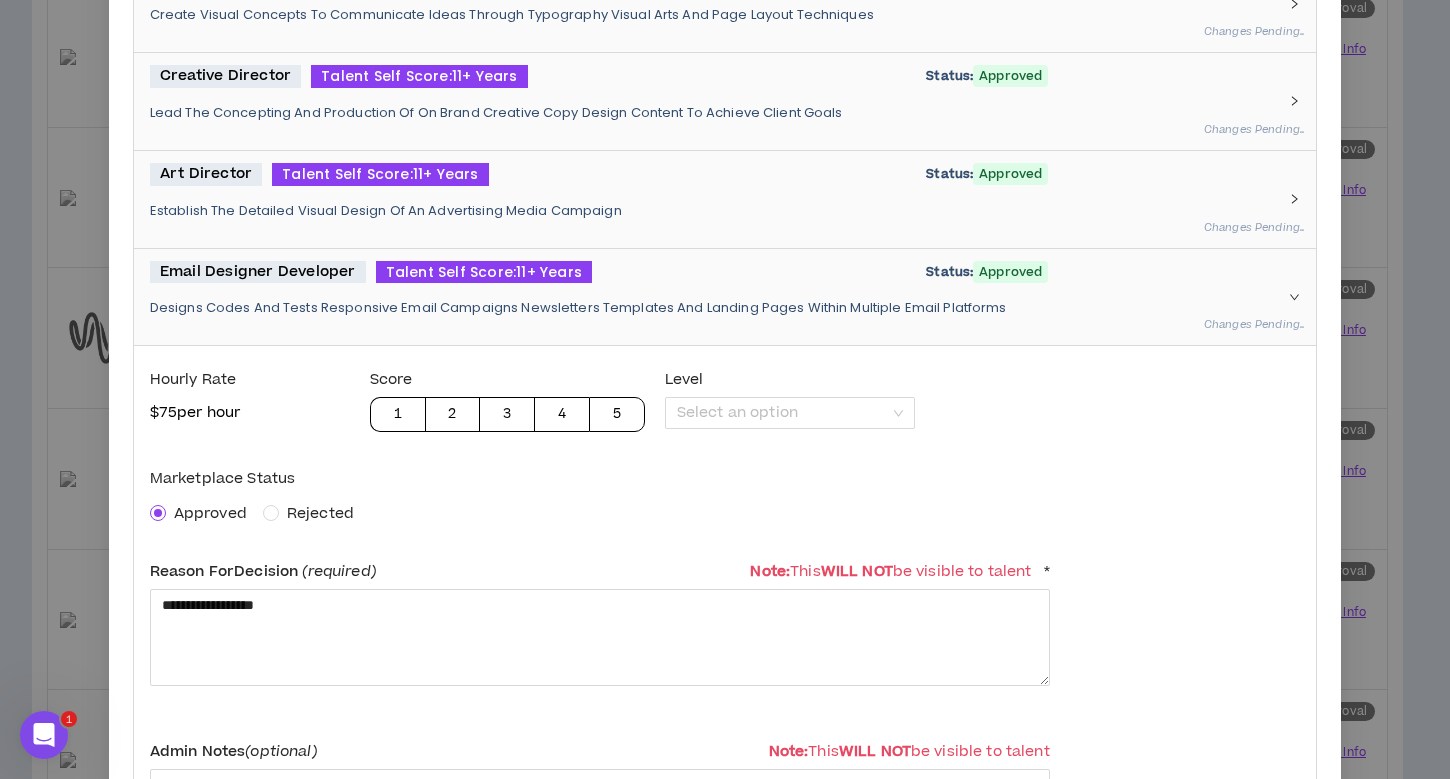 click 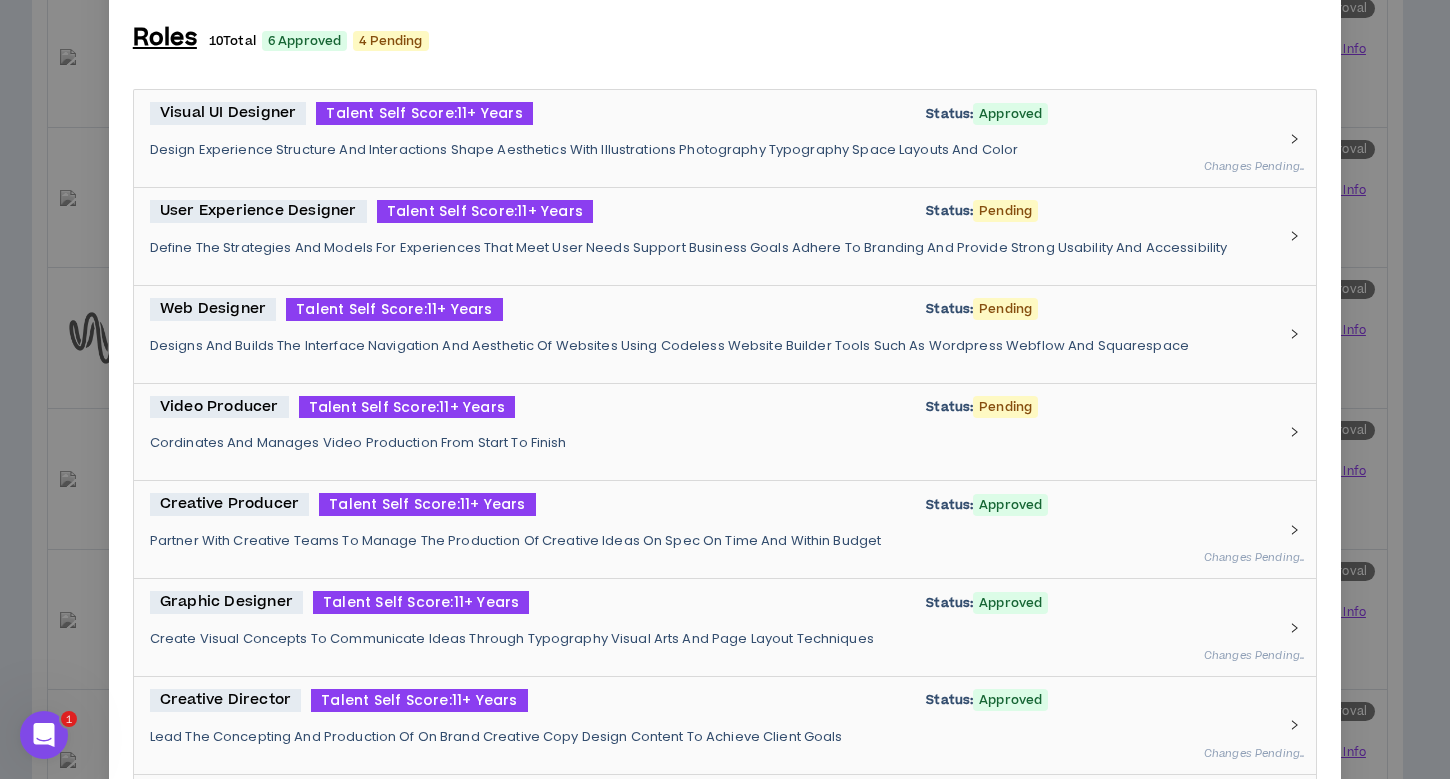 scroll, scrollTop: 177, scrollLeft: 0, axis: vertical 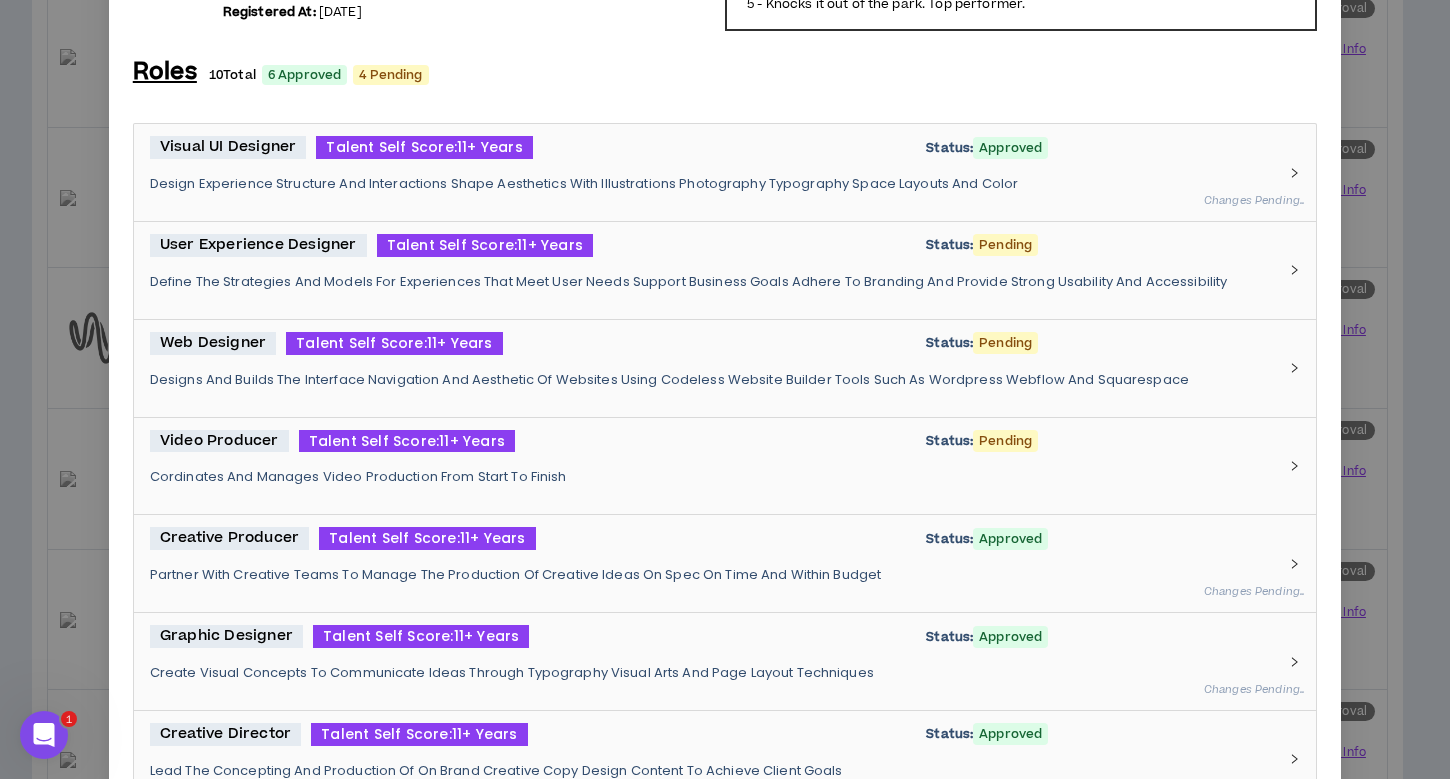 click on "Web Designer Talent Self Score:   11+ Years Status:  Pending Designs And Builds The Interface Navigation And Aesthetic Of Websites Using Codeless Website Builder Tools Such As Wordpress Webflow And Squarespace" at bounding box center (713, 368) 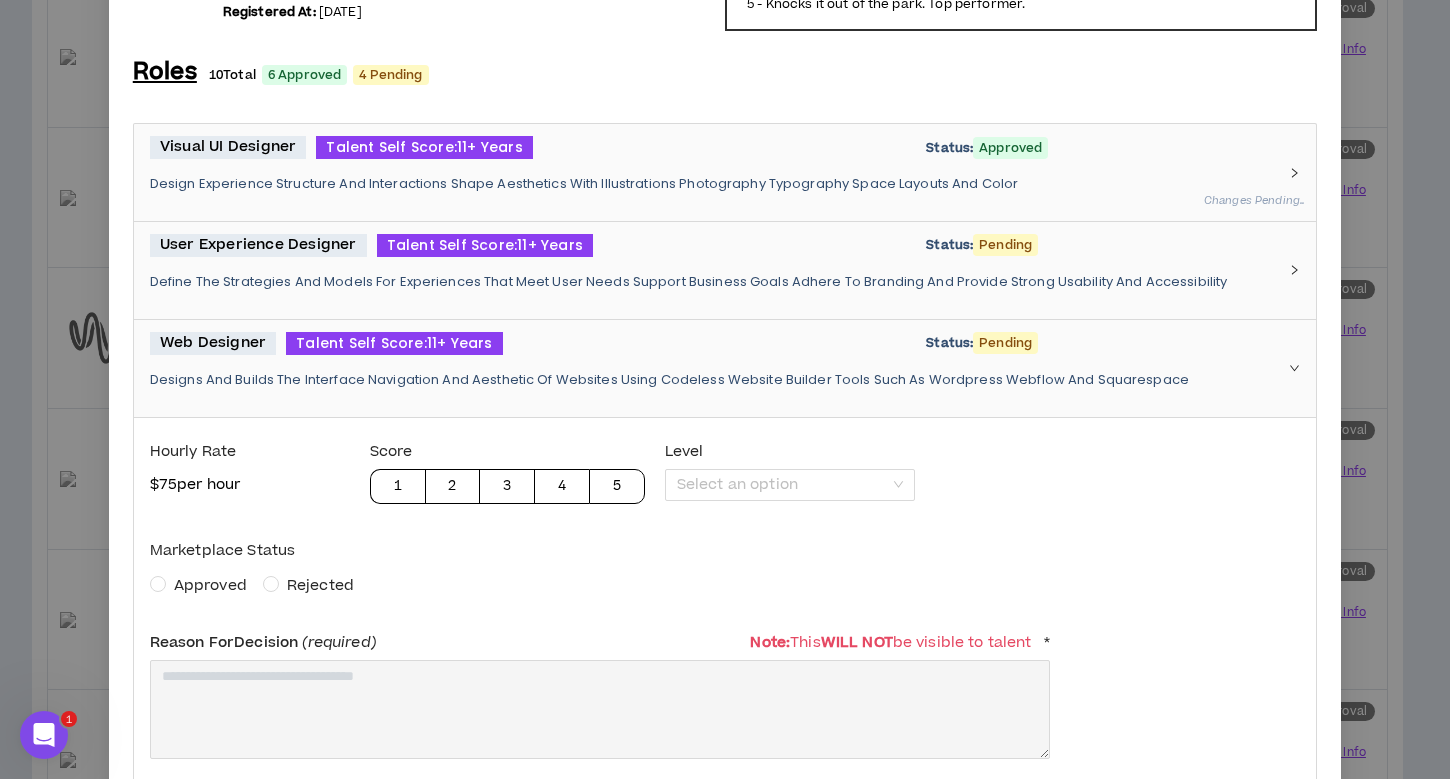 click on "Approved" at bounding box center [210, 585] 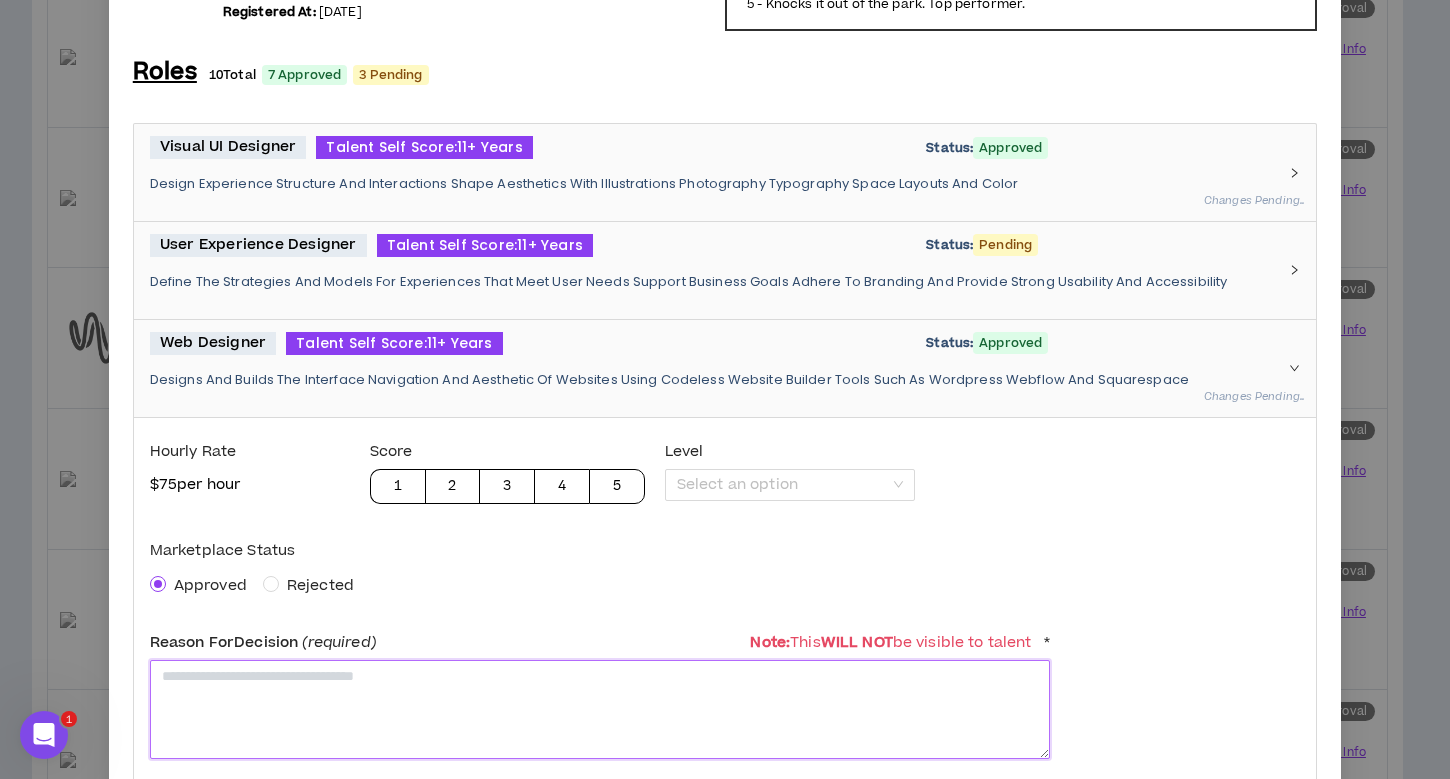 click at bounding box center [600, 709] 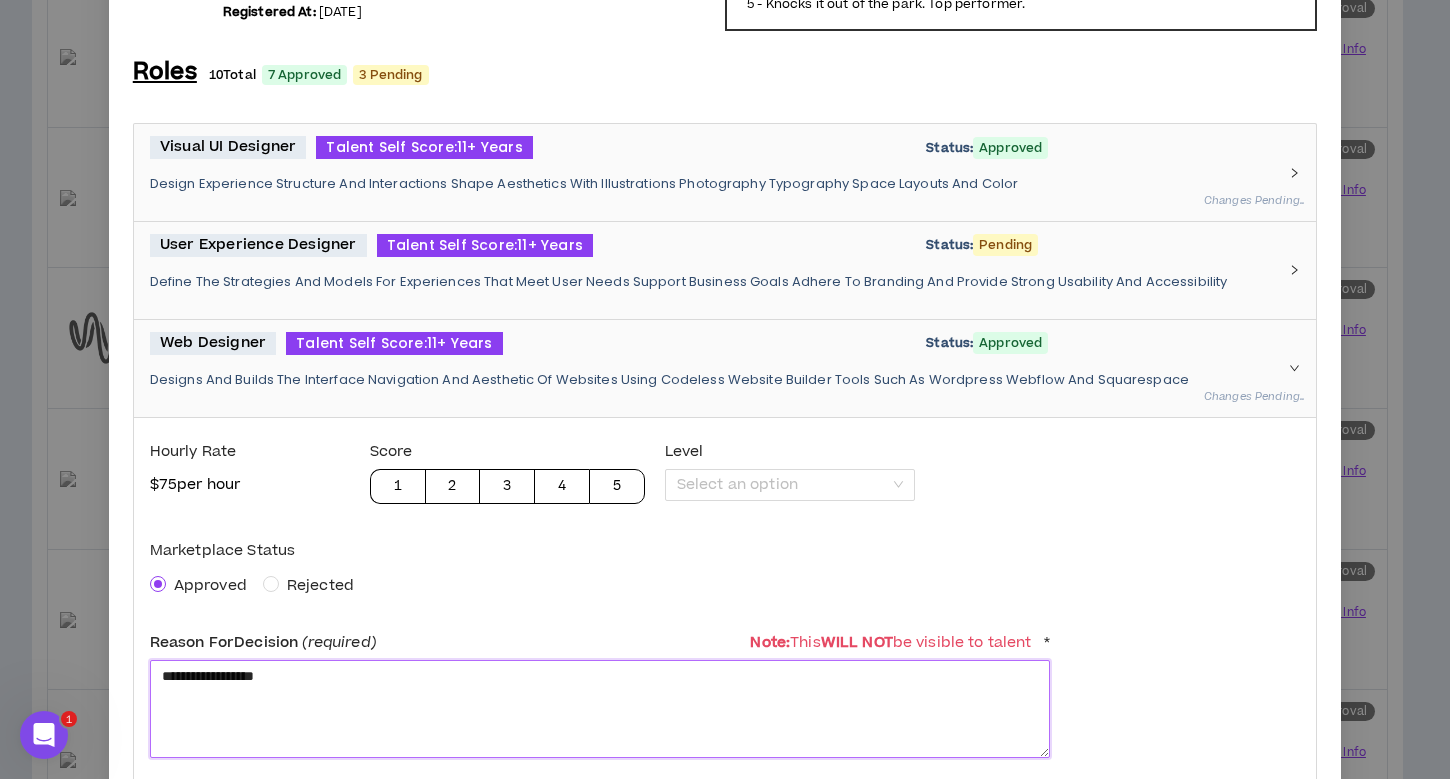 type on "**********" 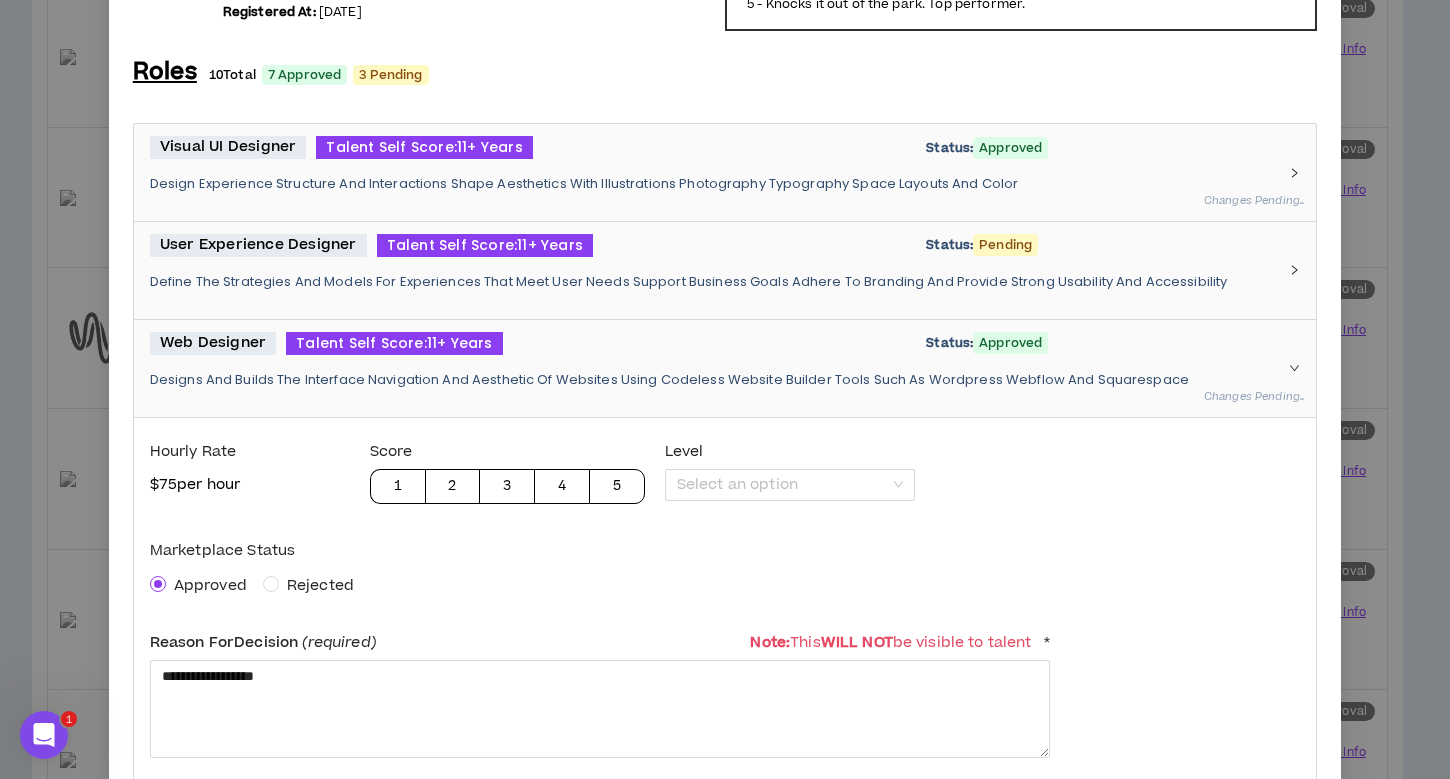 click on "User Experience Designer Talent Self Score:   11+ Years Status:  Pending Define The Strategies And Models For Experiences That Meet User Needs Support Business Goals Adhere To Branding And Provide Strong Usability And Accessibility" at bounding box center [713, 270] 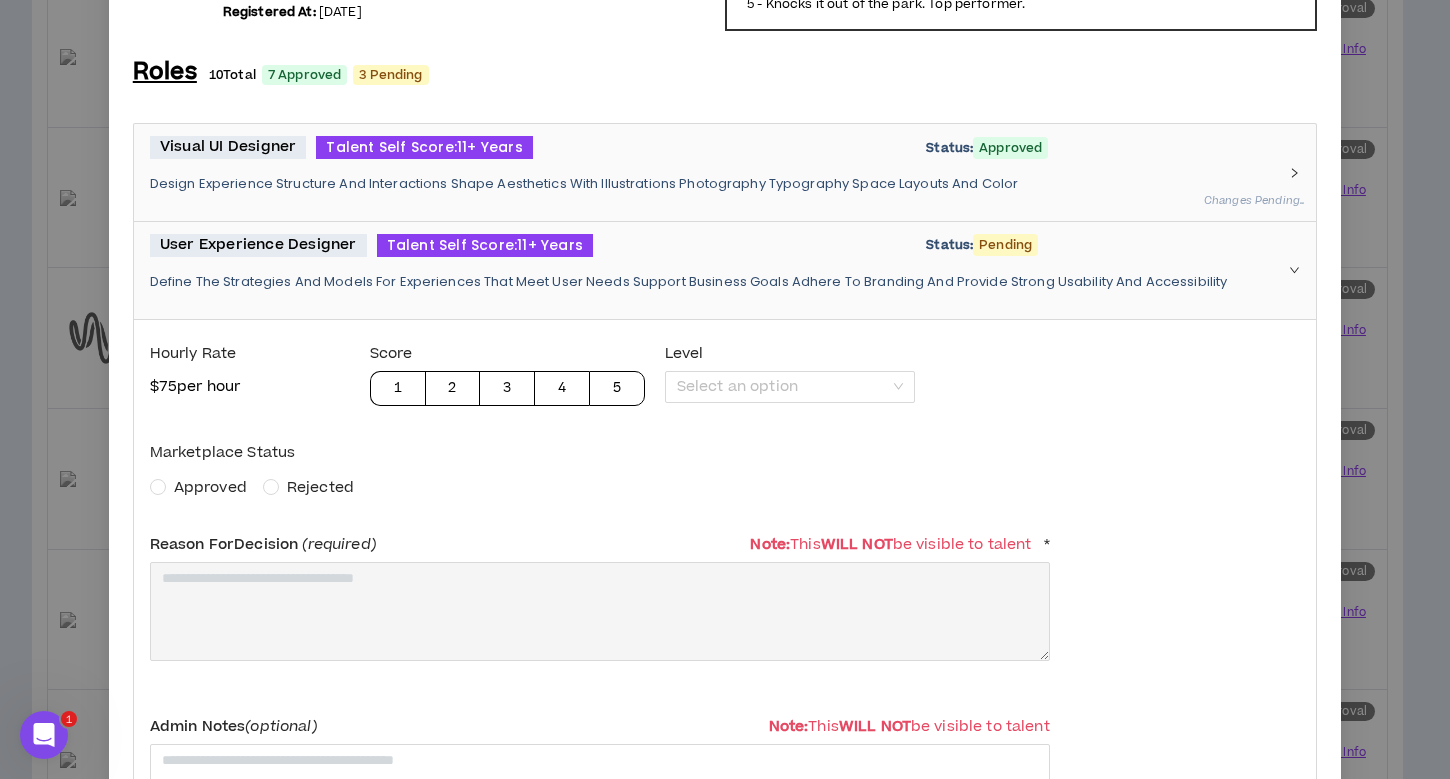 click on "Rejected" at bounding box center (320, 487) 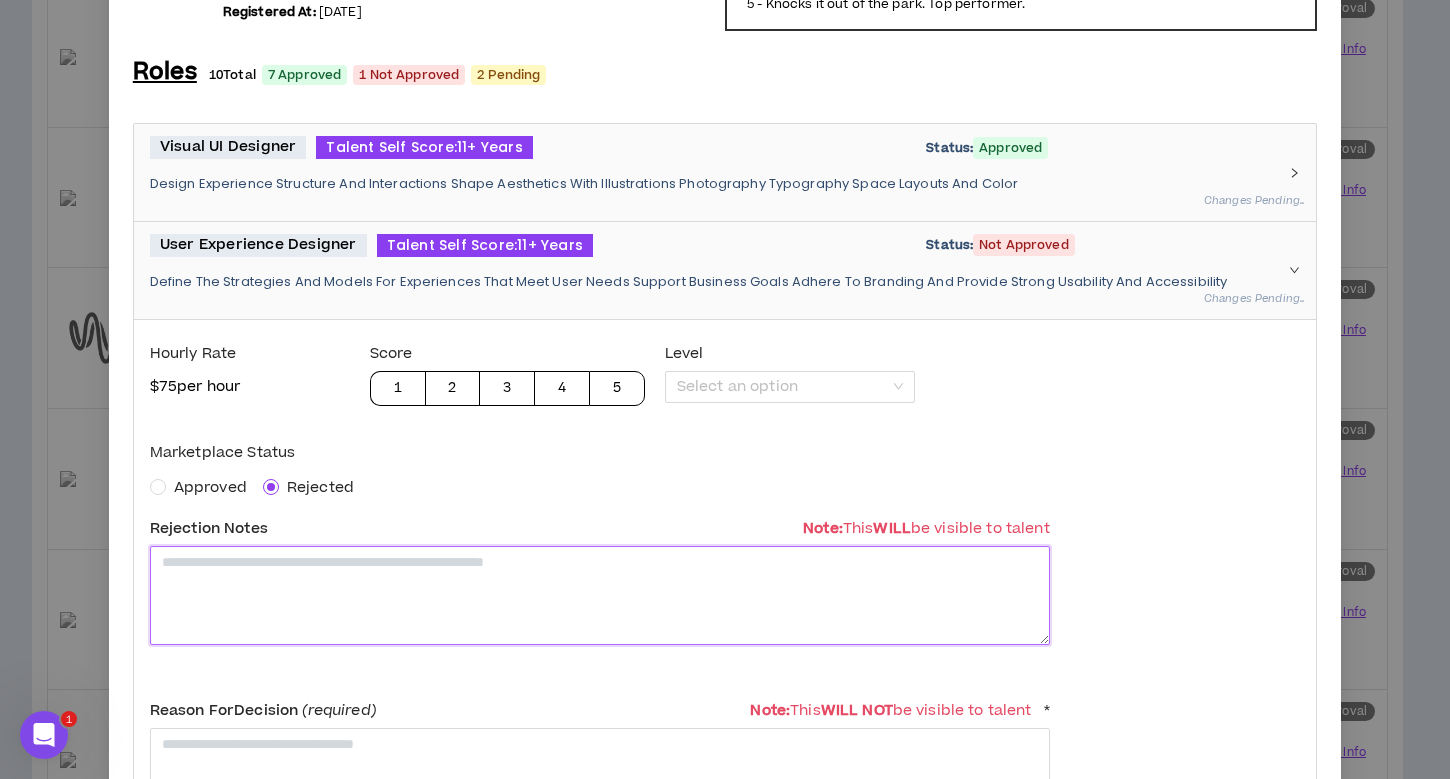 click at bounding box center (600, 595) 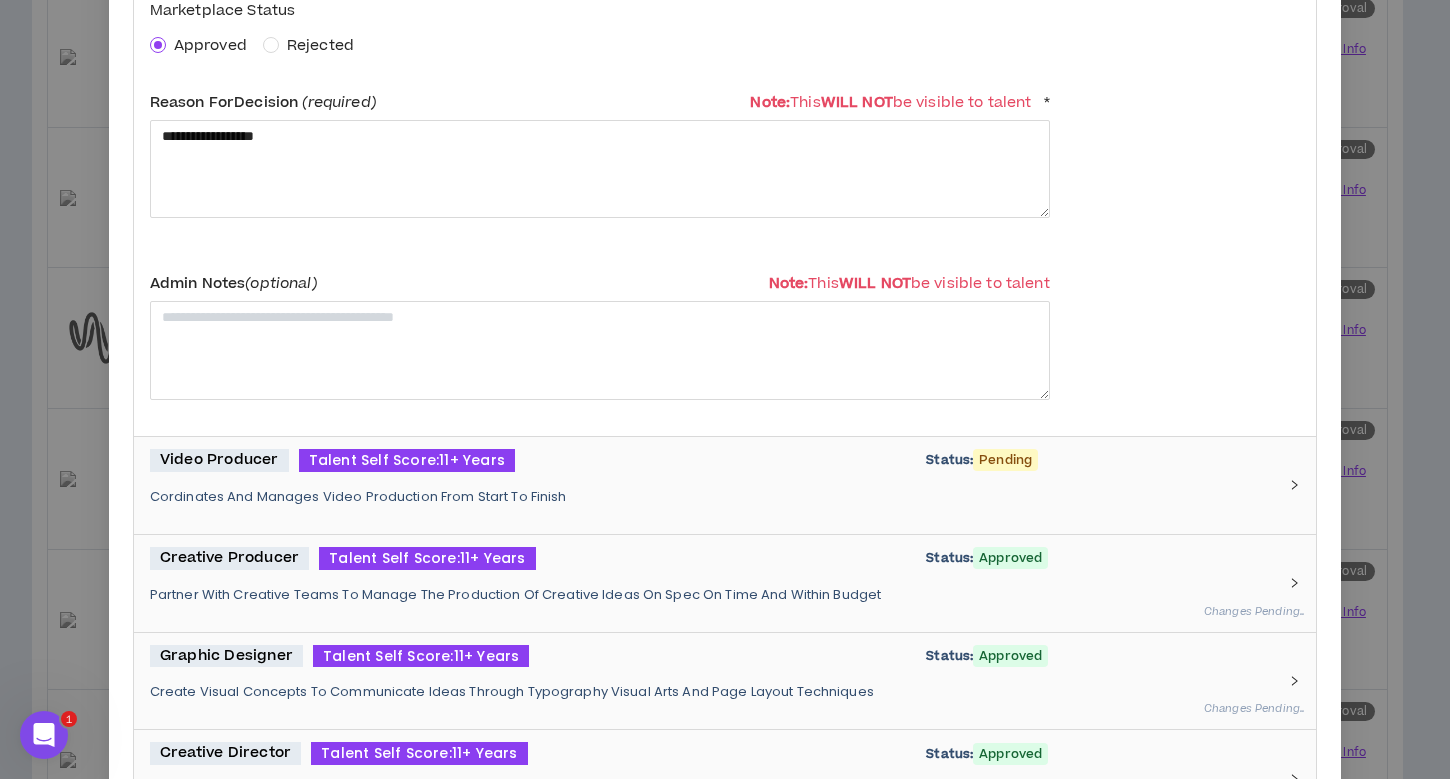 scroll, scrollTop: 1446, scrollLeft: 0, axis: vertical 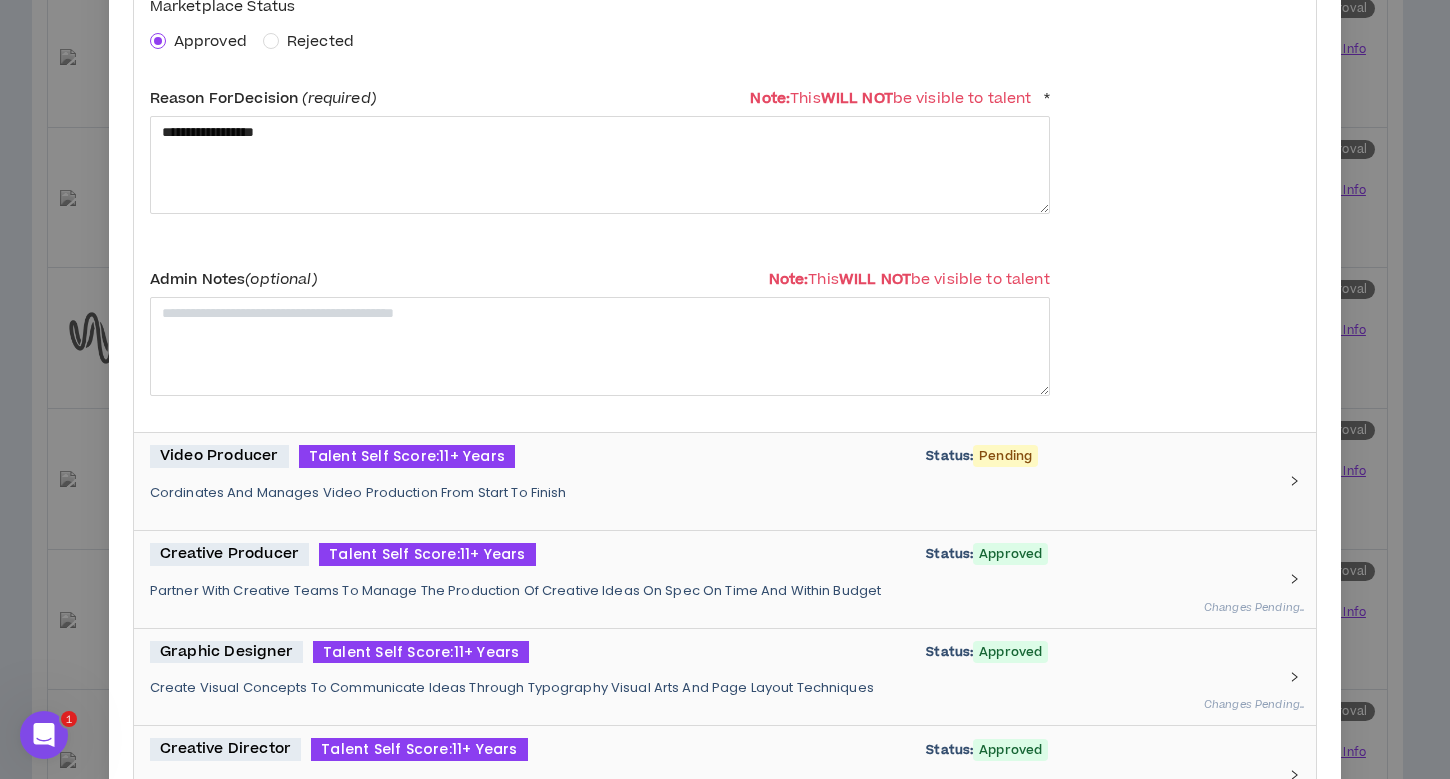 type on "**********" 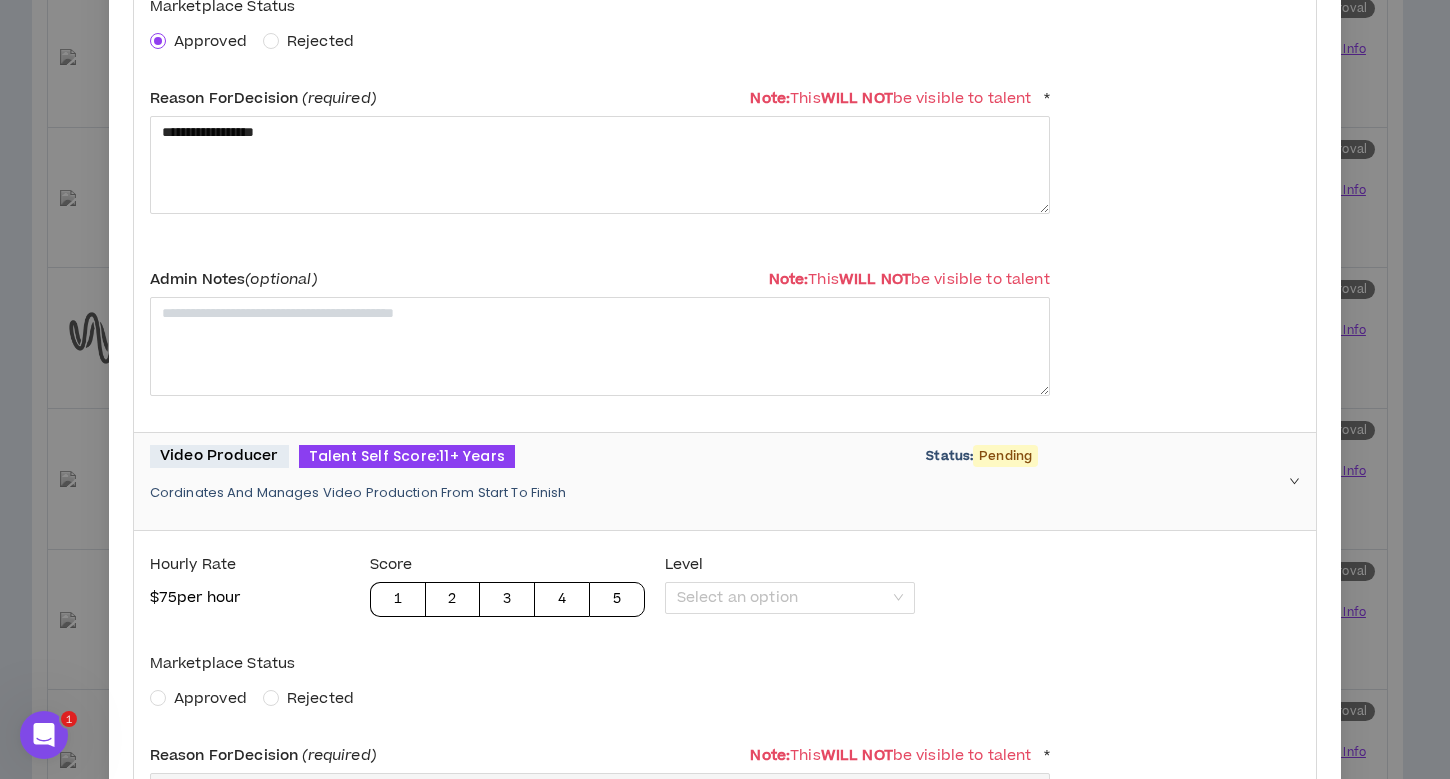 click on "Rejected" at bounding box center (320, 699) 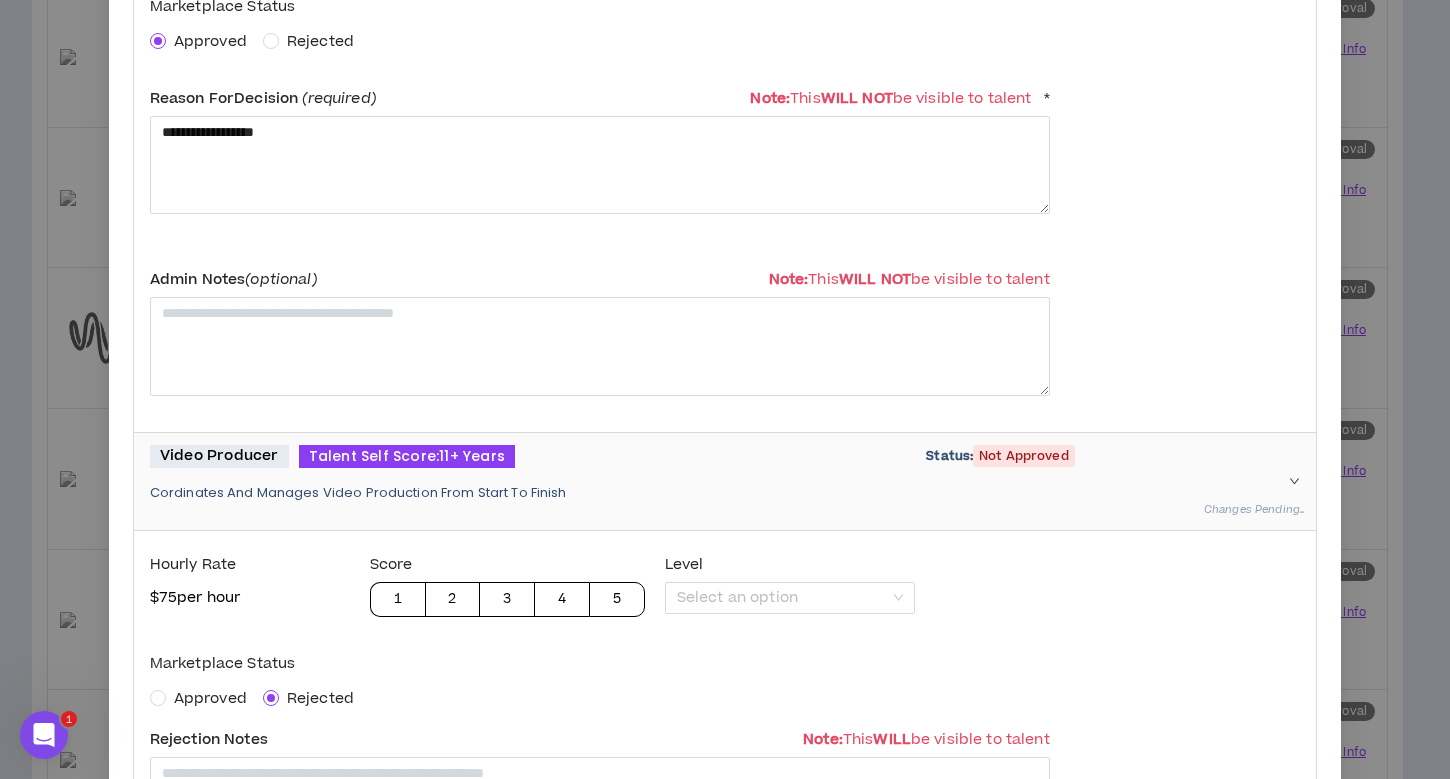 scroll, scrollTop: 1646, scrollLeft: 0, axis: vertical 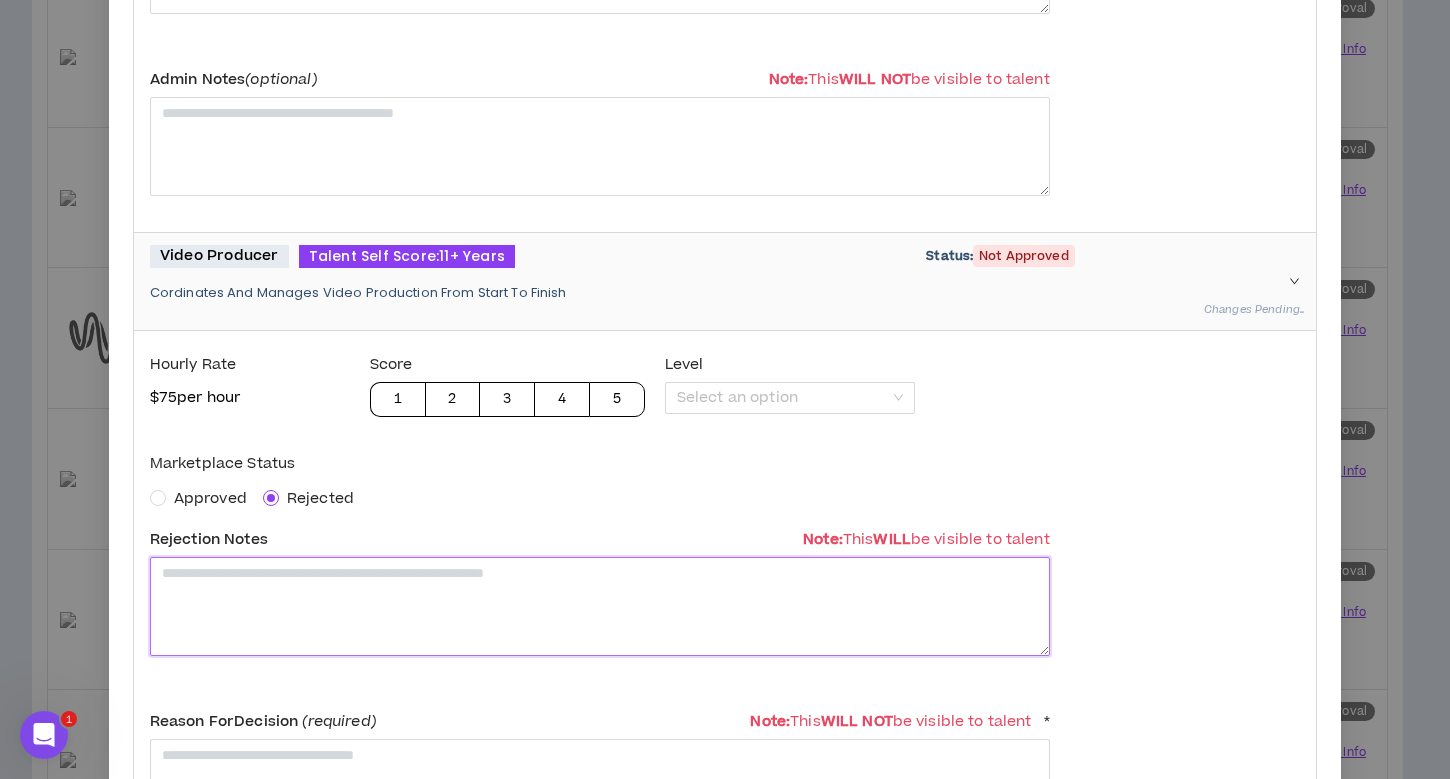 click at bounding box center (600, 606) 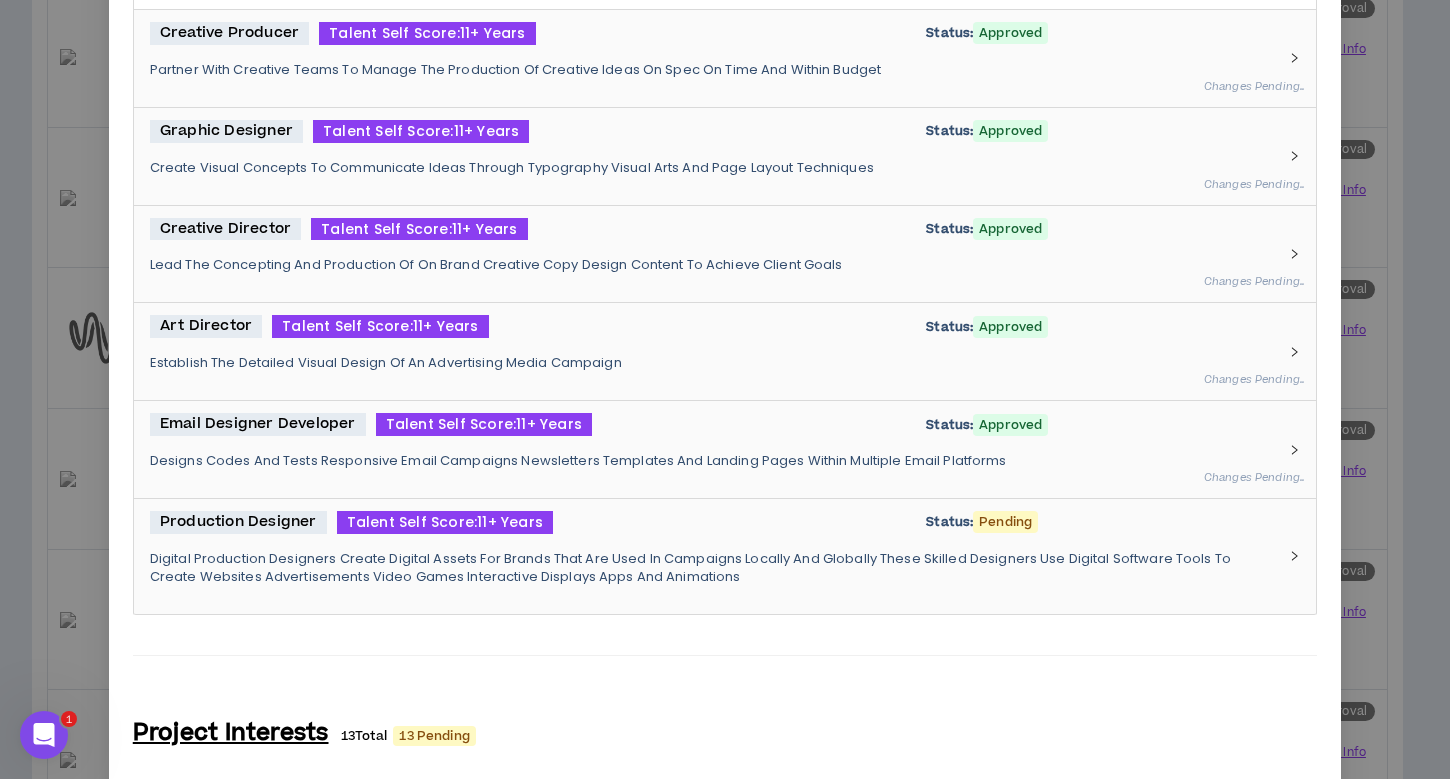scroll, scrollTop: 2696, scrollLeft: 0, axis: vertical 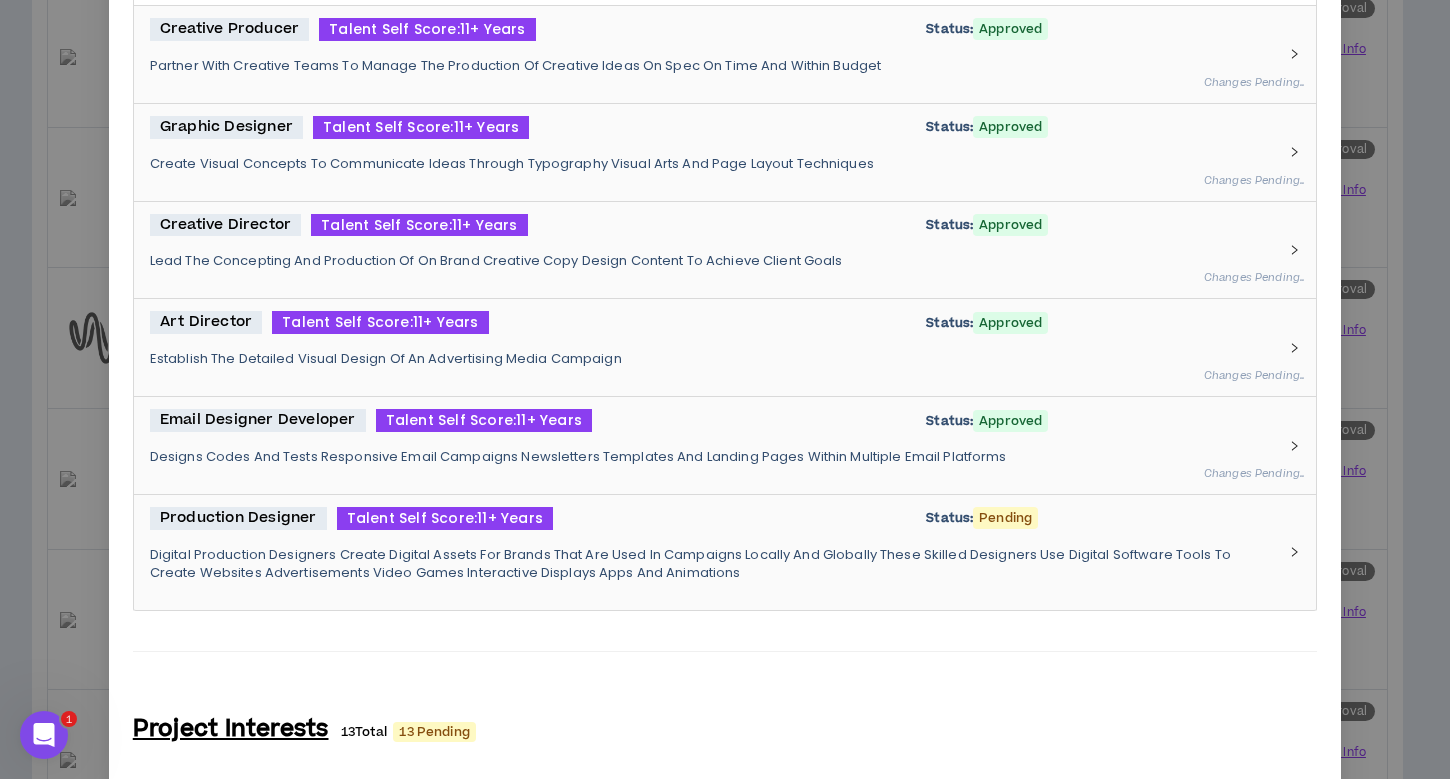 type on "**********" 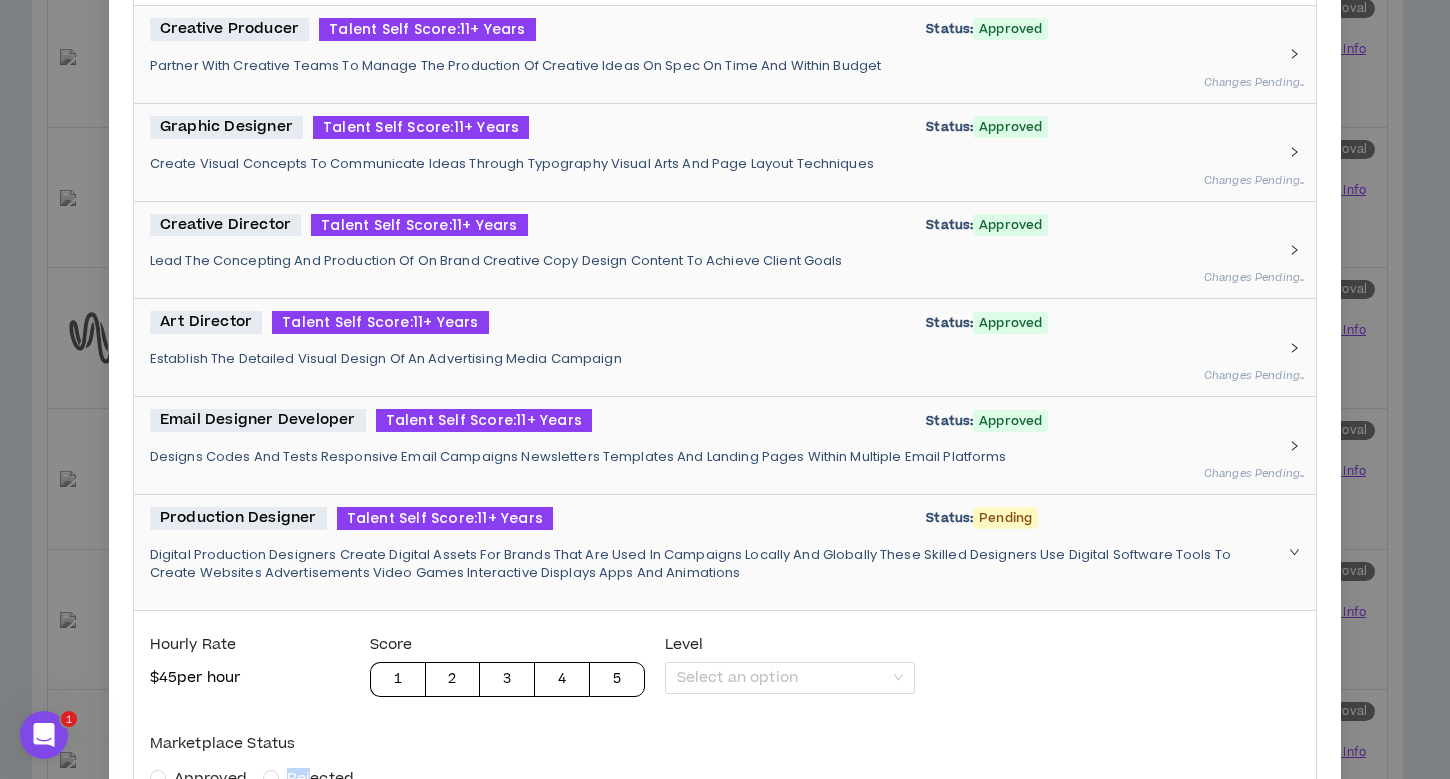 click on "Rejected" at bounding box center [312, 778] 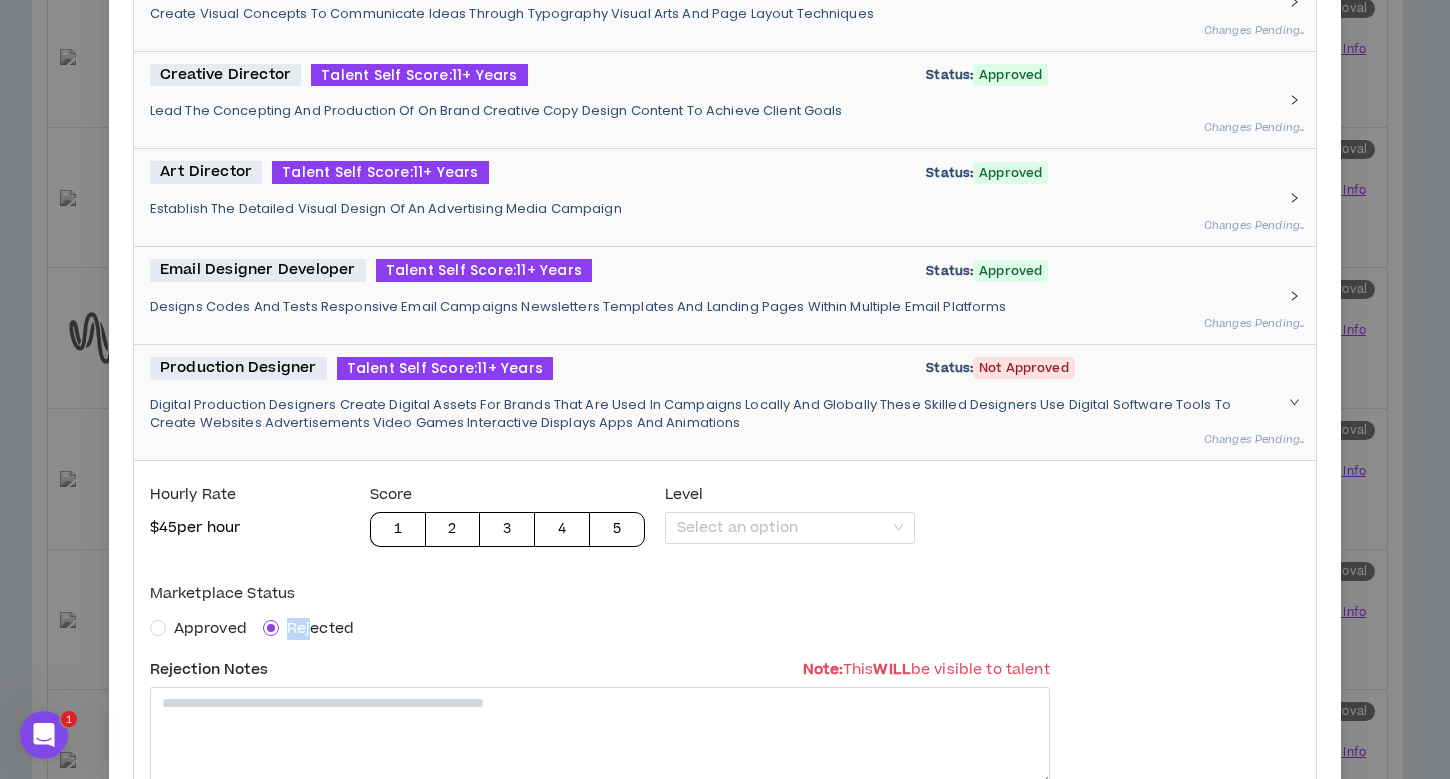 scroll, scrollTop: 2945, scrollLeft: 0, axis: vertical 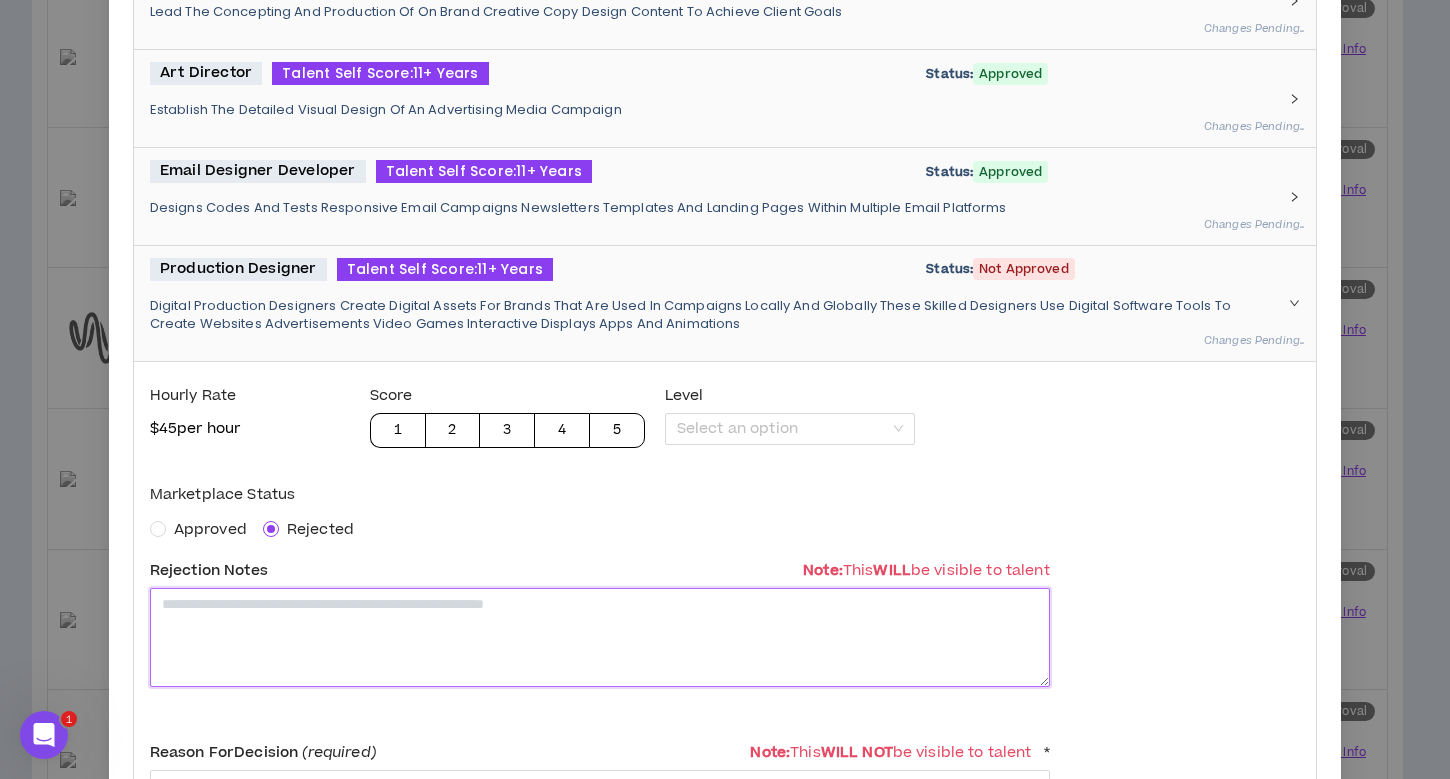 click at bounding box center (600, 637) 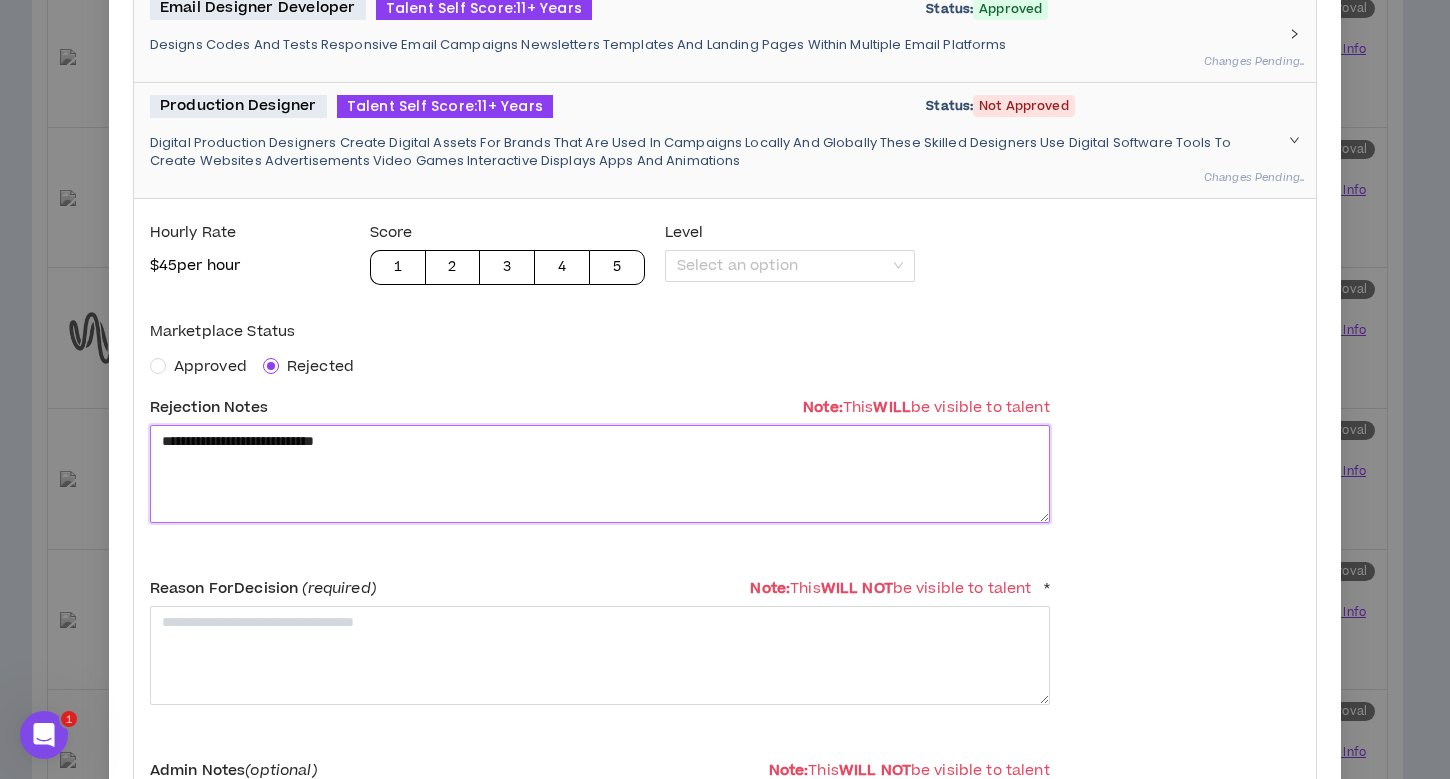scroll, scrollTop: 3112, scrollLeft: 0, axis: vertical 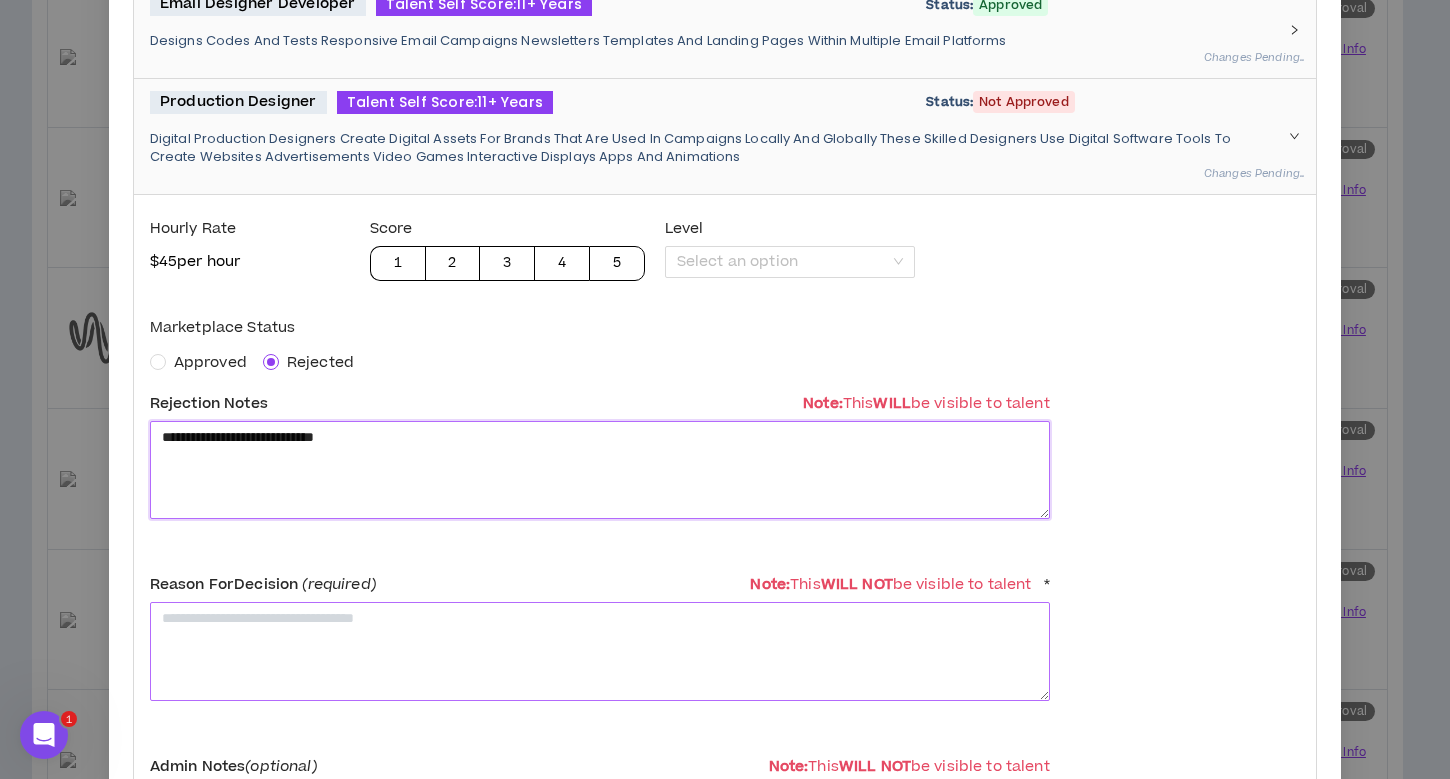 type on "**********" 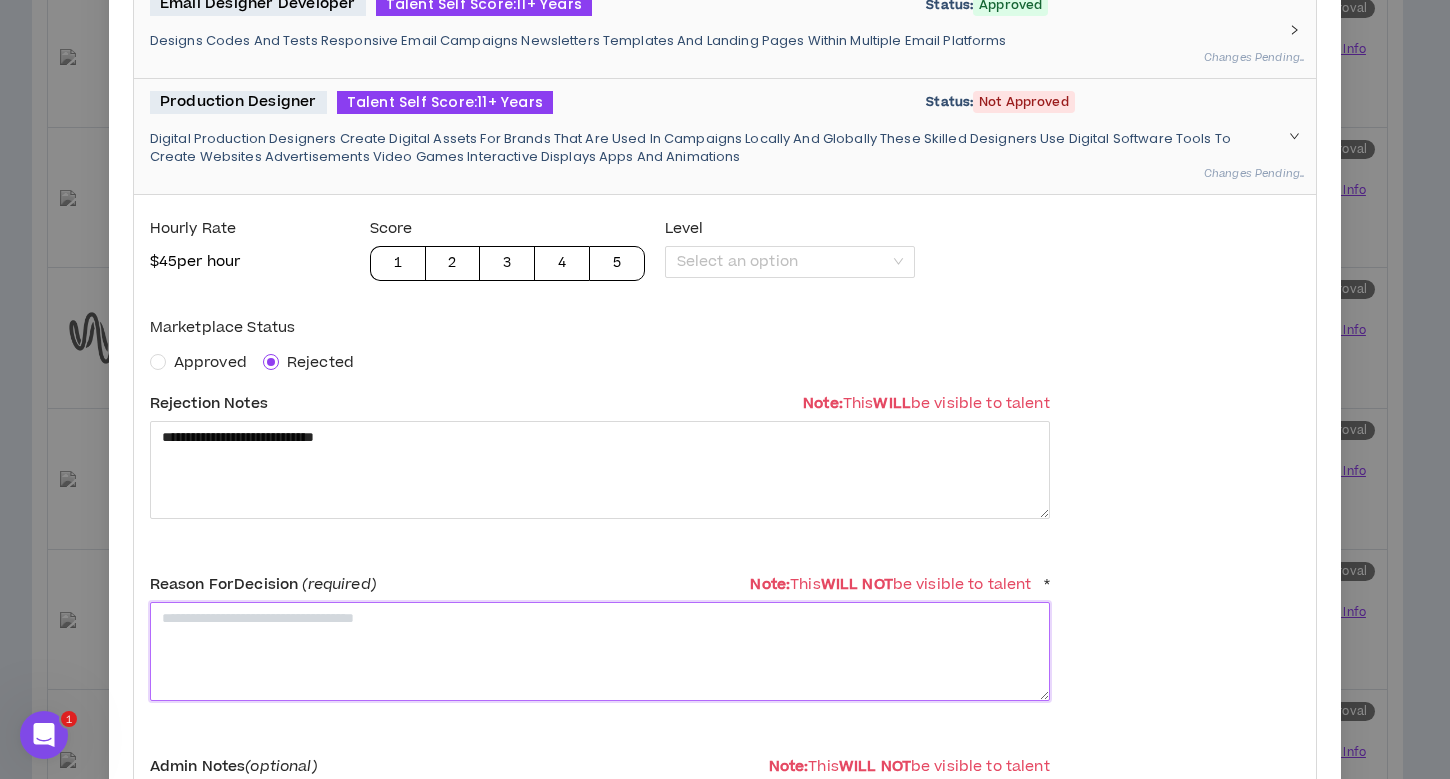 click at bounding box center (600, 651) 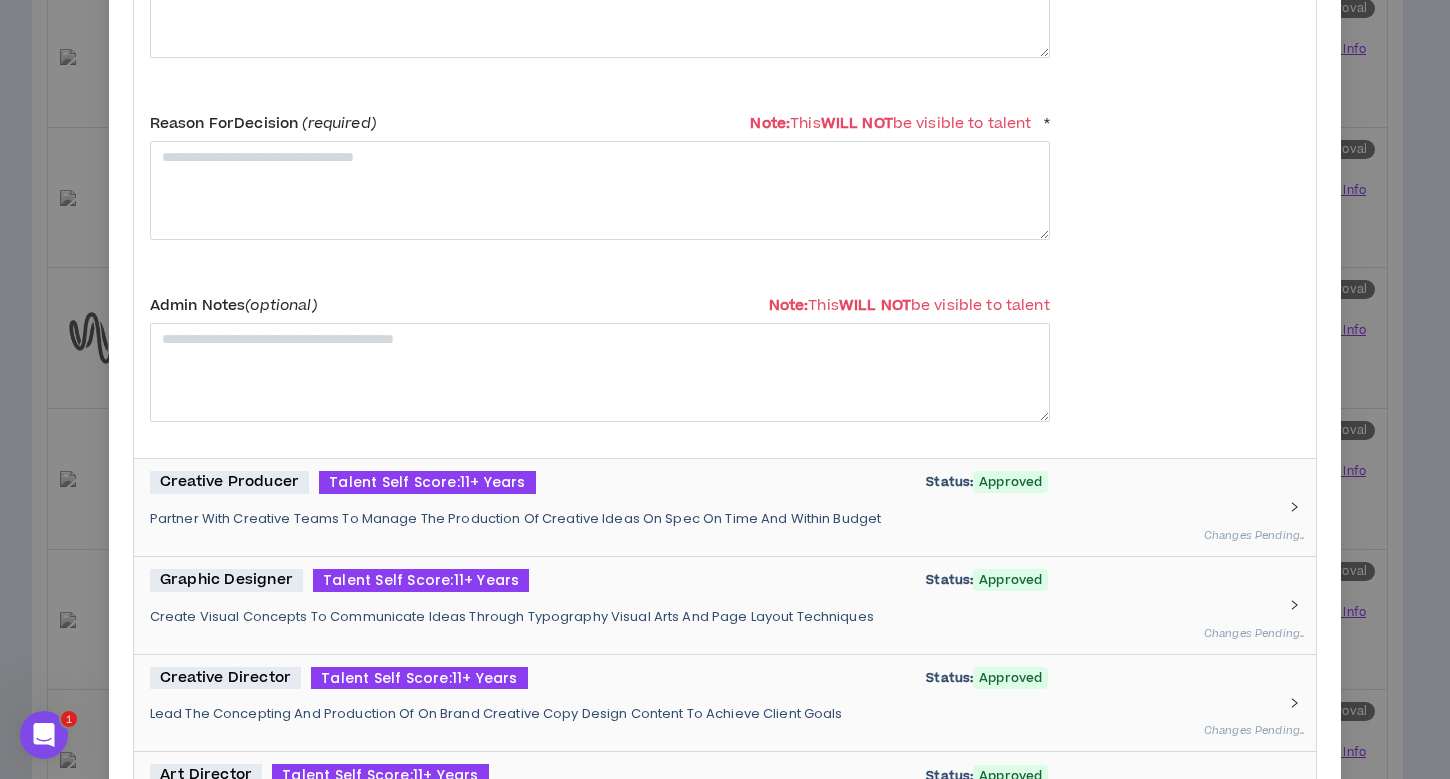 scroll, scrollTop: 2202, scrollLeft: 0, axis: vertical 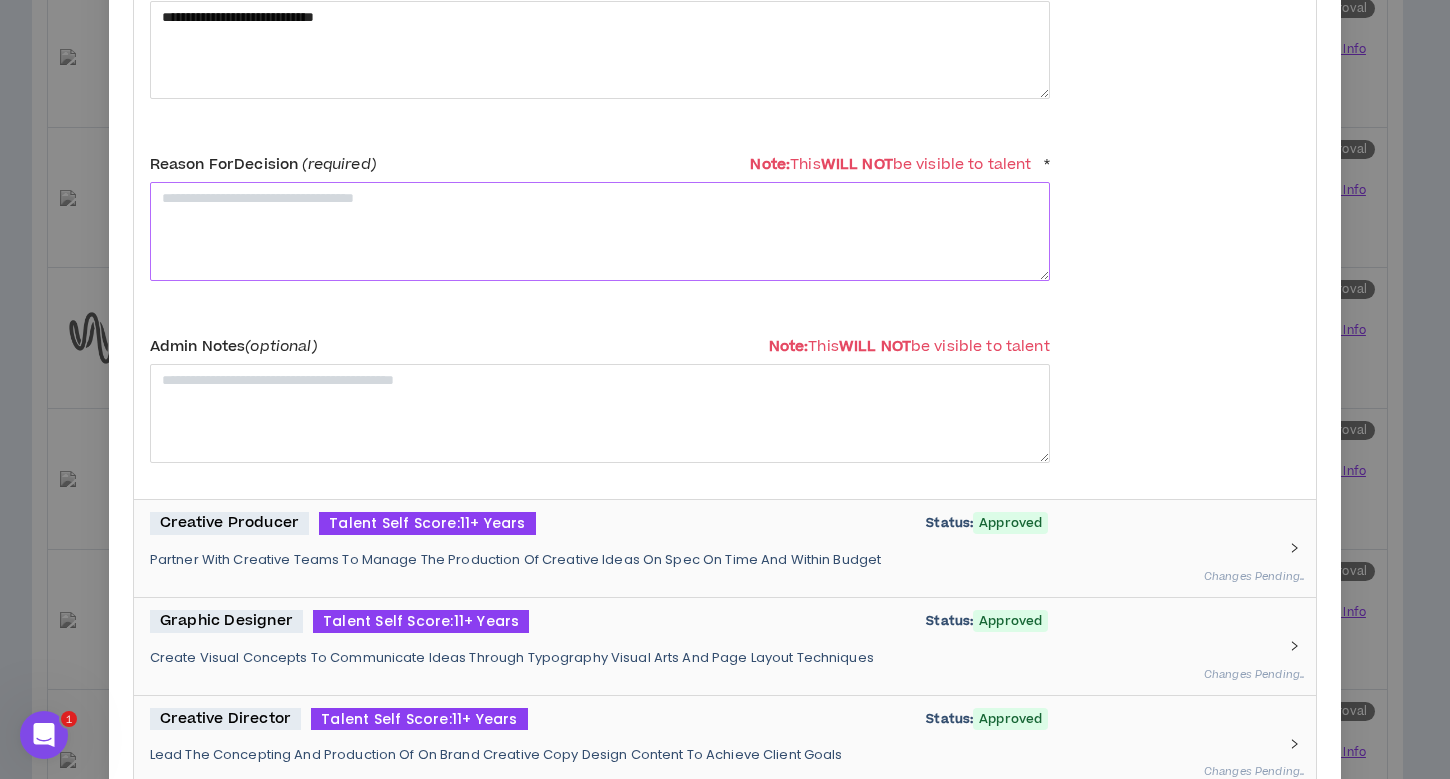 type on "**********" 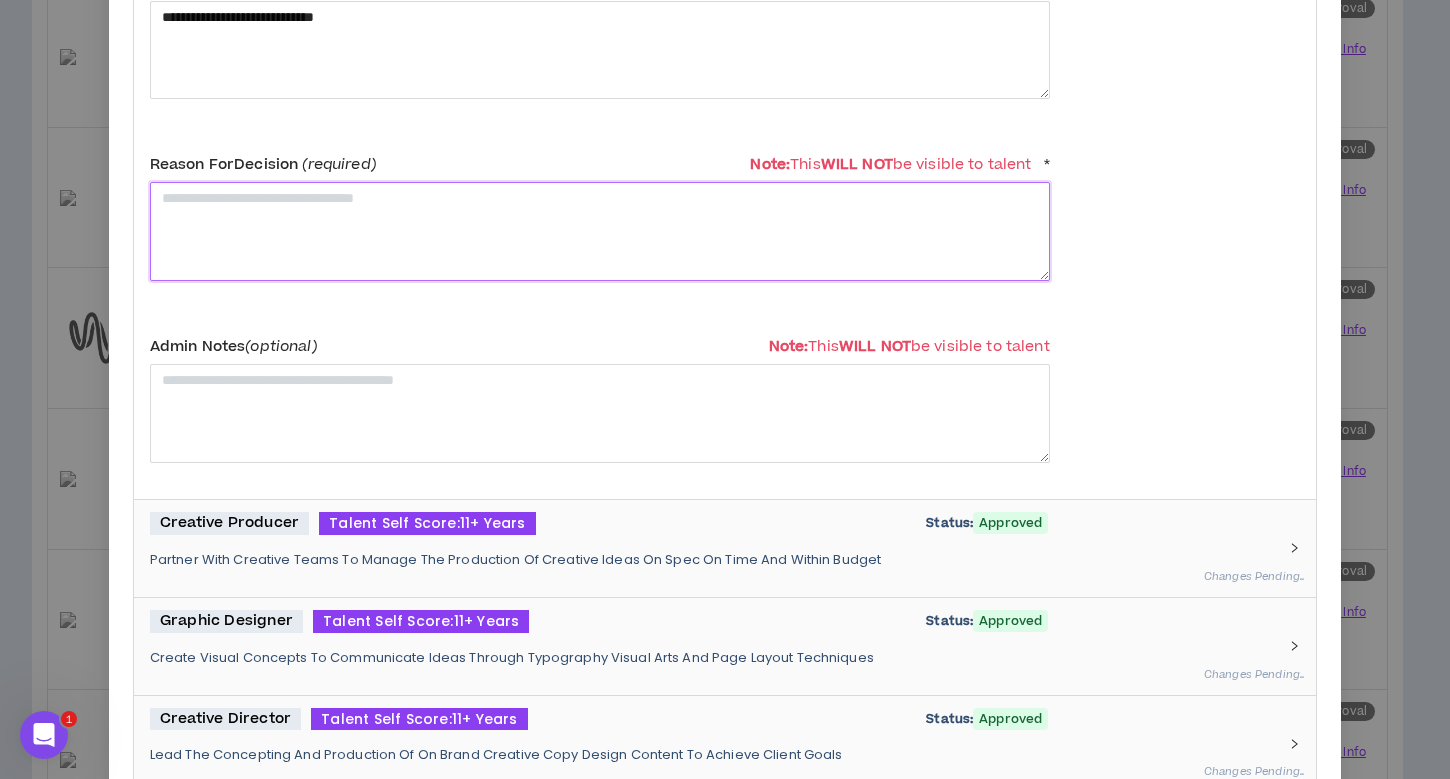 click at bounding box center [600, 231] 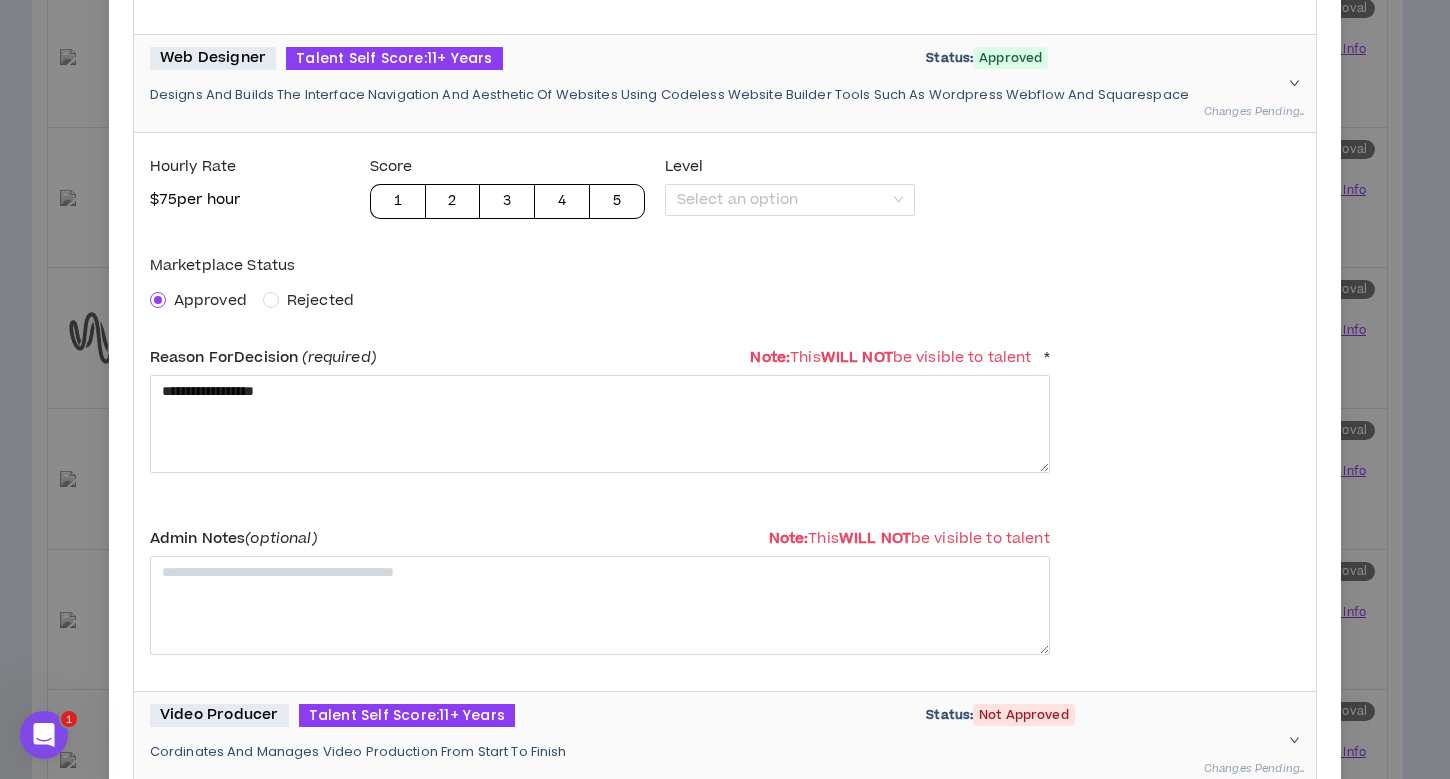 scroll, scrollTop: 1116, scrollLeft: 0, axis: vertical 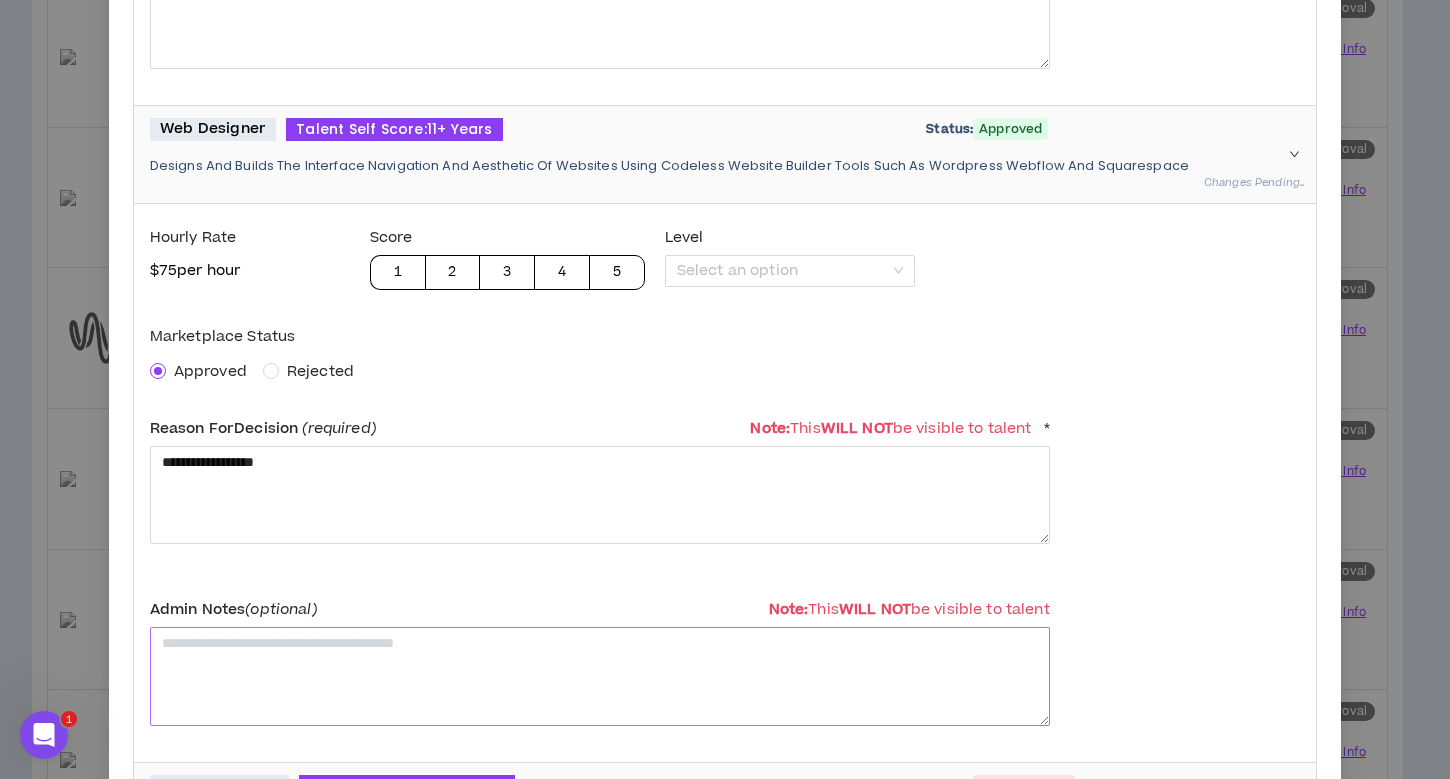 type on "**********" 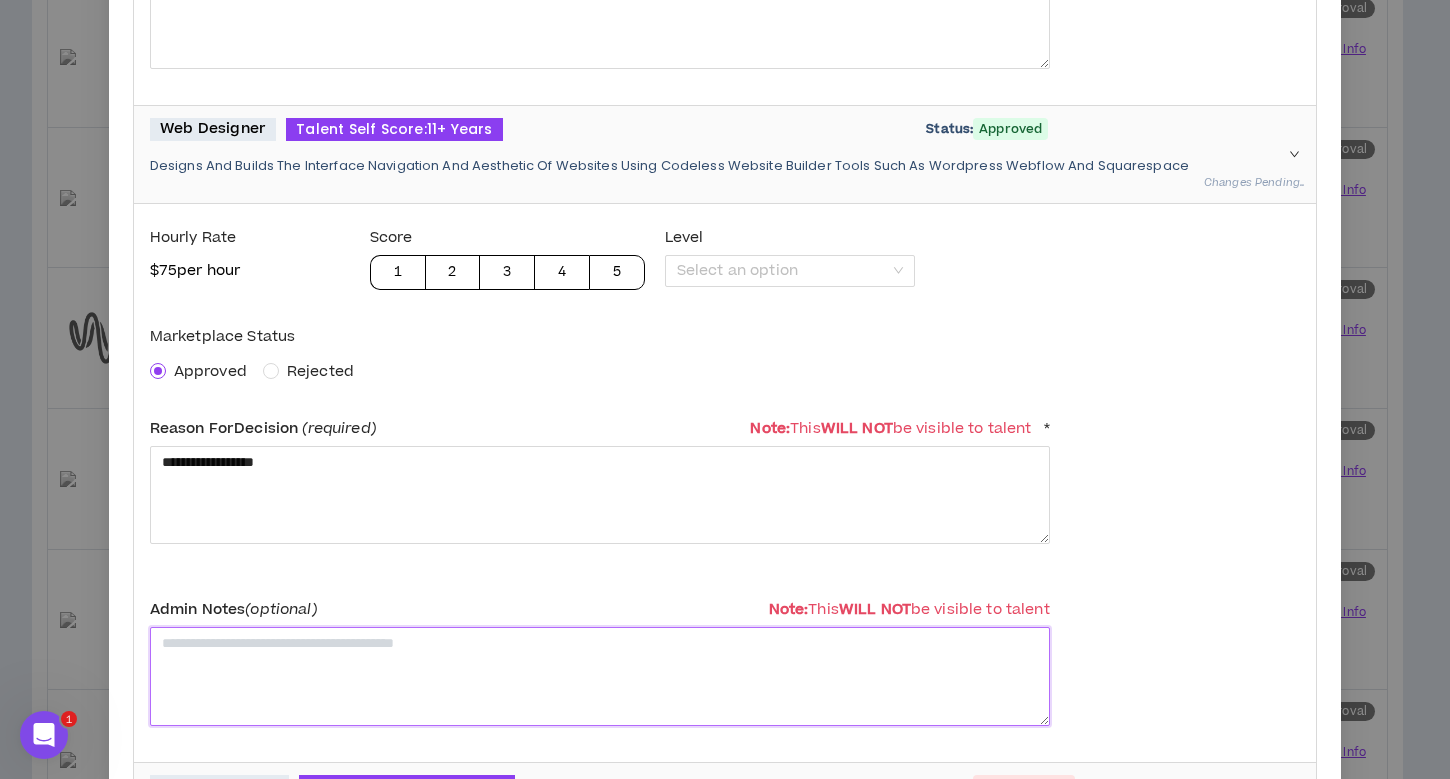 click at bounding box center [600, 676] 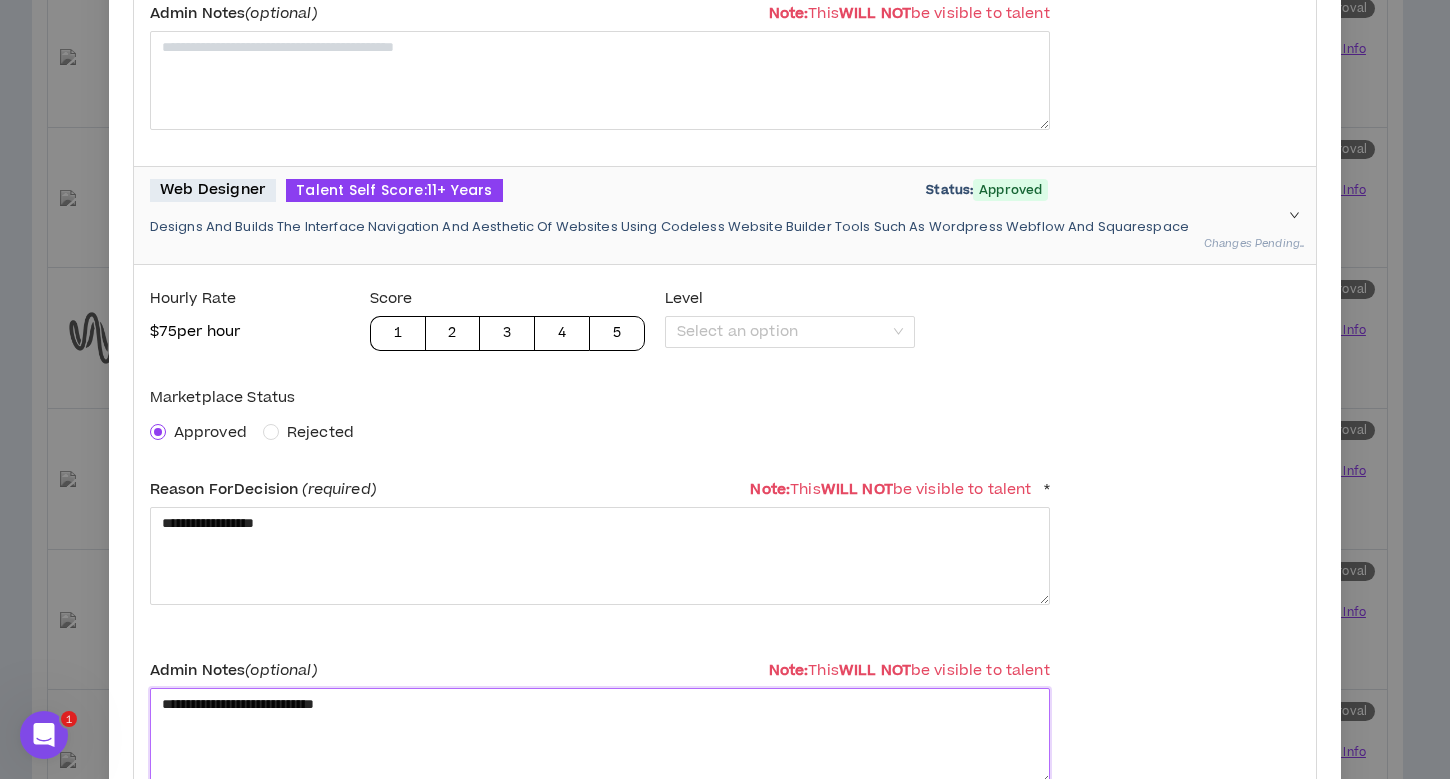 scroll, scrollTop: 1059, scrollLeft: 0, axis: vertical 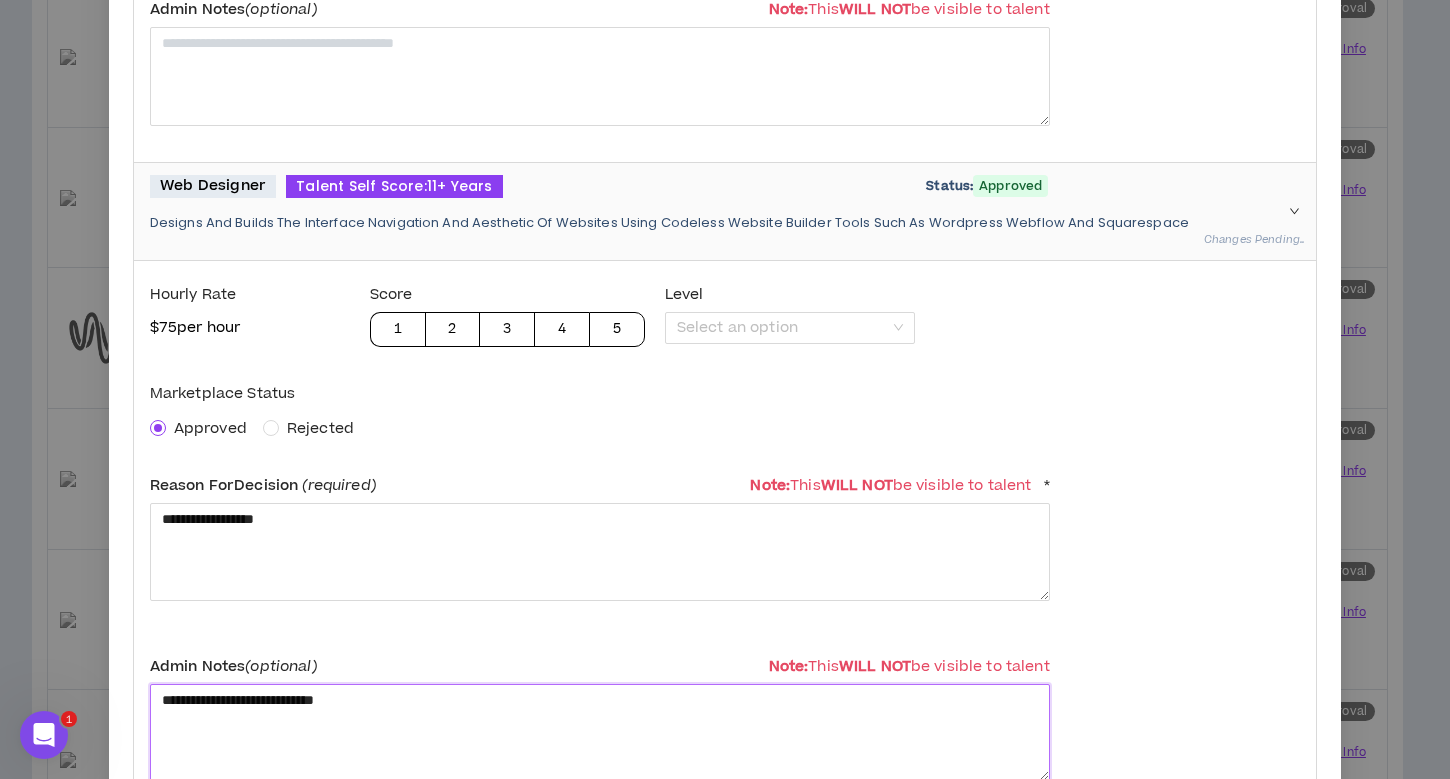 drag, startPoint x: 401, startPoint y: 695, endPoint x: 155, endPoint y: 686, distance: 246.16458 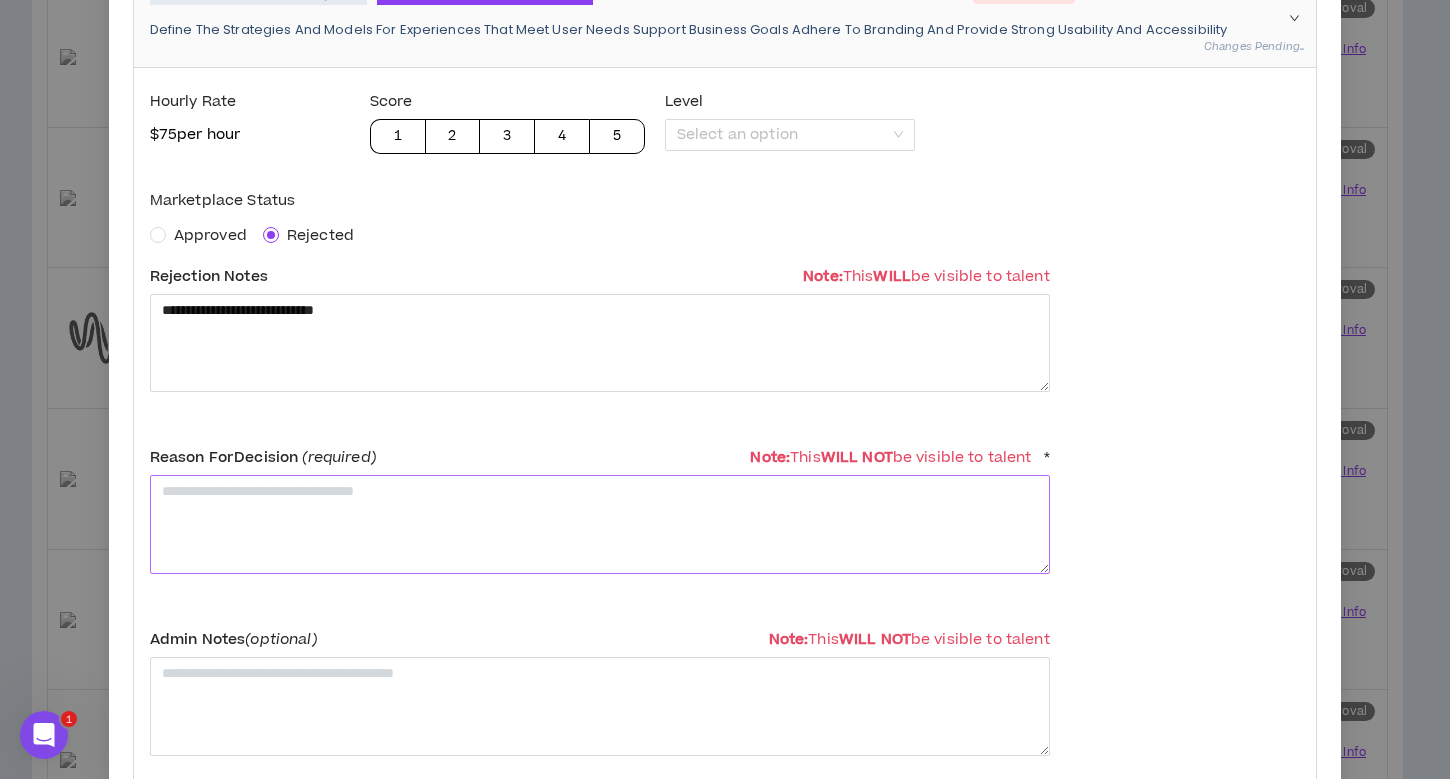 scroll, scrollTop: 425, scrollLeft: 0, axis: vertical 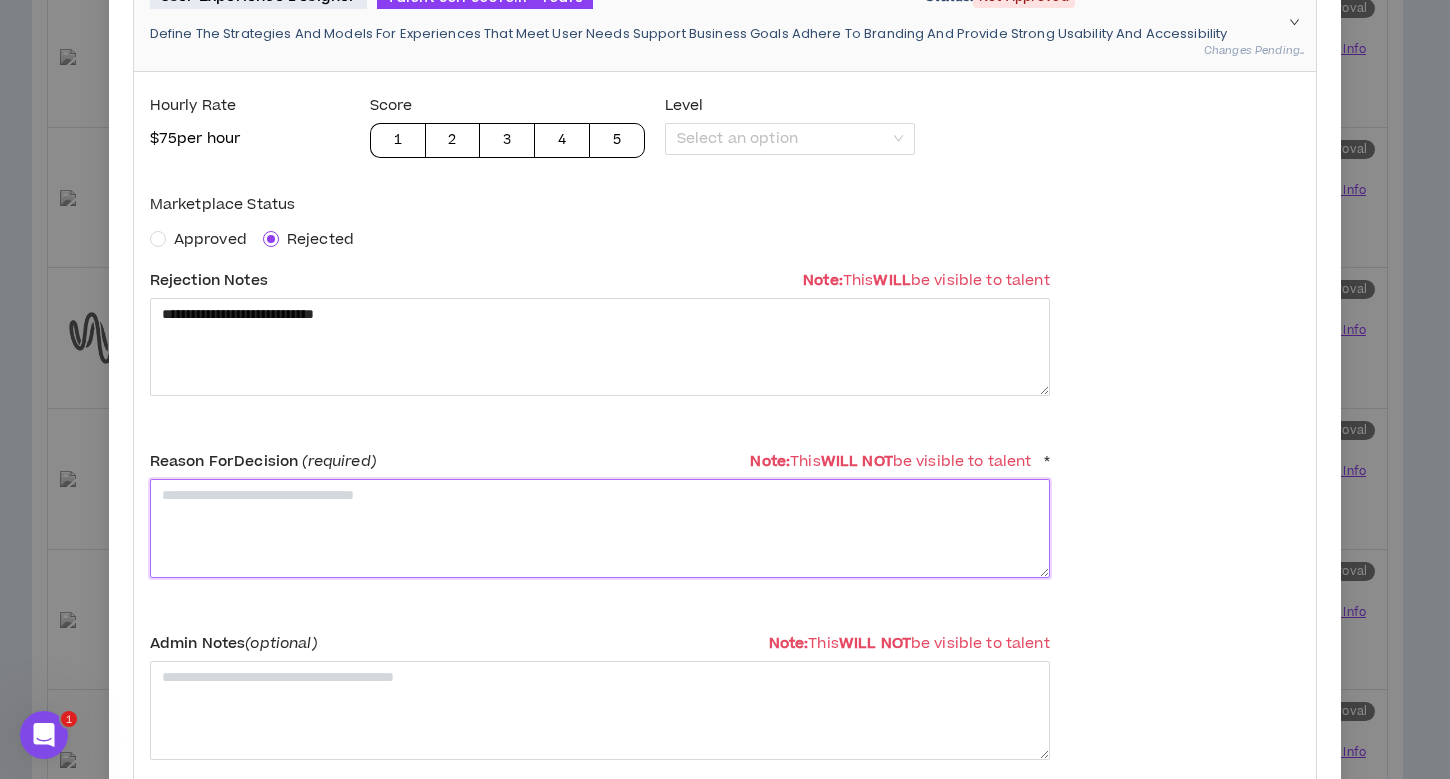 click at bounding box center [600, 528] 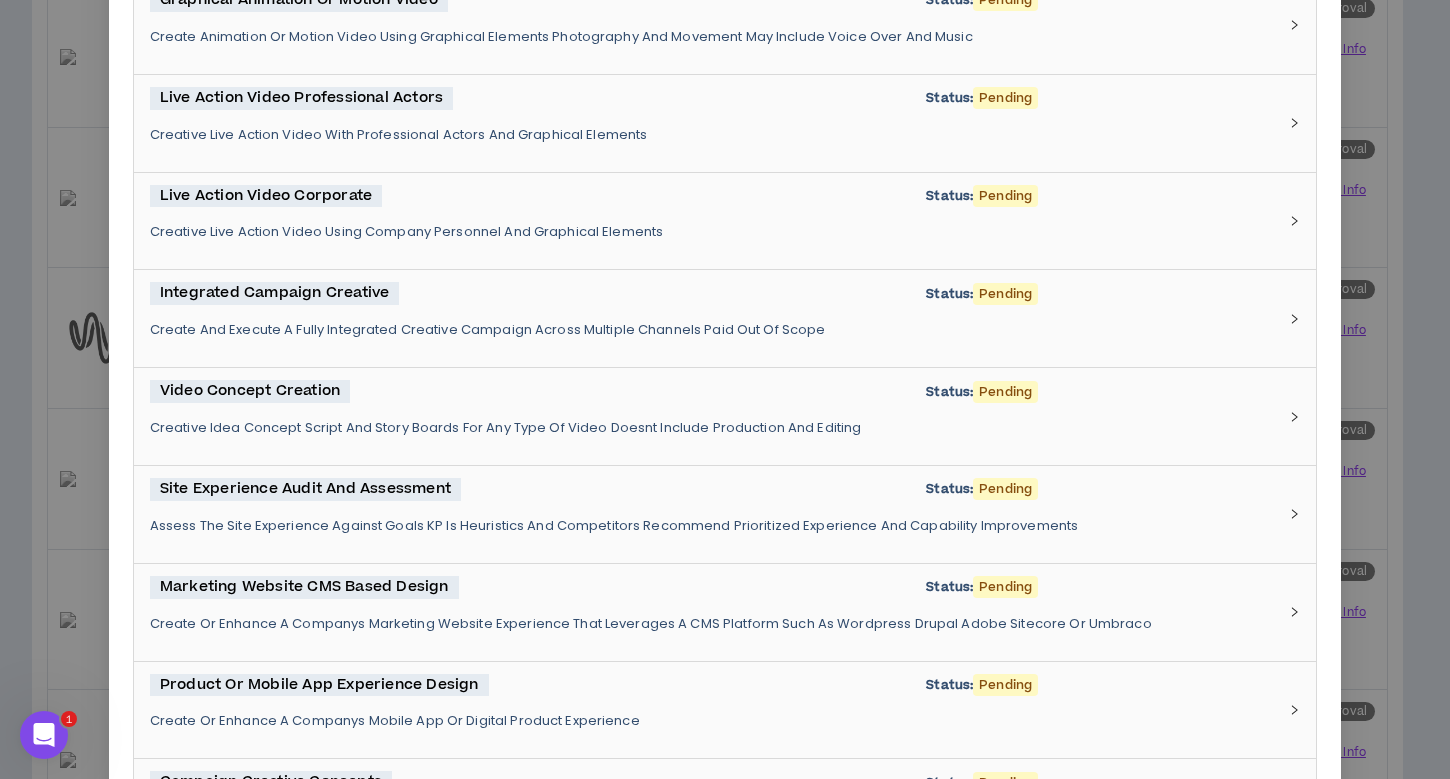 scroll, scrollTop: 6037, scrollLeft: 0, axis: vertical 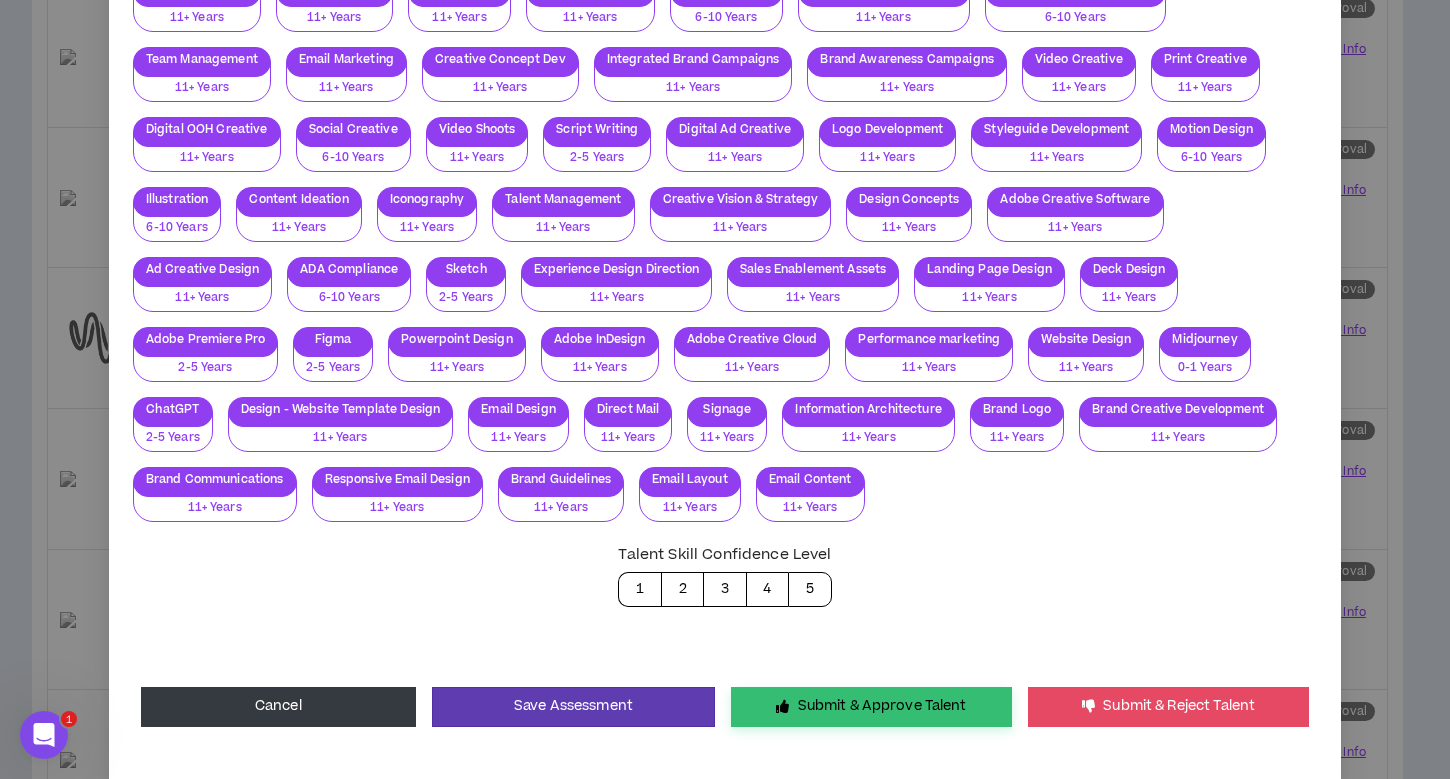 type on "**********" 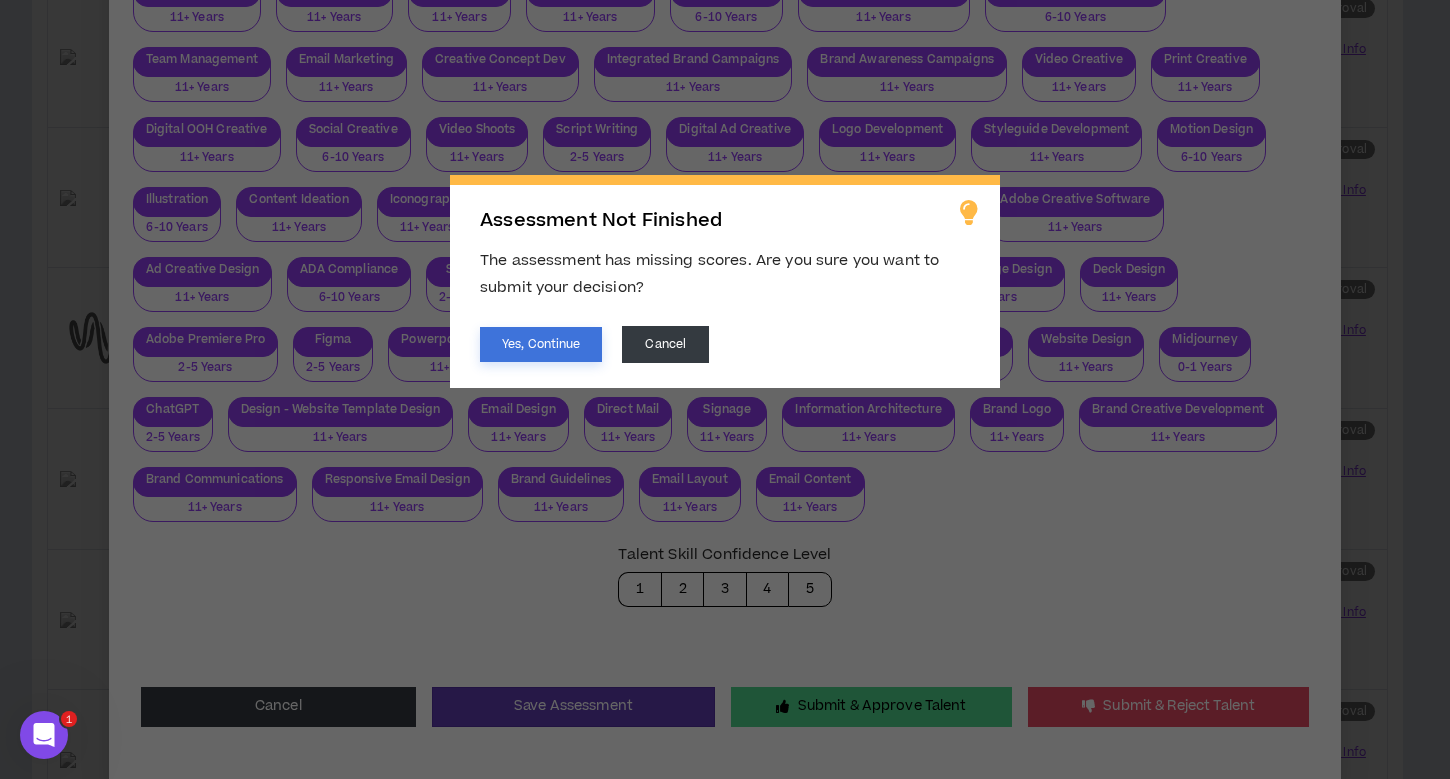 click on "Yes, Continue" at bounding box center [541, 344] 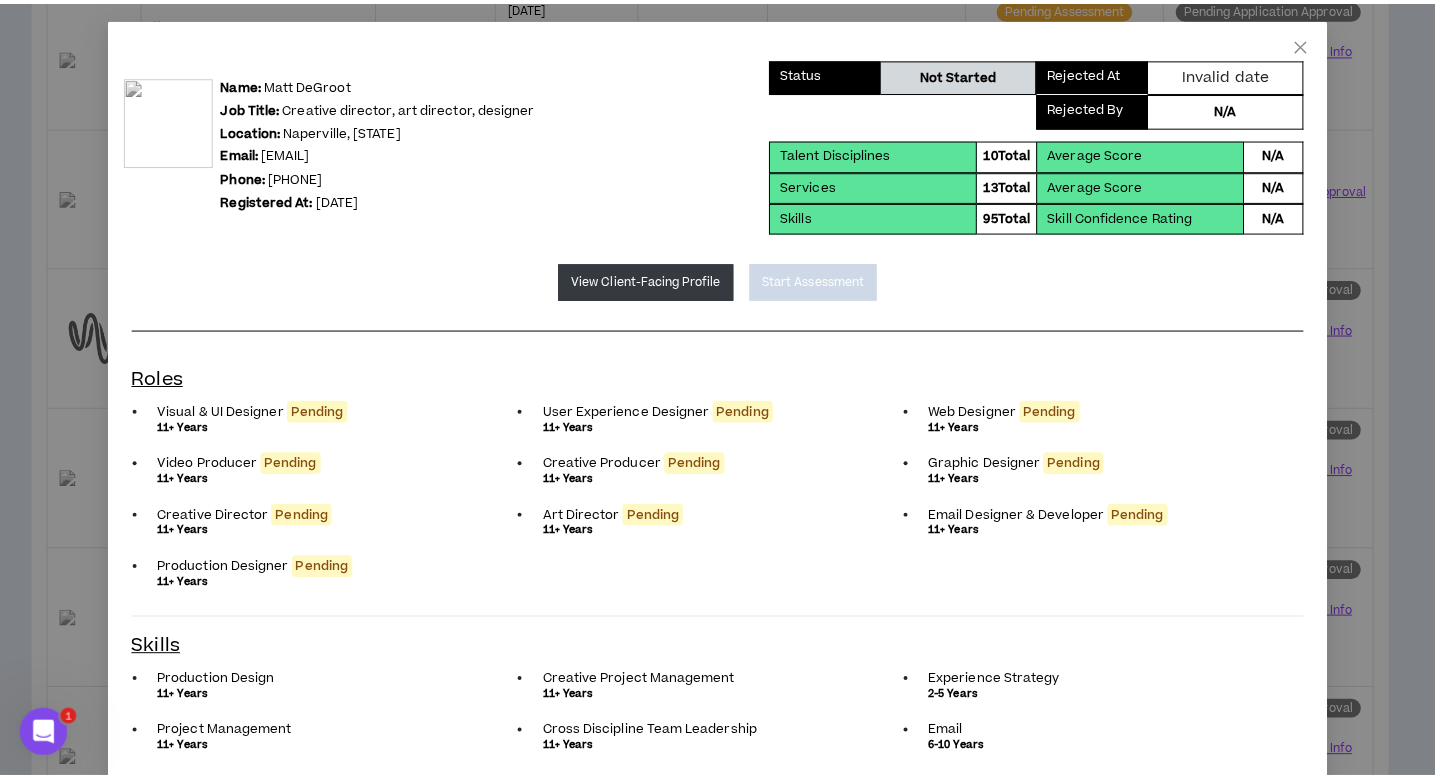scroll, scrollTop: 0, scrollLeft: 0, axis: both 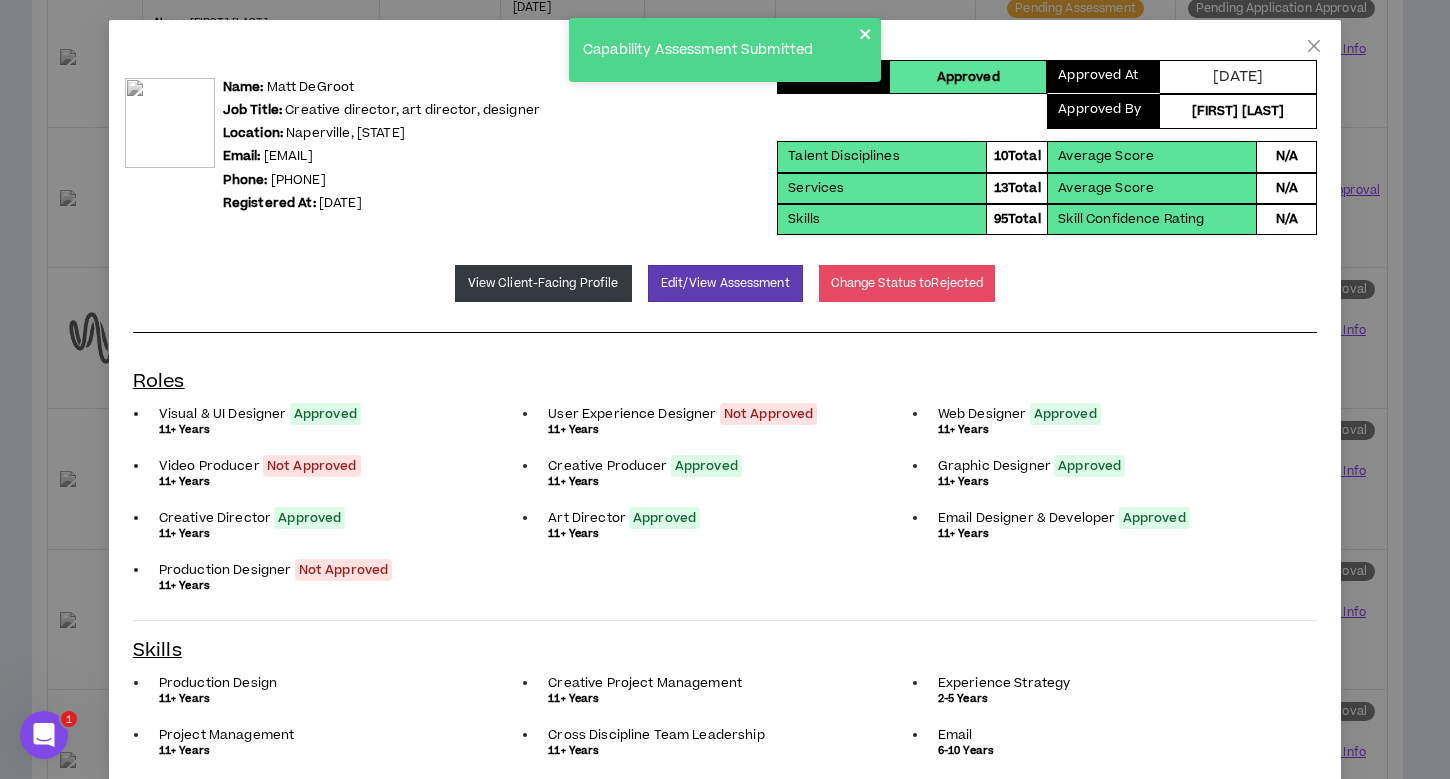 click 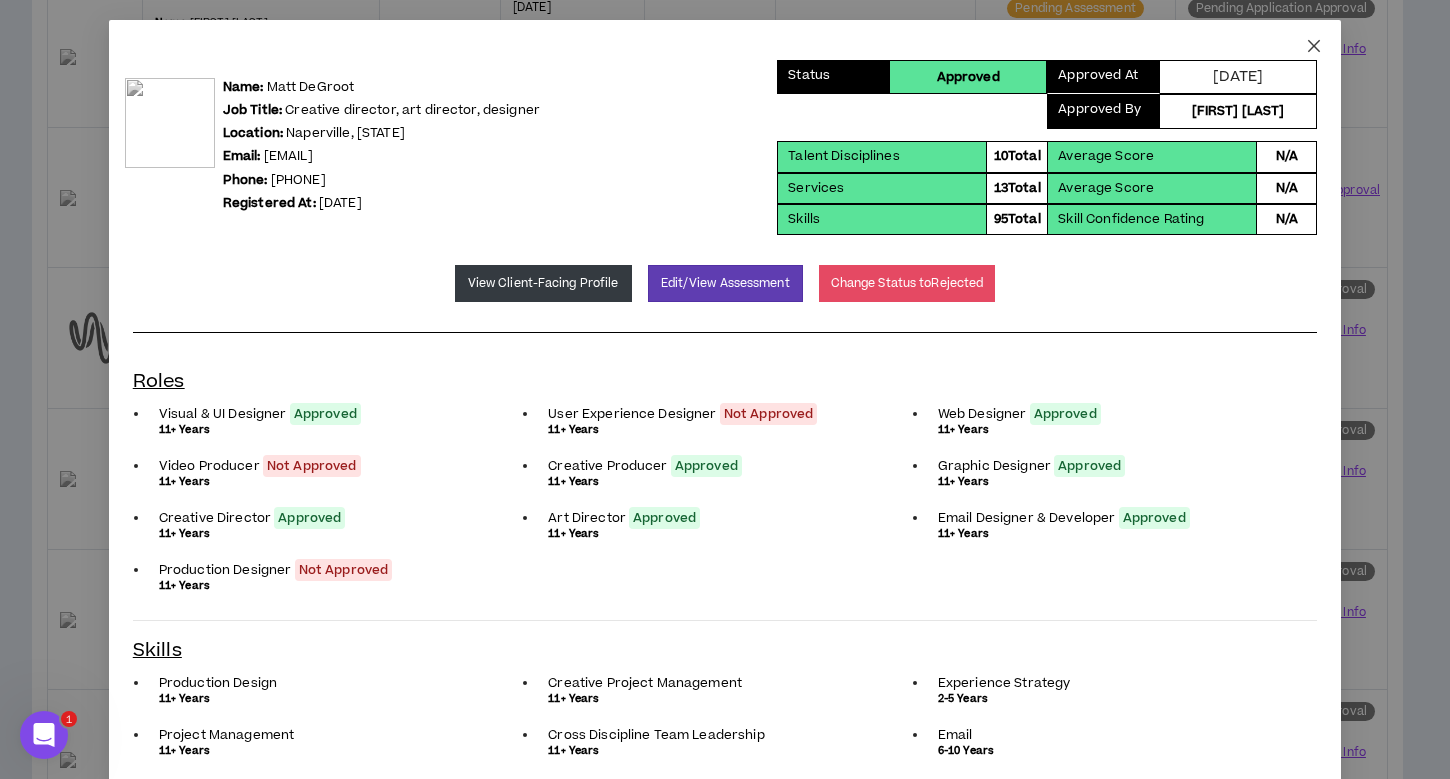 click 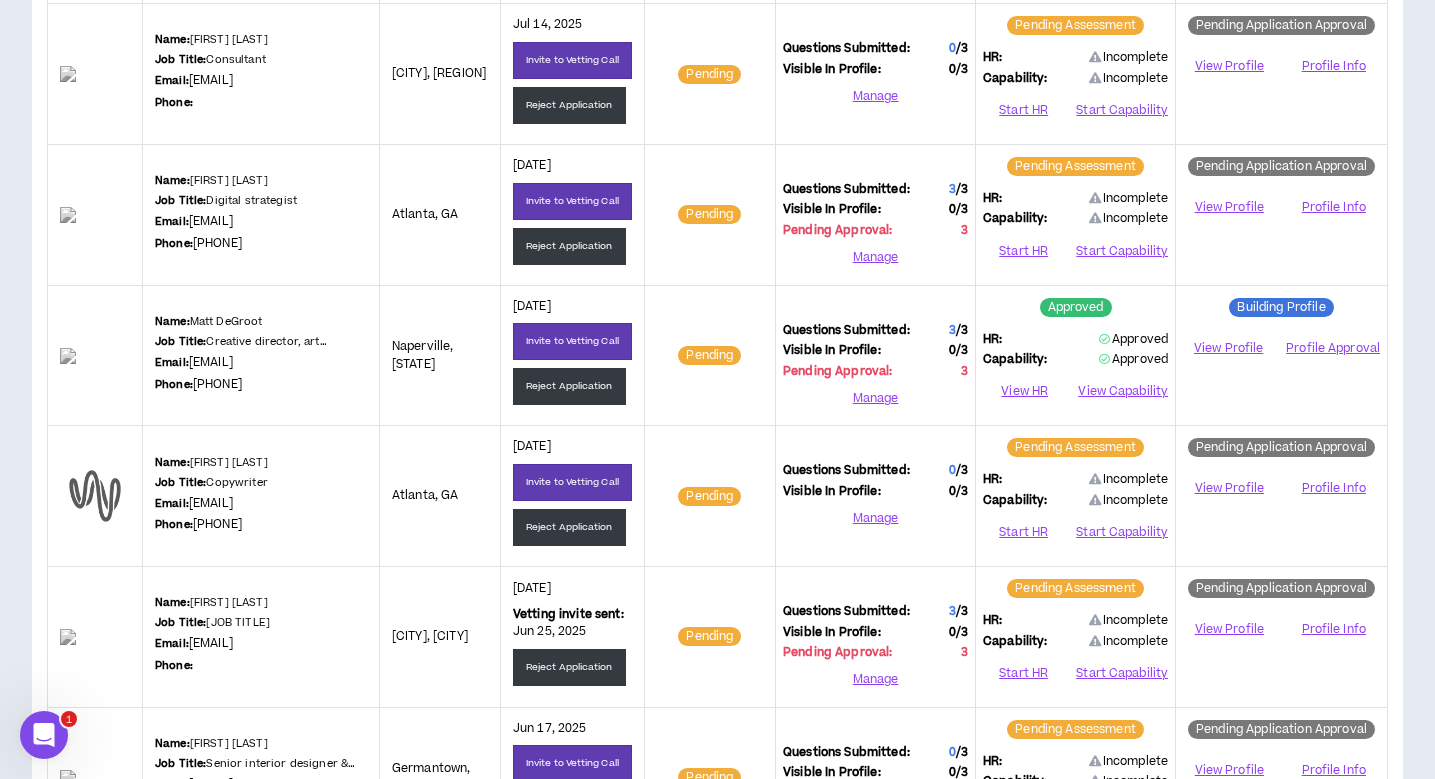scroll, scrollTop: 1085, scrollLeft: 0, axis: vertical 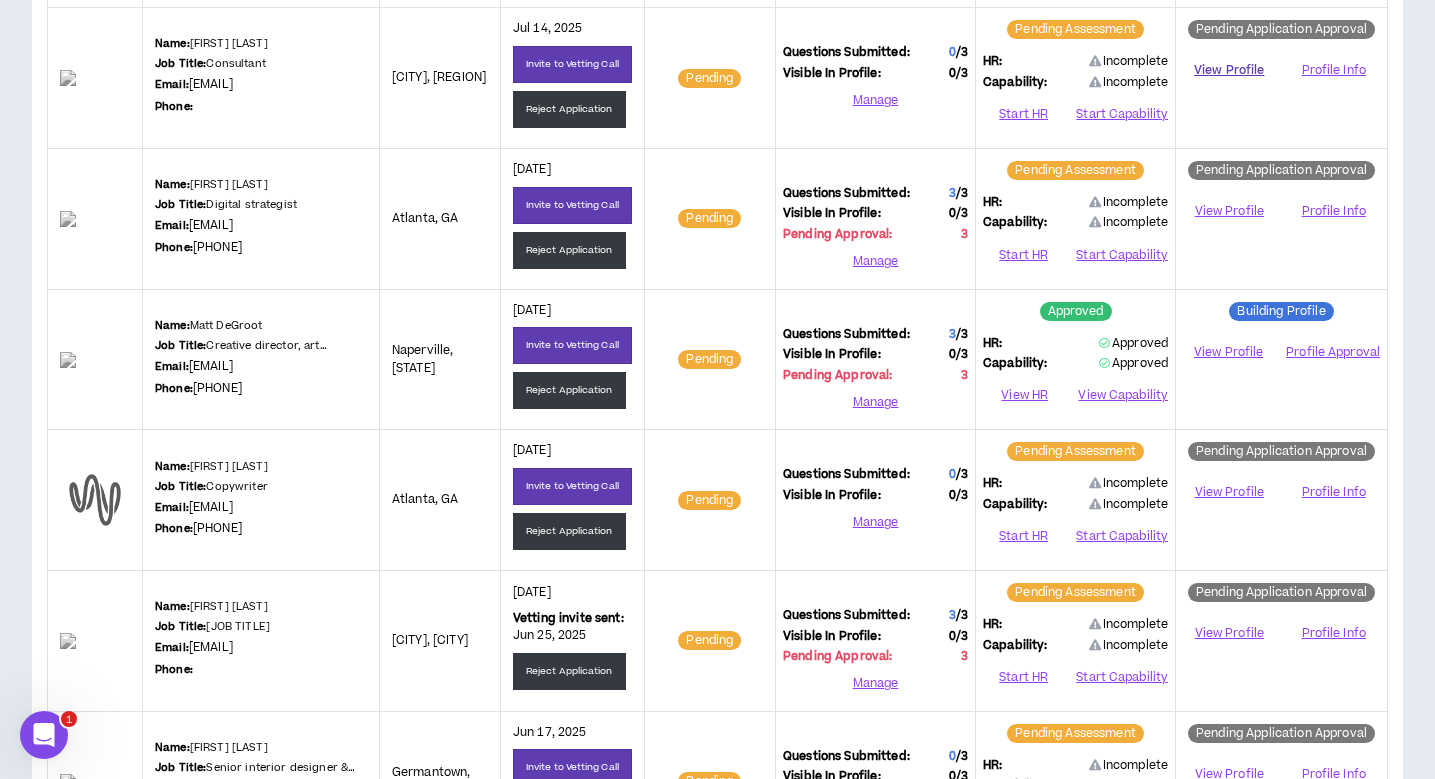 click on "View Profile" at bounding box center (1229, 70) 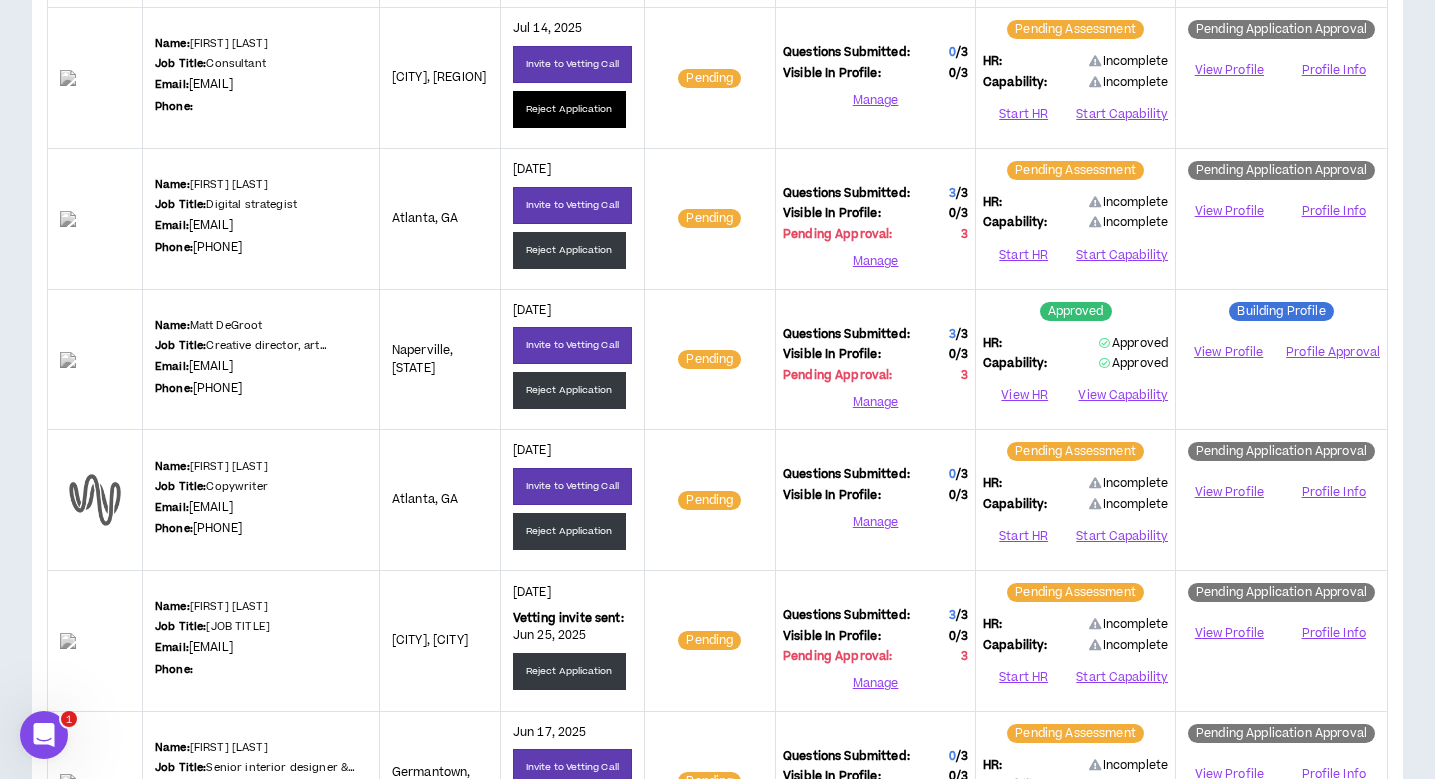 click on "Reject Application" at bounding box center (569, 109) 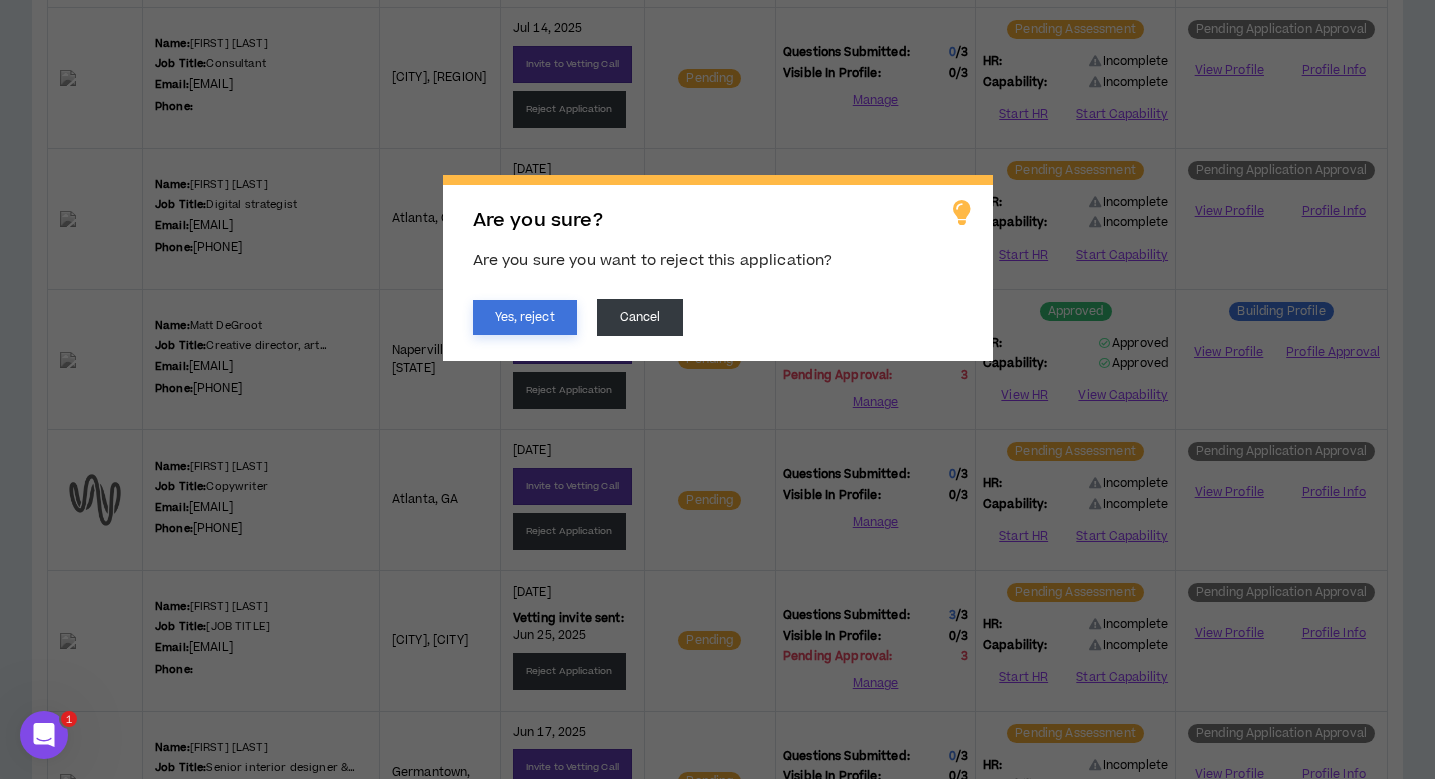 click on "Yes, reject" at bounding box center (525, 317) 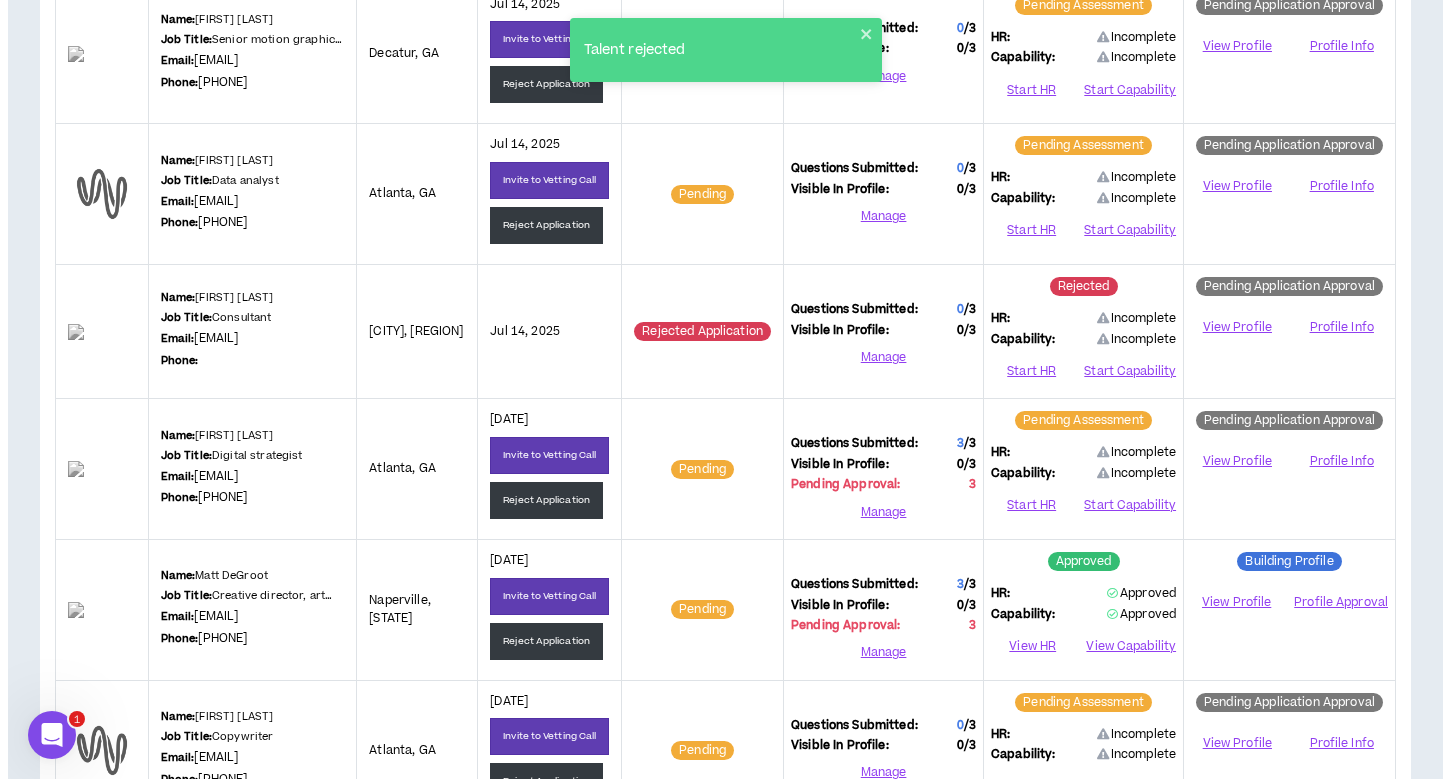 scroll, scrollTop: 805, scrollLeft: 0, axis: vertical 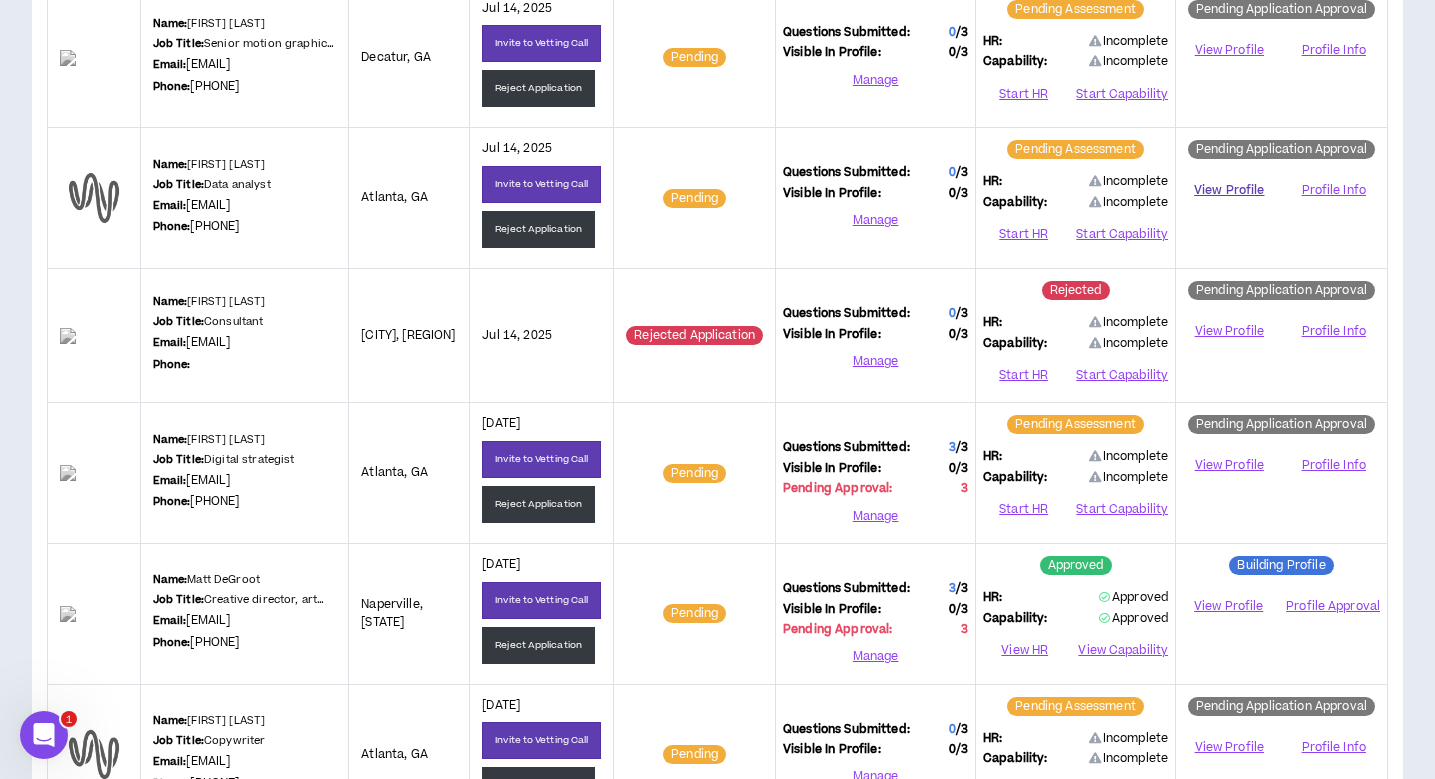 click on "View Profile" at bounding box center (1229, 190) 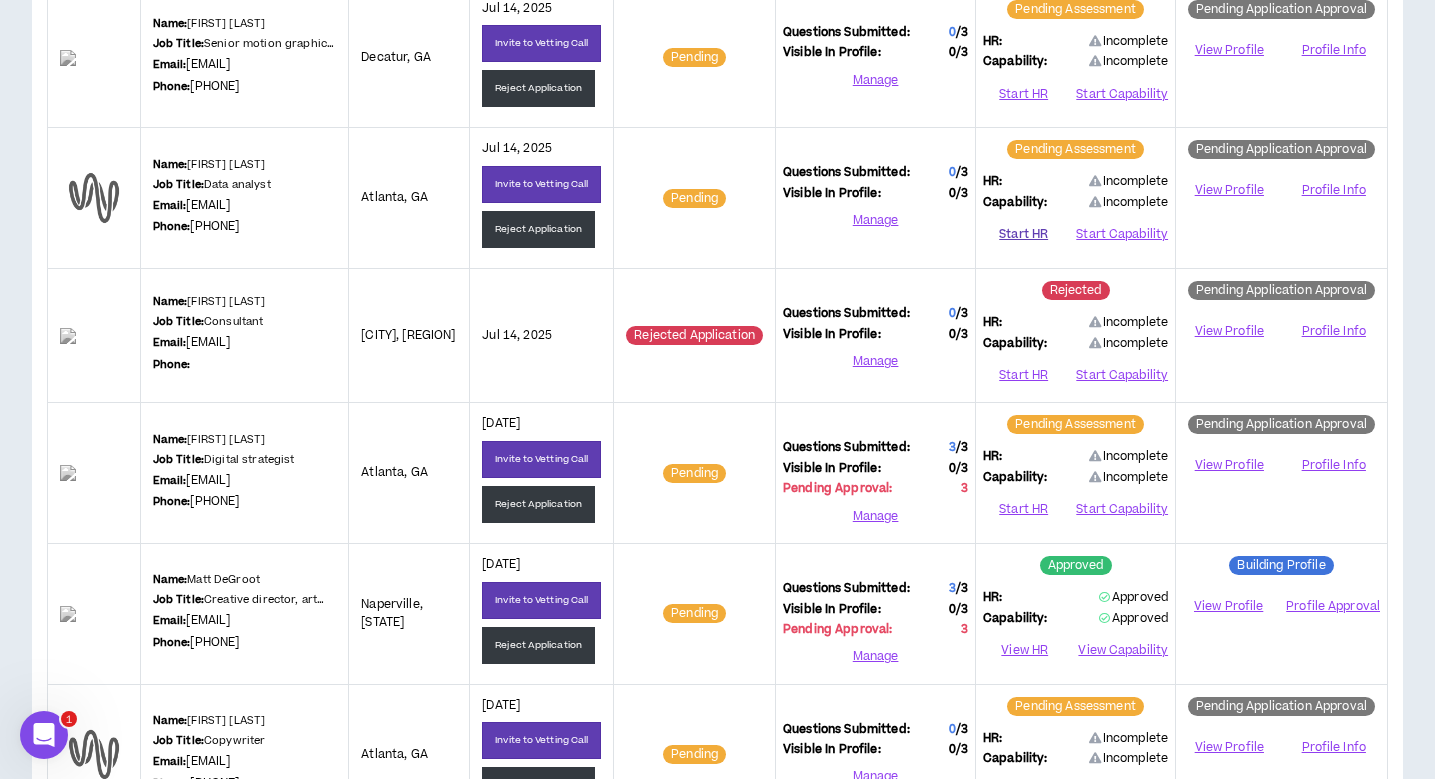 click on "Start HR" at bounding box center [1023, 235] 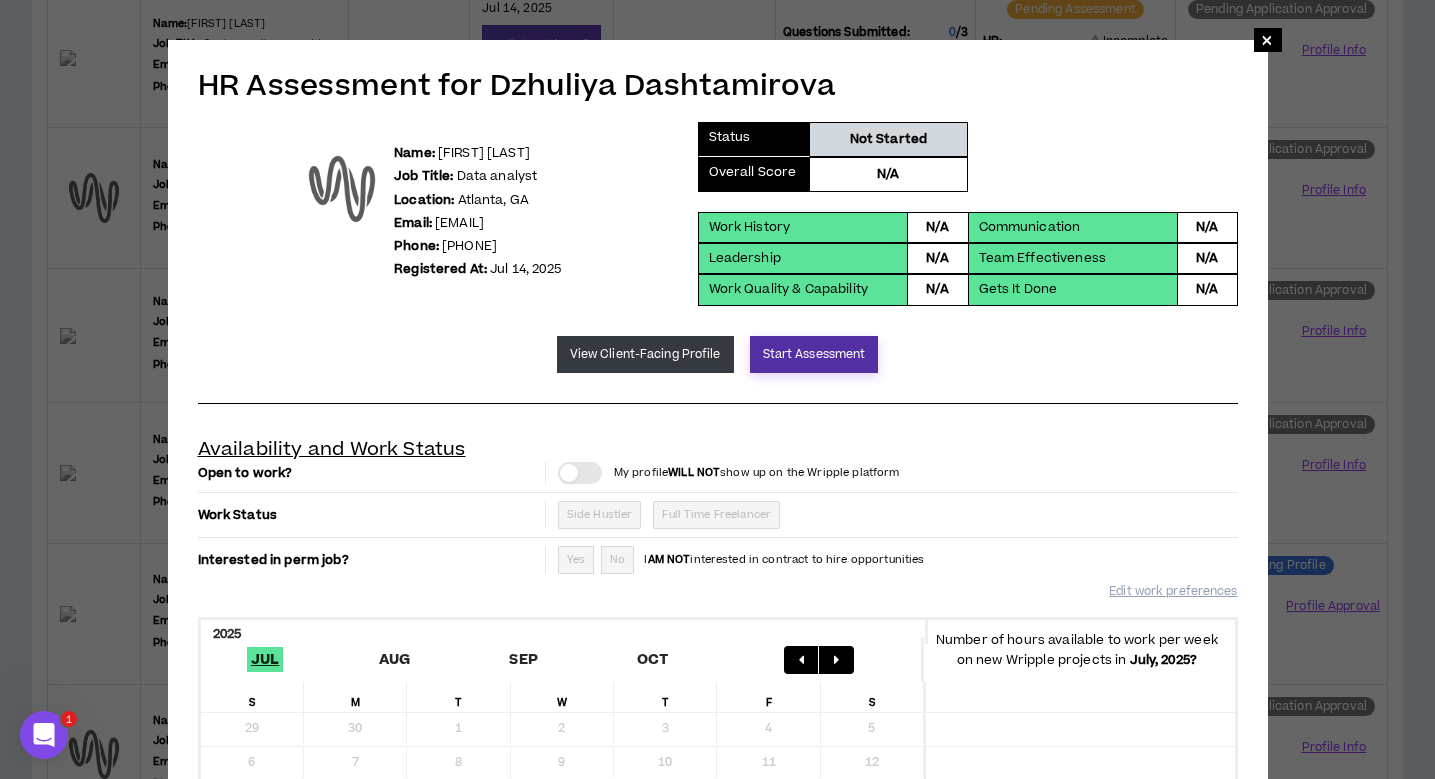 click on "Start Assessment" at bounding box center (814, 354) 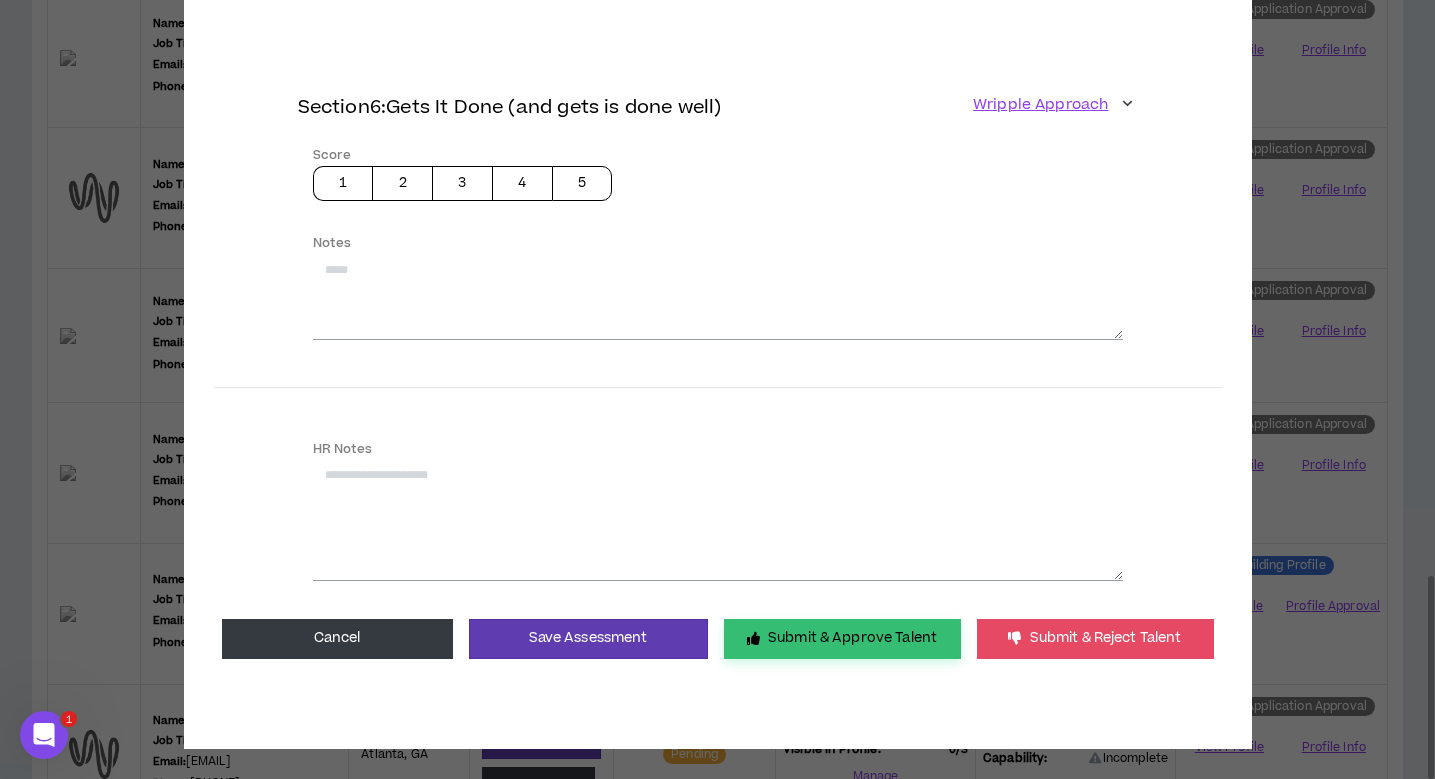 click on "Submit & Approve Talent" at bounding box center [842, 639] 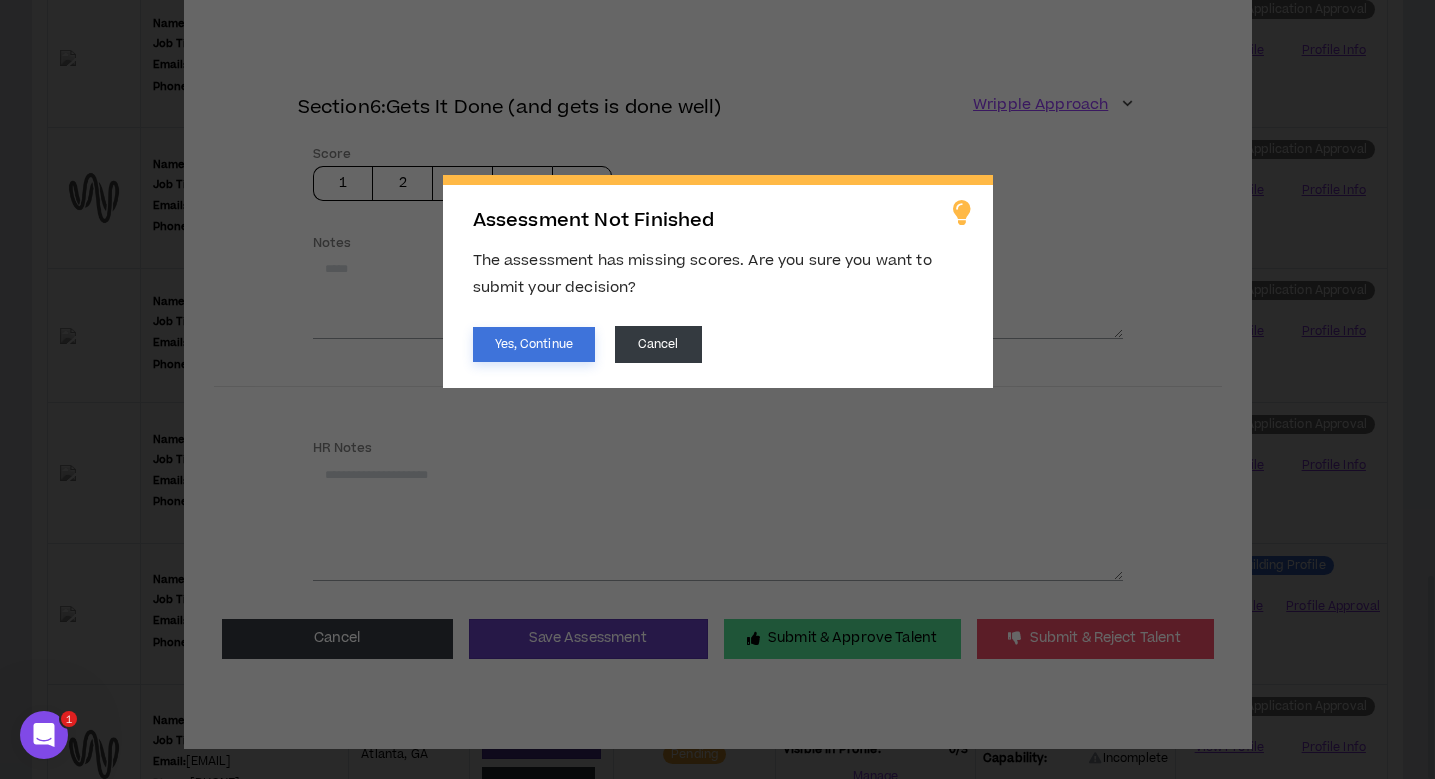 click on "Yes, Continue" at bounding box center (534, 344) 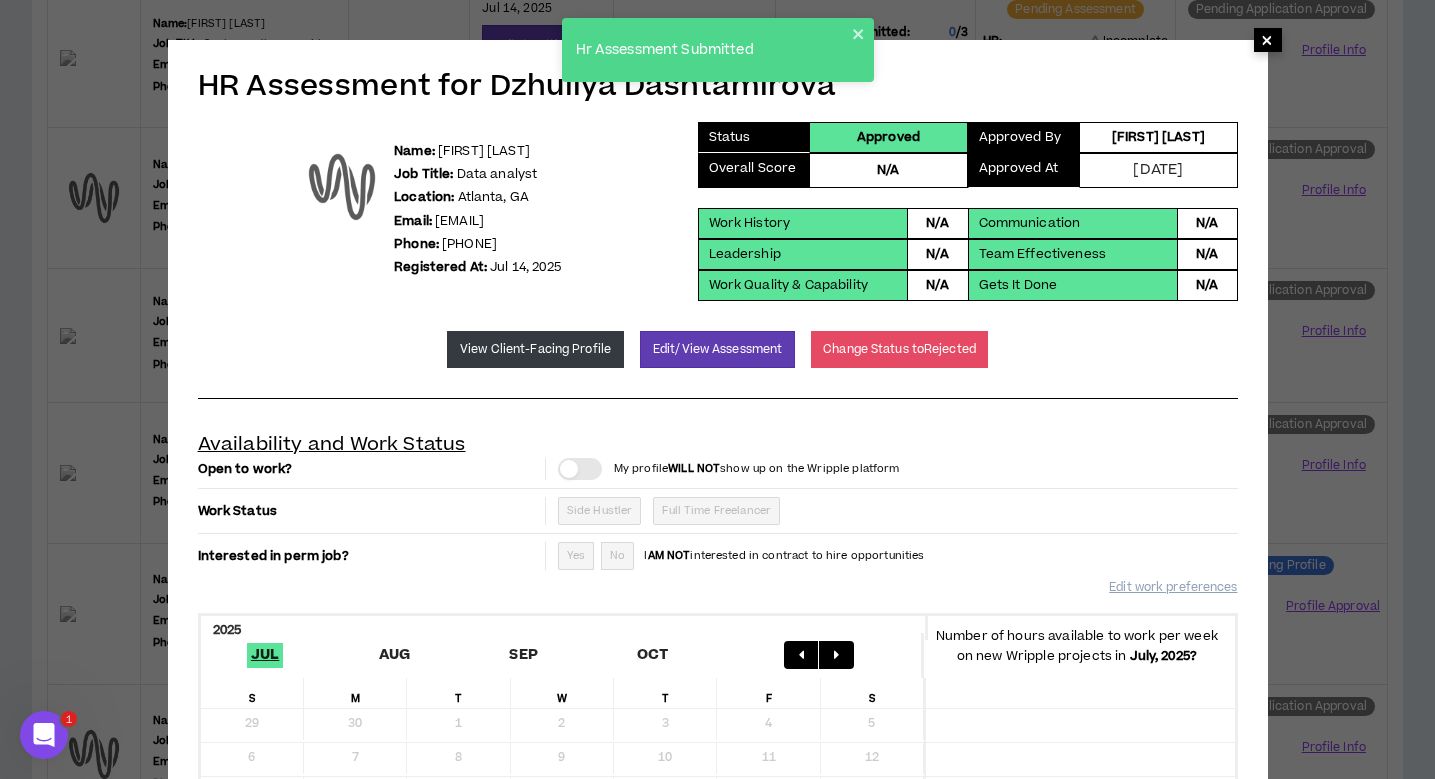 click on "×" at bounding box center [1267, 40] 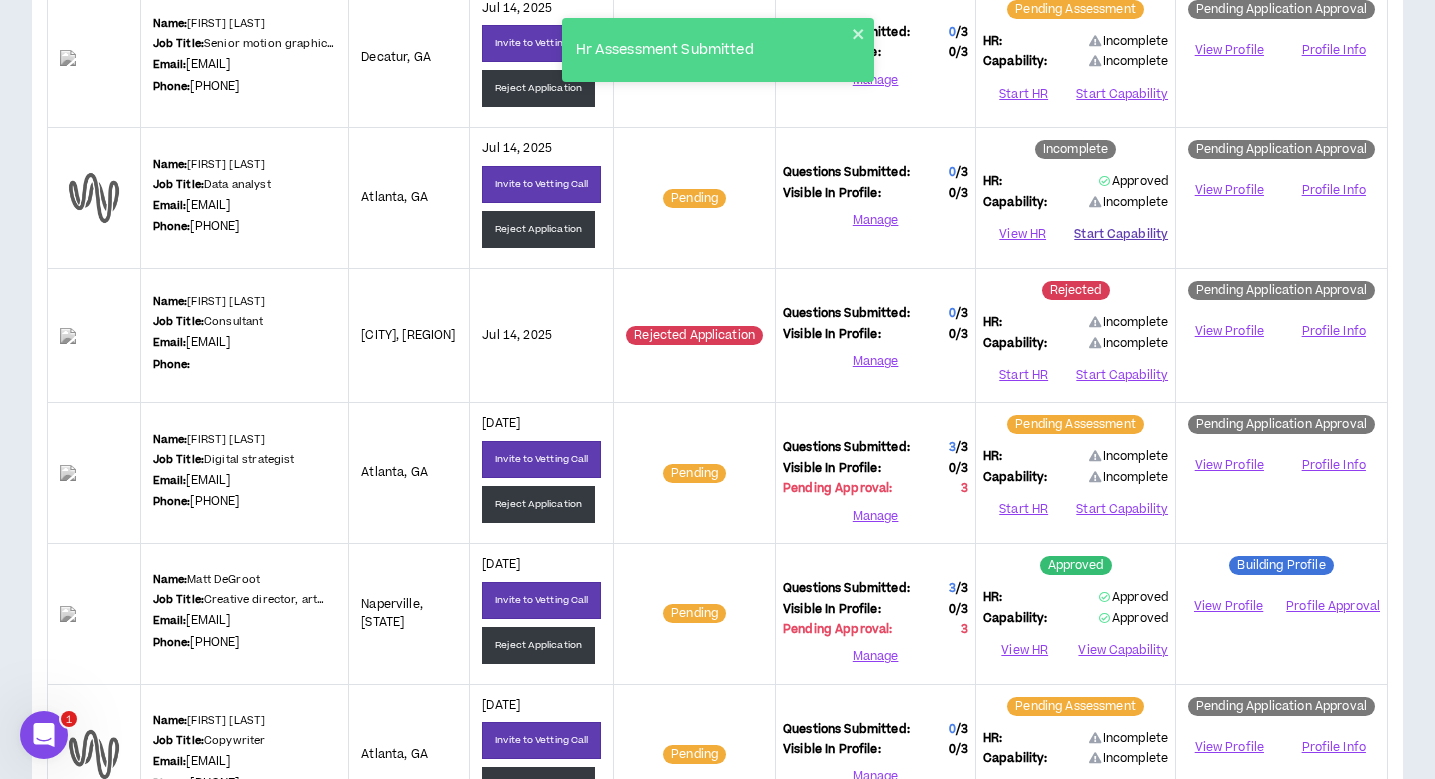 click on "Start Capability" at bounding box center [1121, 235] 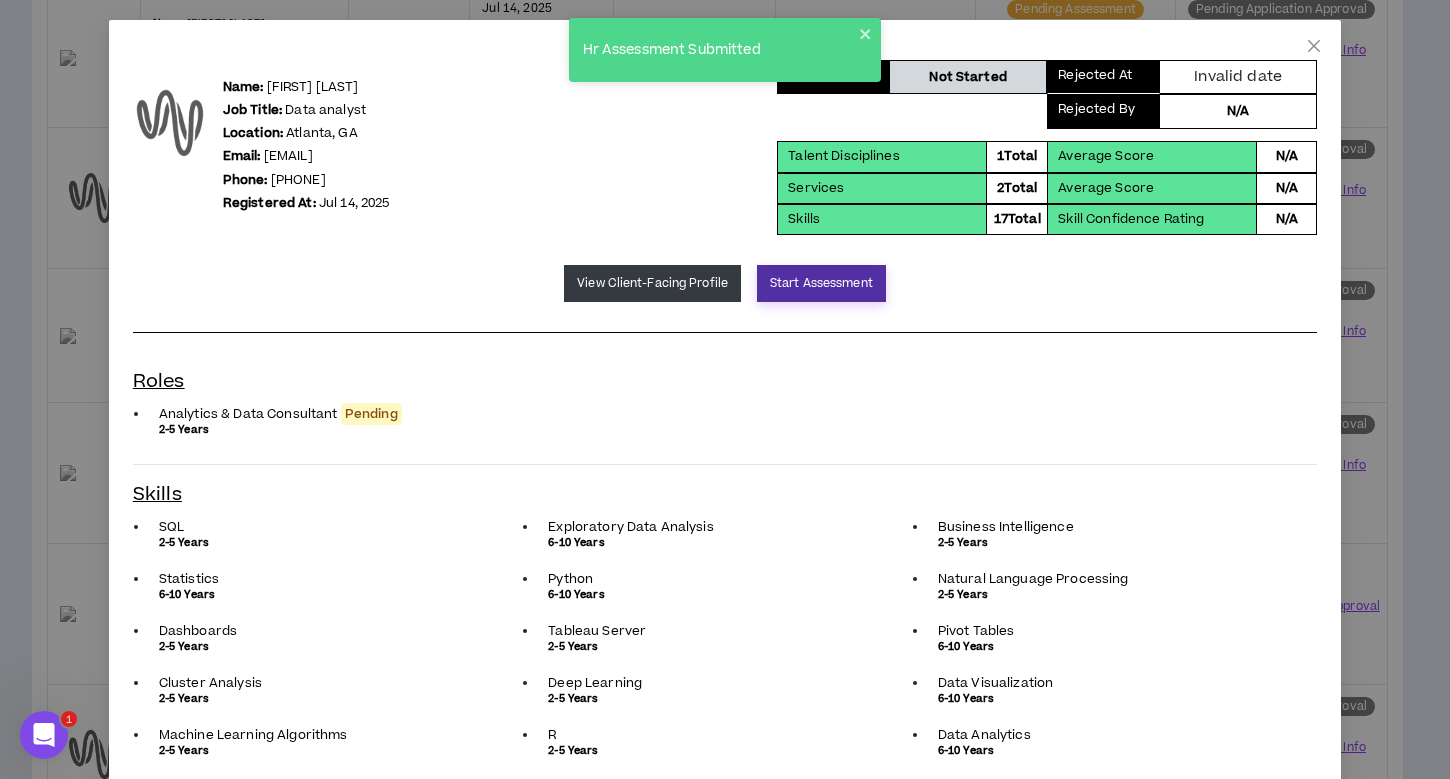 click on "Start Assessment" at bounding box center (821, 283) 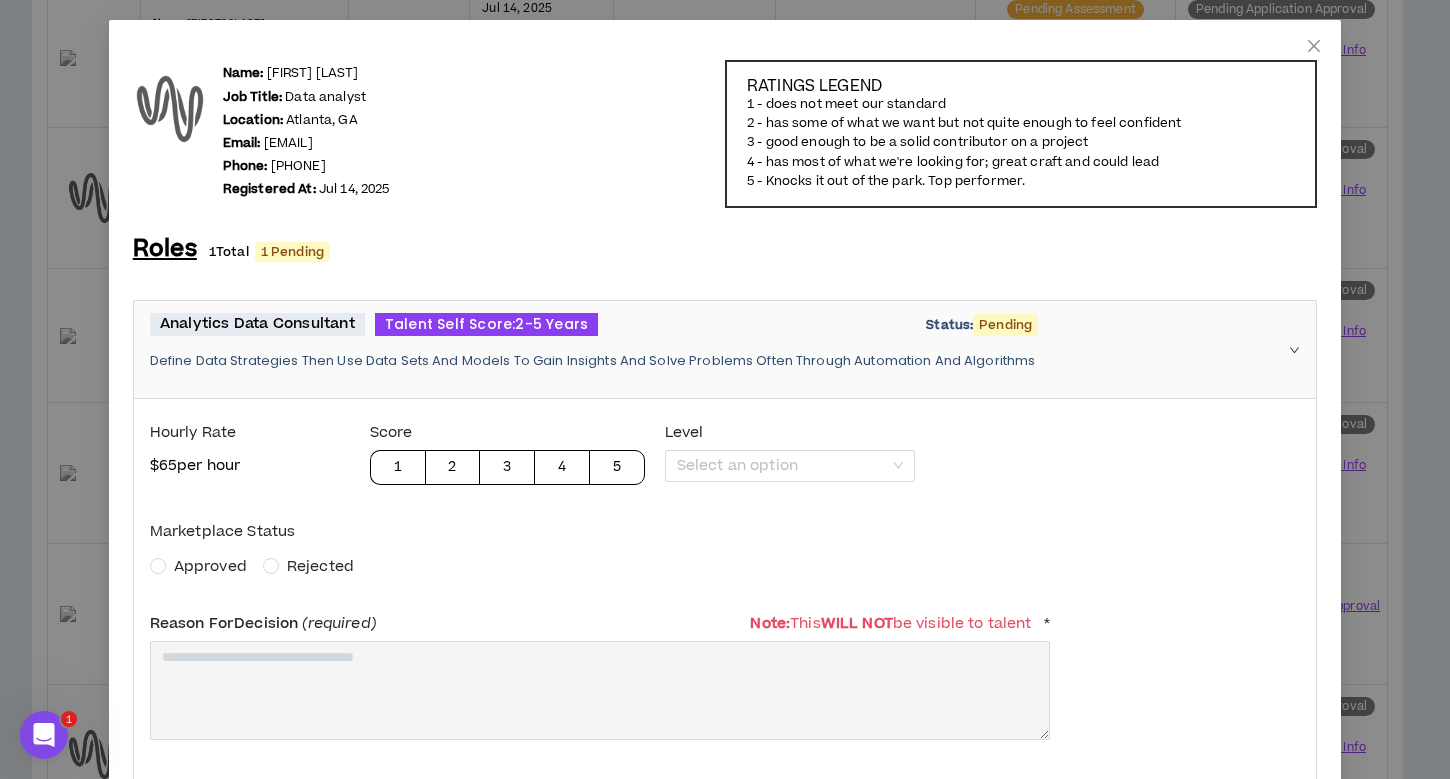 click on "Approved" at bounding box center (210, 566) 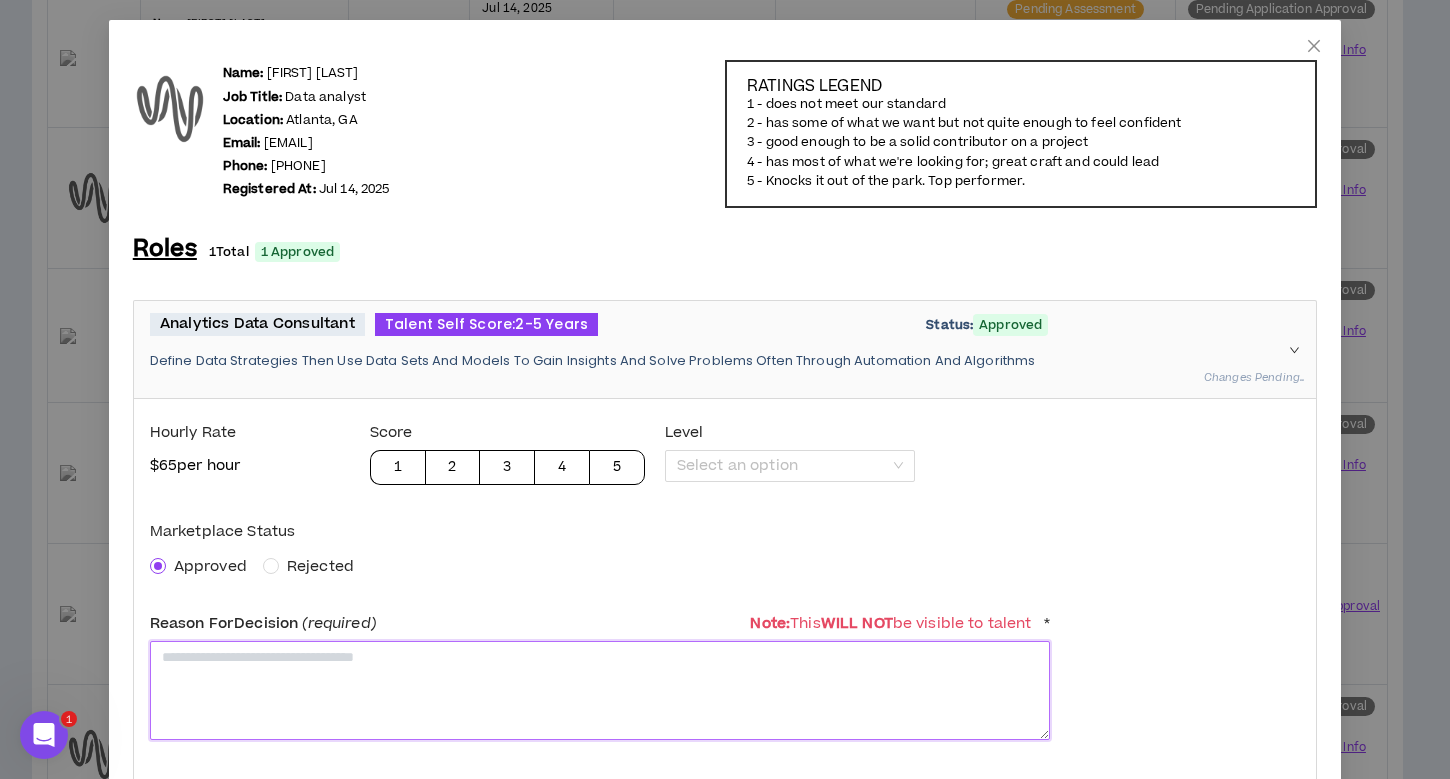 click at bounding box center (600, 690) 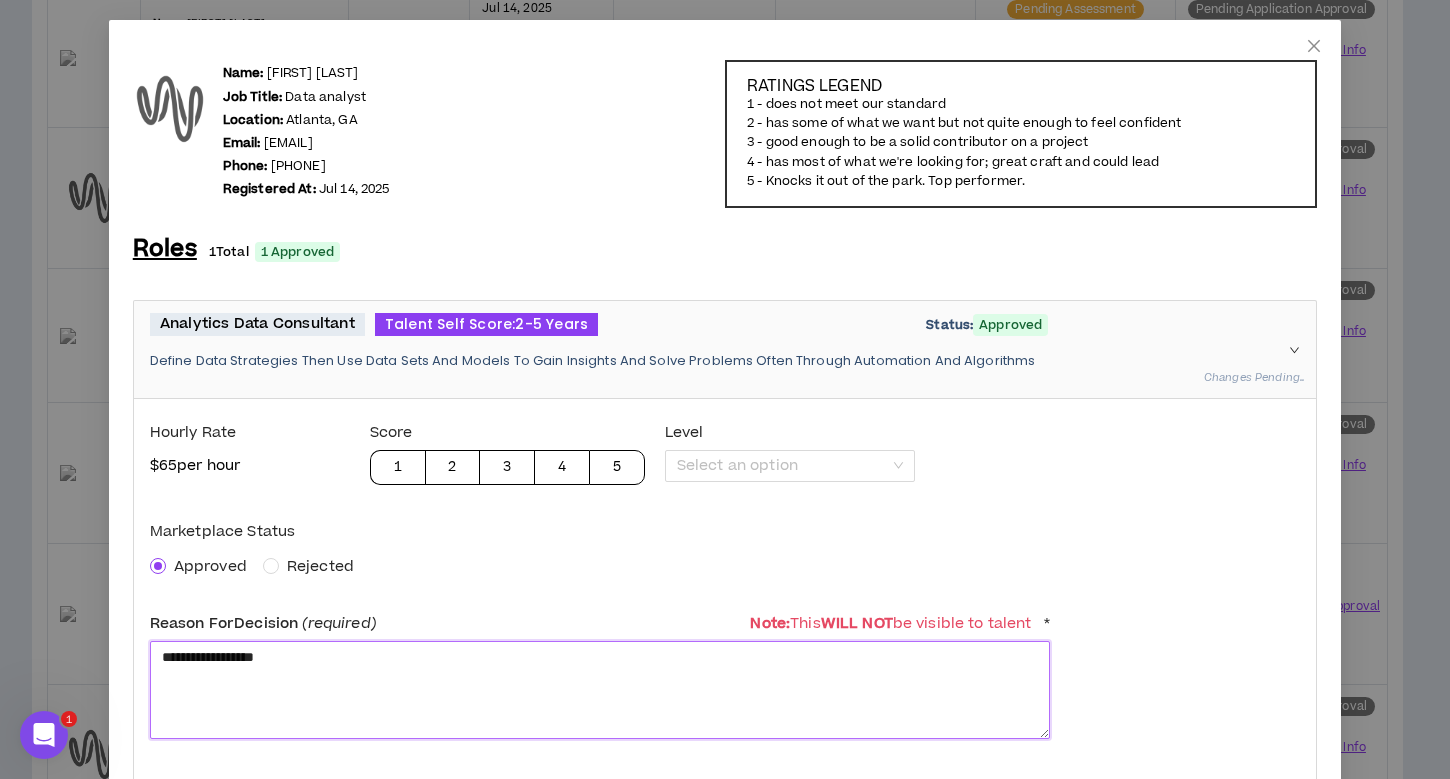 scroll, scrollTop: 1213, scrollLeft: 0, axis: vertical 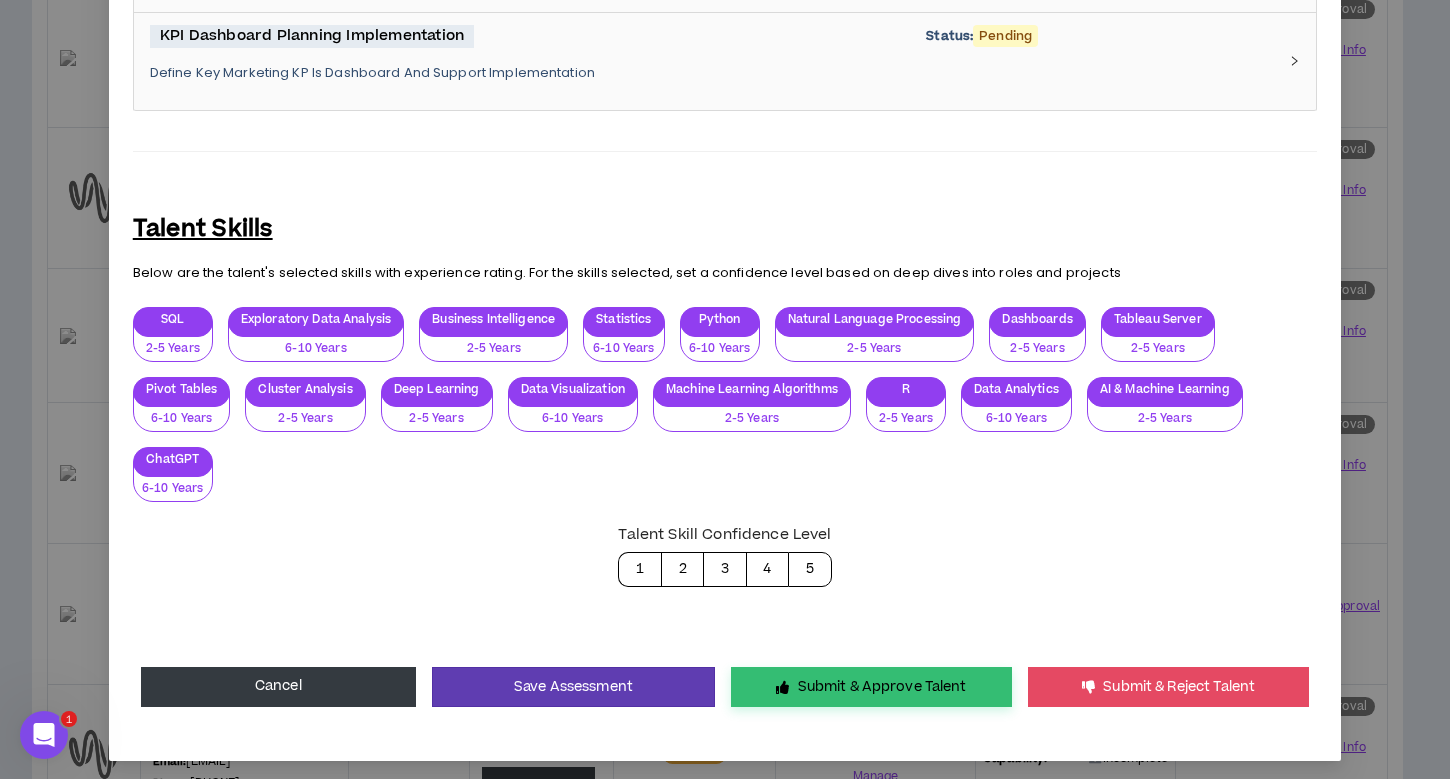 type on "**********" 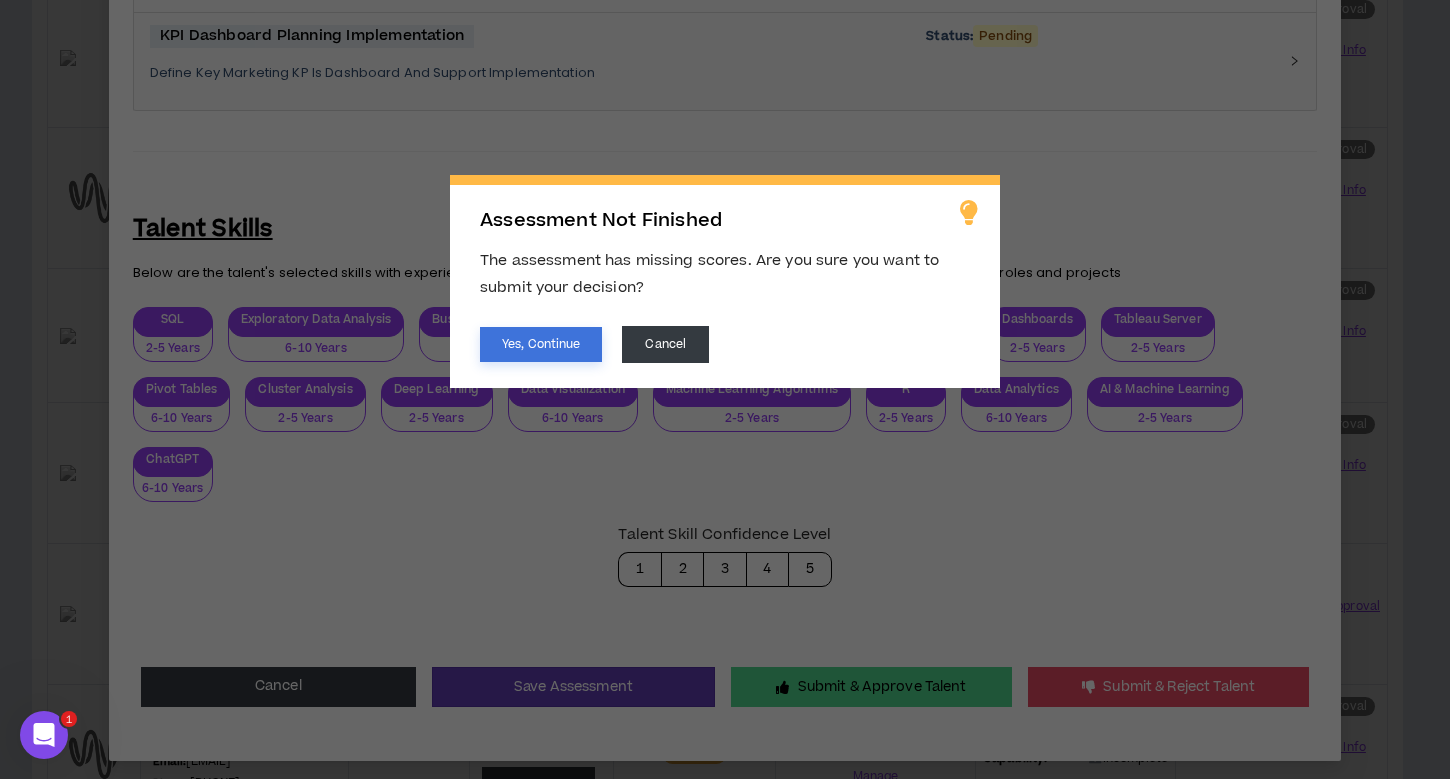 click on "Yes, Continue" at bounding box center (541, 344) 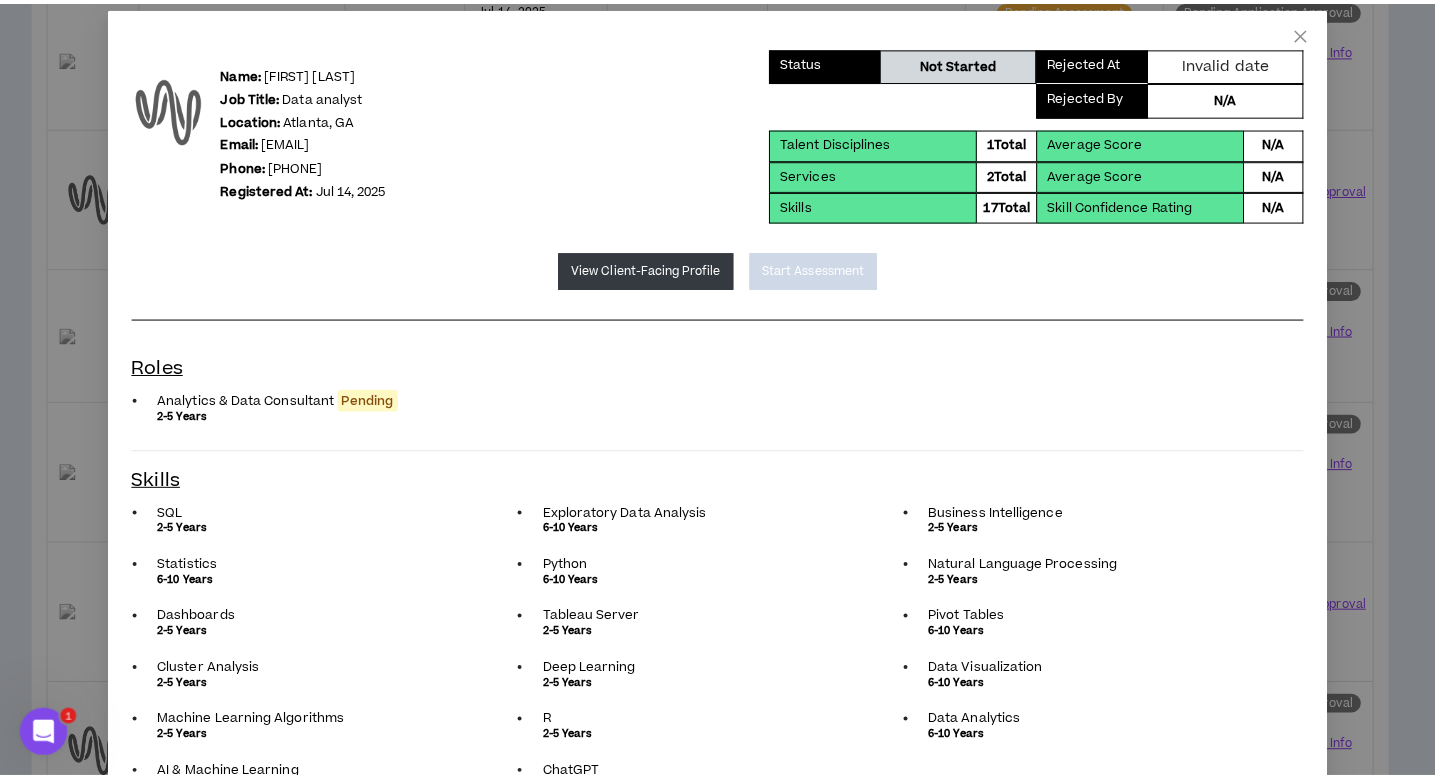 scroll, scrollTop: 0, scrollLeft: 0, axis: both 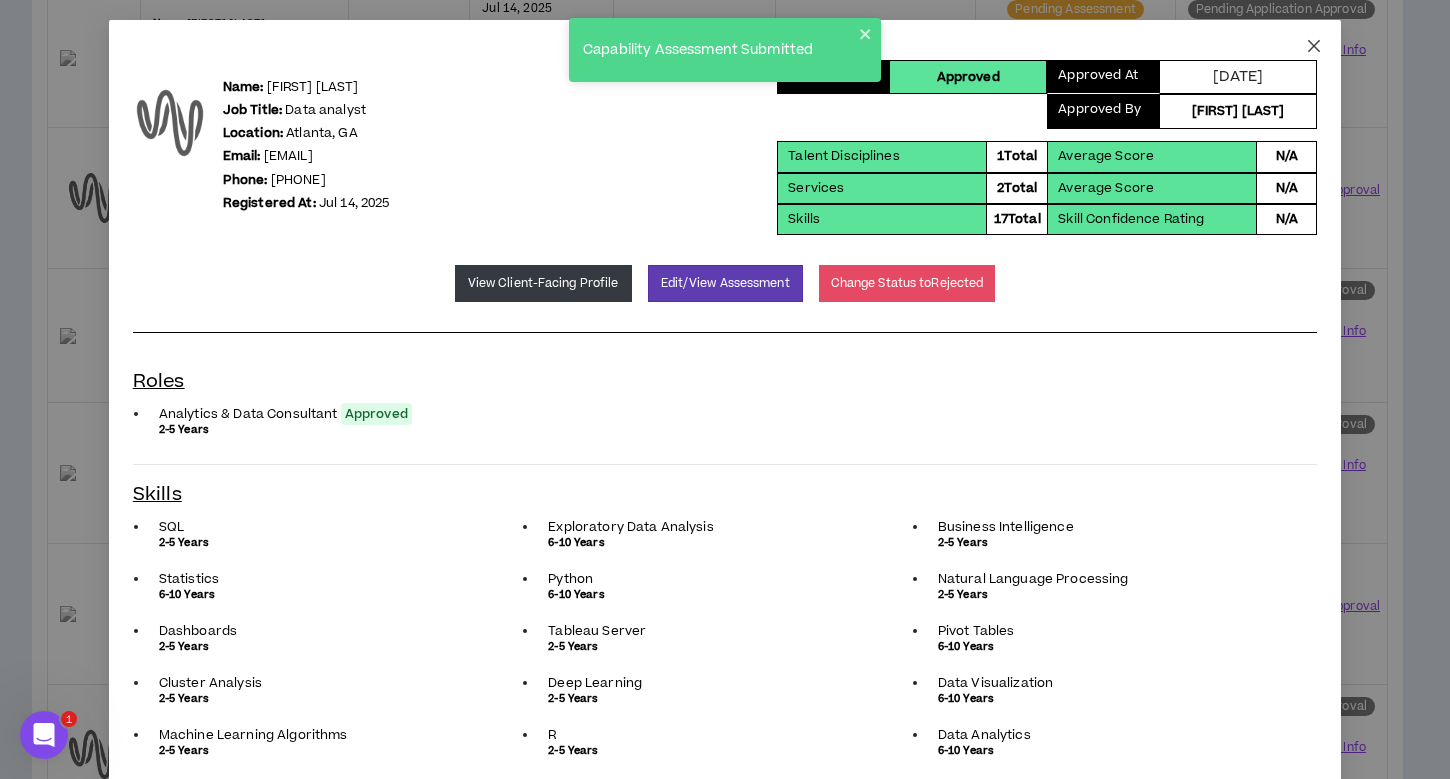 click 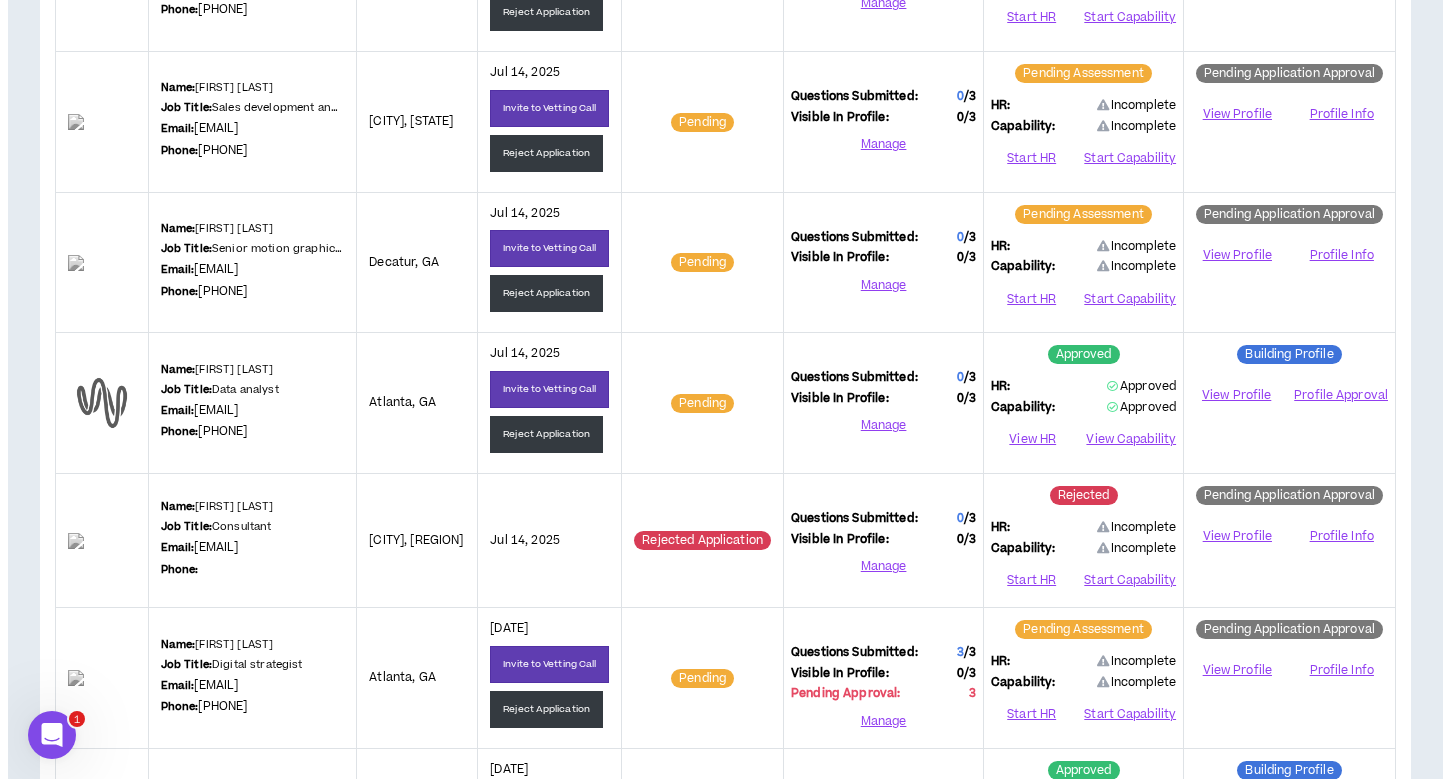 scroll, scrollTop: 551, scrollLeft: 0, axis: vertical 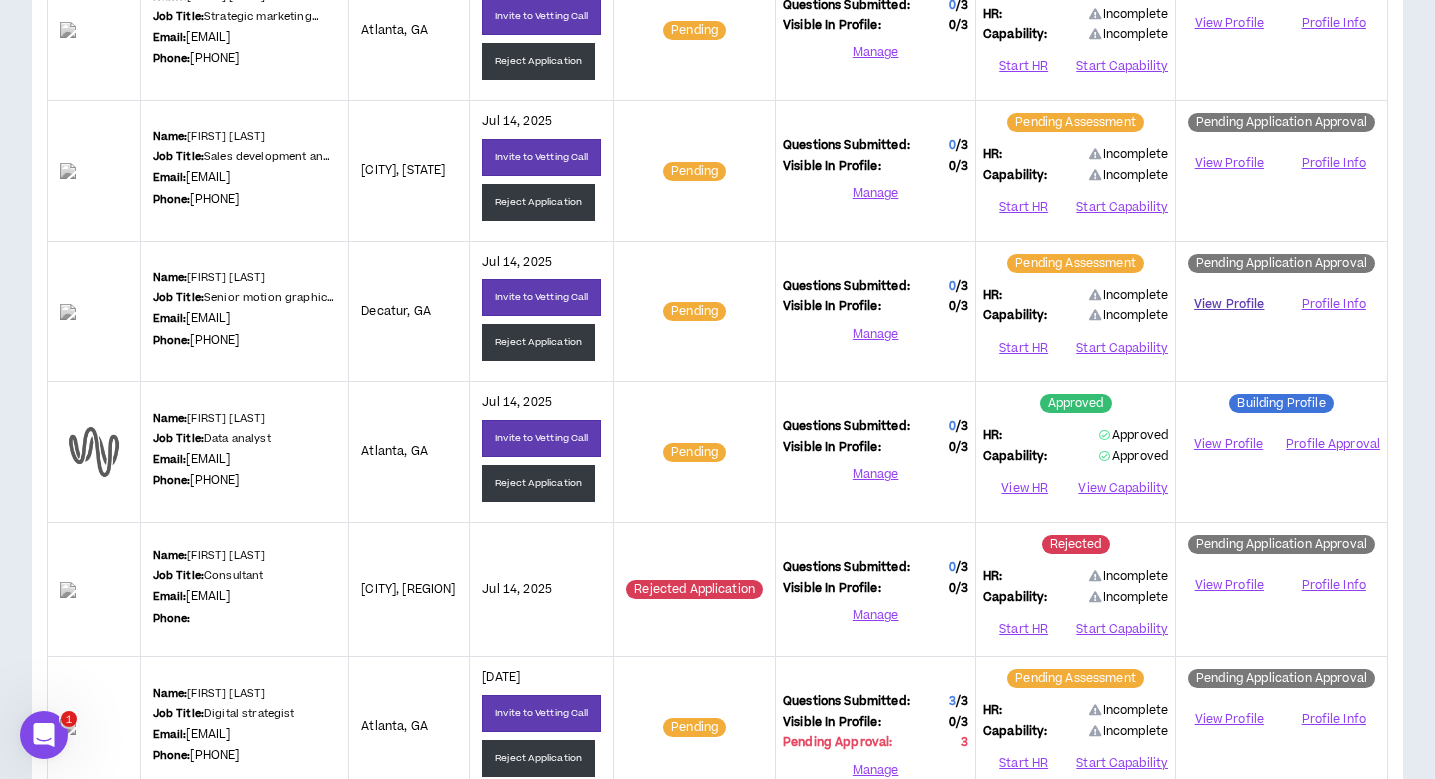 click on "View Profile" at bounding box center (1229, 304) 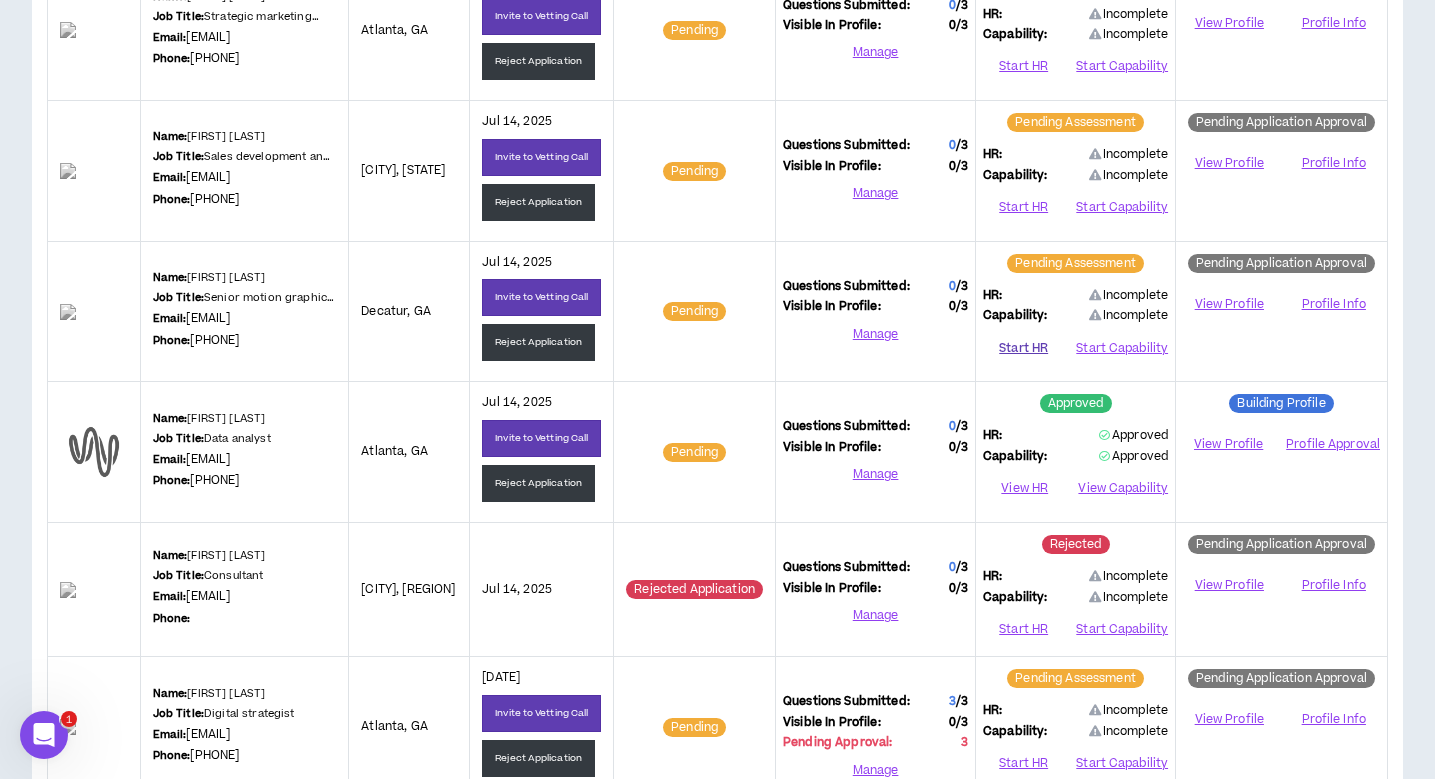 click on "Start HR" at bounding box center [1023, 348] 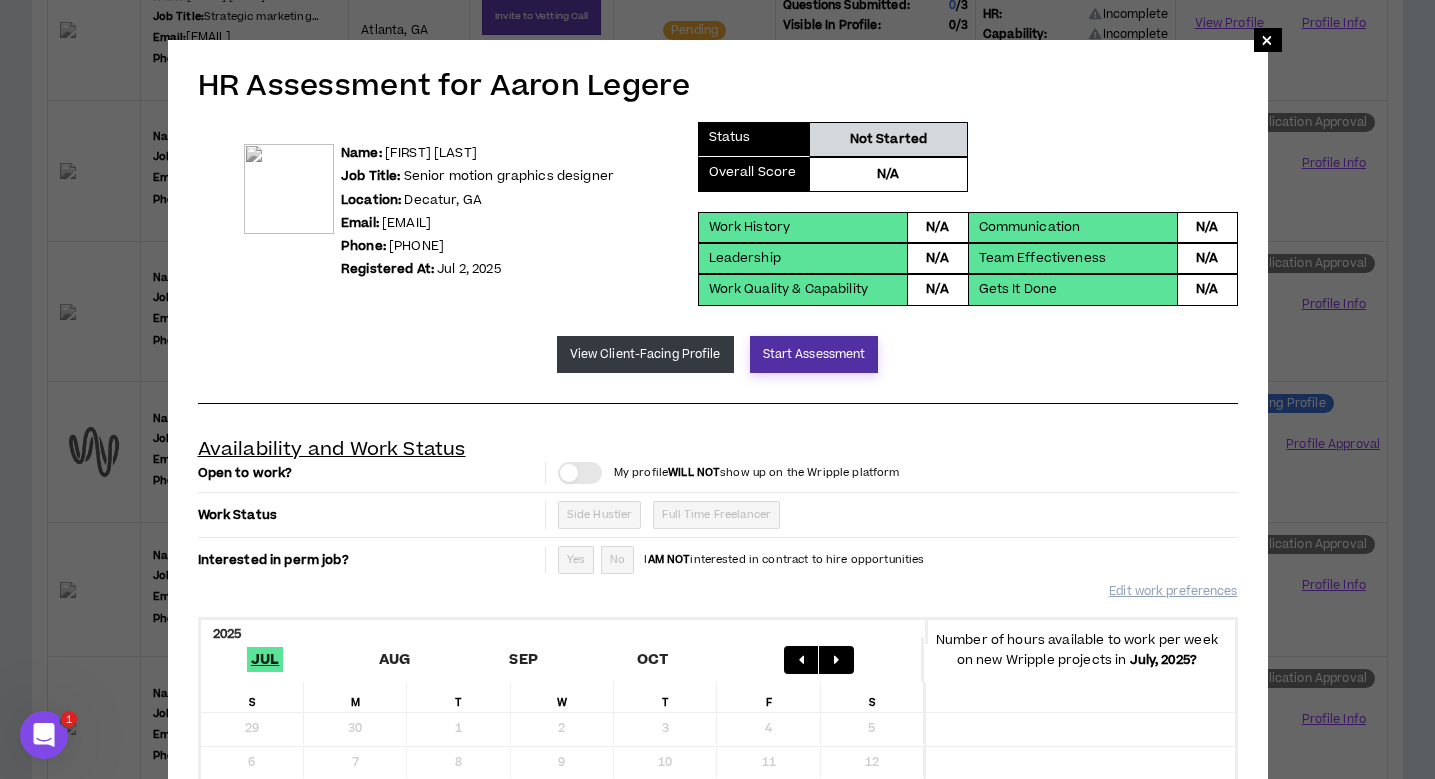 click on "Start Assessment" at bounding box center [814, 354] 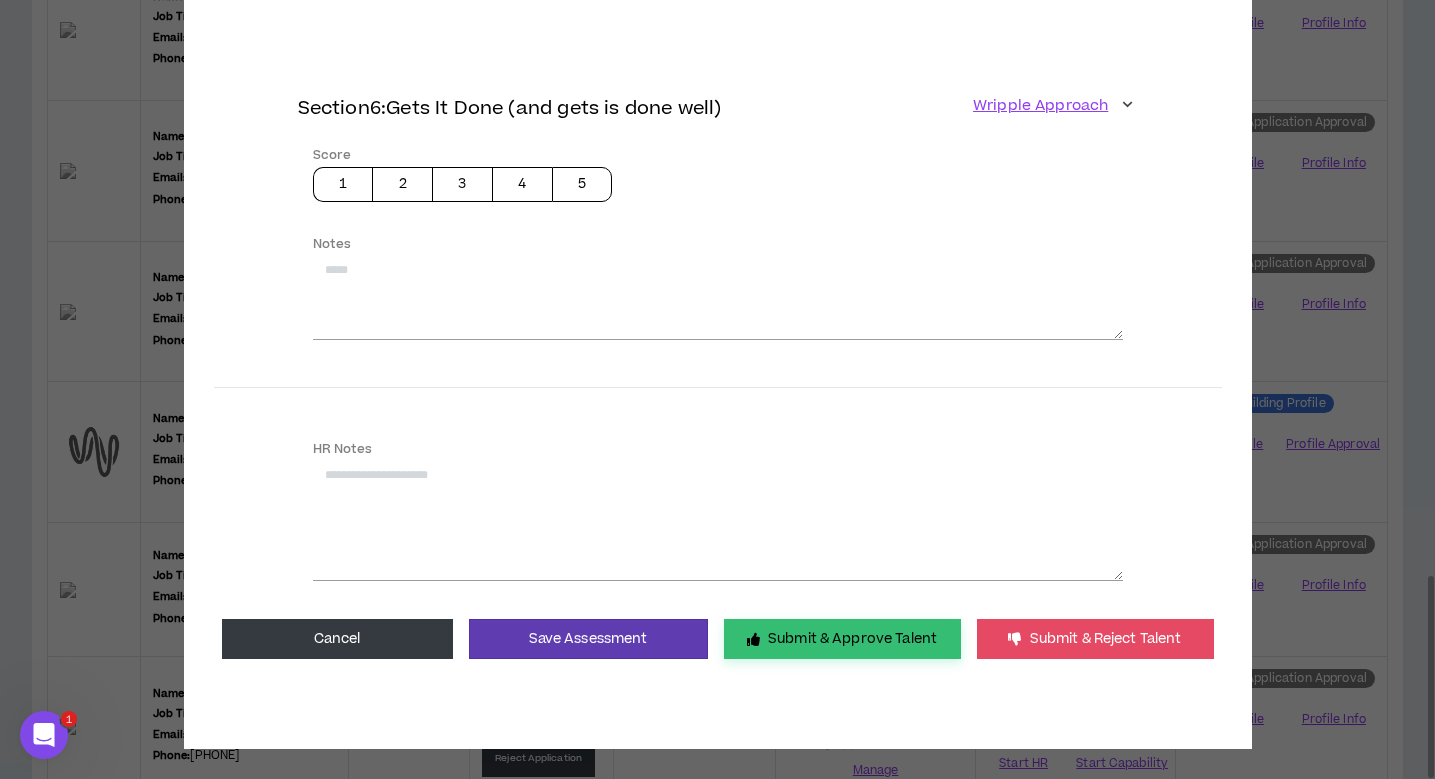 click on "Submit & Approve Talent" at bounding box center (842, 639) 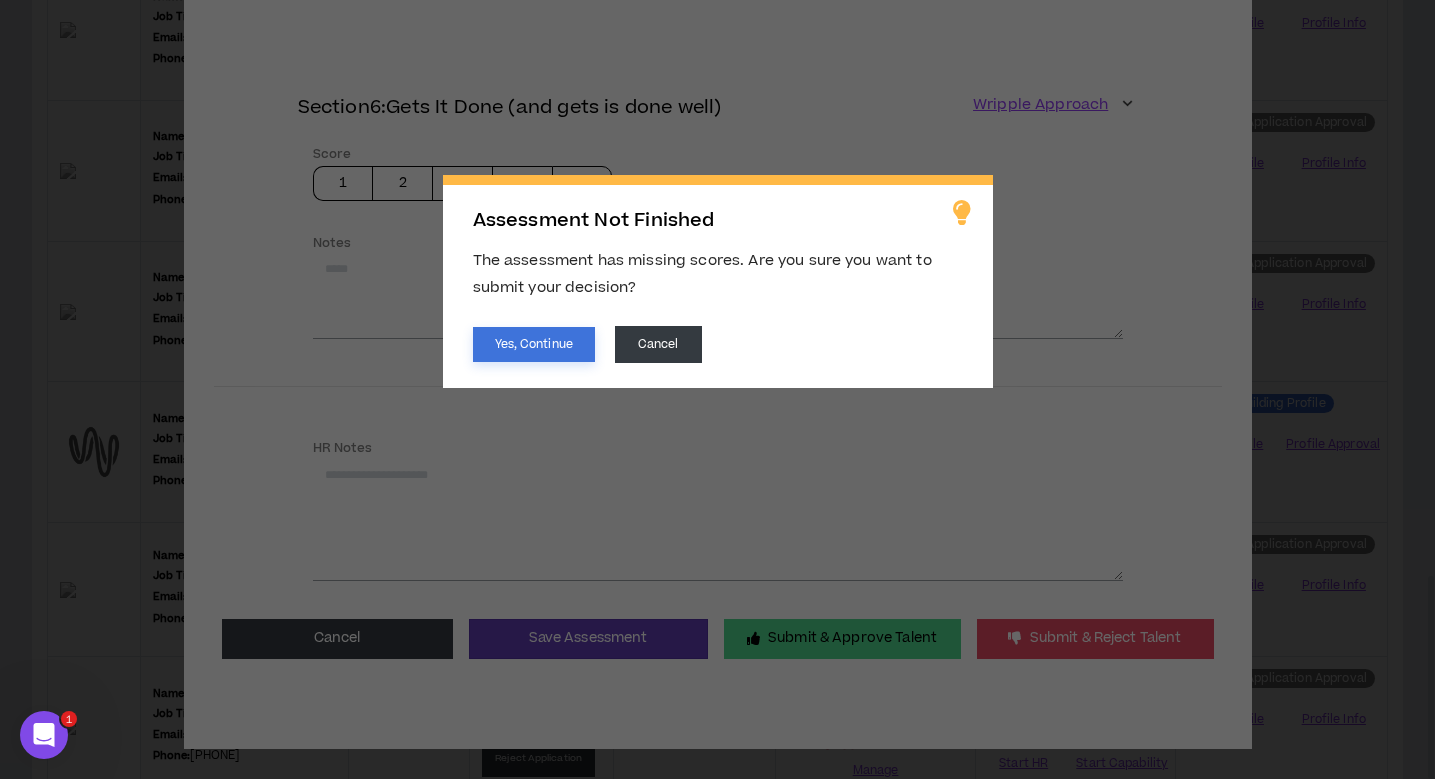 click on "Yes, Continue" at bounding box center [534, 344] 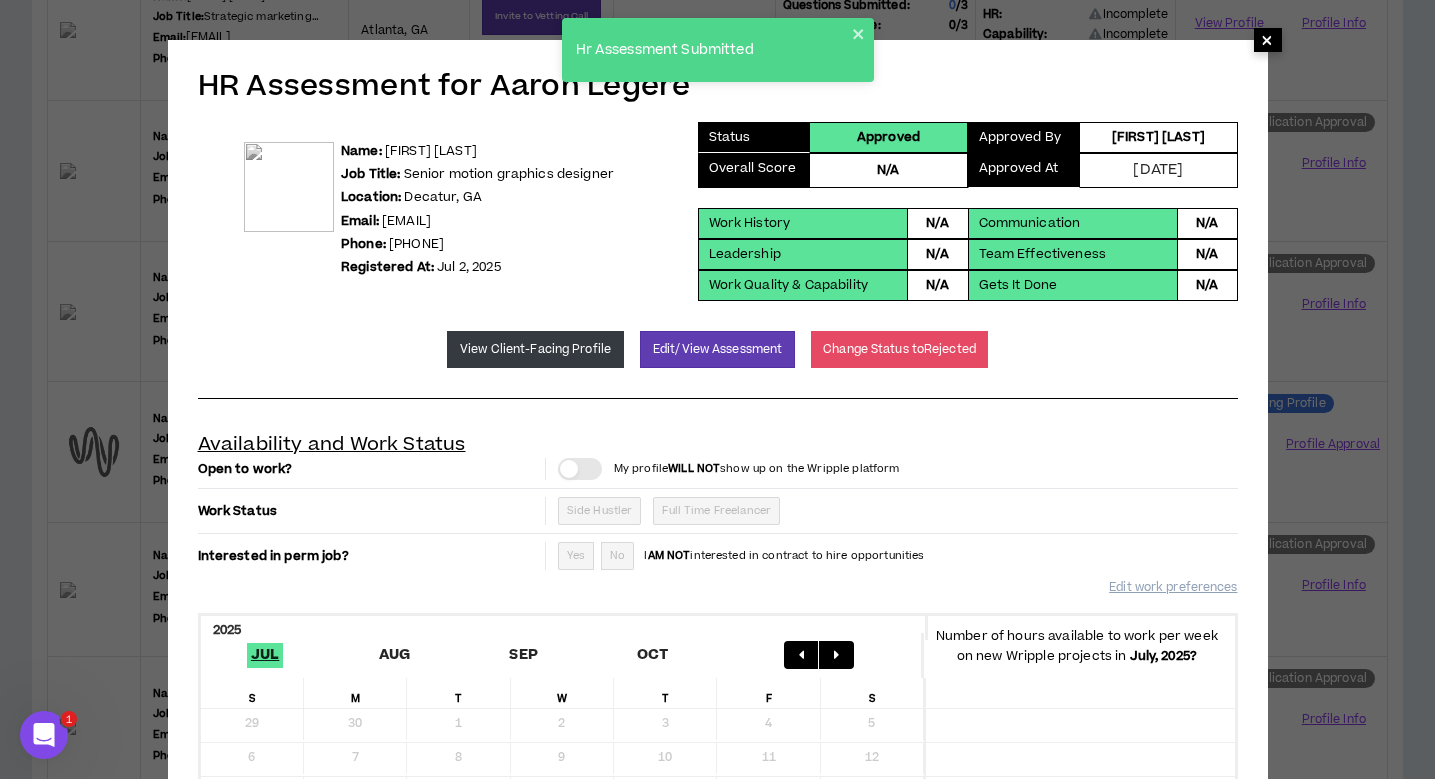 click on "×" at bounding box center [1267, 40] 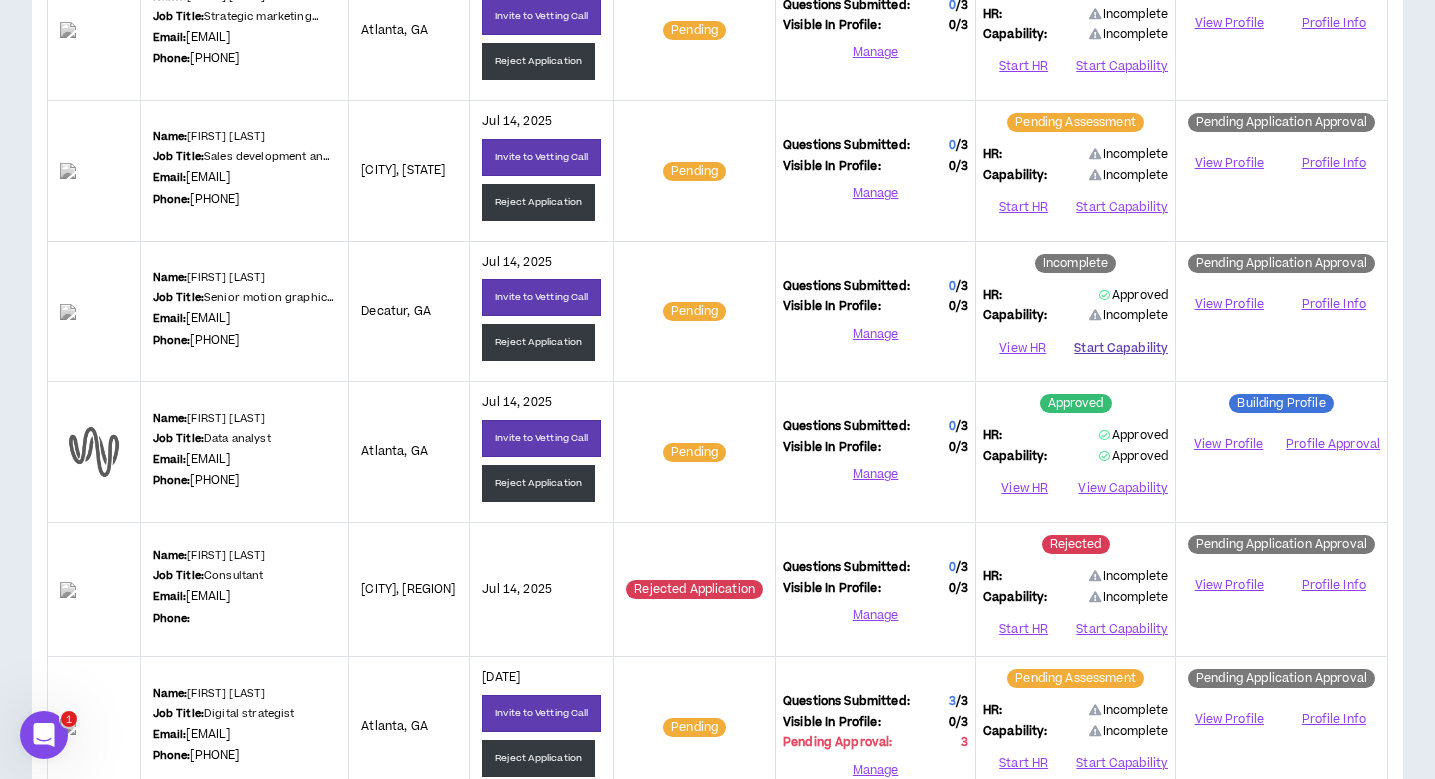 click on "Start Capability" at bounding box center [1121, 348] 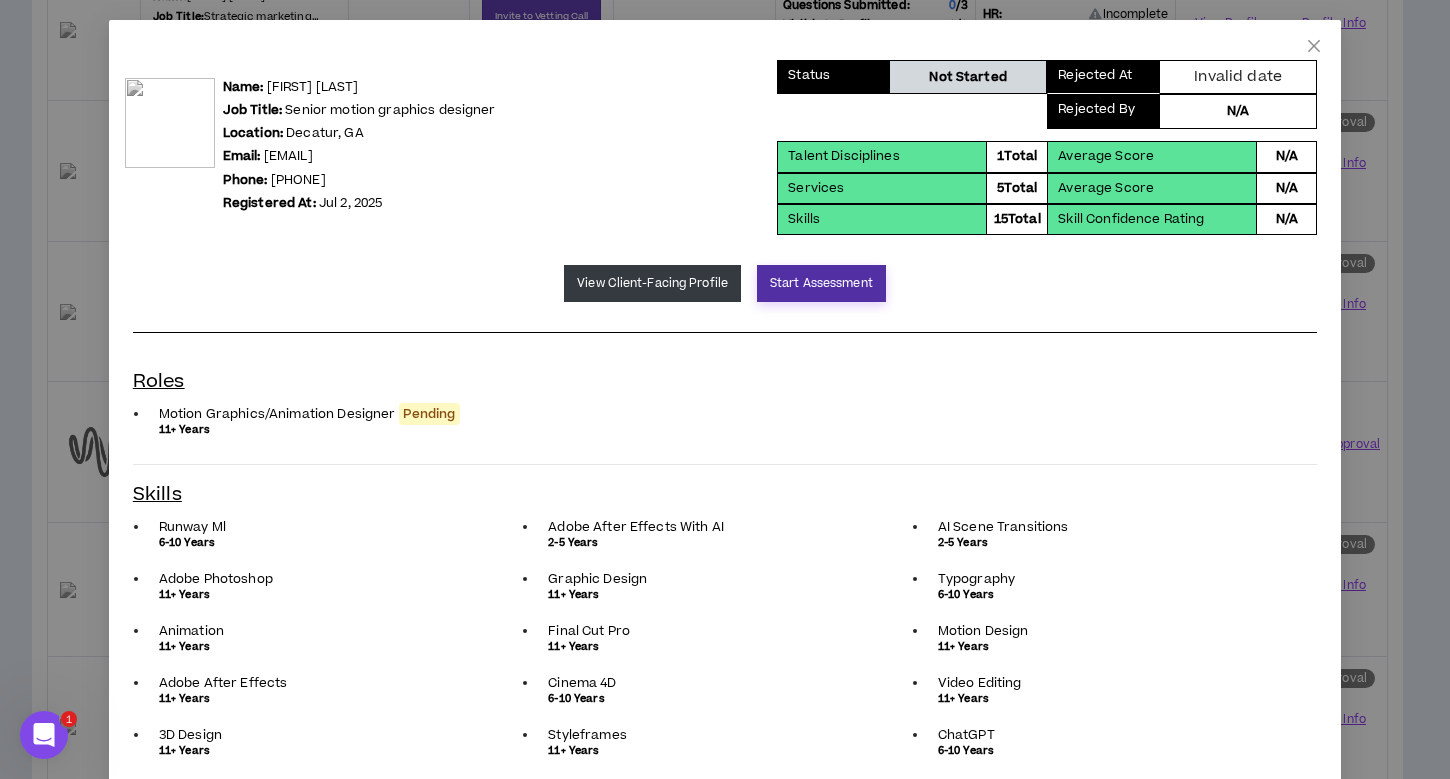 click on "Start Assessment" at bounding box center [821, 283] 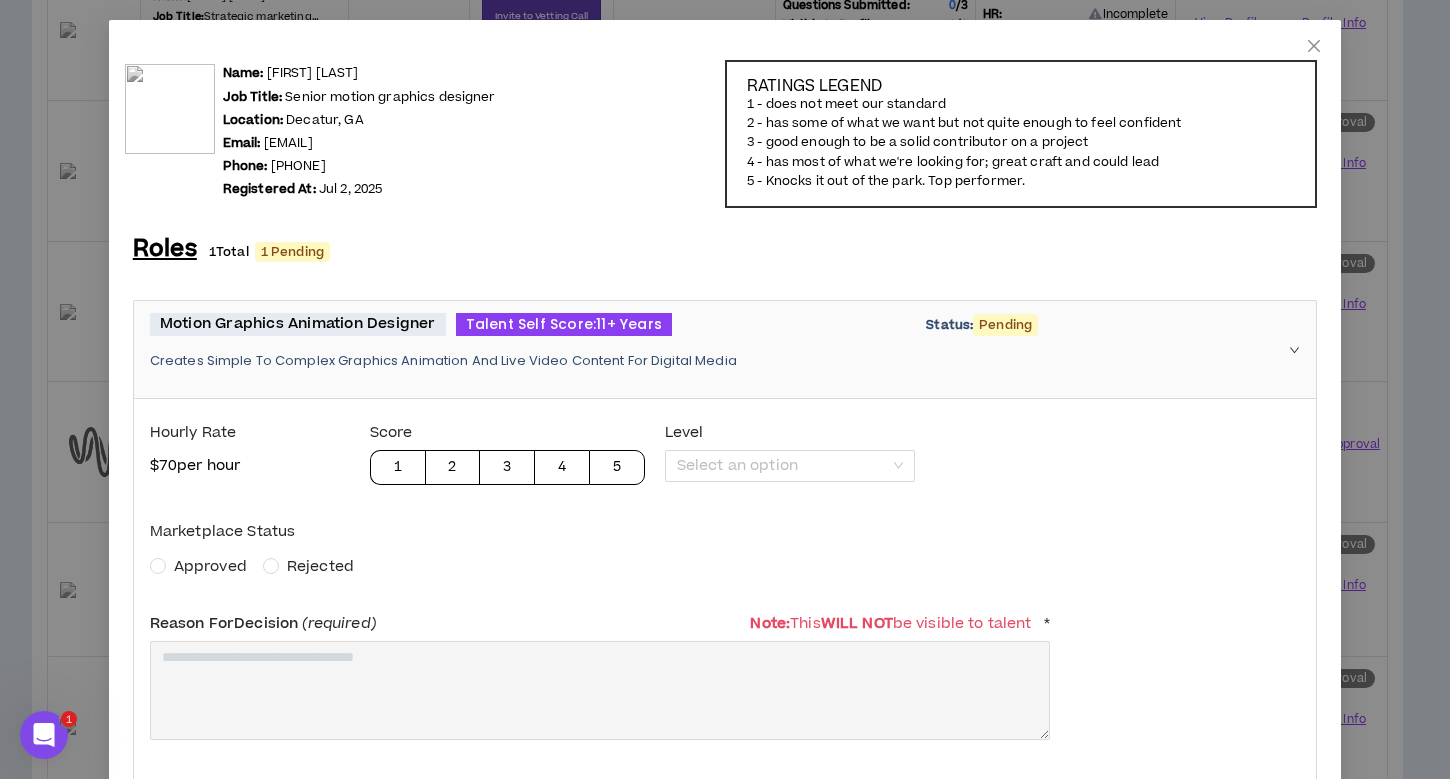 click on "Approved" at bounding box center (210, 566) 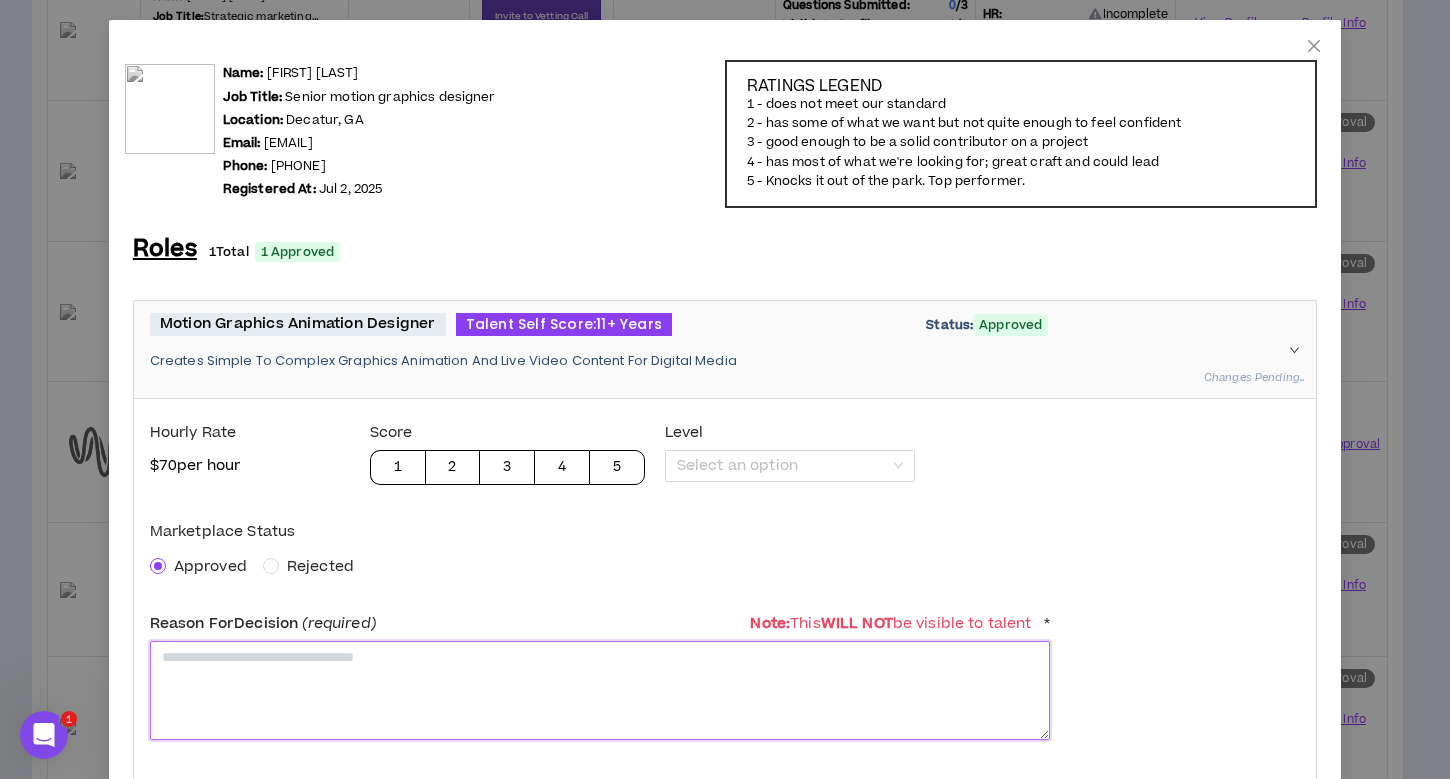 click at bounding box center [600, 690] 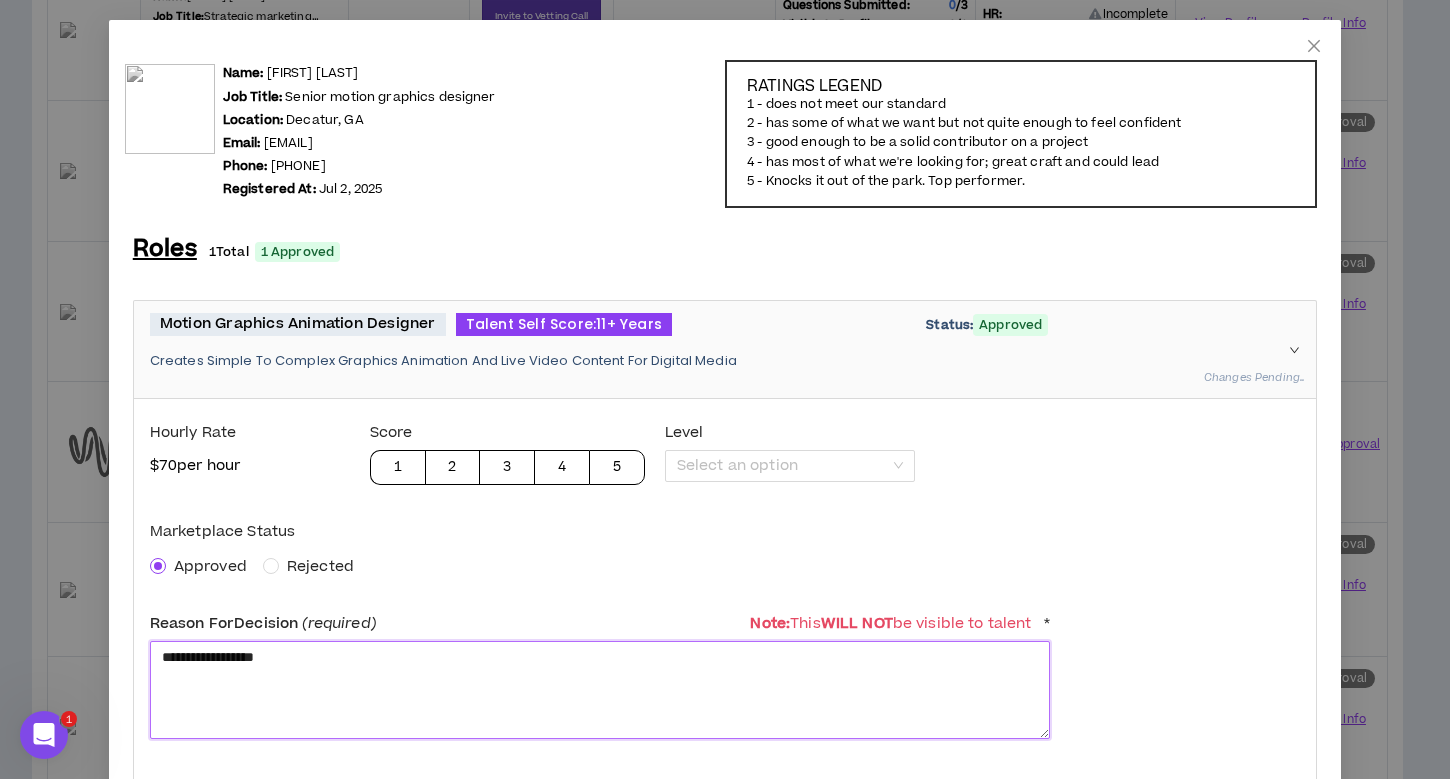 scroll, scrollTop: 1434, scrollLeft: 0, axis: vertical 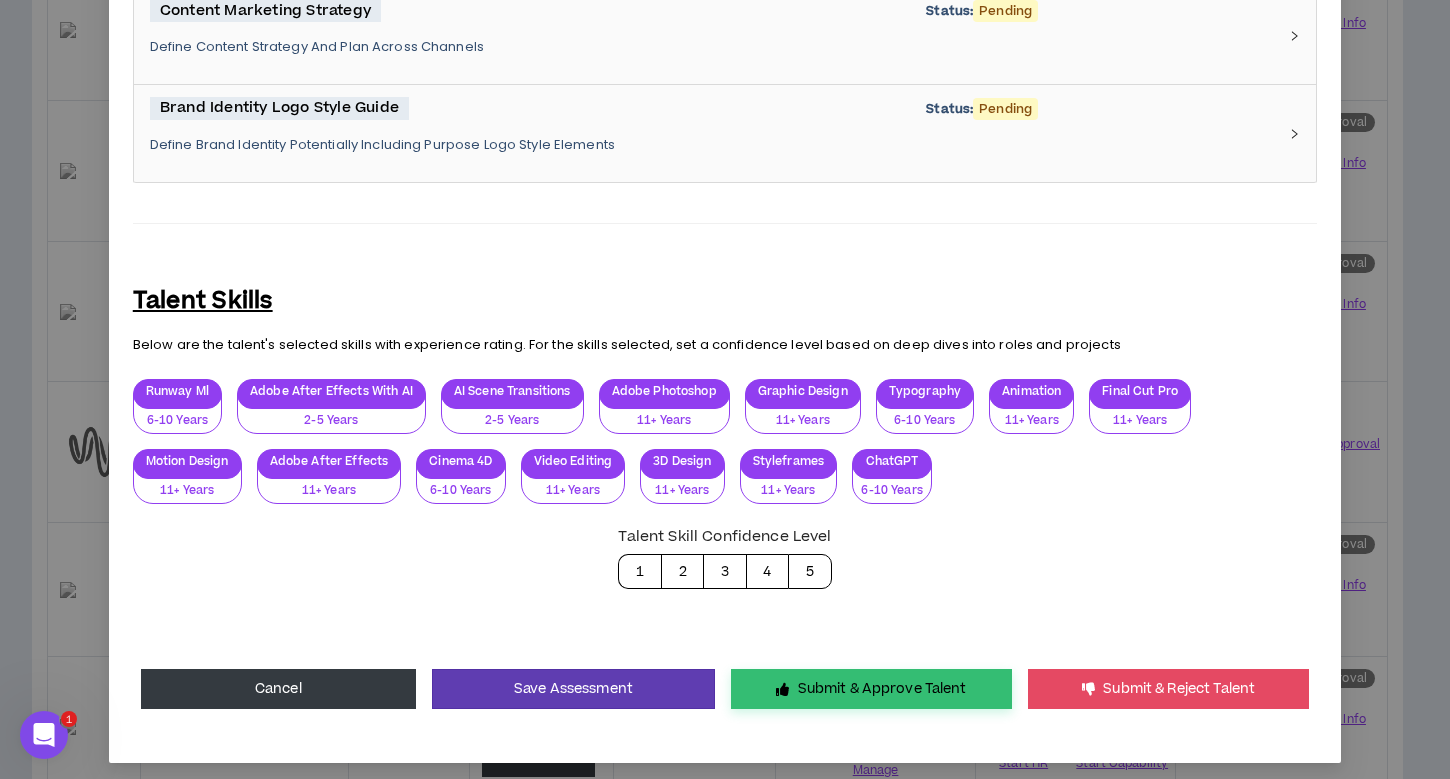 type on "**********" 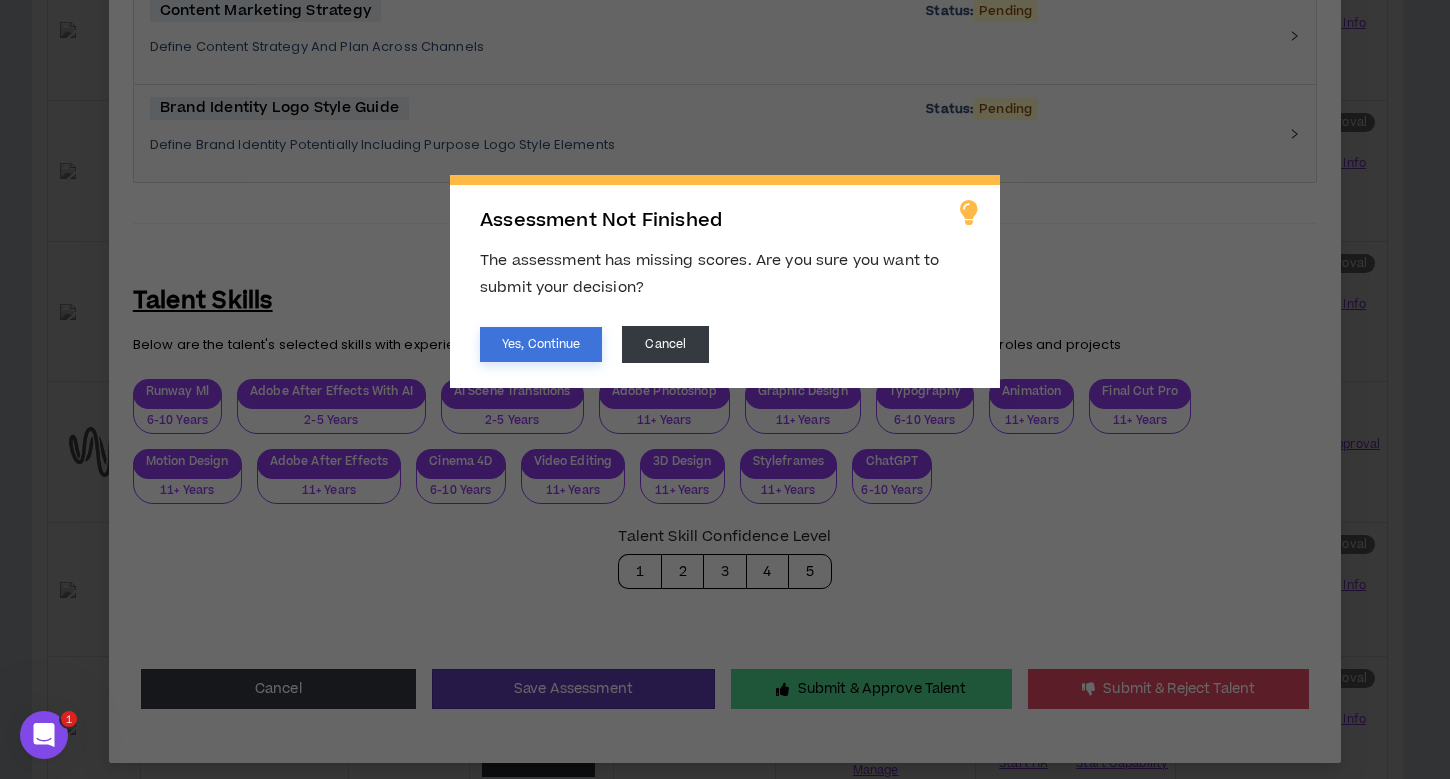 click on "Yes, Continue" at bounding box center [541, 344] 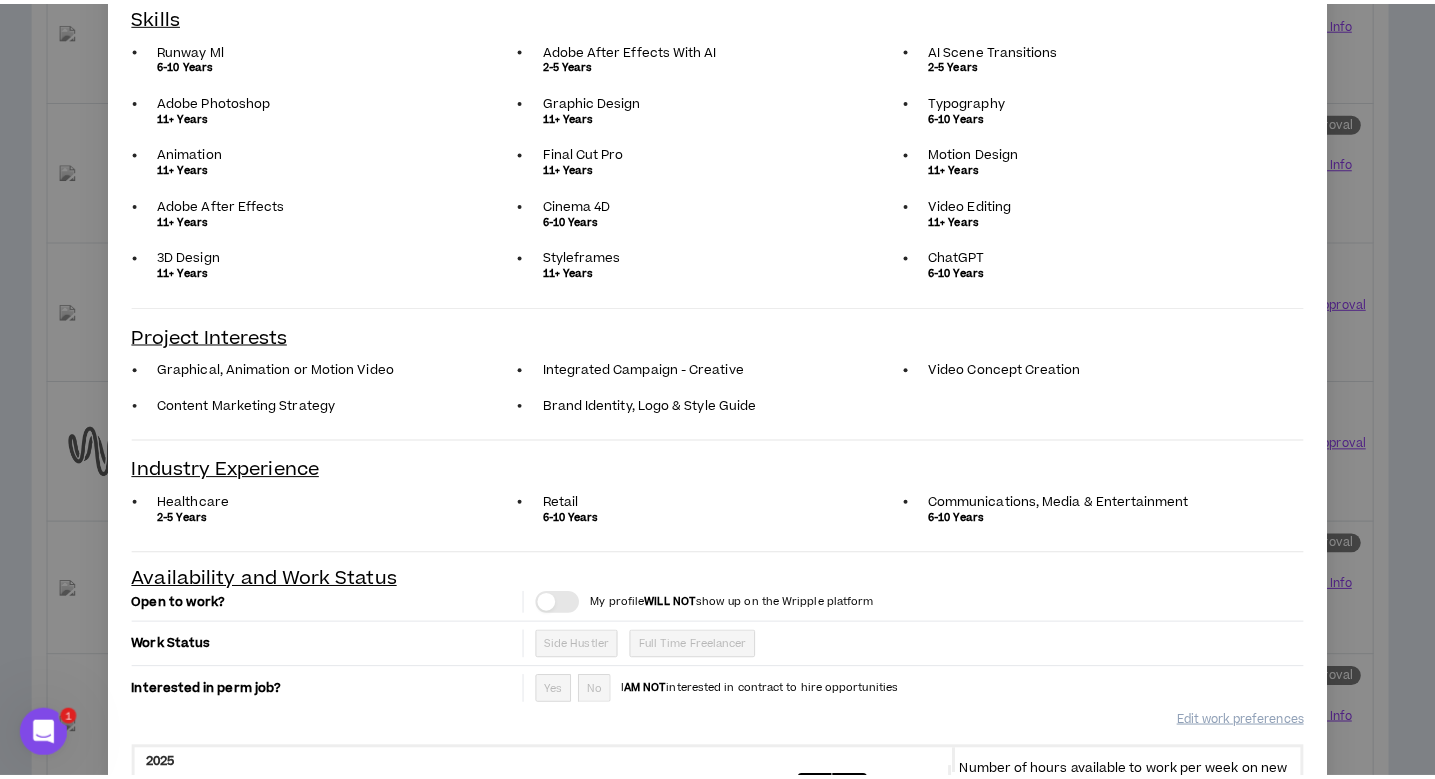 scroll, scrollTop: 0, scrollLeft: 0, axis: both 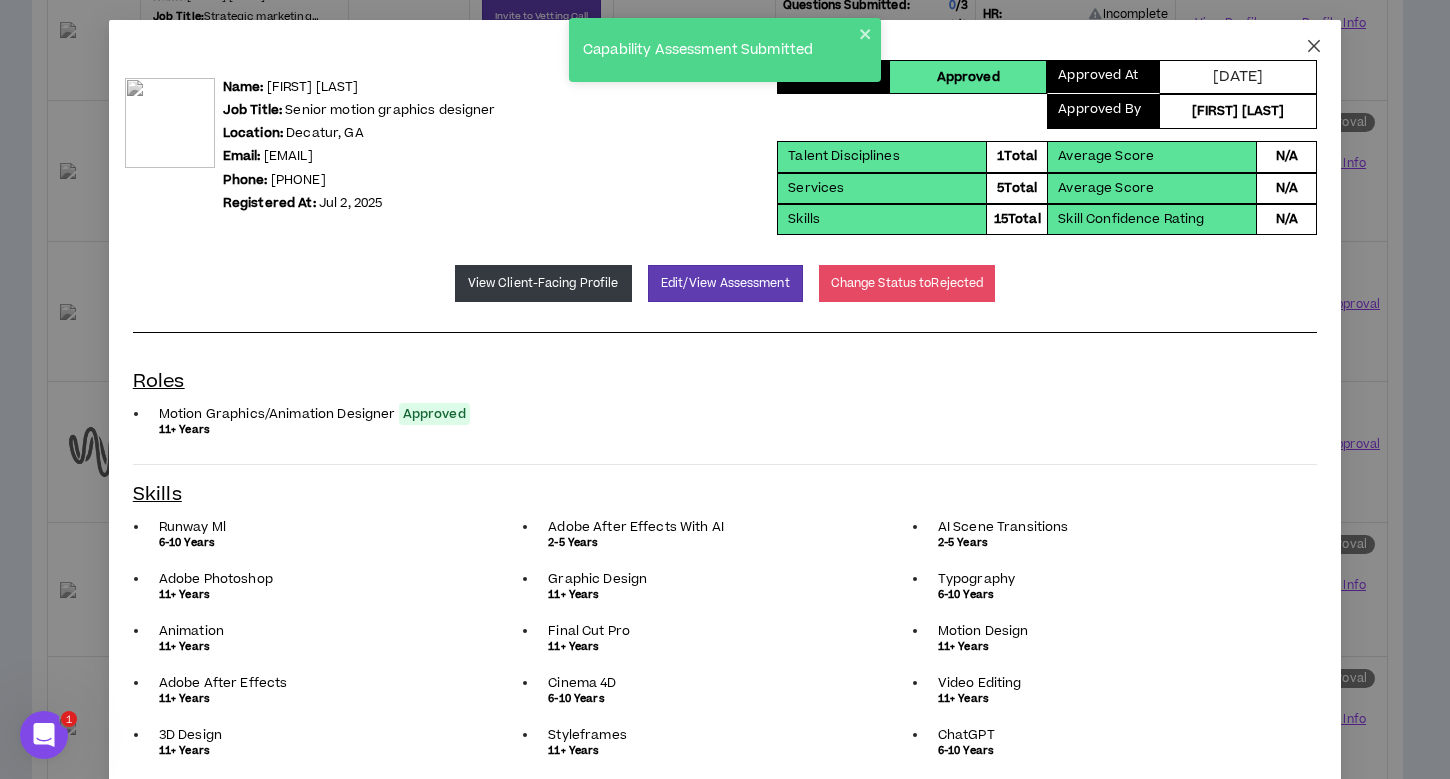 click 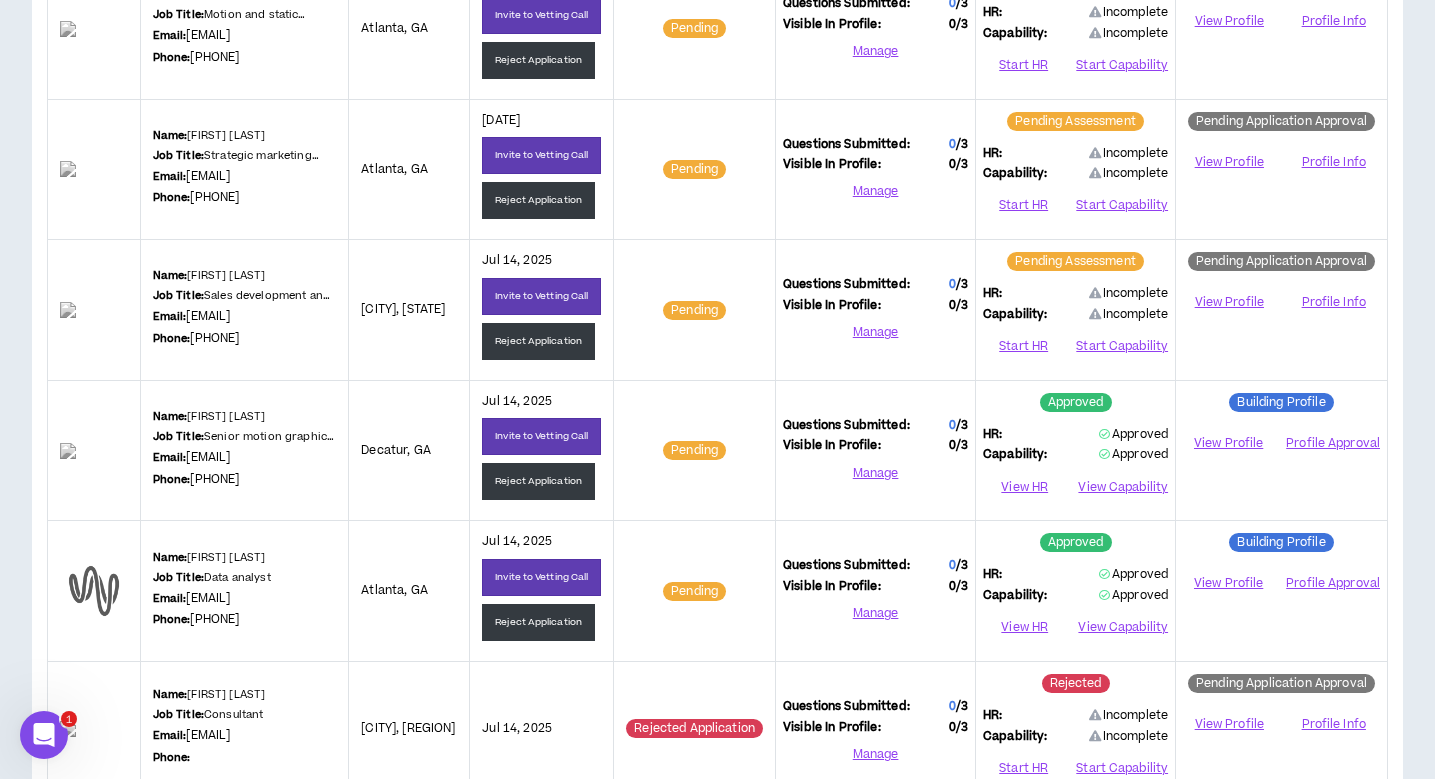 scroll, scrollTop: 277, scrollLeft: 0, axis: vertical 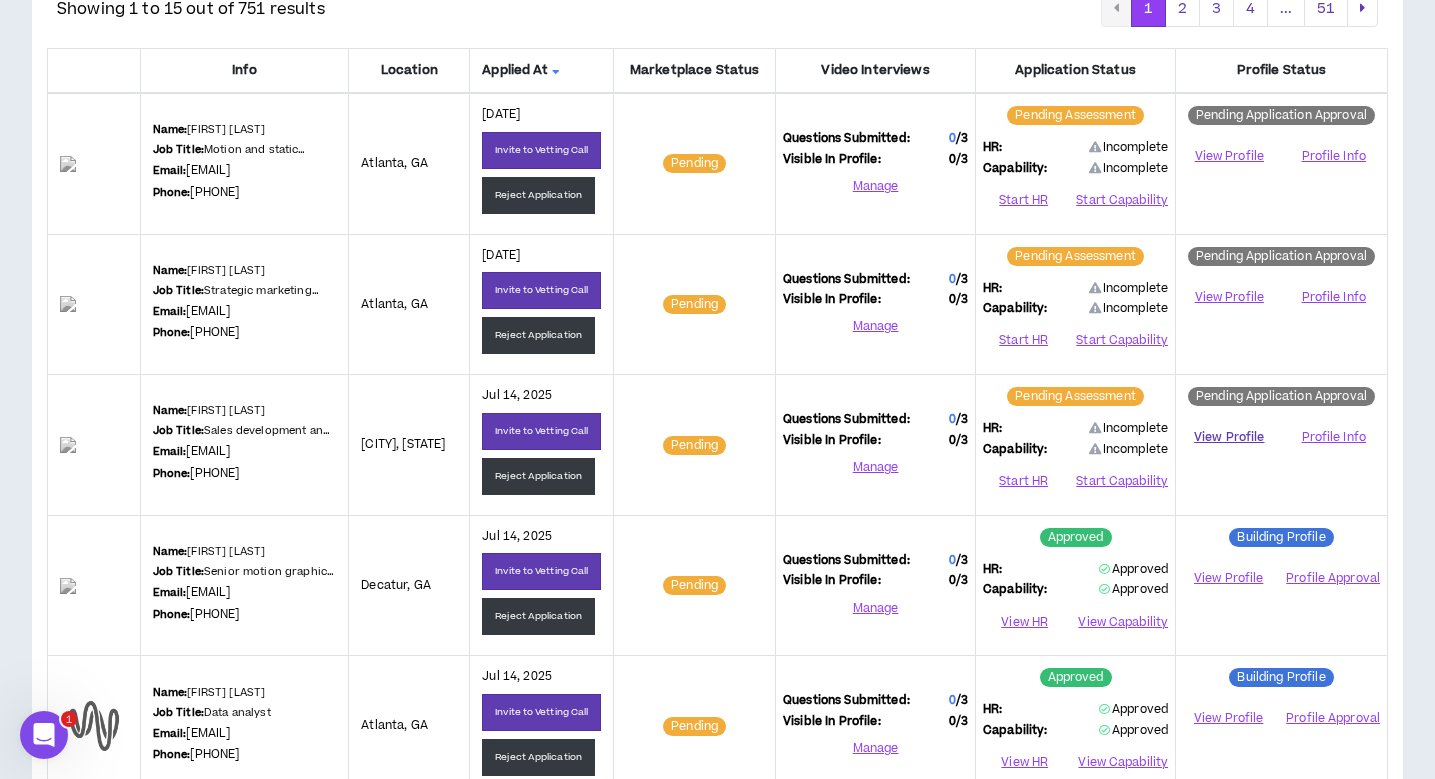 click on "View Profile" at bounding box center [1229, 437] 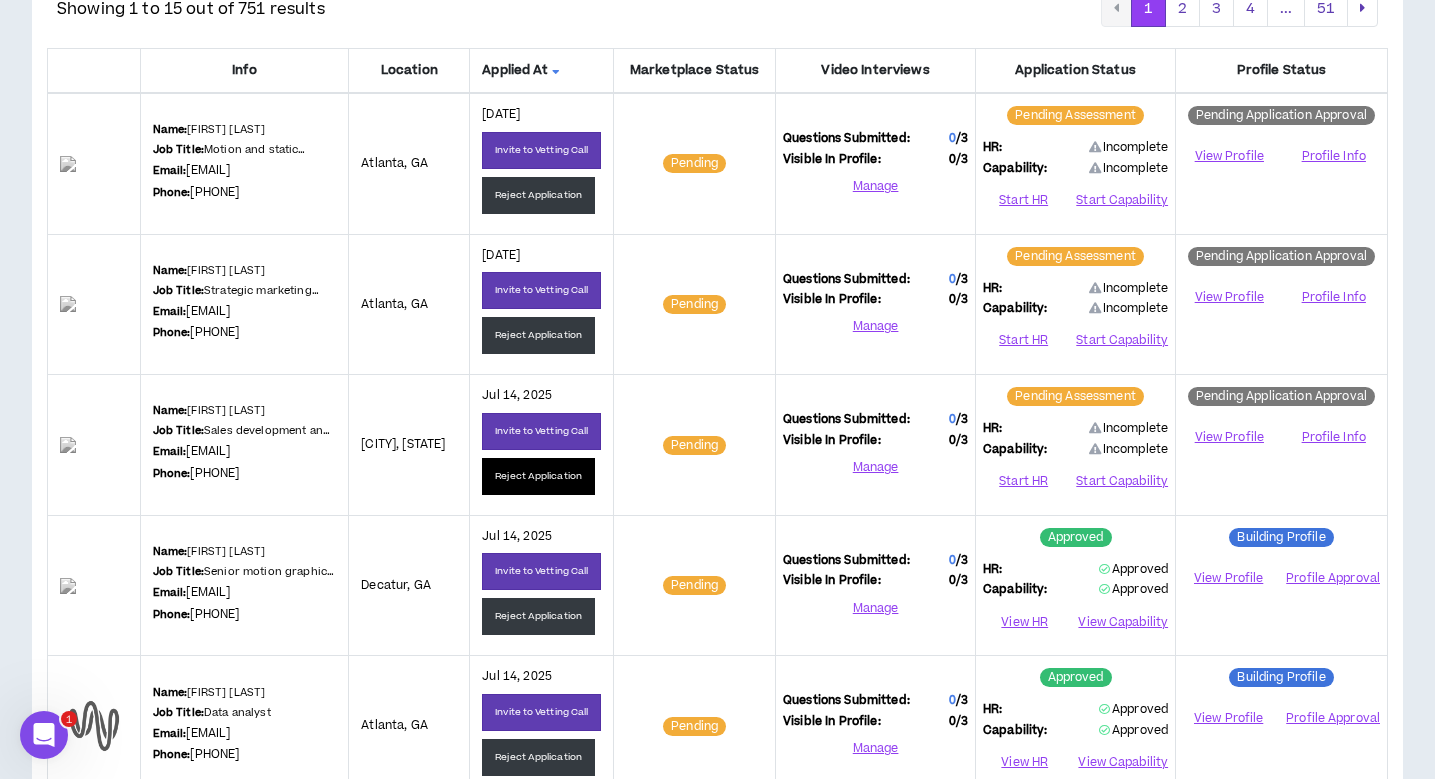 click on "Reject Application" at bounding box center [538, 476] 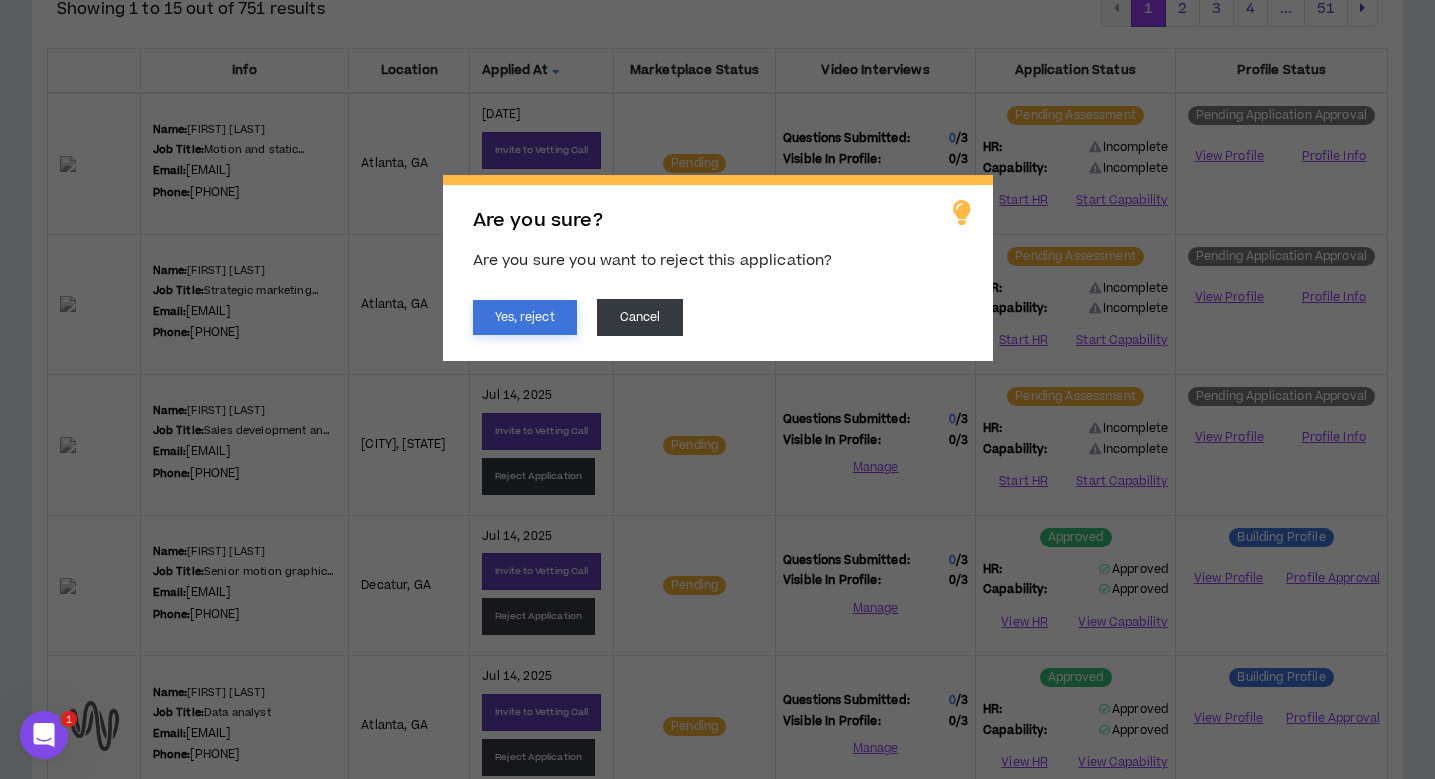 click on "Yes, reject" at bounding box center [525, 317] 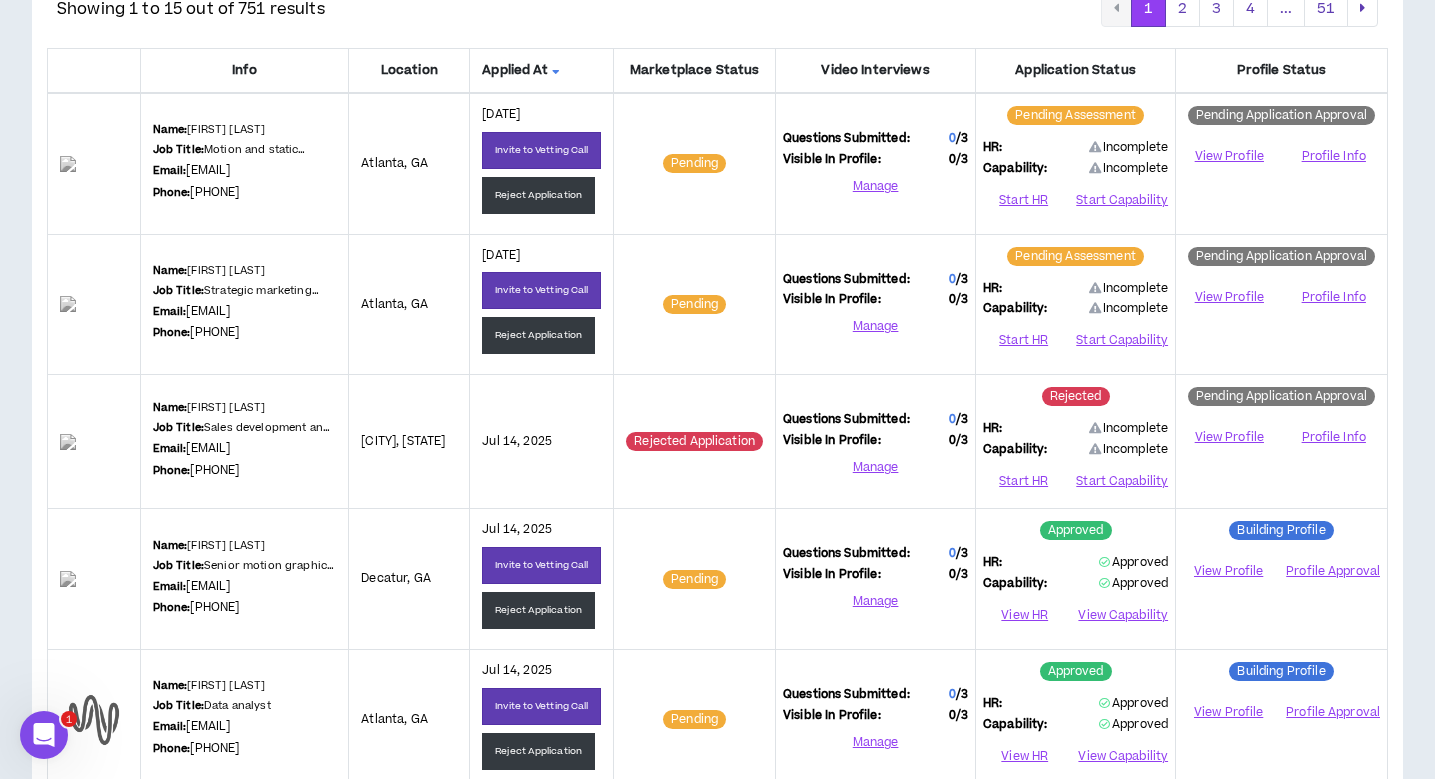 scroll, scrollTop: 0, scrollLeft: 0, axis: both 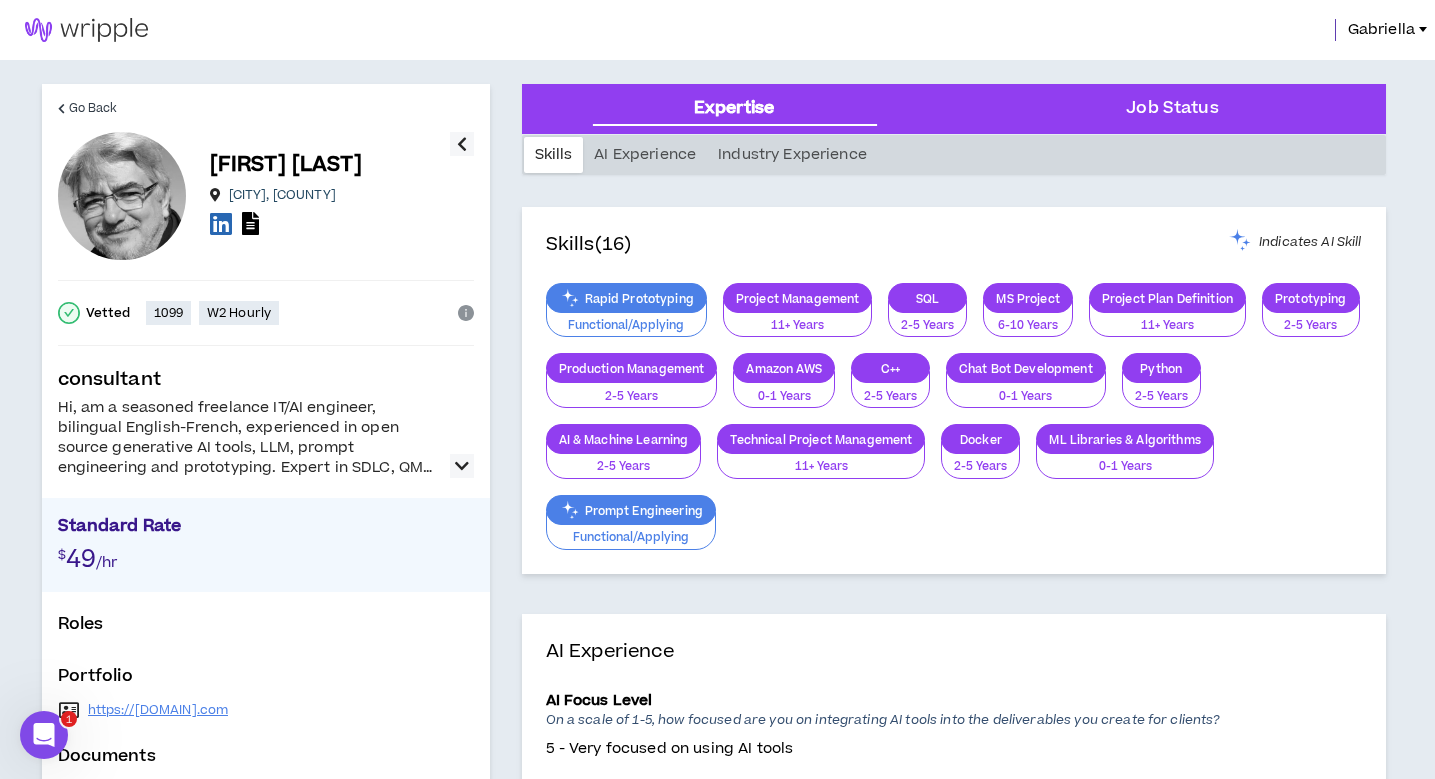 click at bounding box center (462, 466) 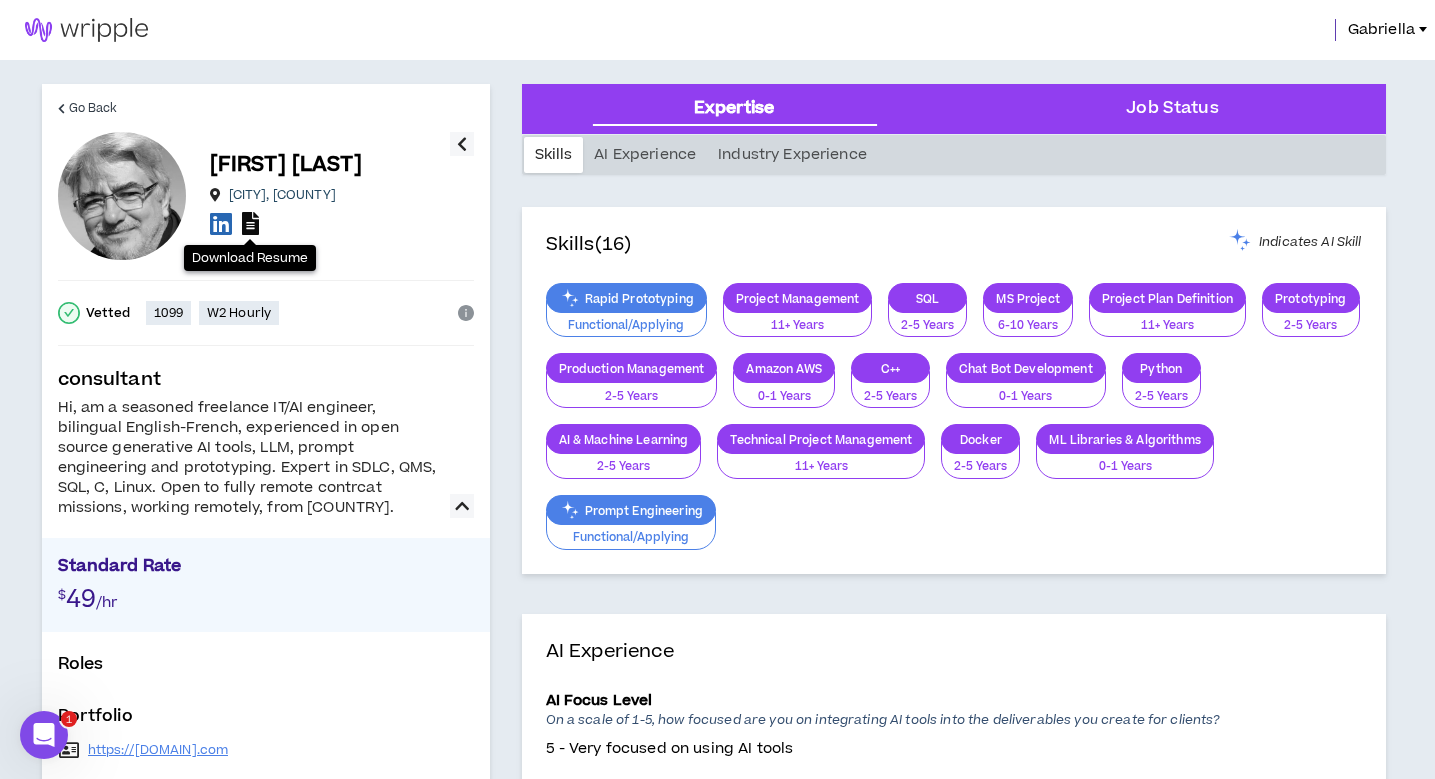 click at bounding box center [250, 223] 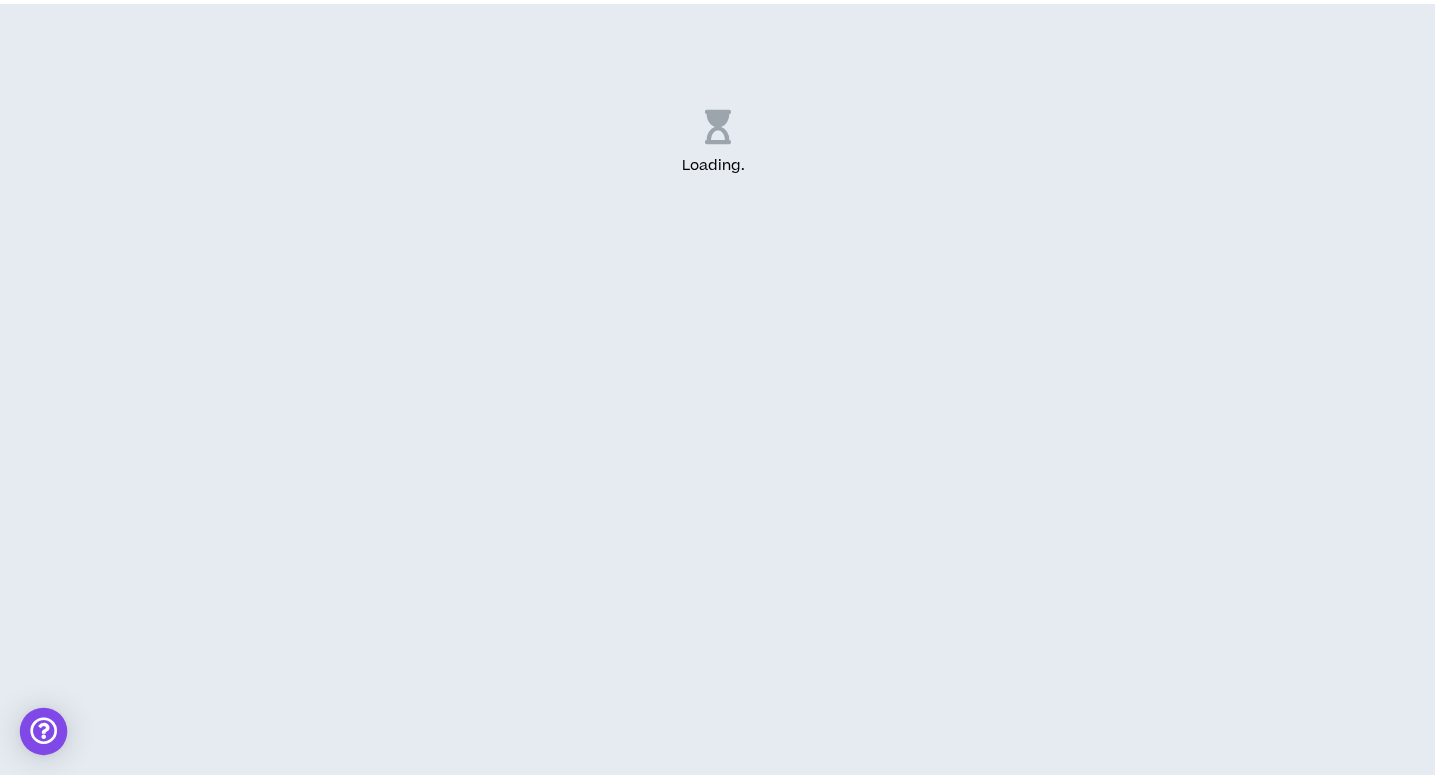 scroll, scrollTop: 0, scrollLeft: 0, axis: both 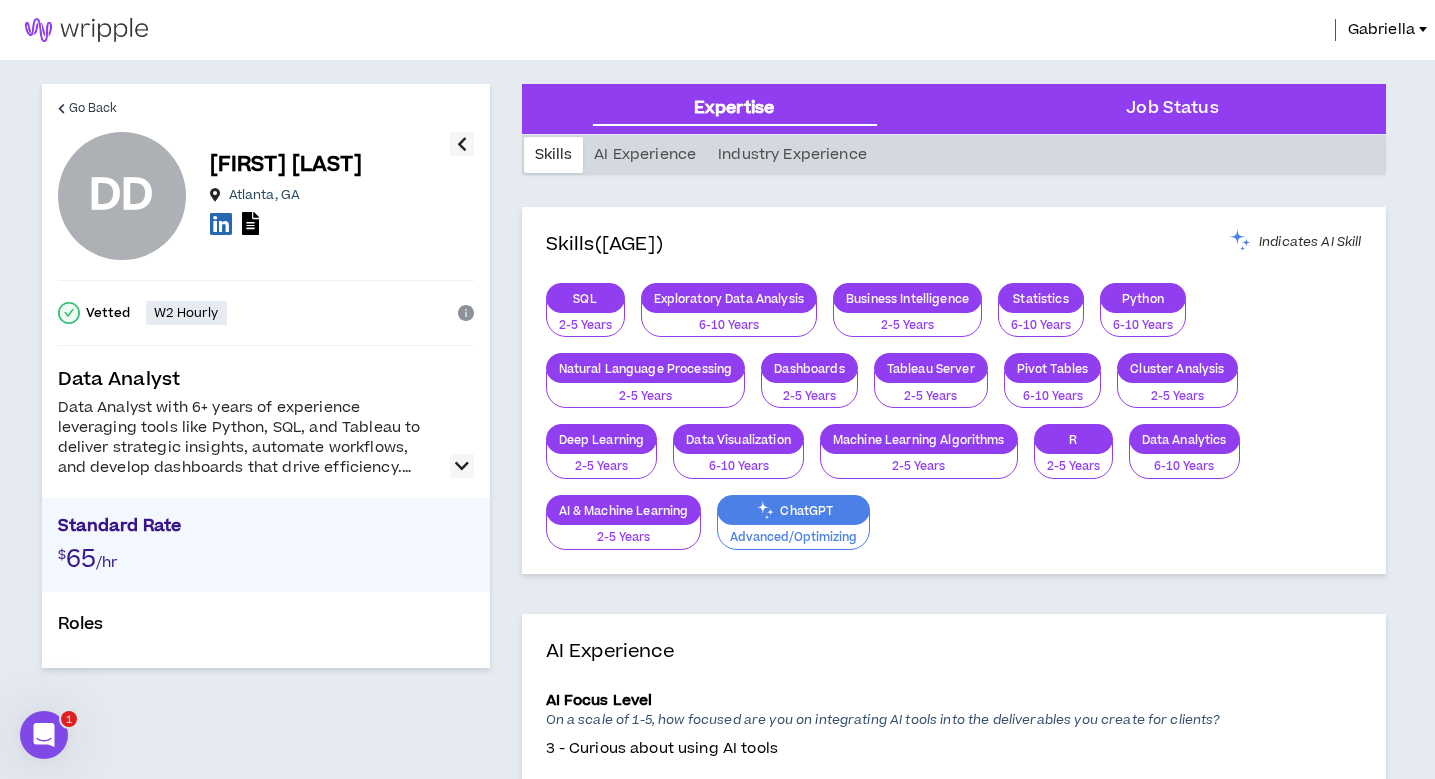 click at bounding box center (462, 466) 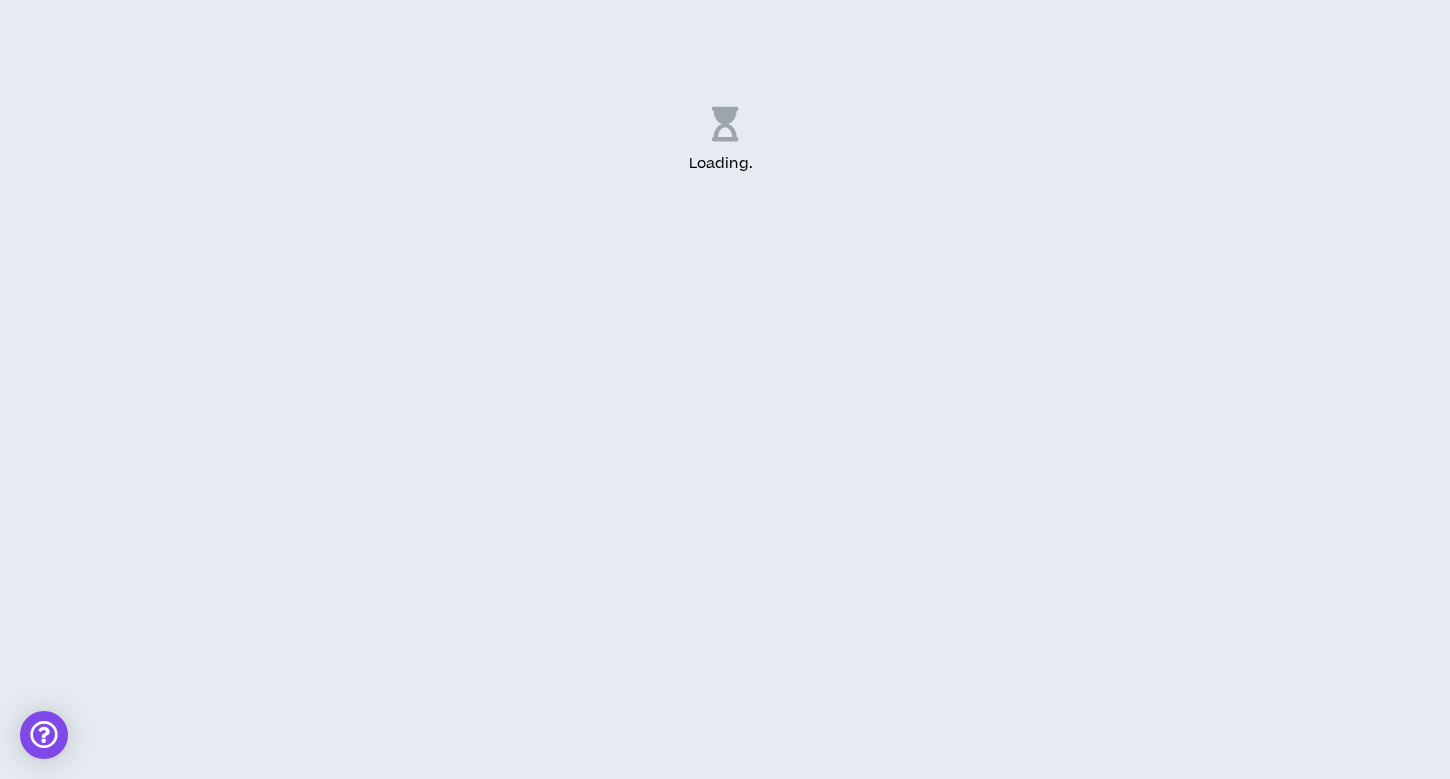 scroll, scrollTop: 0, scrollLeft: 0, axis: both 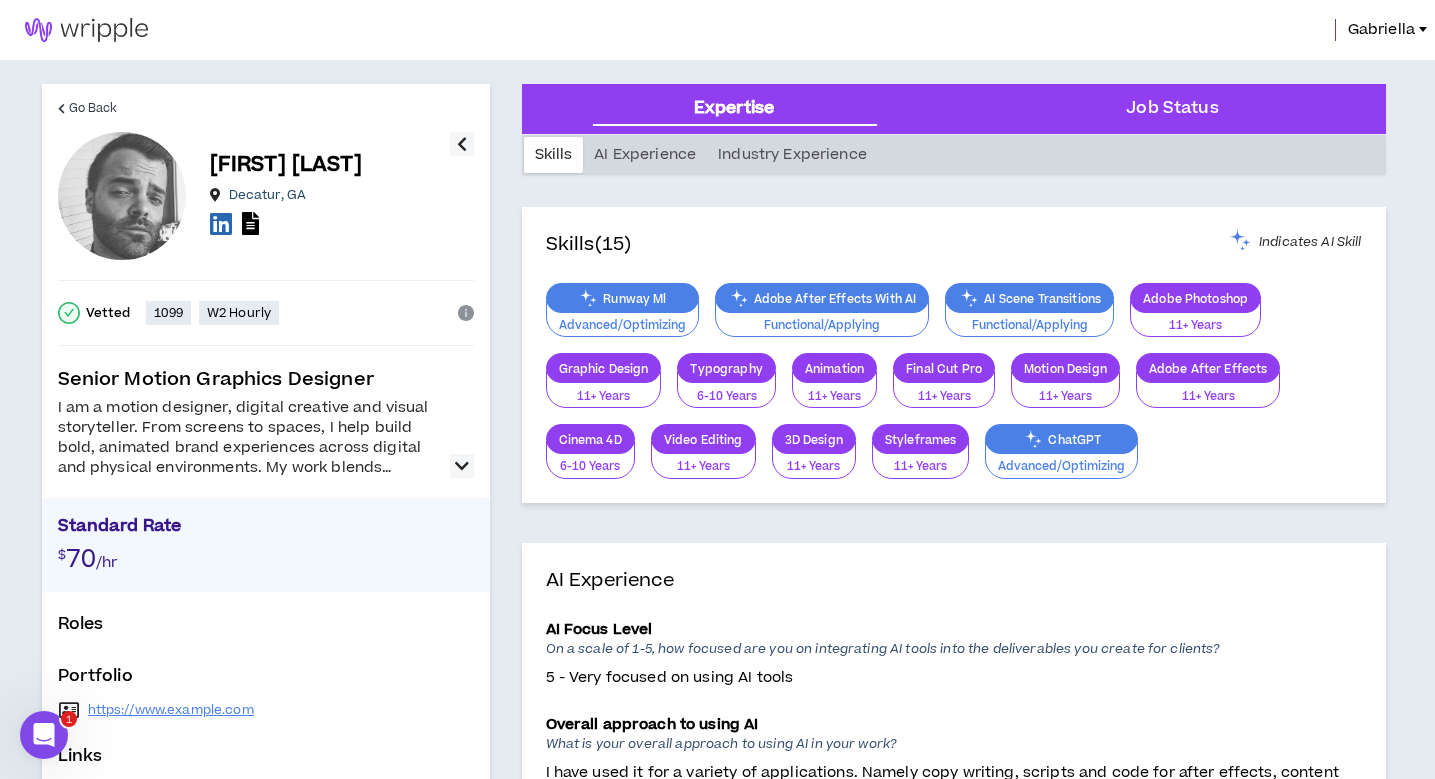 click at bounding box center [462, 466] 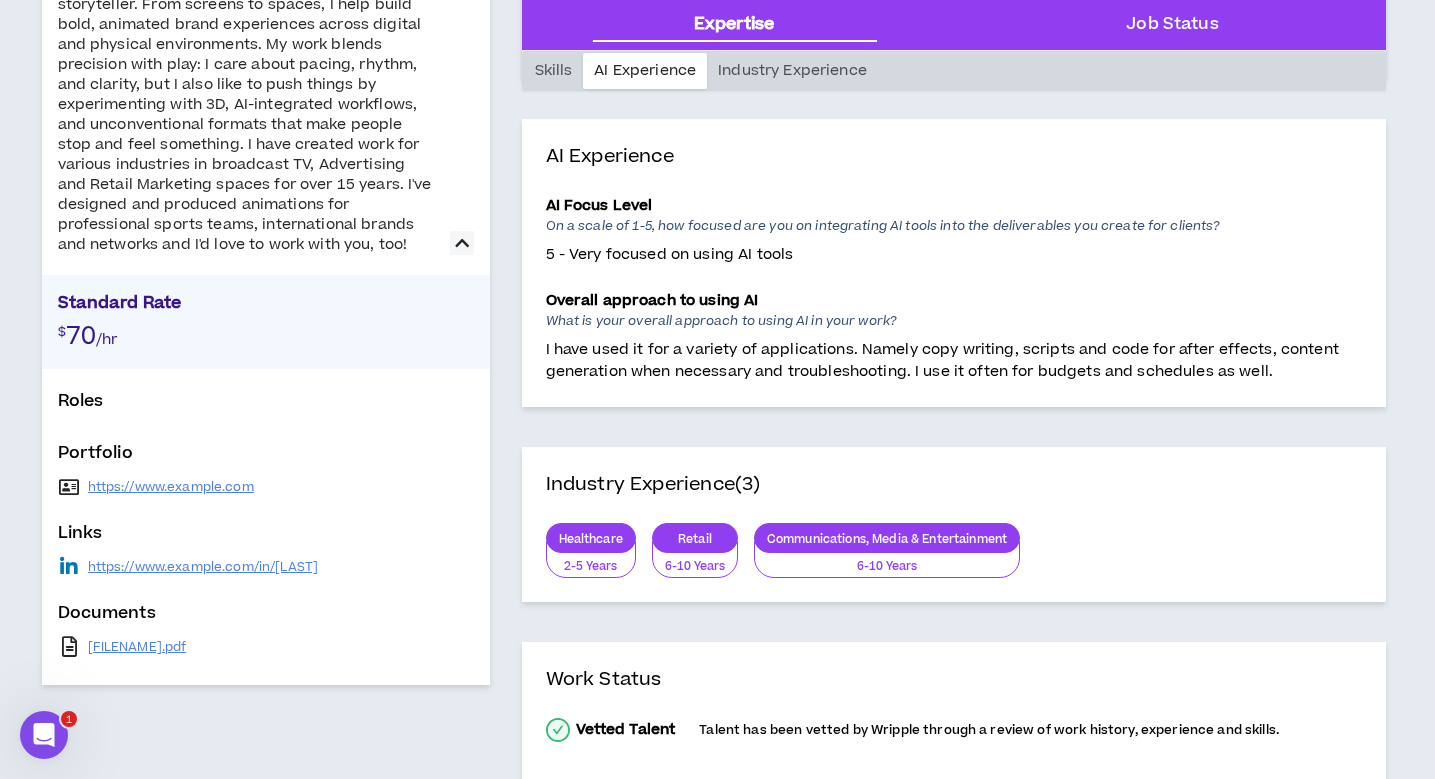 scroll, scrollTop: 0, scrollLeft: 0, axis: both 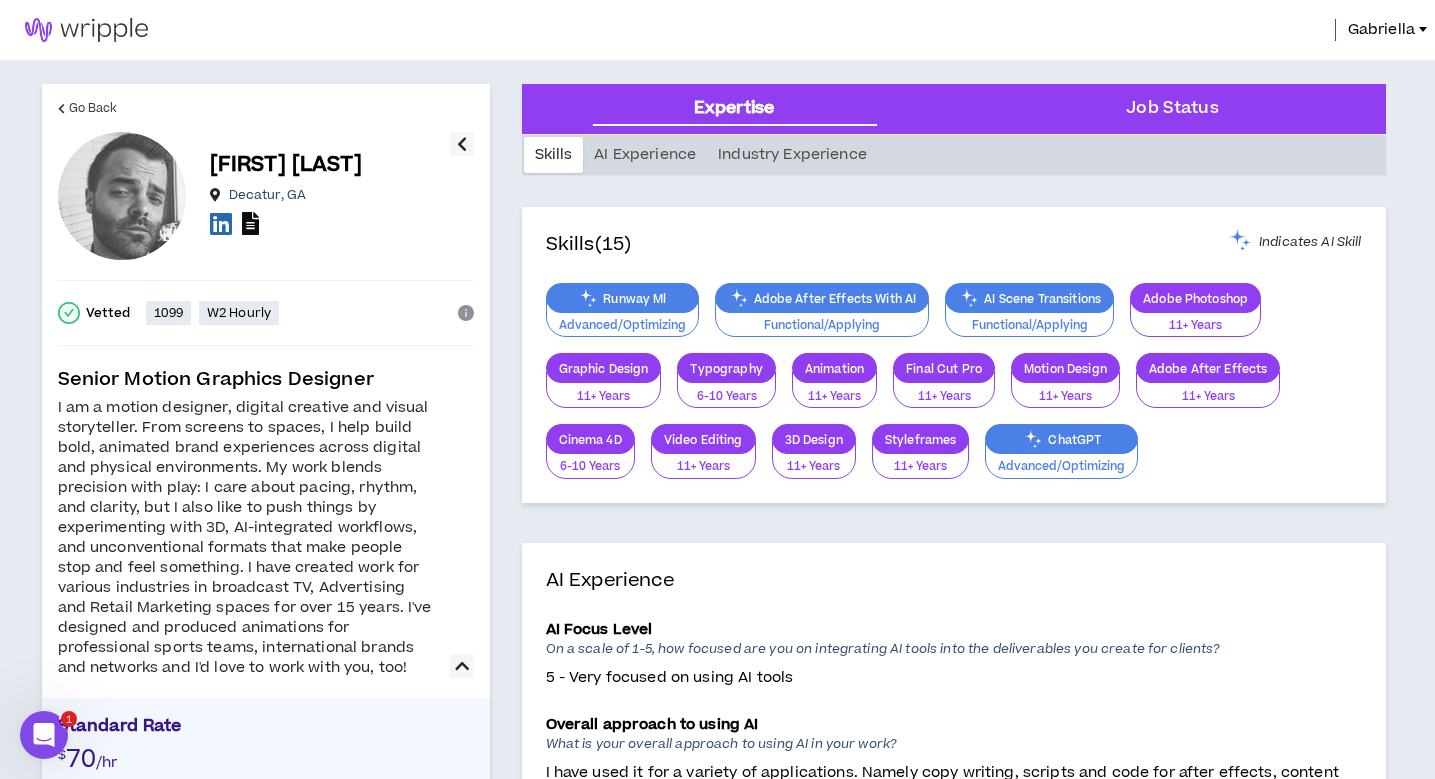 click at bounding box center (250, 223) 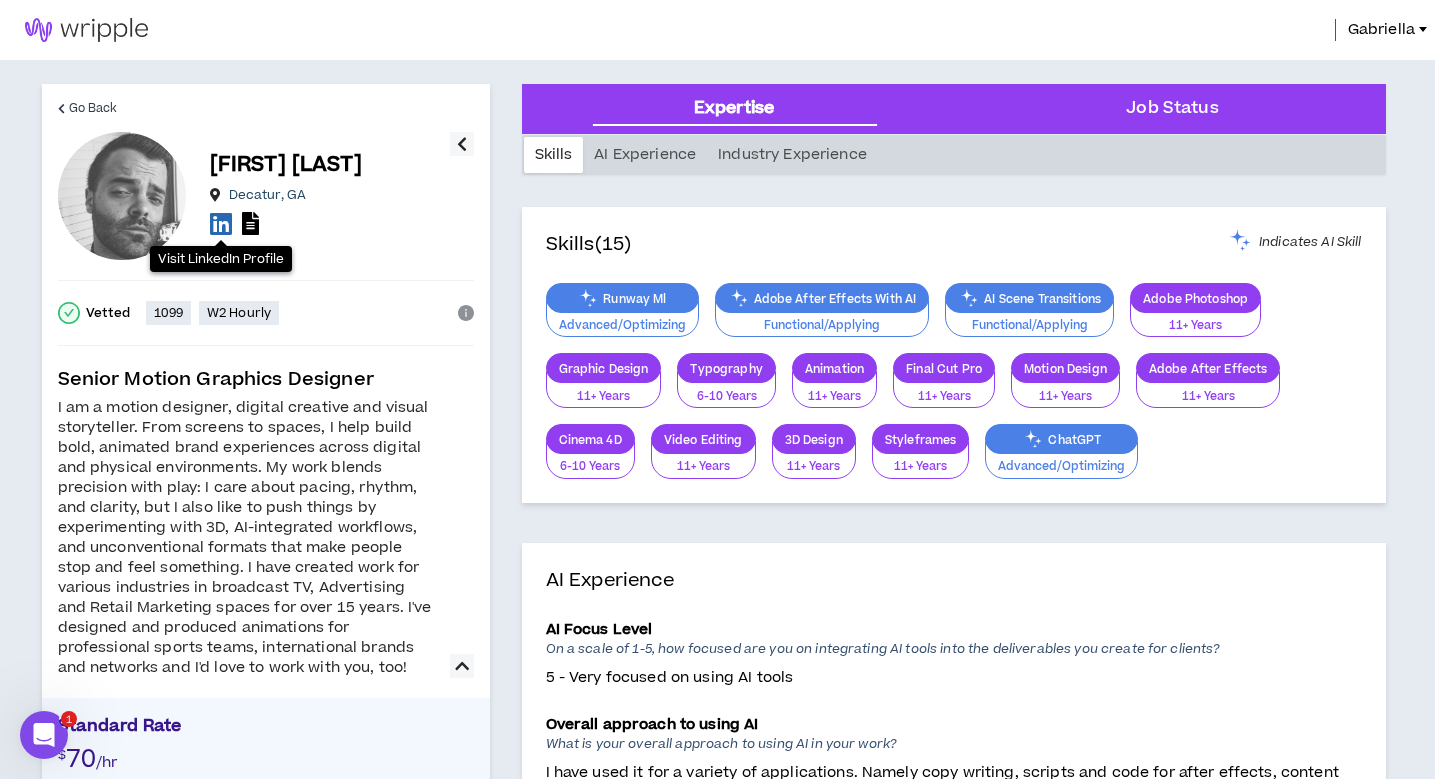 click at bounding box center (221, 223) 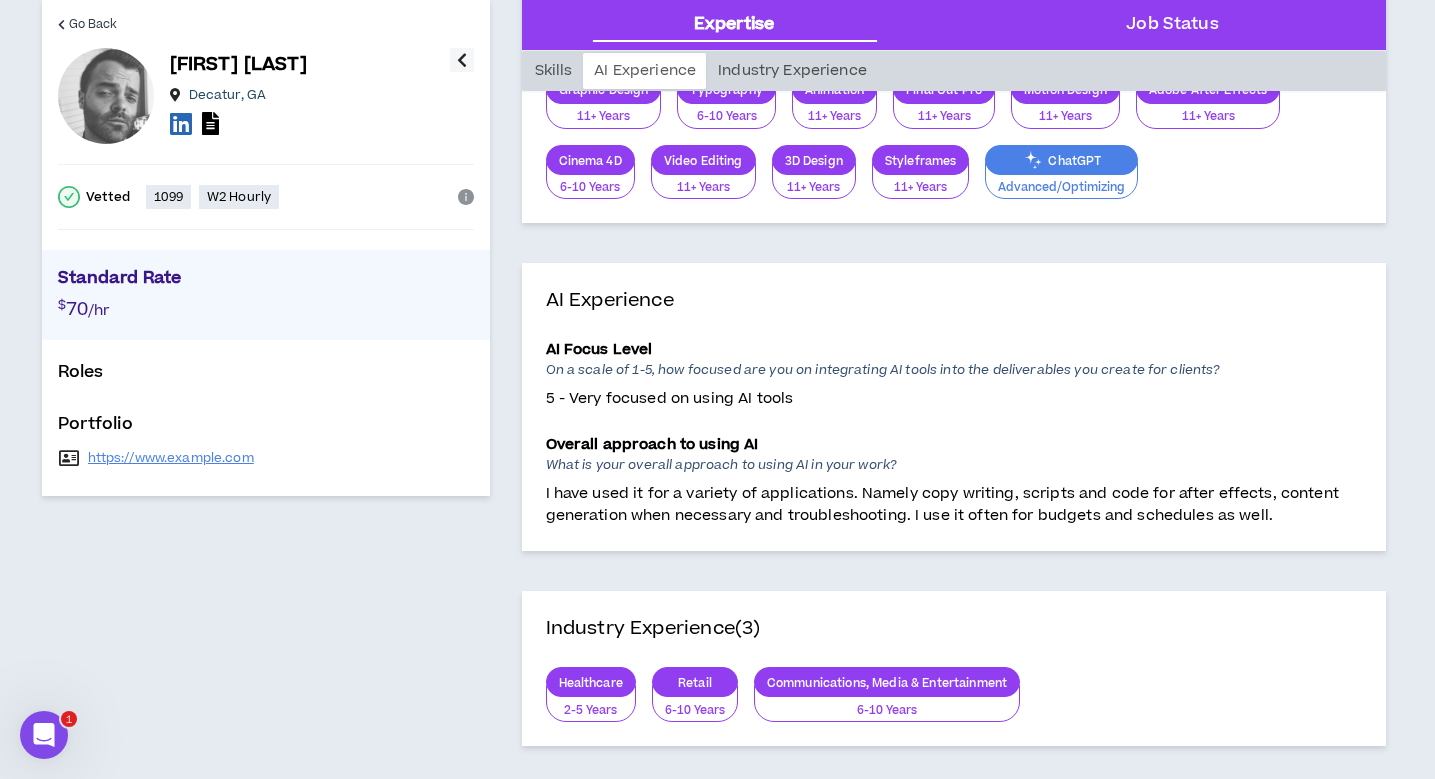 scroll, scrollTop: 0, scrollLeft: 0, axis: both 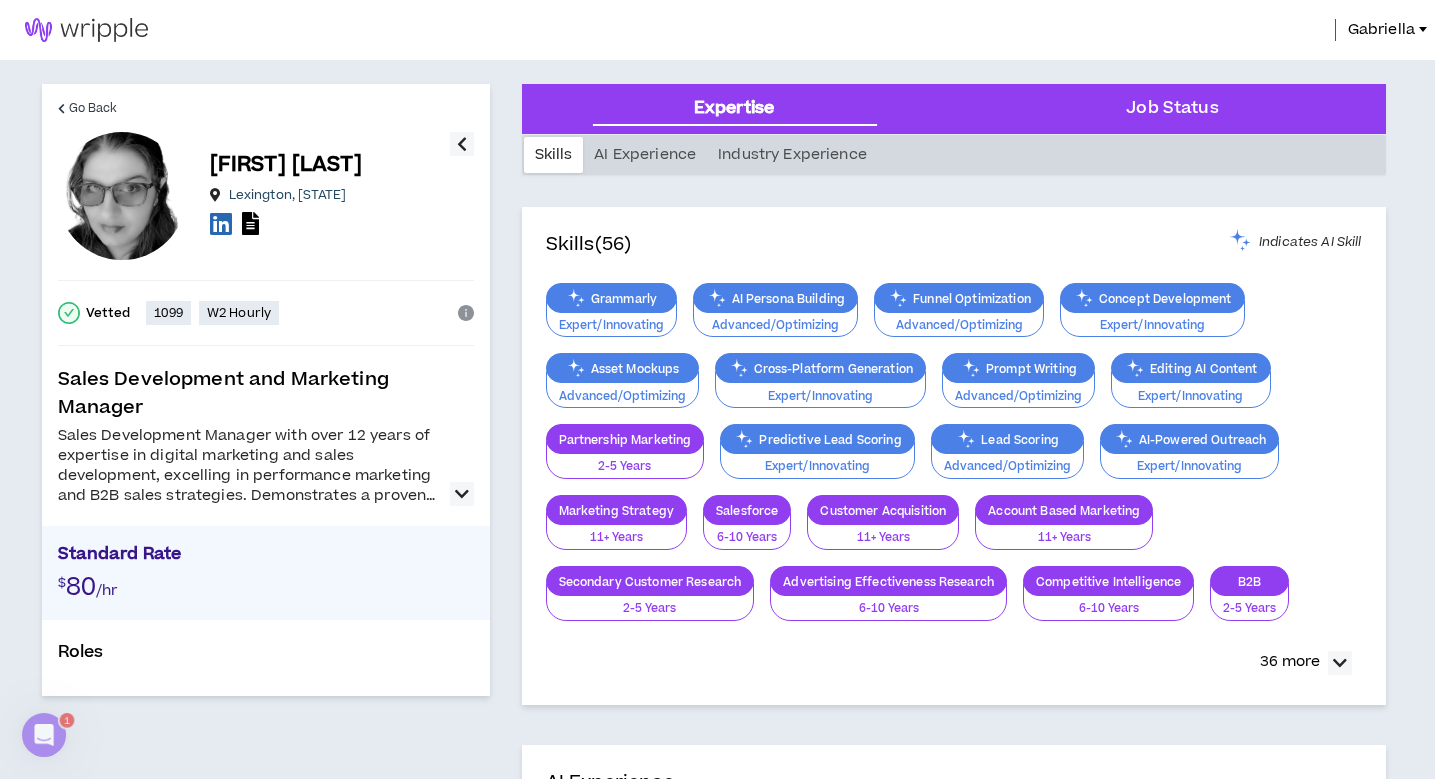 click at bounding box center [462, 494] 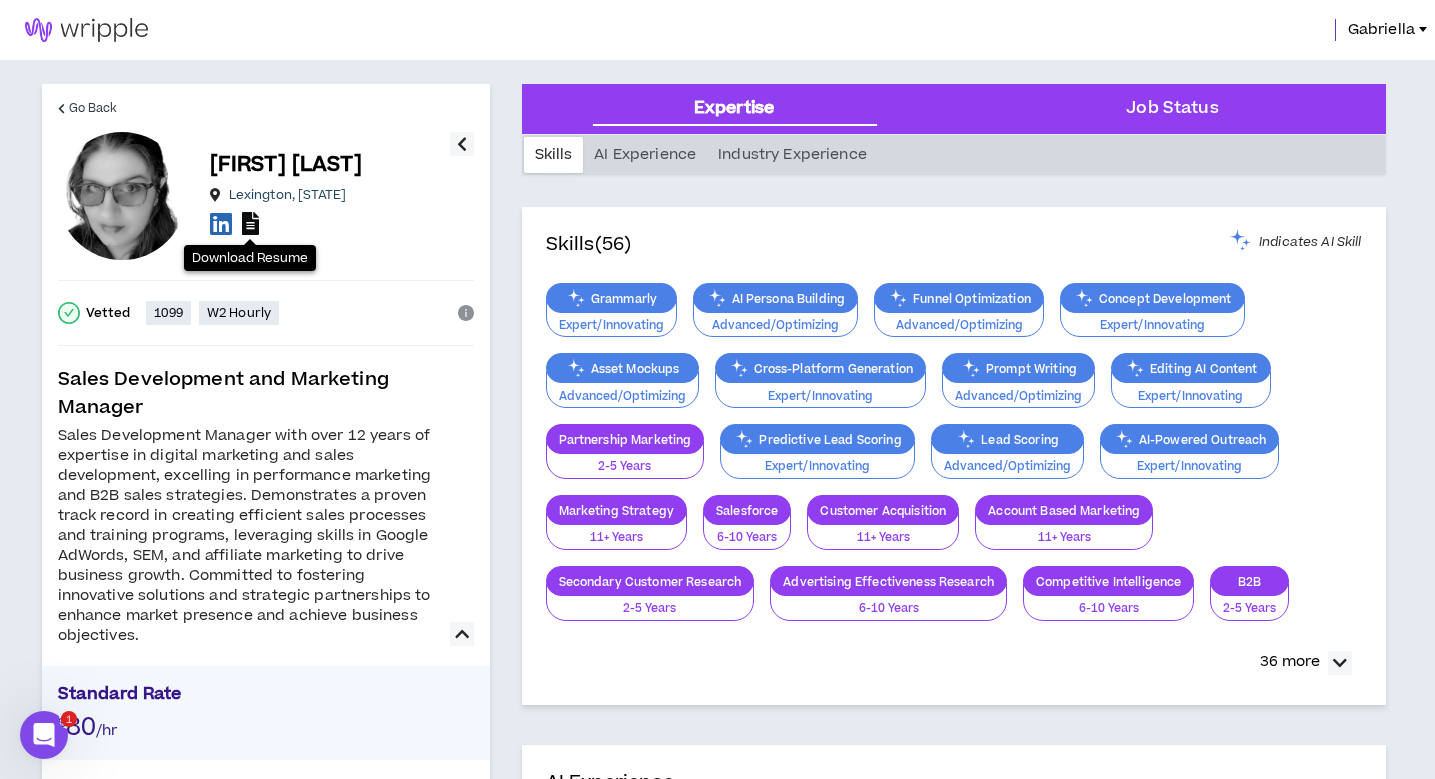 click at bounding box center [250, 223] 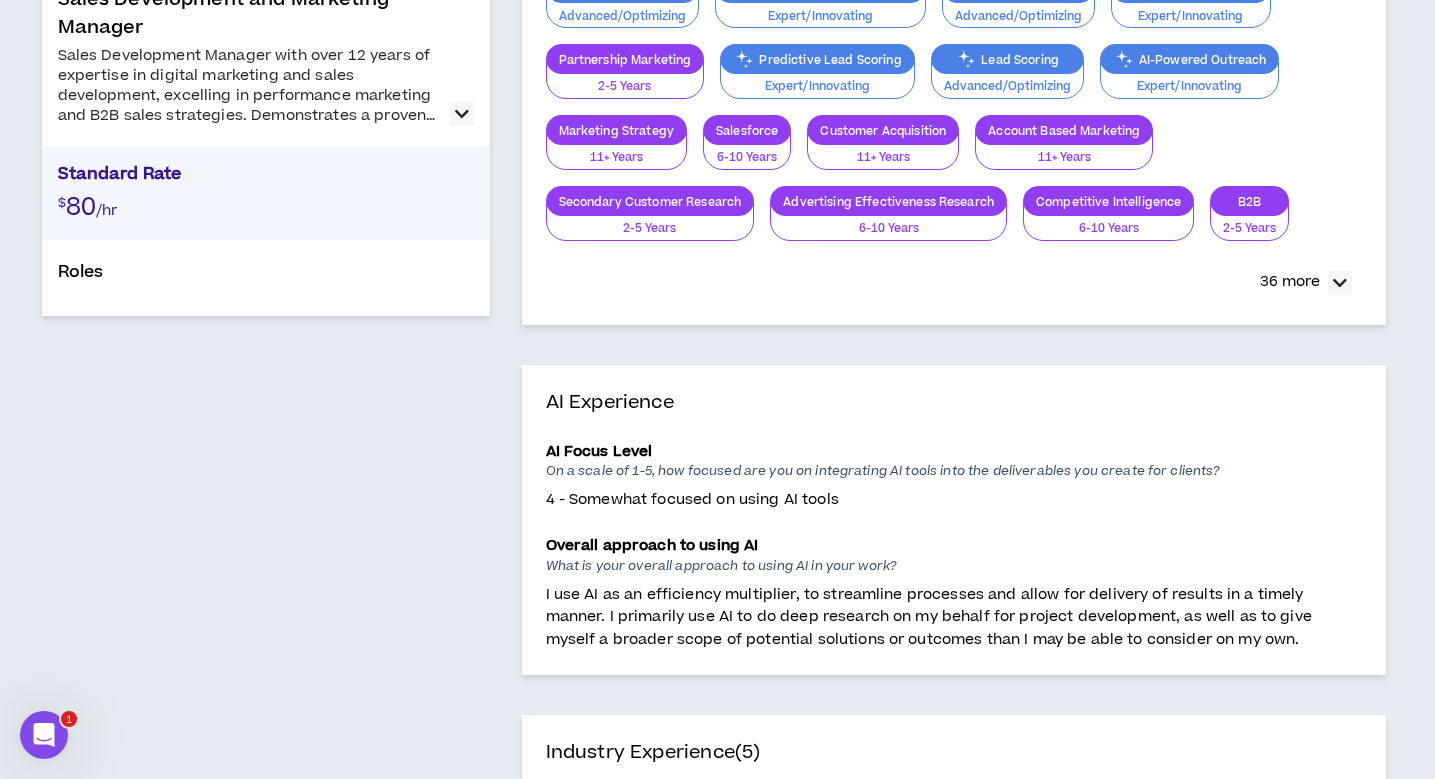 scroll, scrollTop: 0, scrollLeft: 0, axis: both 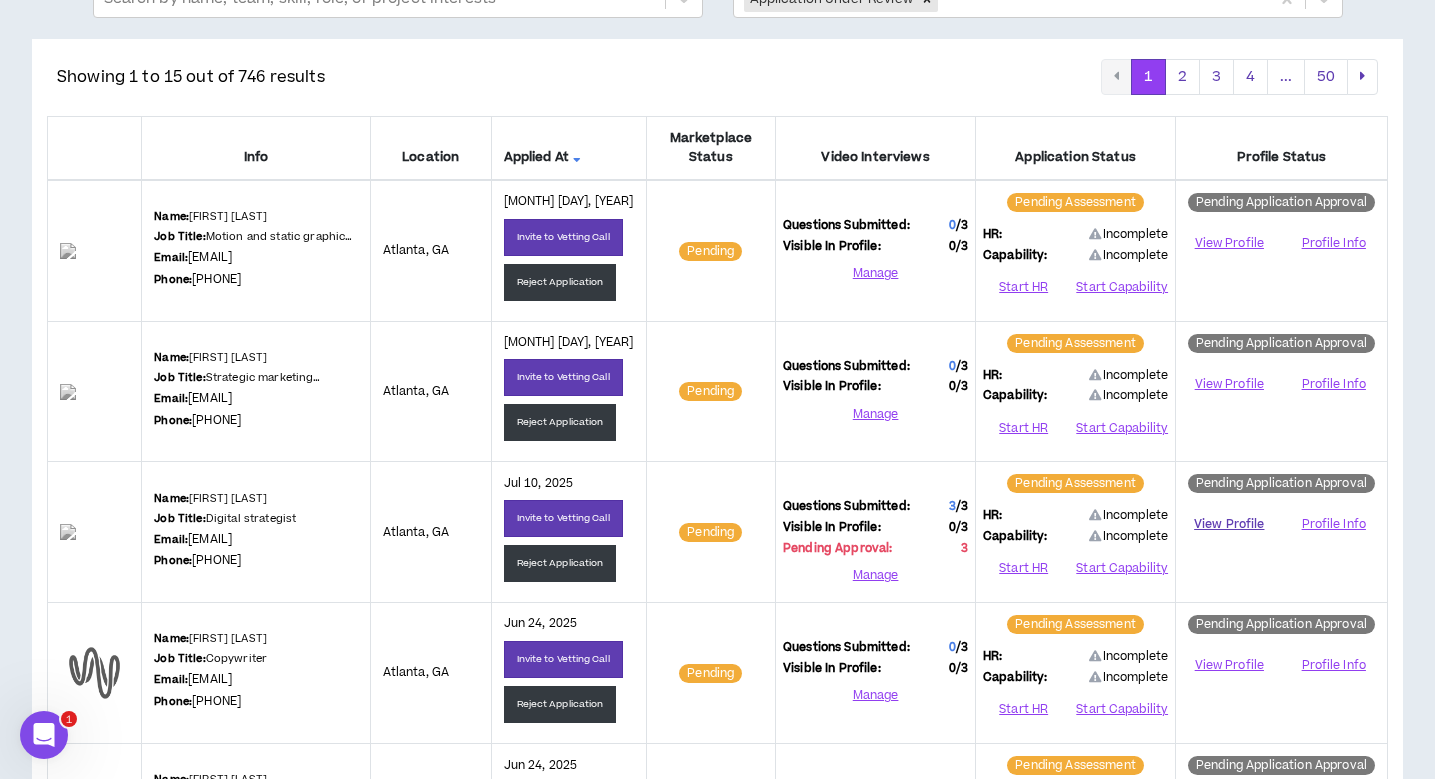 click on "View Profile" at bounding box center [1229, 524] 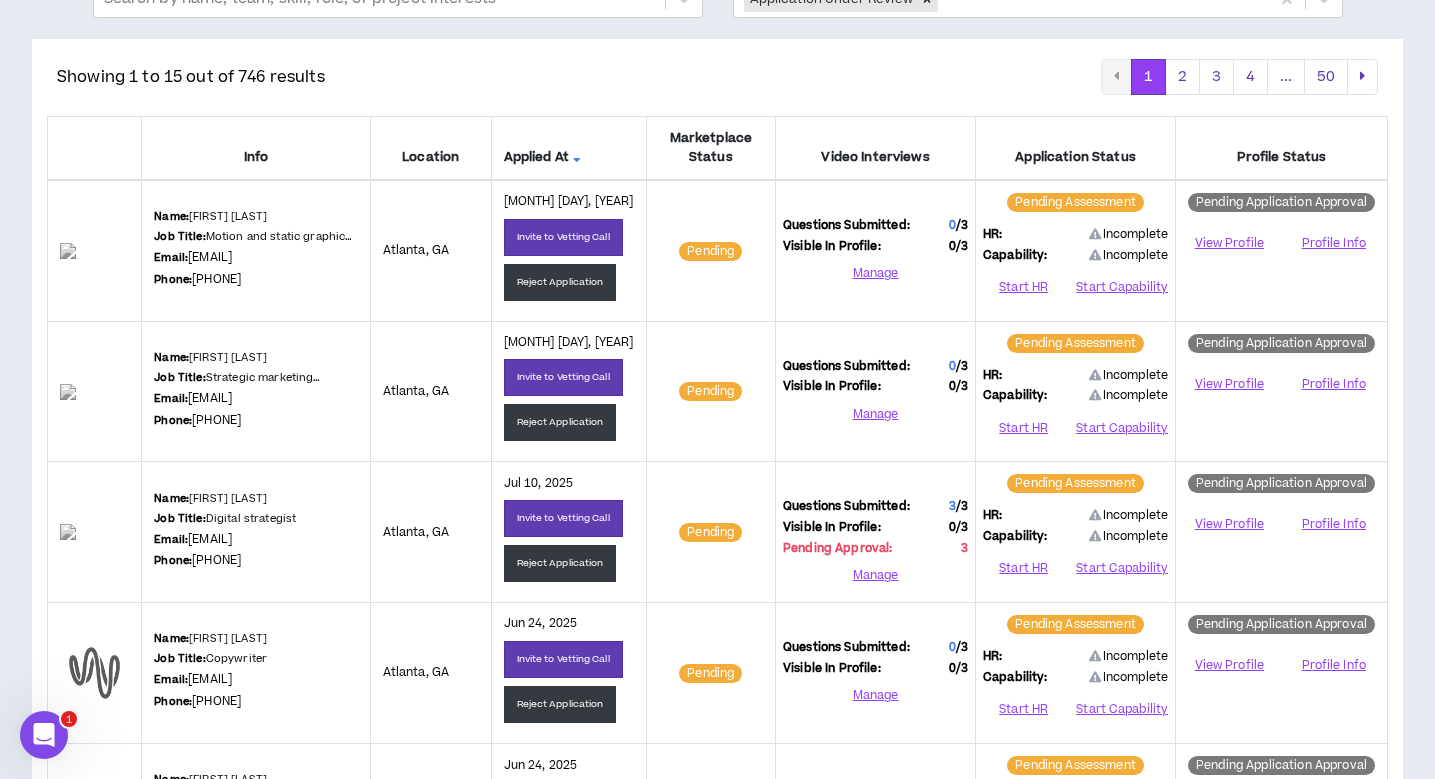scroll, scrollTop: 0, scrollLeft: 0, axis: both 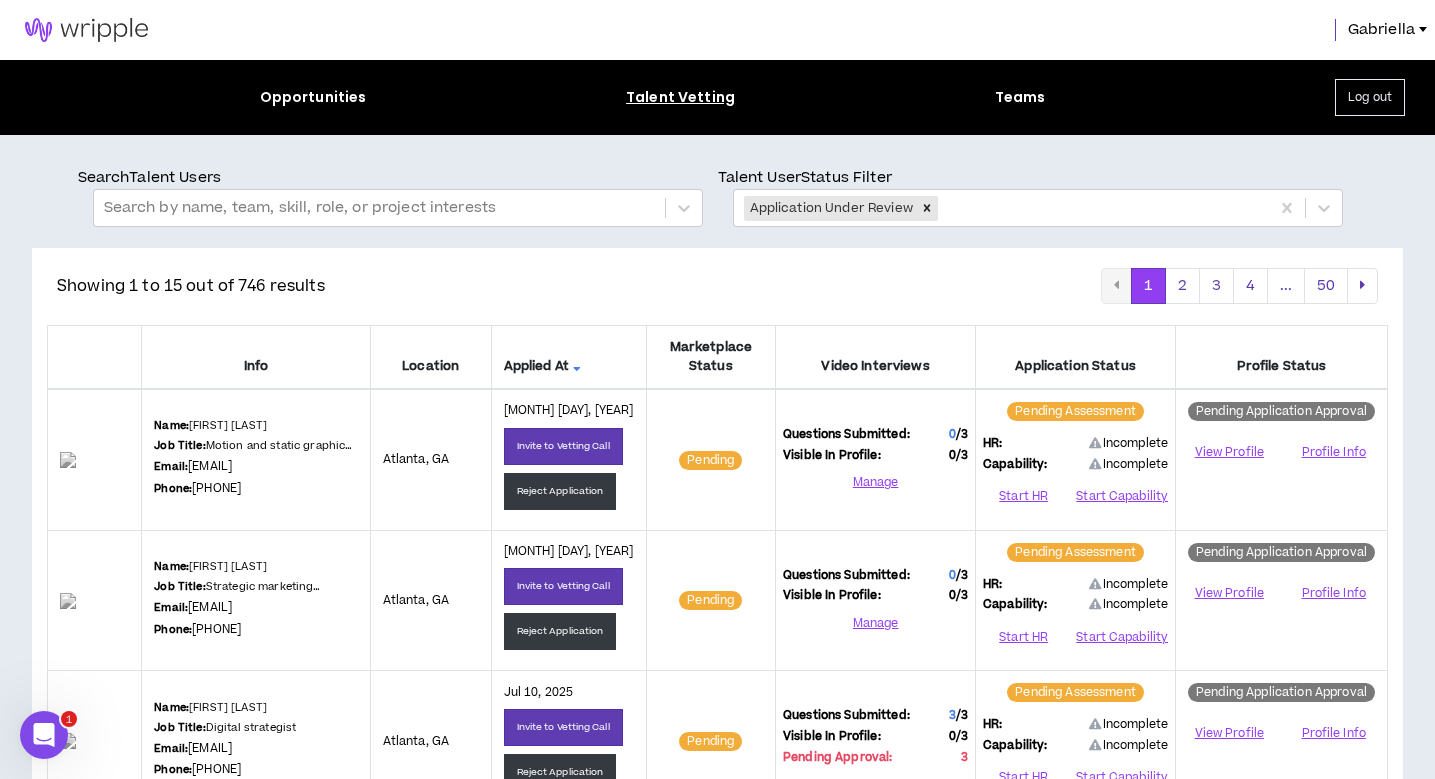 click at bounding box center [86, 30] 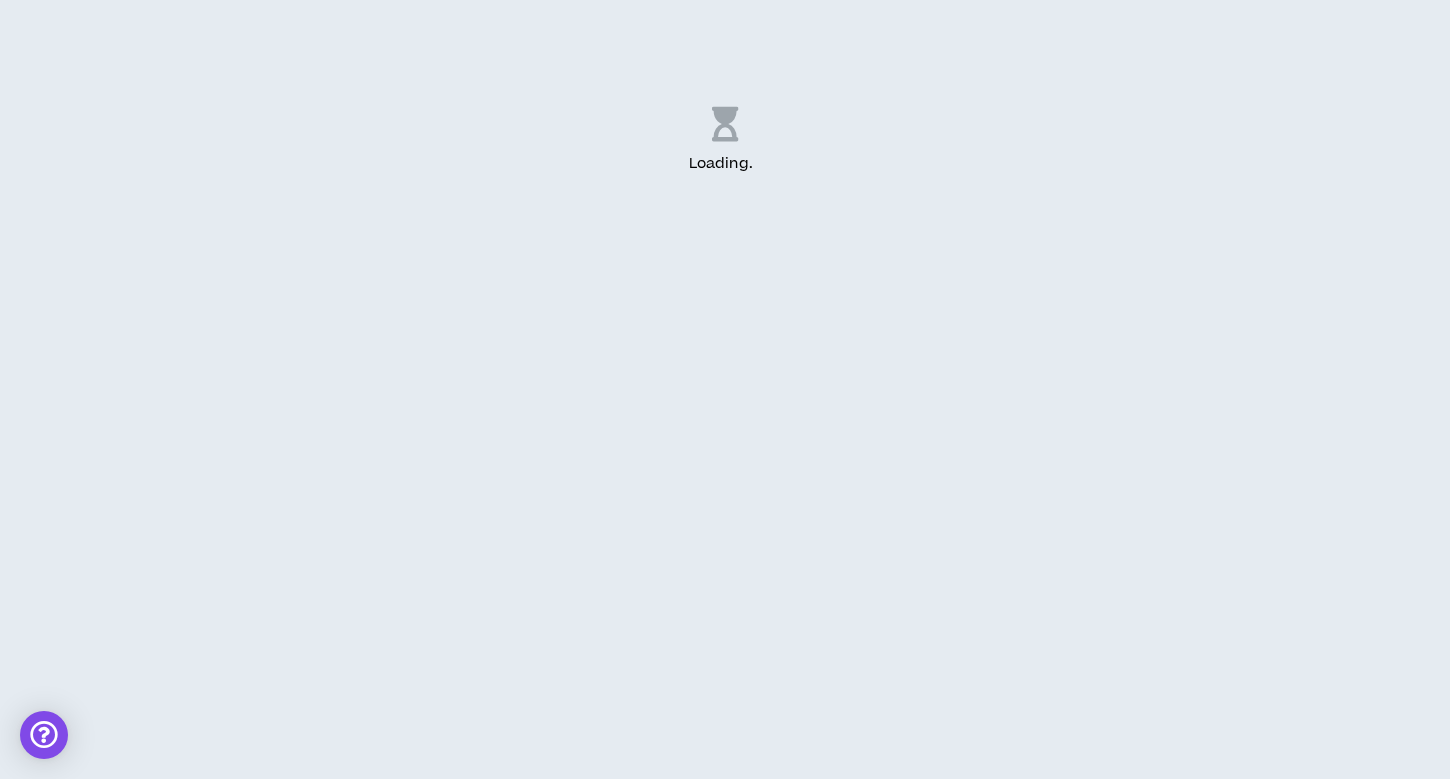 scroll, scrollTop: 0, scrollLeft: 0, axis: both 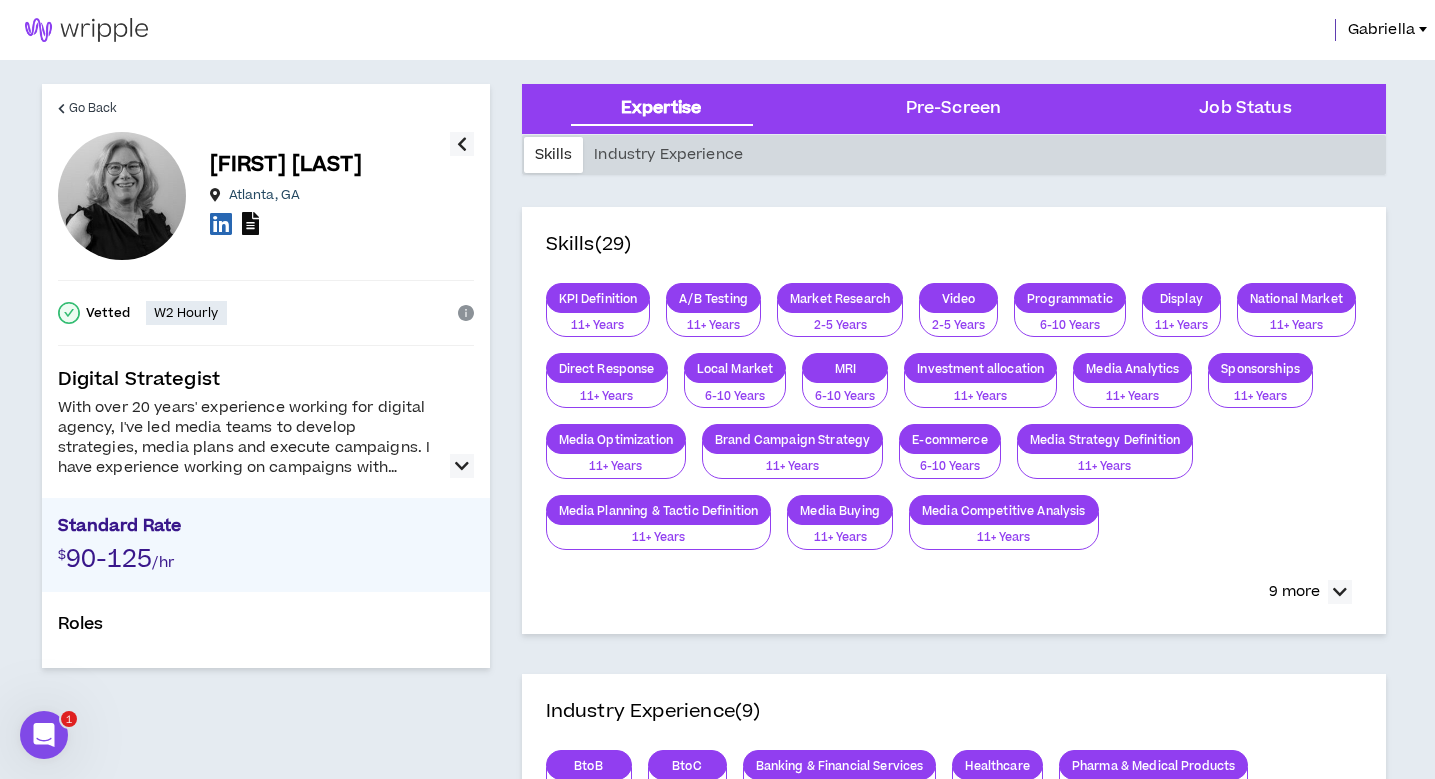 click at bounding box center (250, 223) 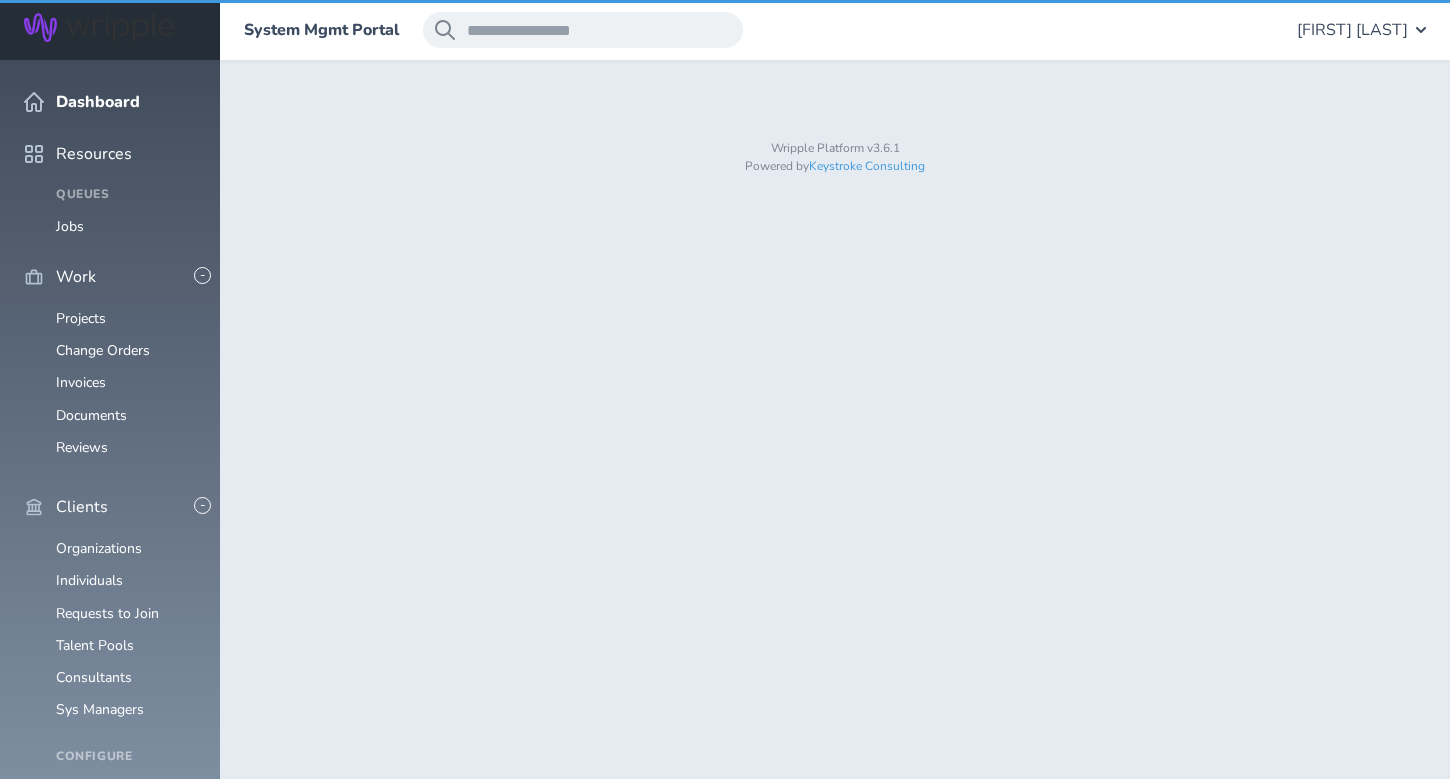 scroll, scrollTop: 0, scrollLeft: 0, axis: both 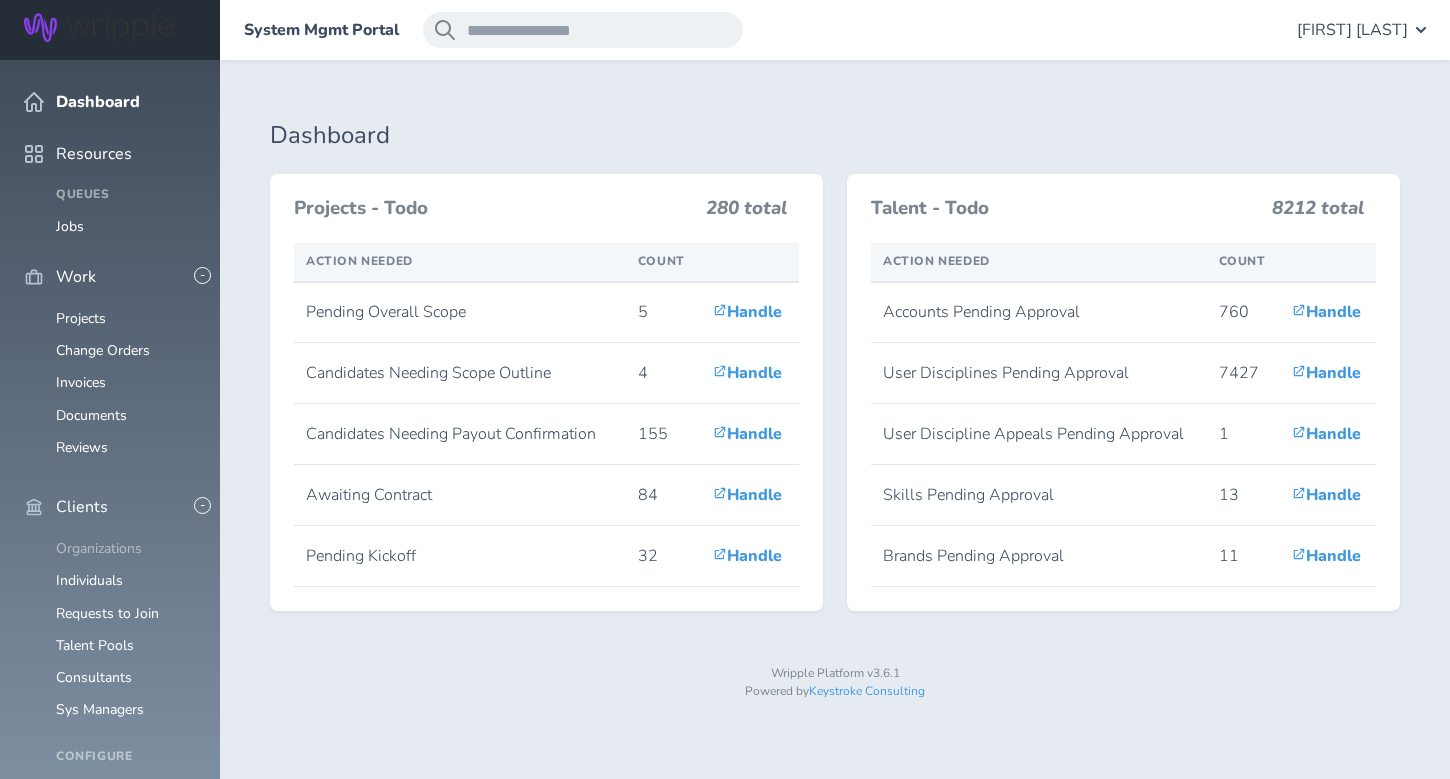 click on "Organizations" at bounding box center (99, 548) 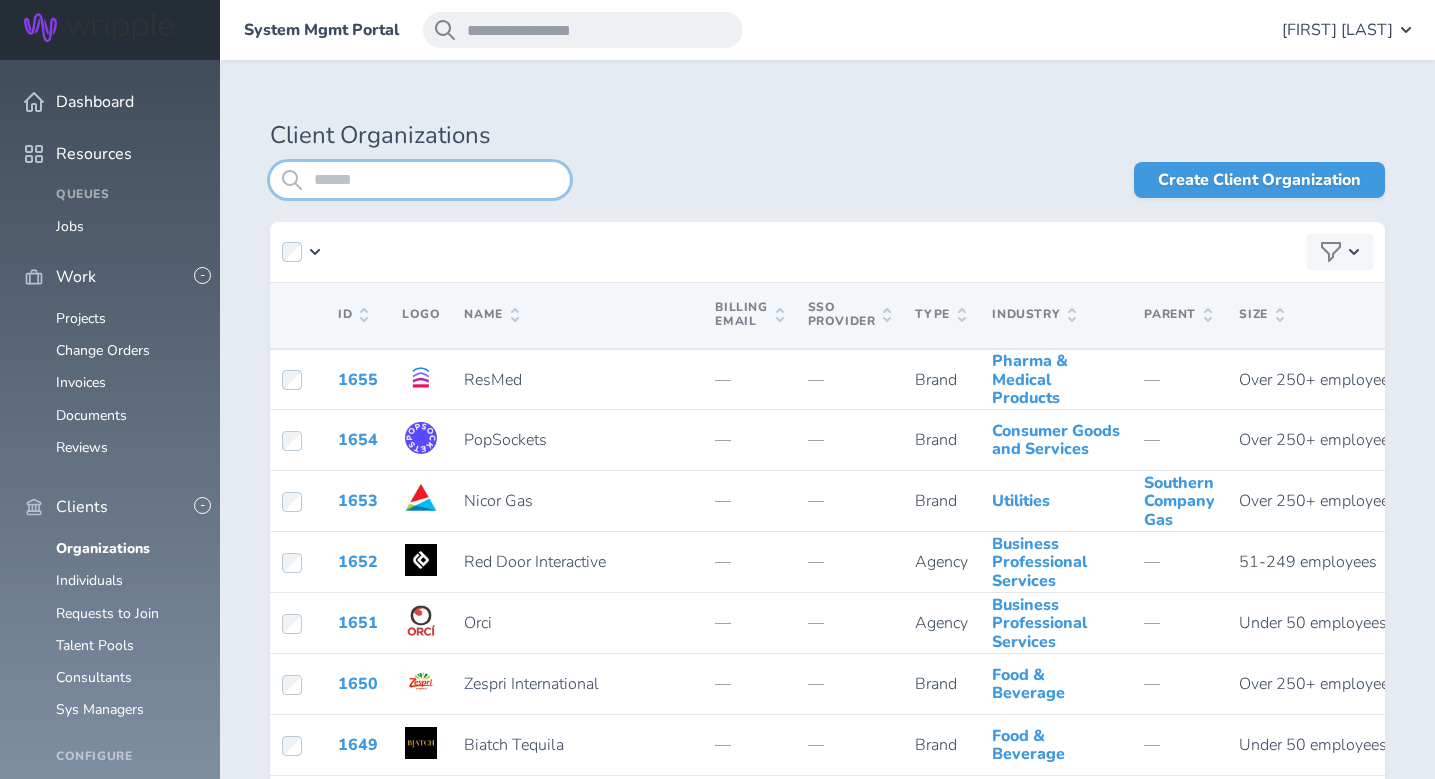 click at bounding box center [420, 180] 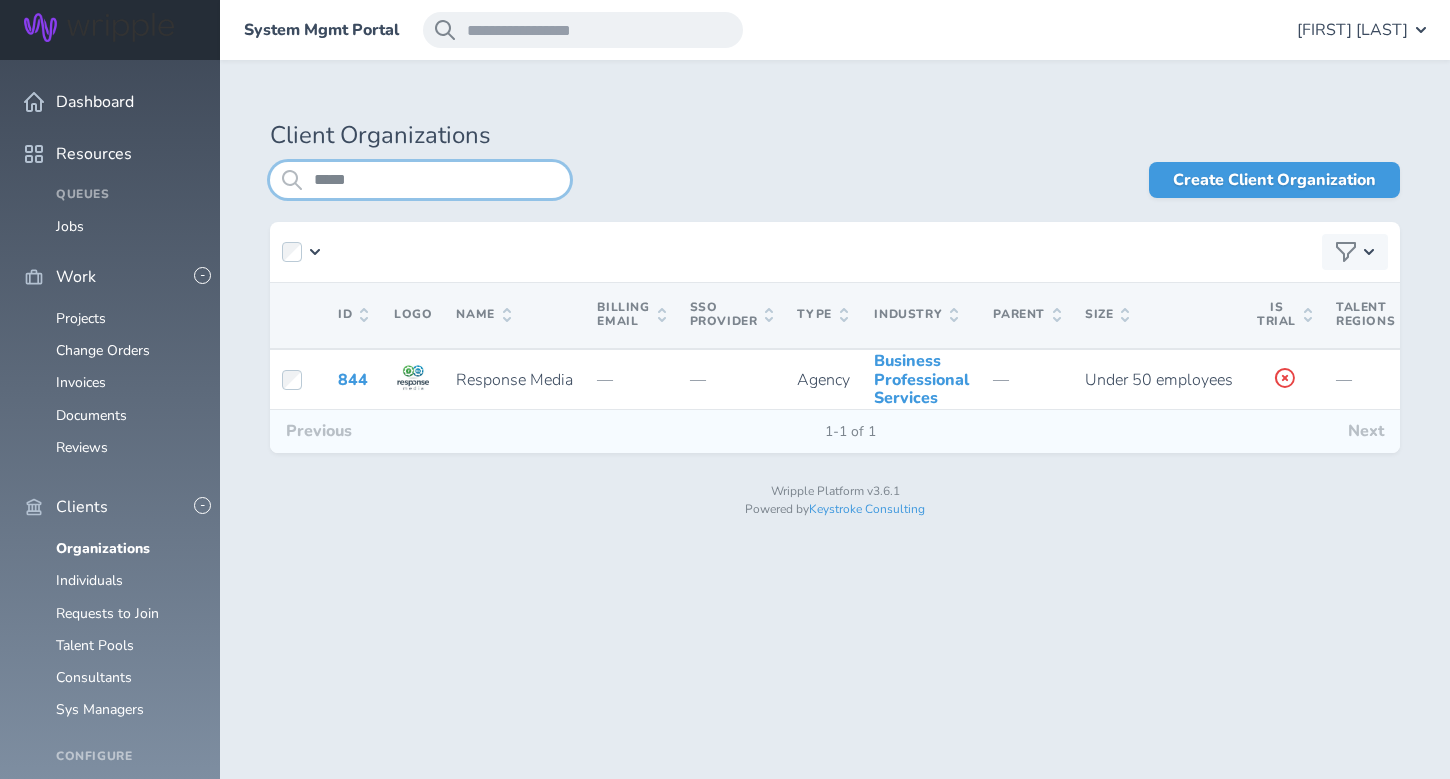 type on "*****" 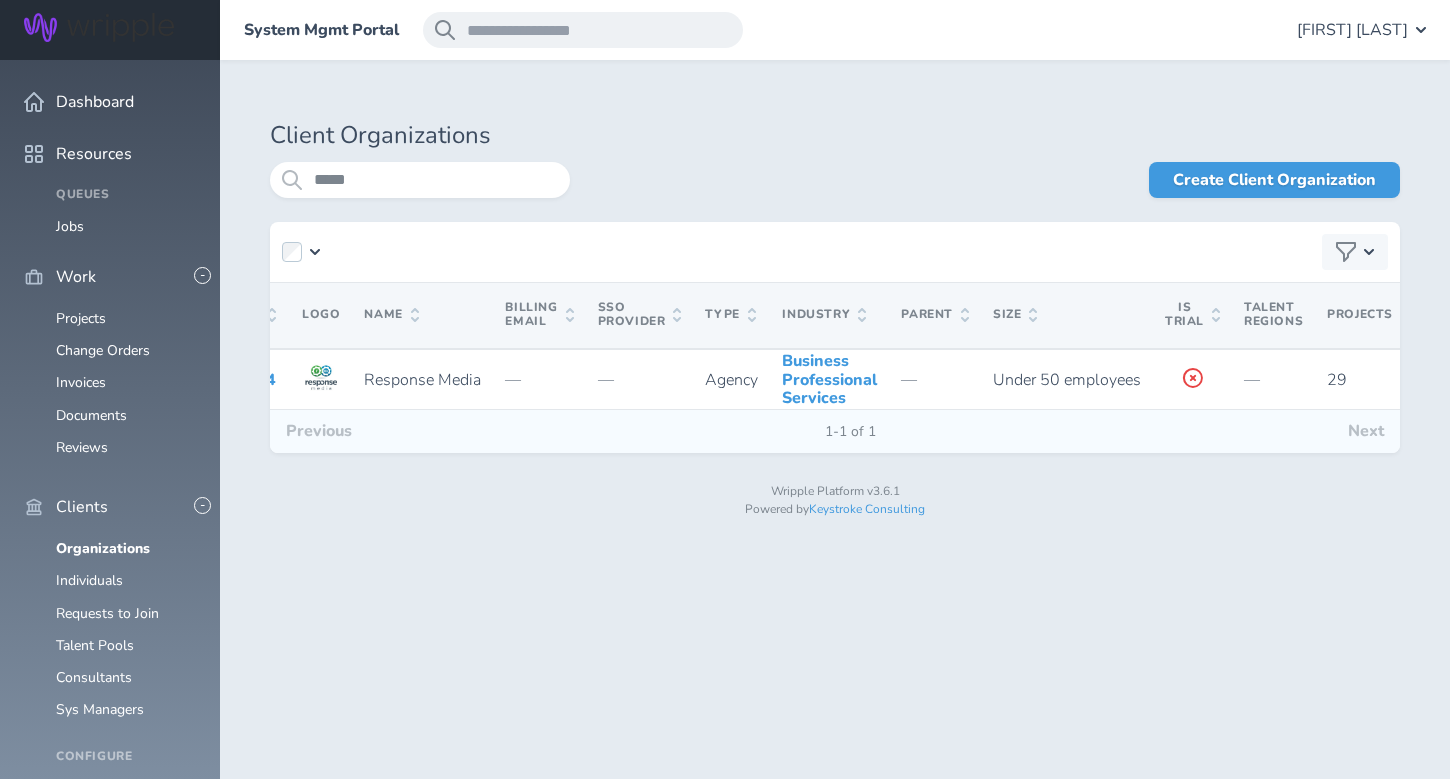 scroll, scrollTop: 0, scrollLeft: 0, axis: both 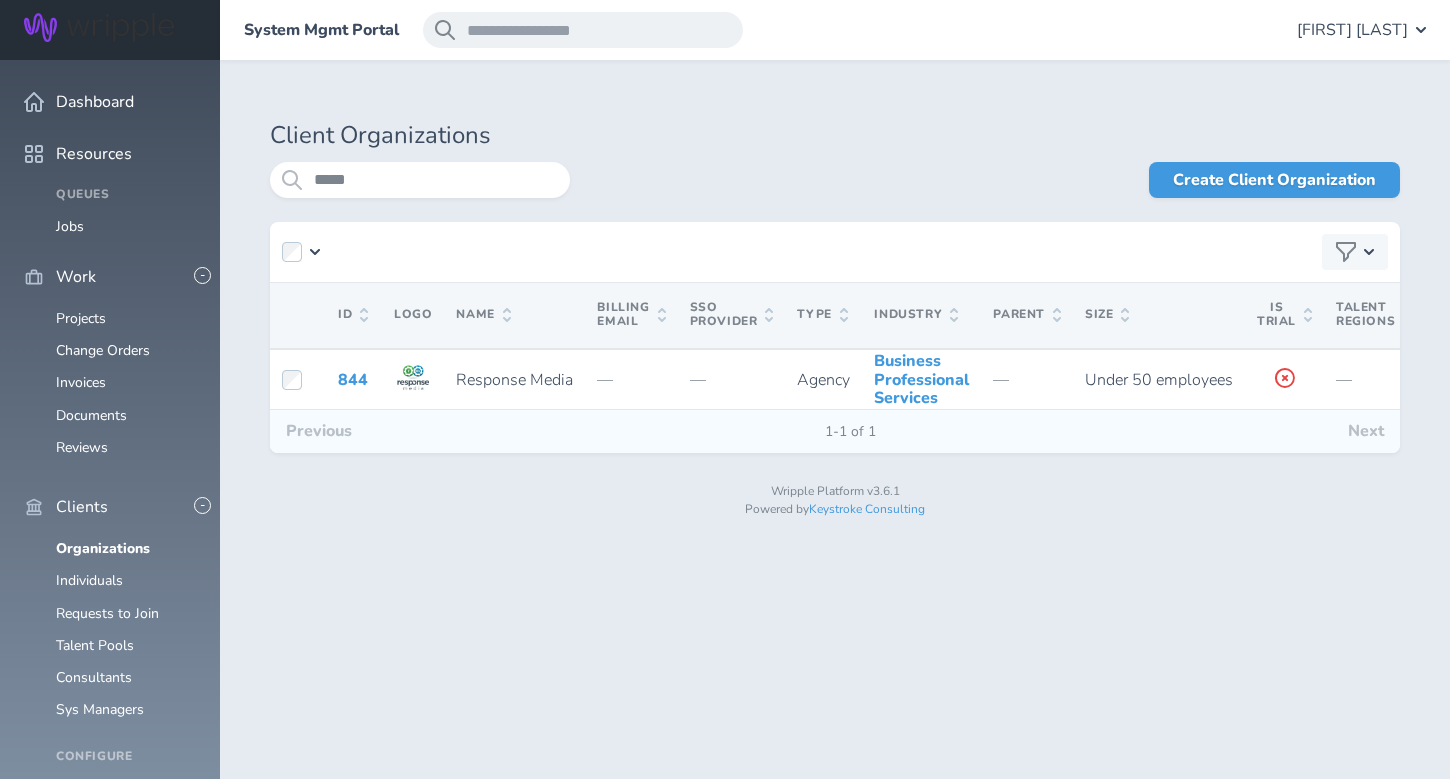 click on "[FIRST] [LAST]" at bounding box center [1352, 30] 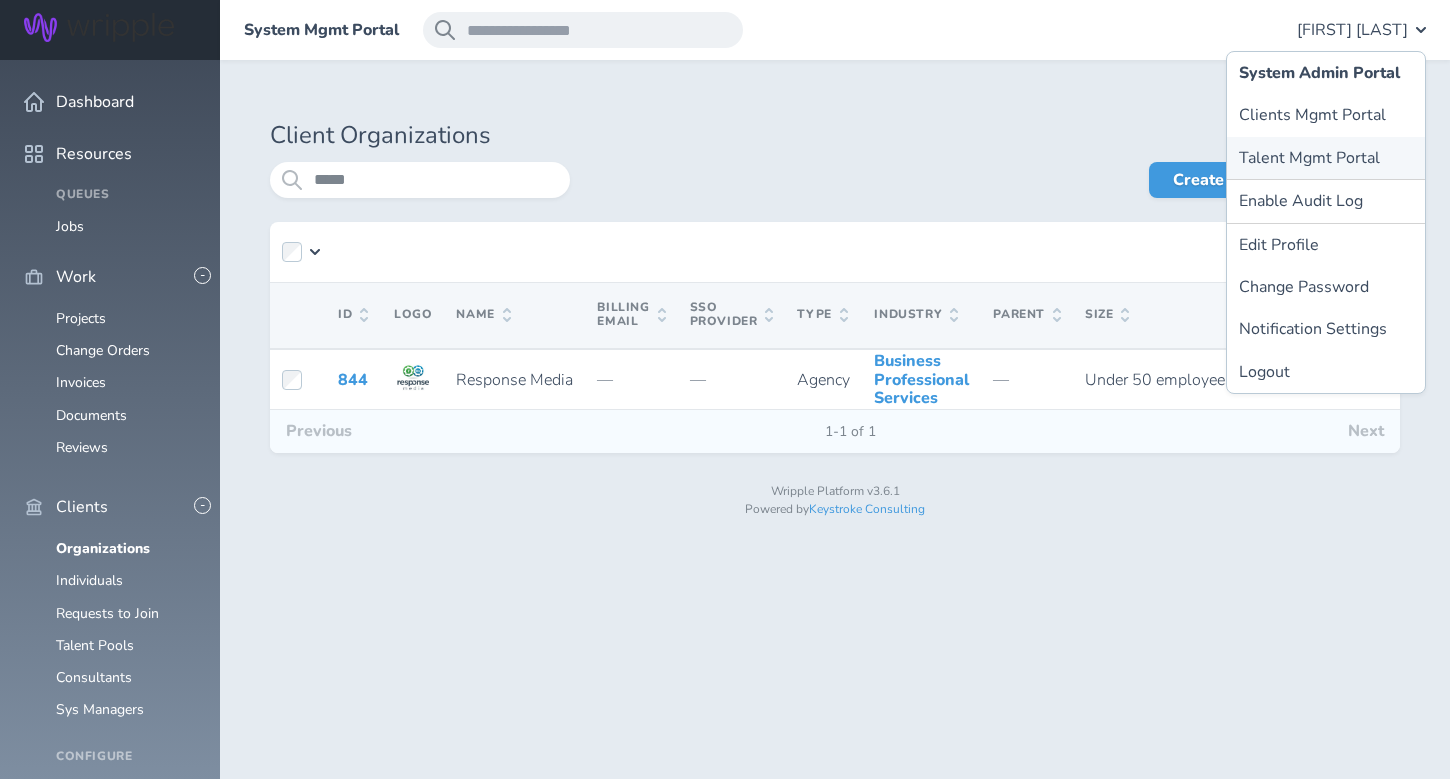 click on "Talent Mgmt Portal" at bounding box center [1326, 158] 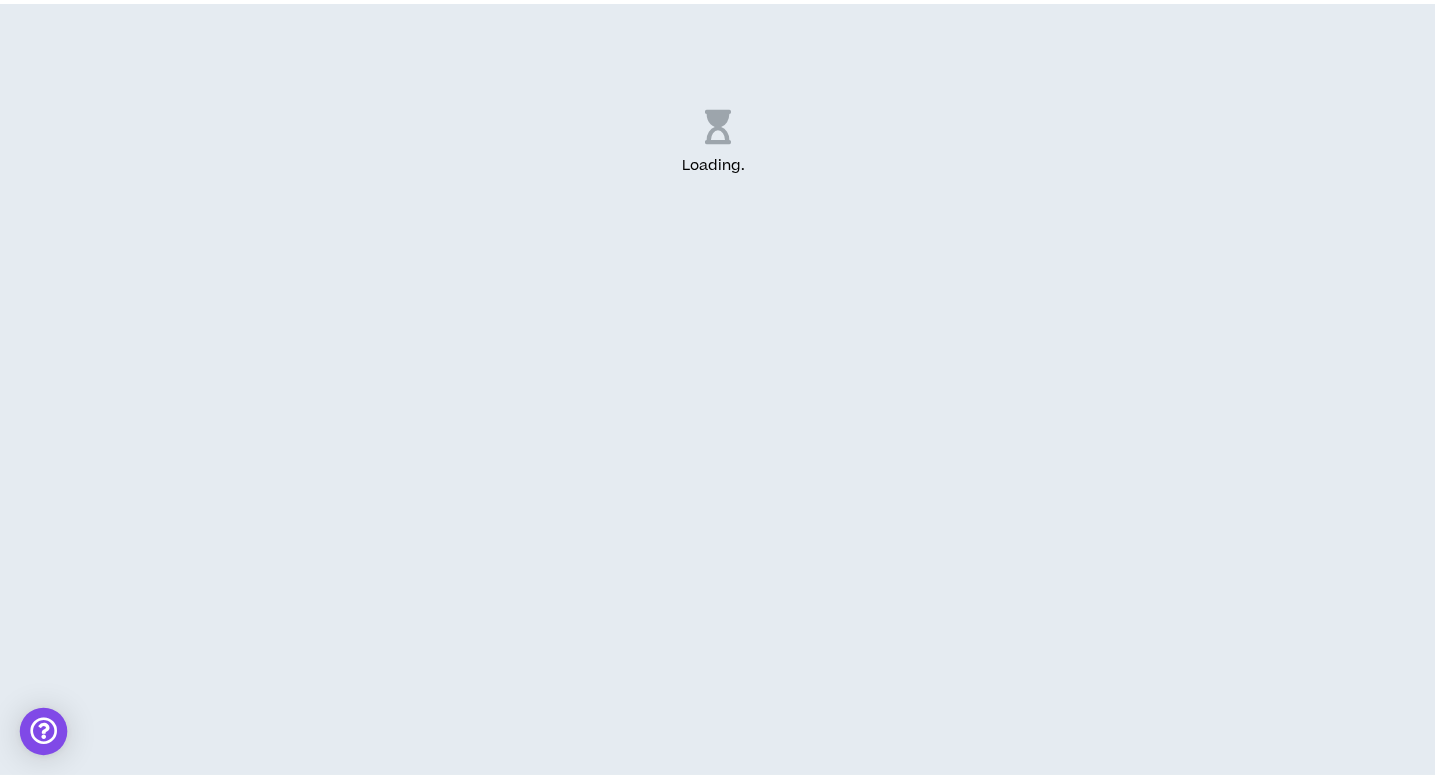 scroll, scrollTop: 0, scrollLeft: 0, axis: both 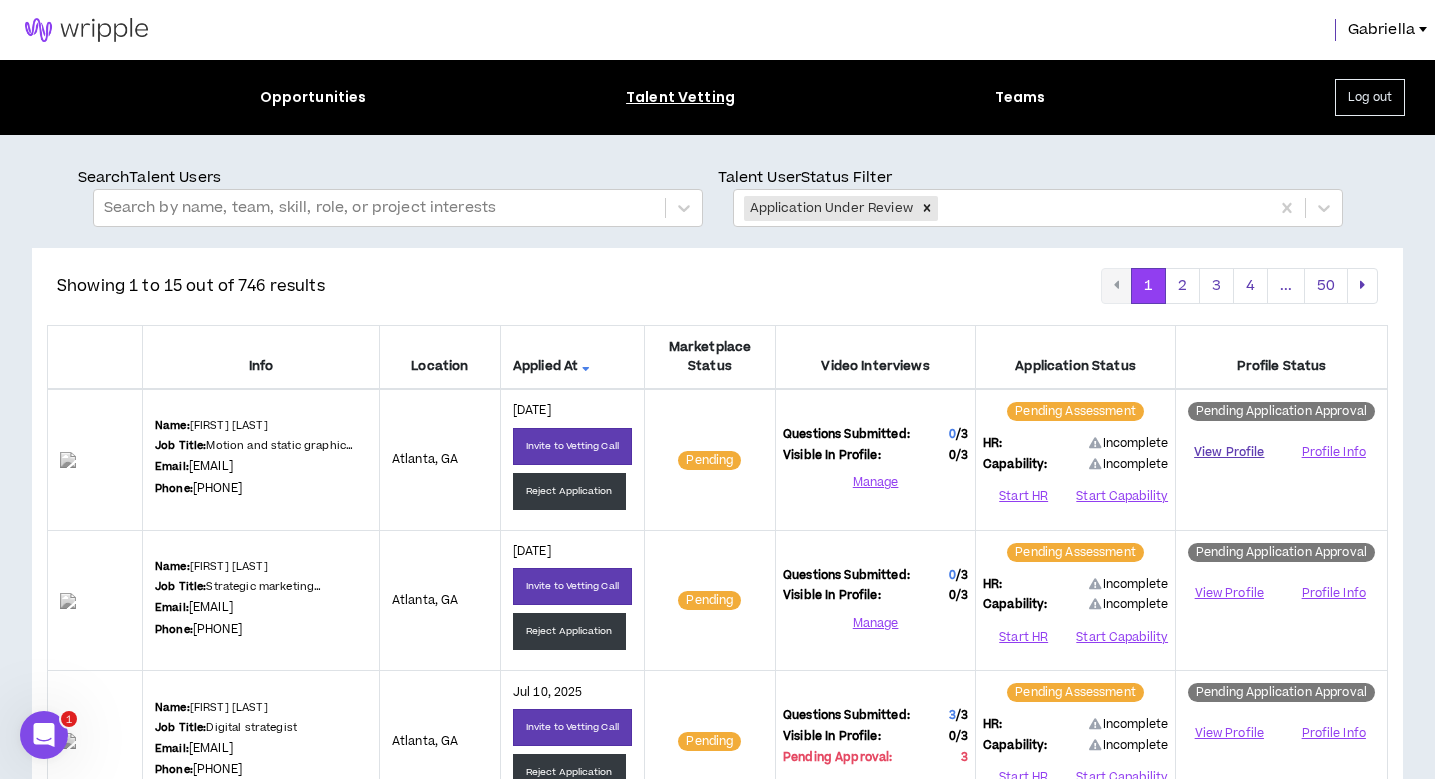 click on "View Profile" at bounding box center [1229, 452] 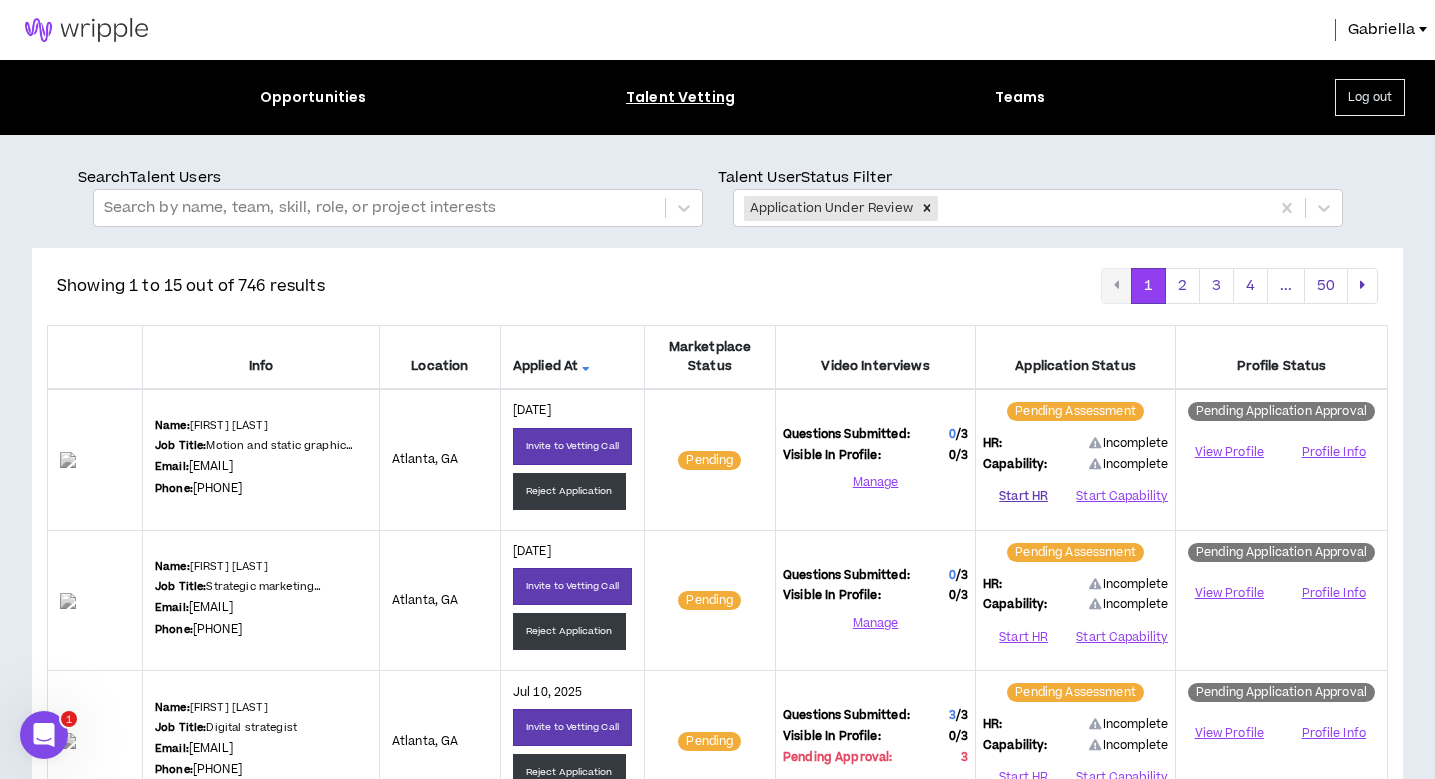 click on "Start HR" at bounding box center (1023, 496) 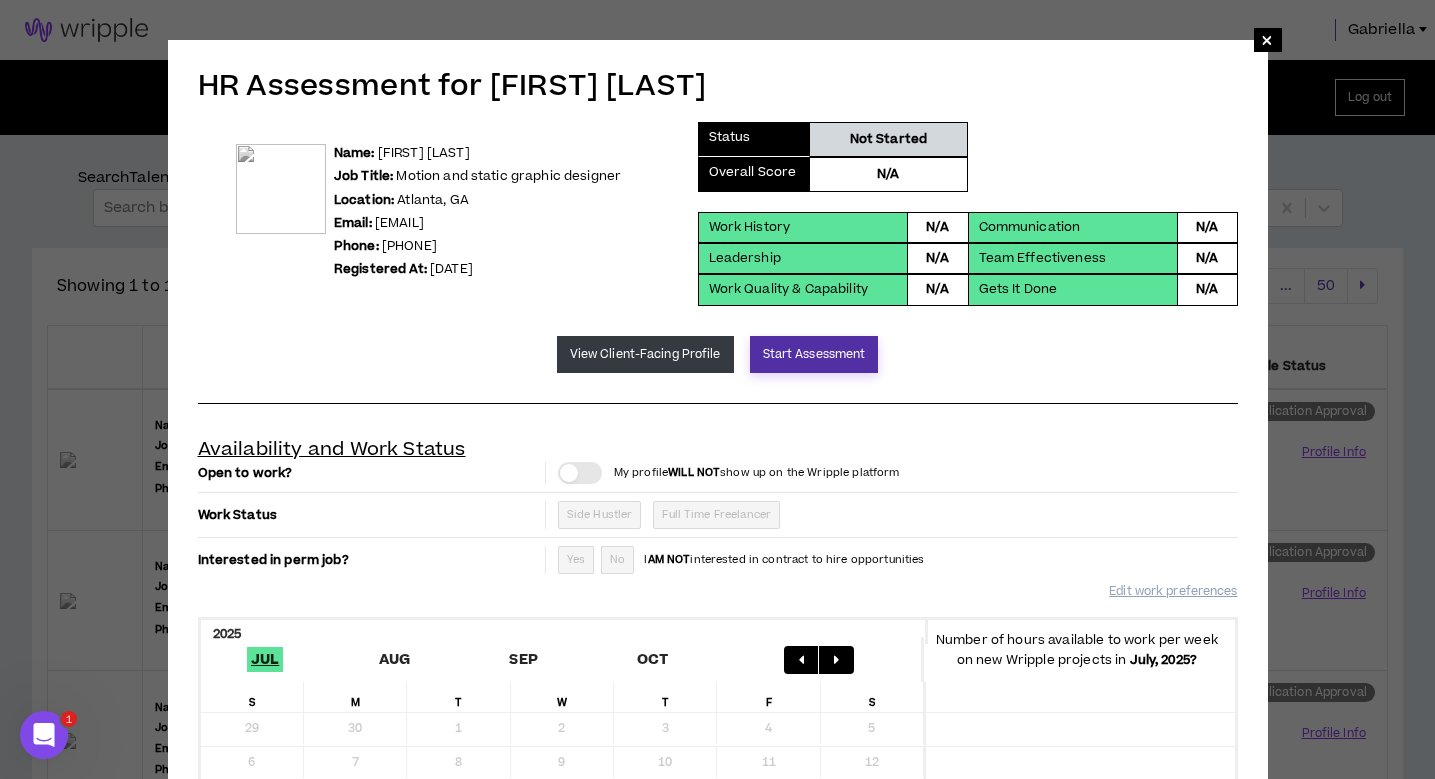 click on "Start Assessment" at bounding box center (814, 354) 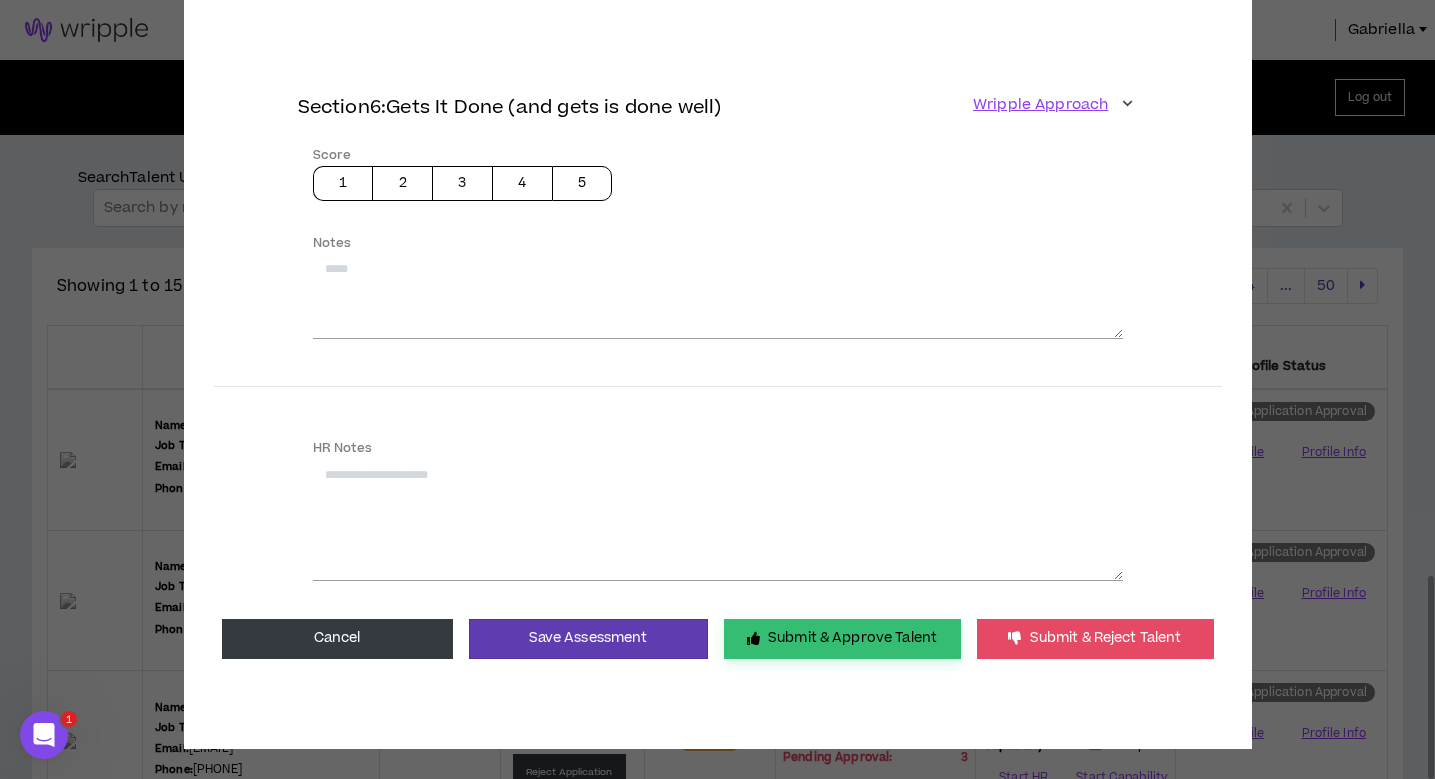 click on "Submit & Approve Talent" at bounding box center [842, 639] 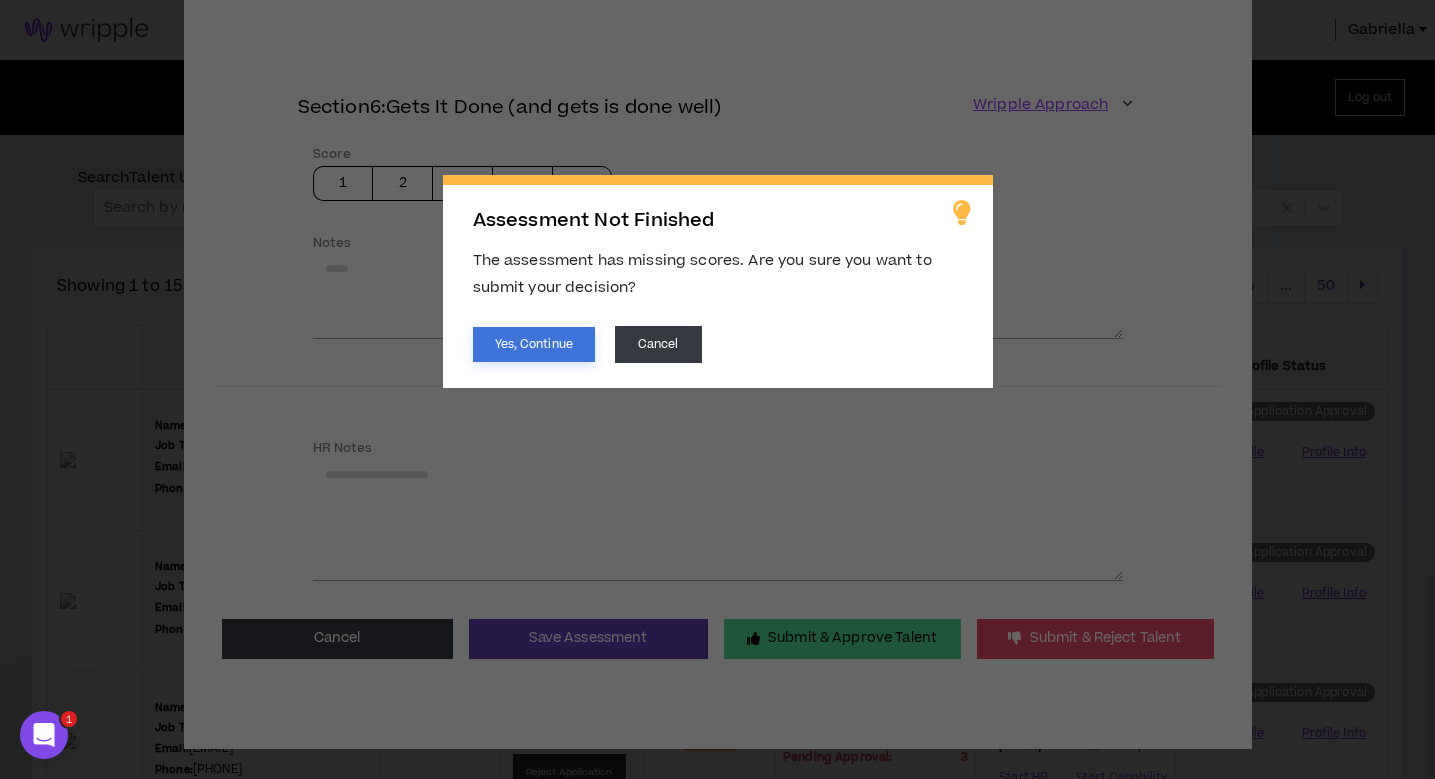 click on "Yes, Continue" at bounding box center (534, 344) 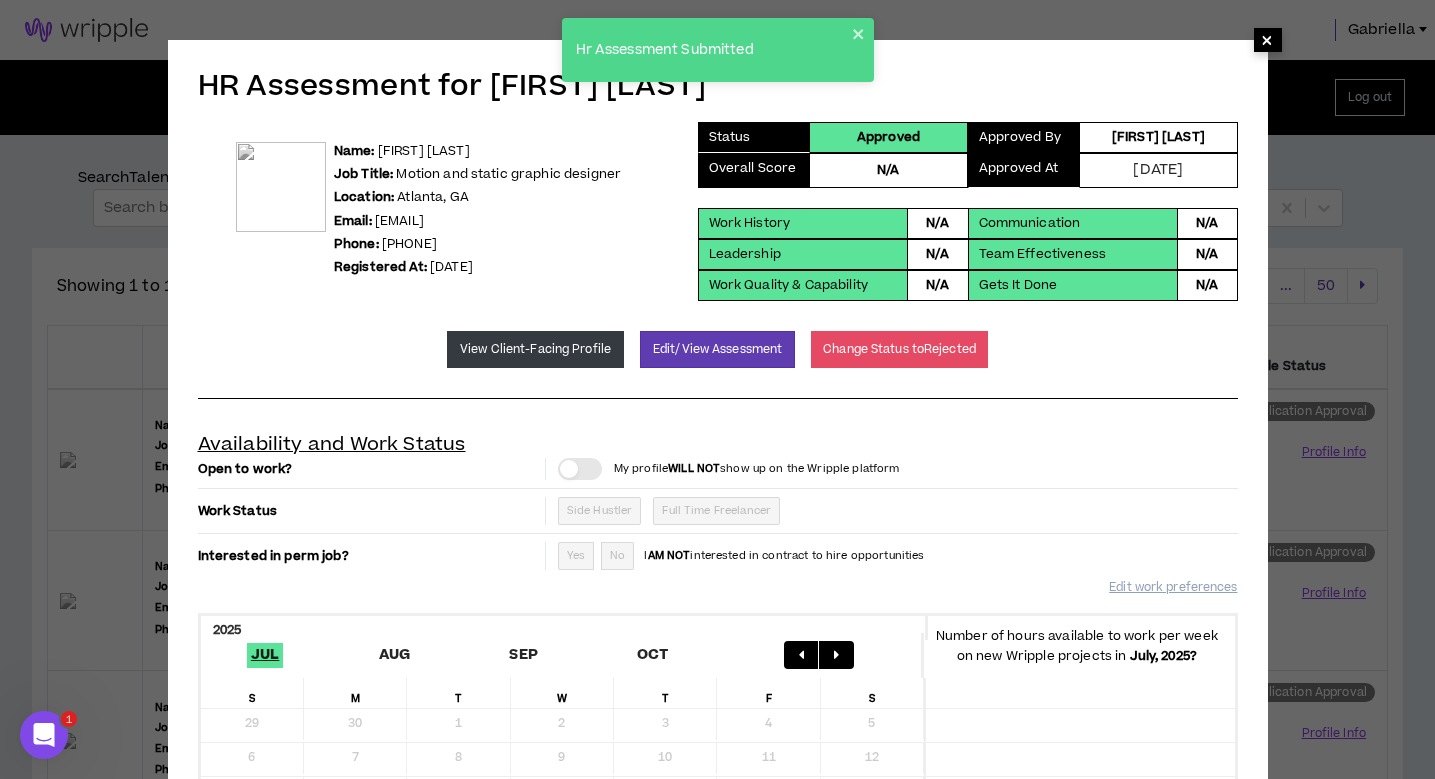 click on "×" at bounding box center [1267, 40] 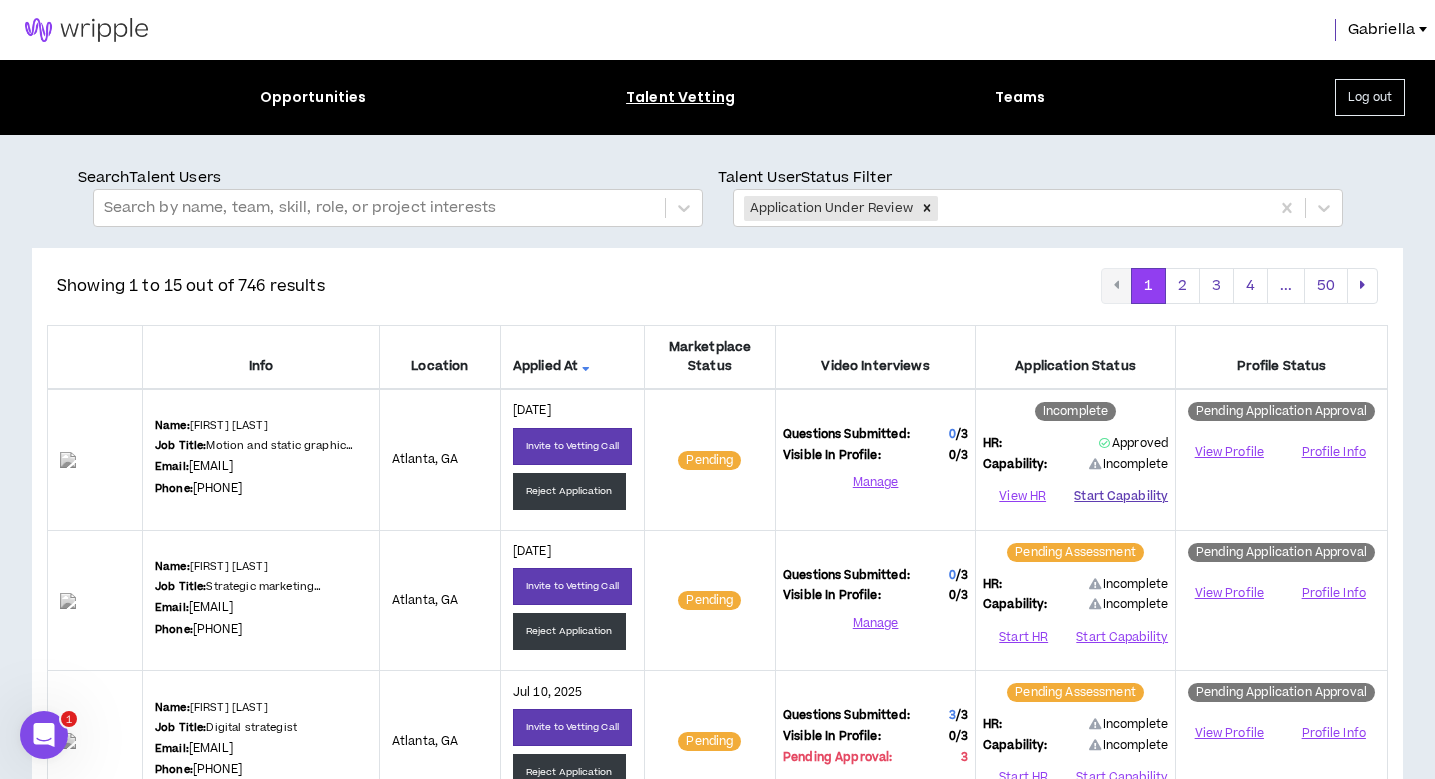 click on "Start Capability" at bounding box center [1121, 496] 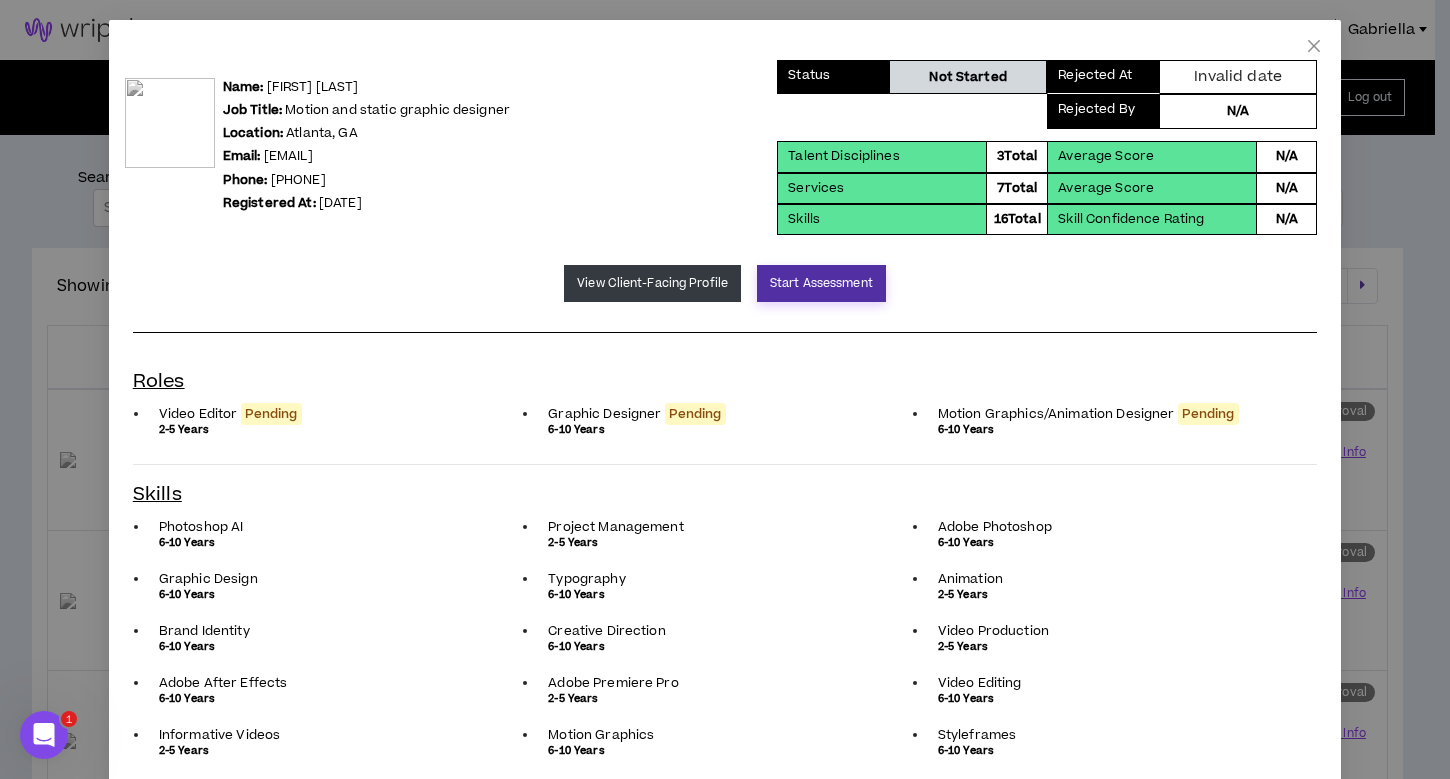 click on "Start Assessment" at bounding box center [821, 283] 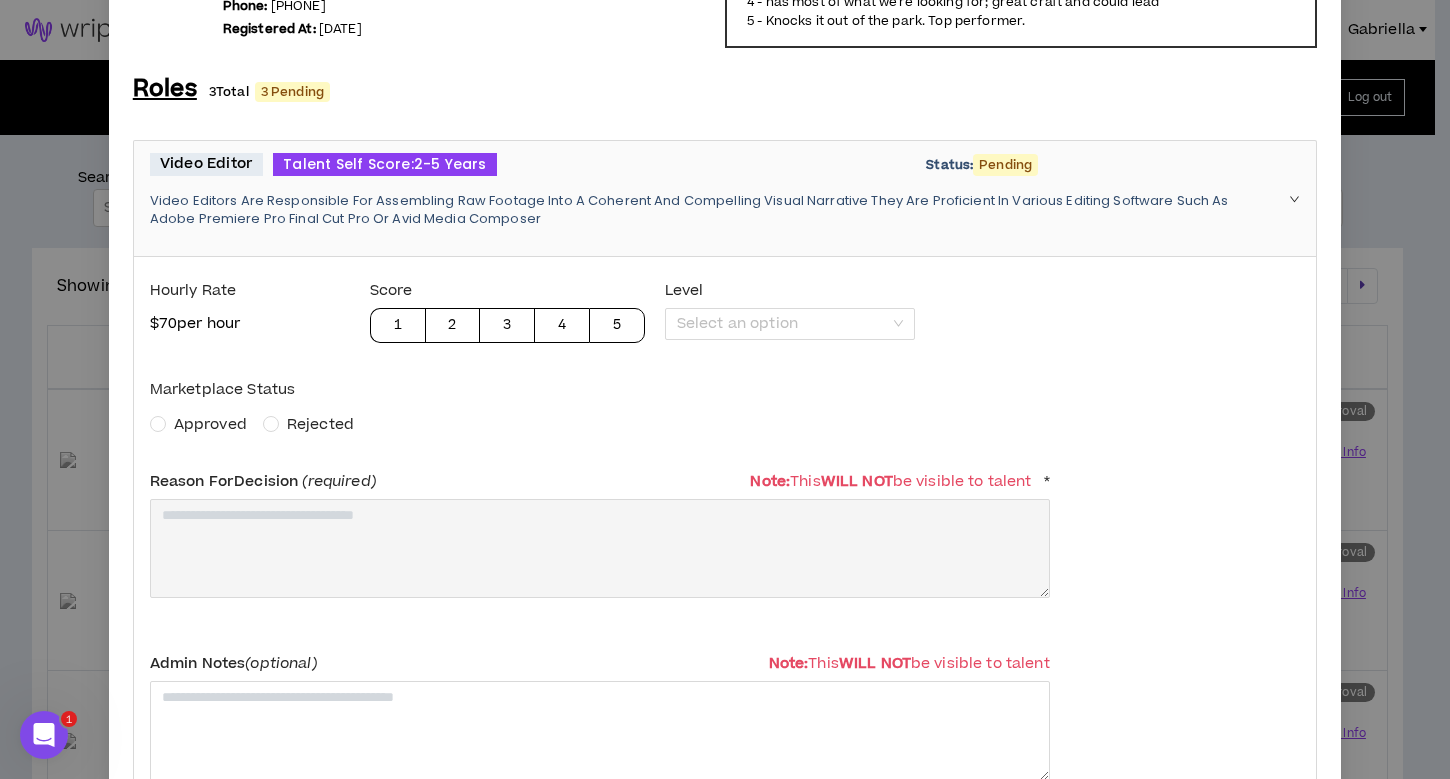 scroll, scrollTop: 164, scrollLeft: 0, axis: vertical 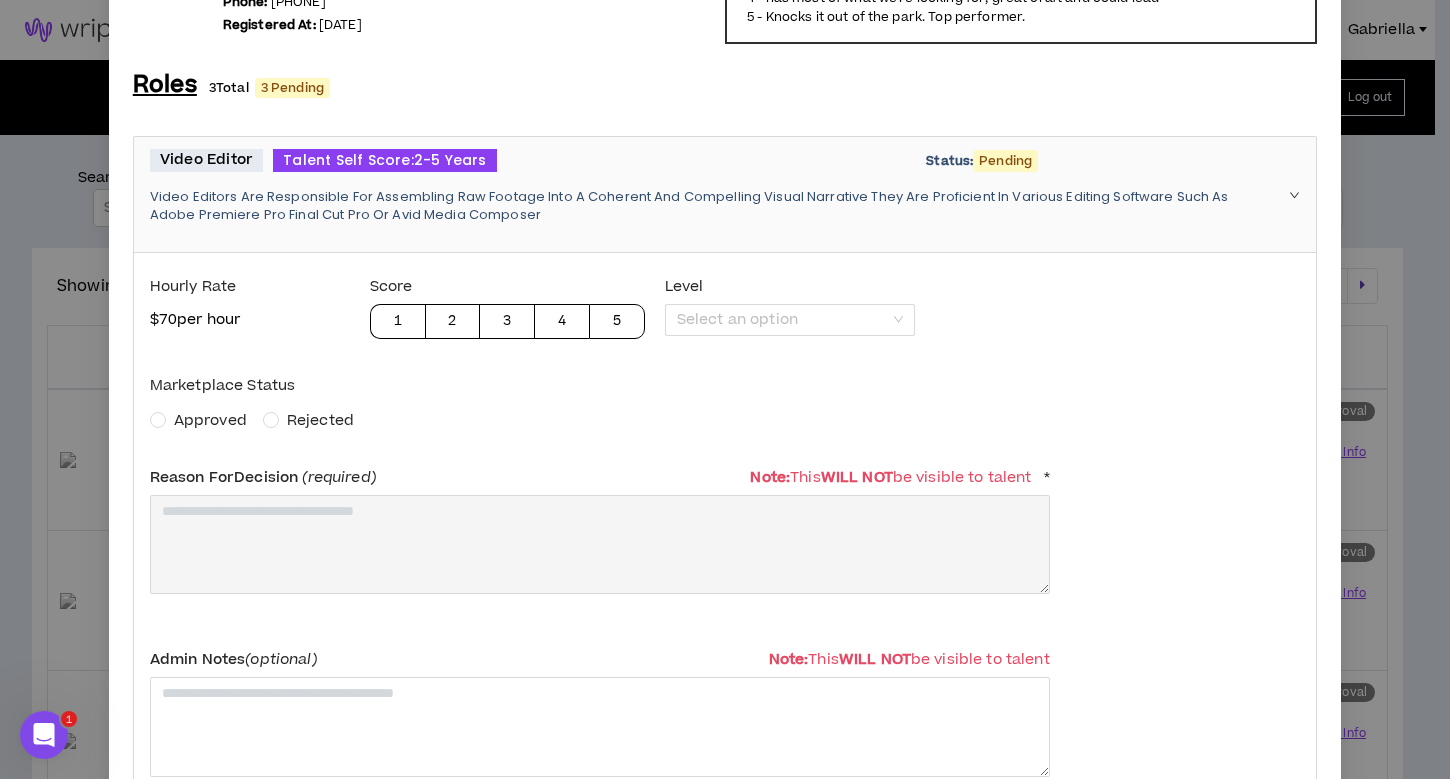 click on "Approved" at bounding box center (210, 420) 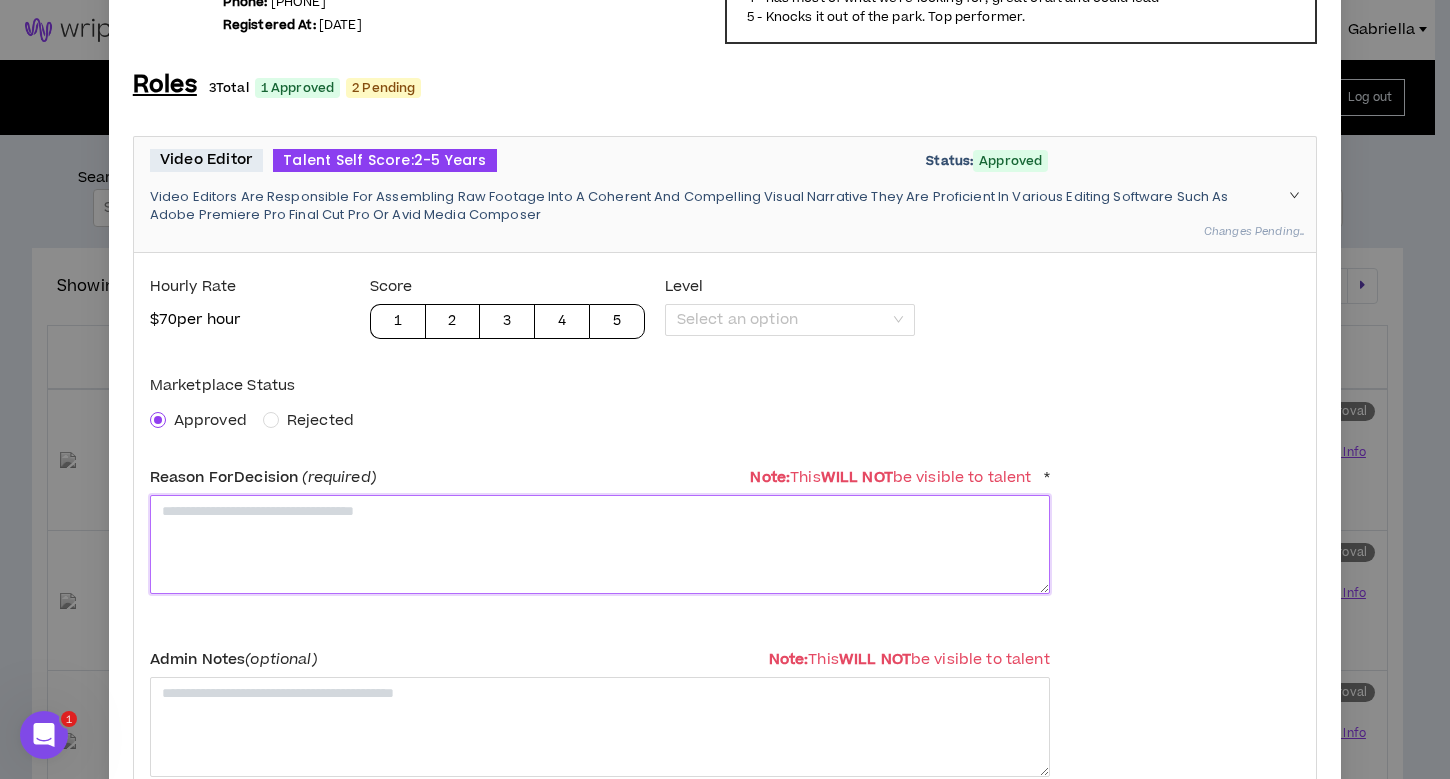 click at bounding box center [600, 544] 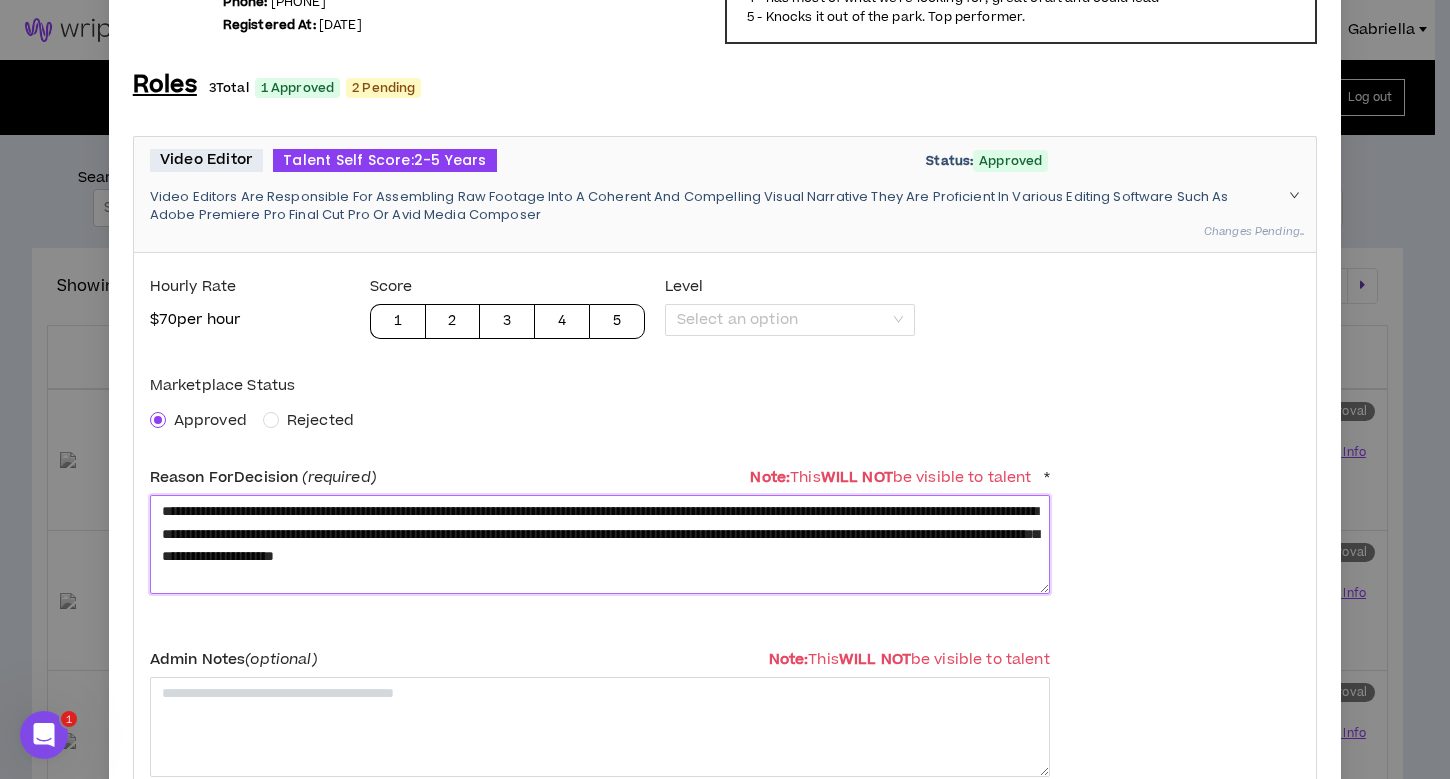 type on "**********" 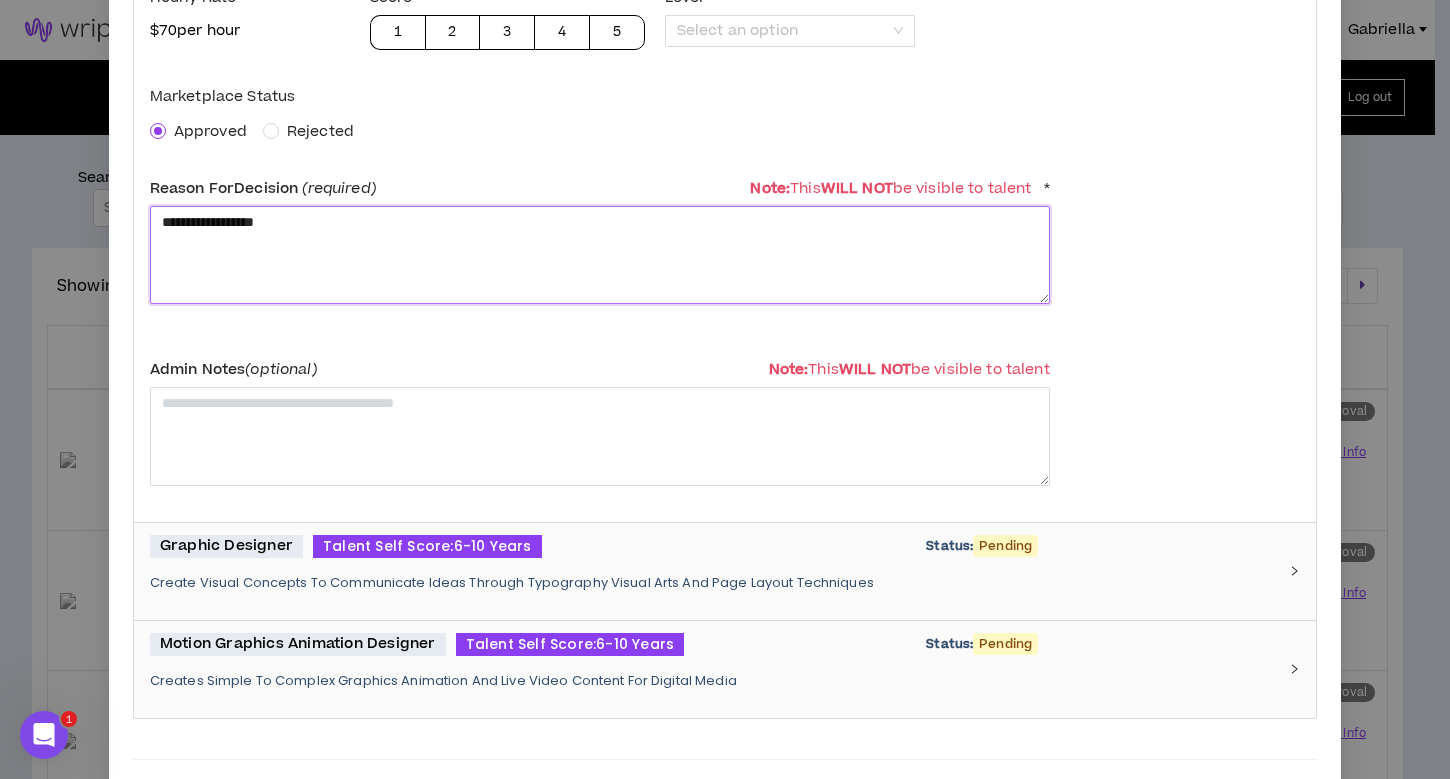 type on "**********" 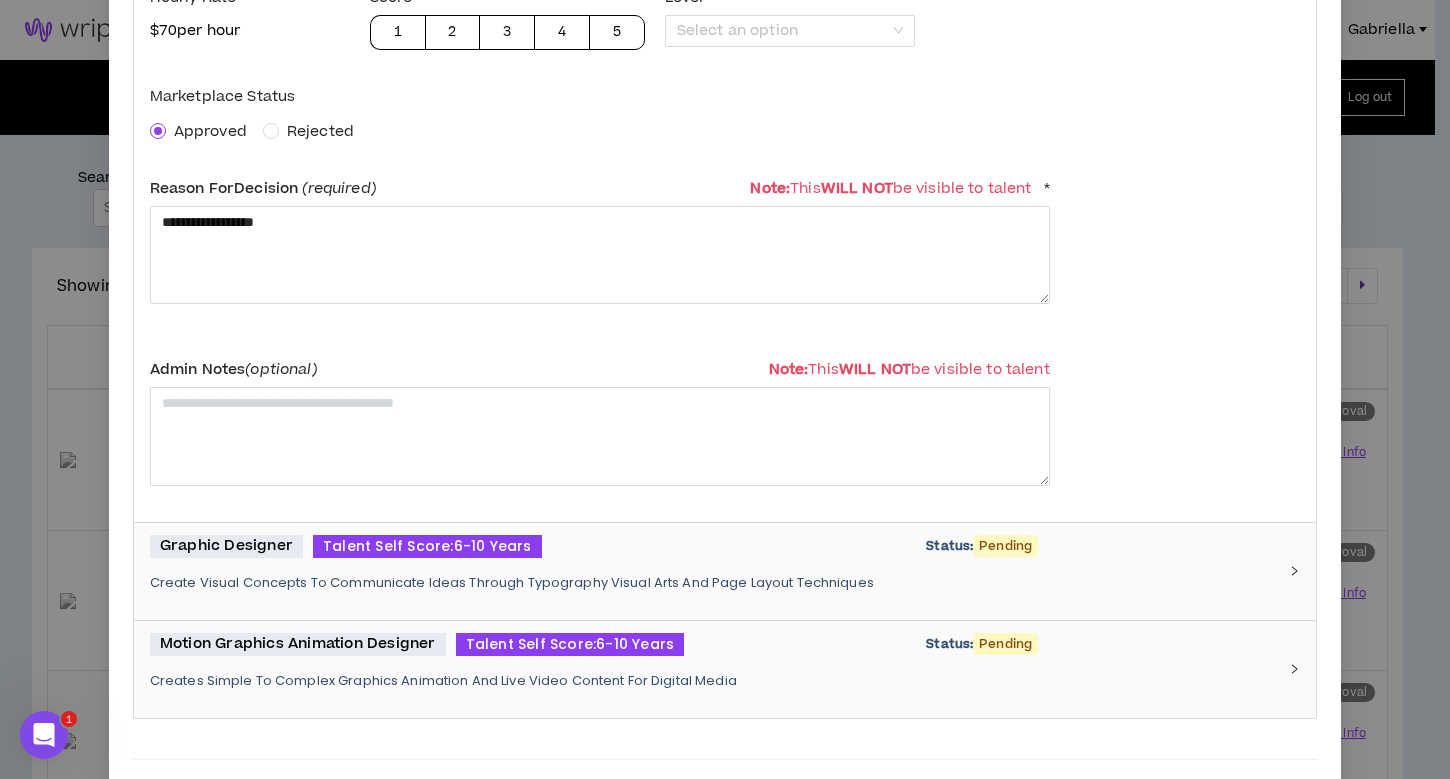 click on "Graphic Designer Talent Self Score:   6-10 Years Status:  Pending Create Visual Concepts To Communicate Ideas Through Typography Visual Arts And Page Layout Techniques" at bounding box center [713, 571] 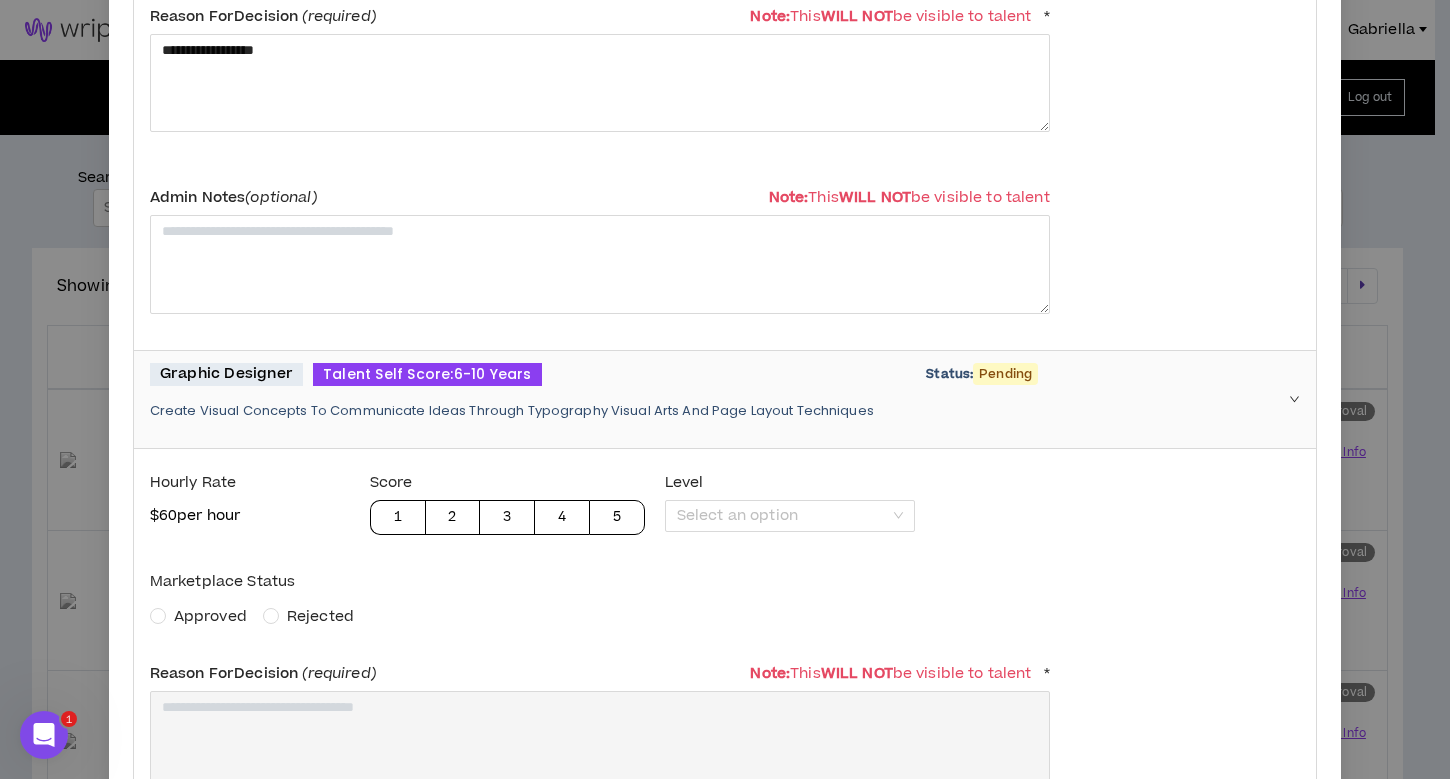 scroll, scrollTop: 740, scrollLeft: 0, axis: vertical 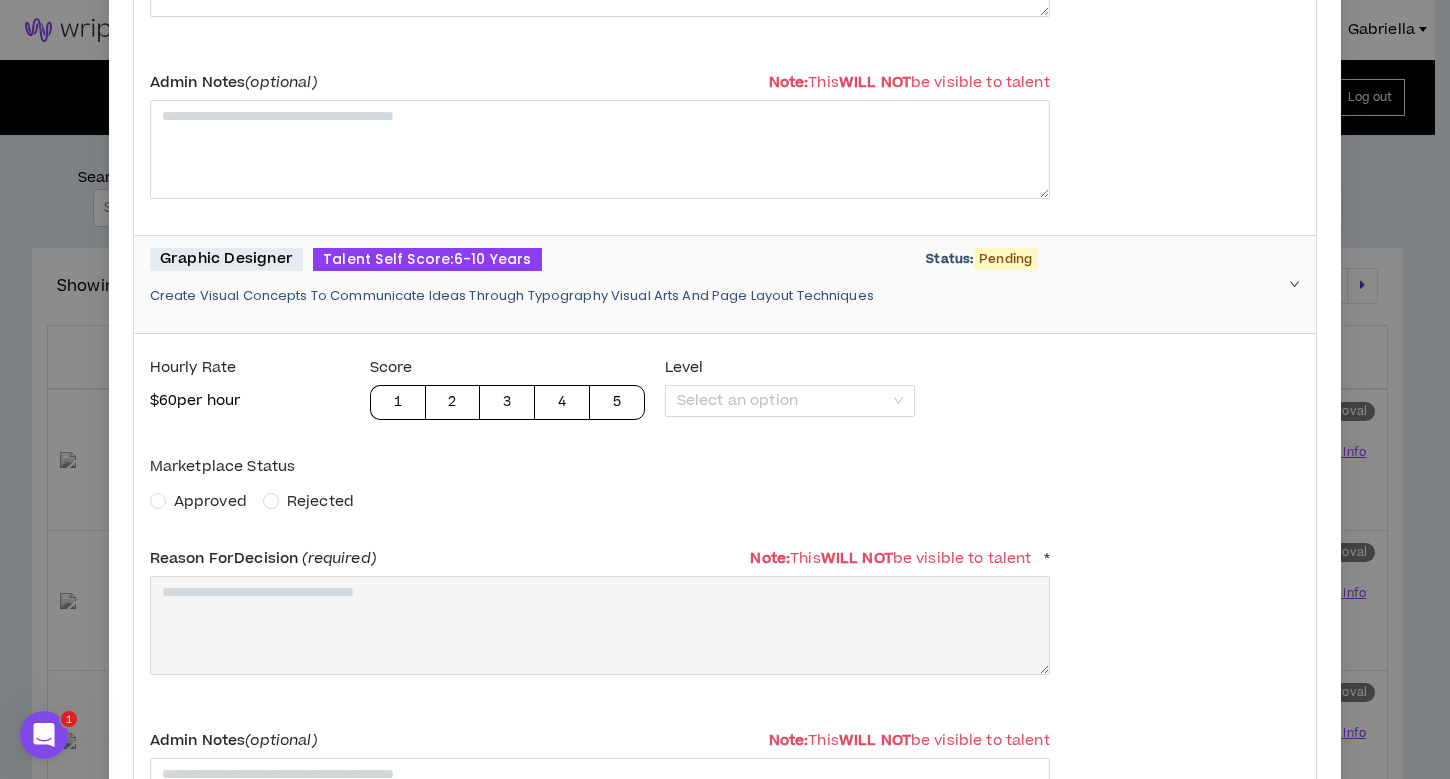 click on "Approved" at bounding box center [210, 501] 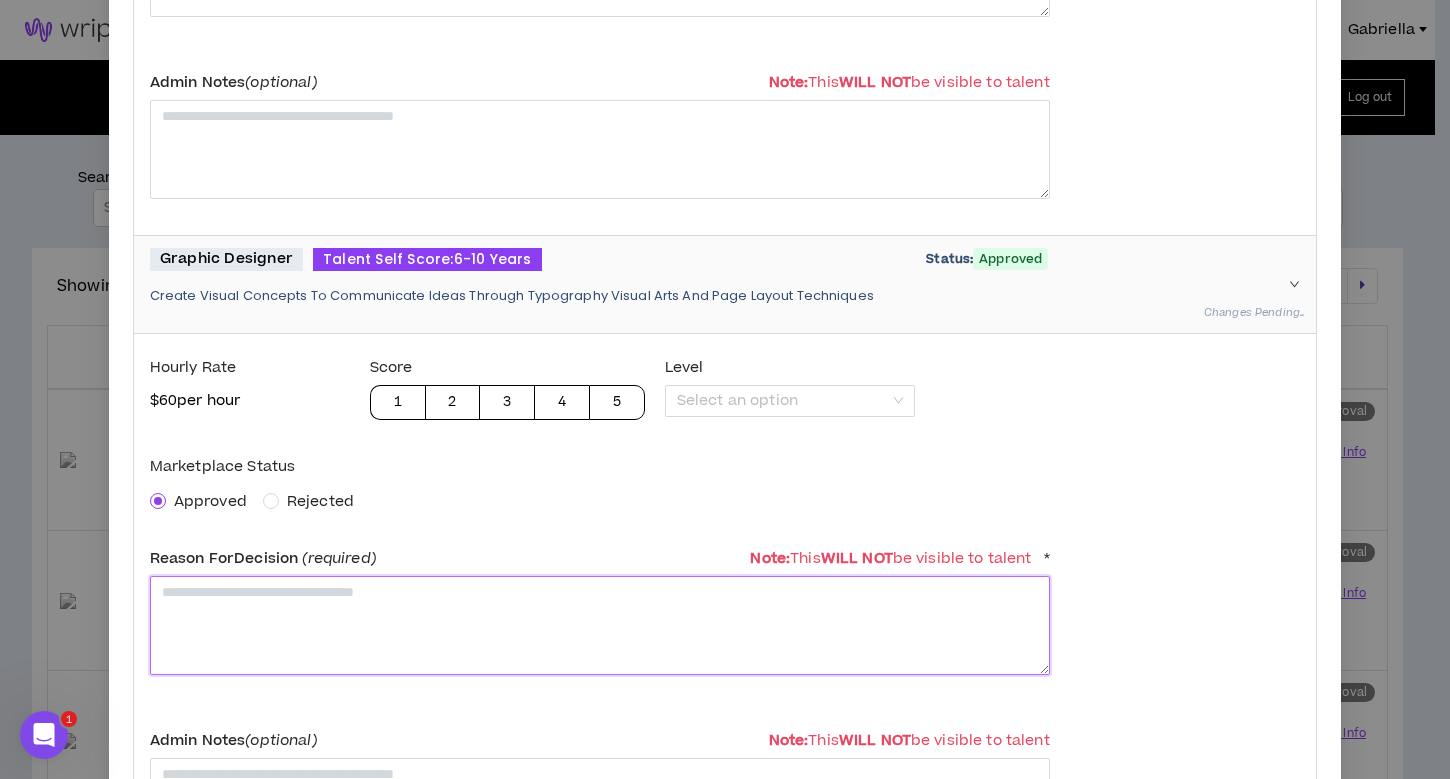 click at bounding box center (600, 625) 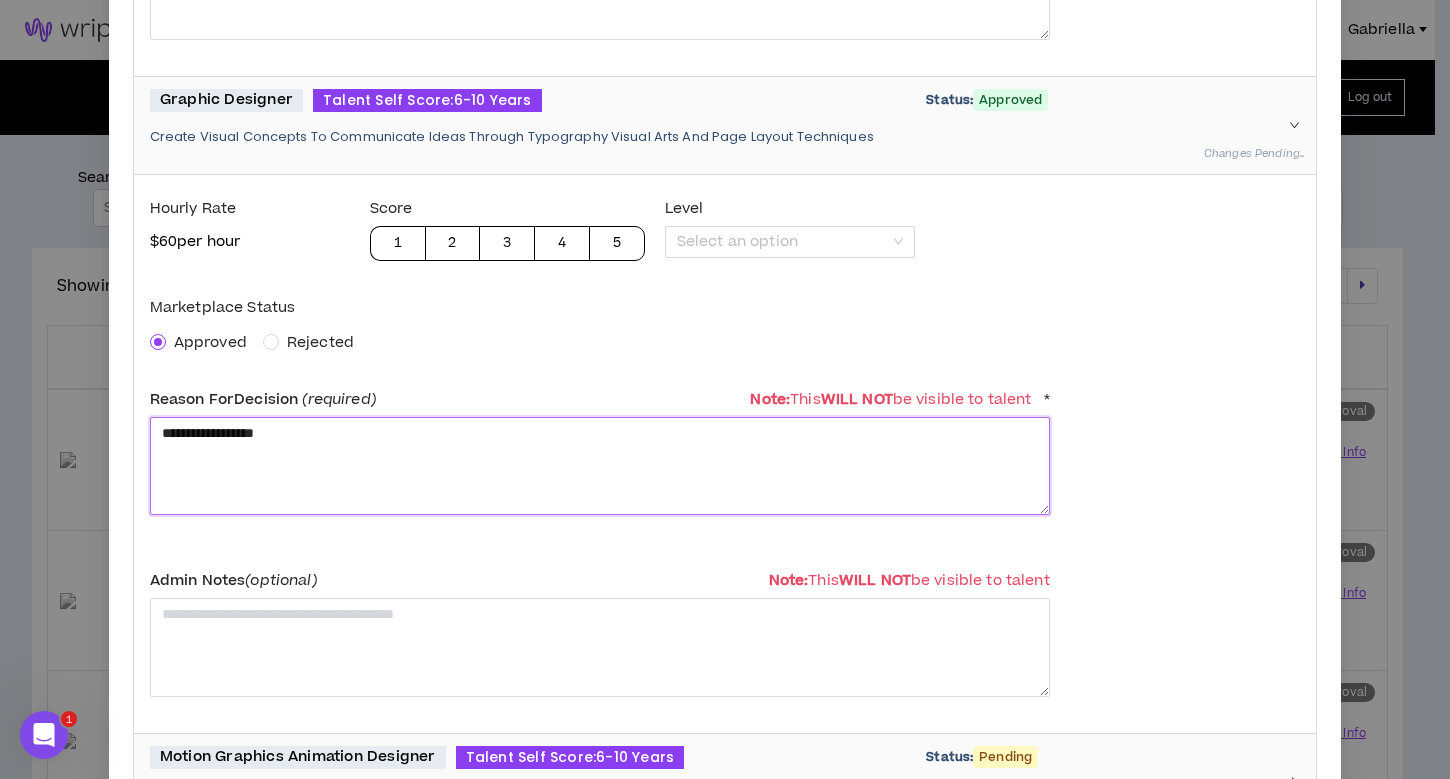 scroll, scrollTop: 984, scrollLeft: 0, axis: vertical 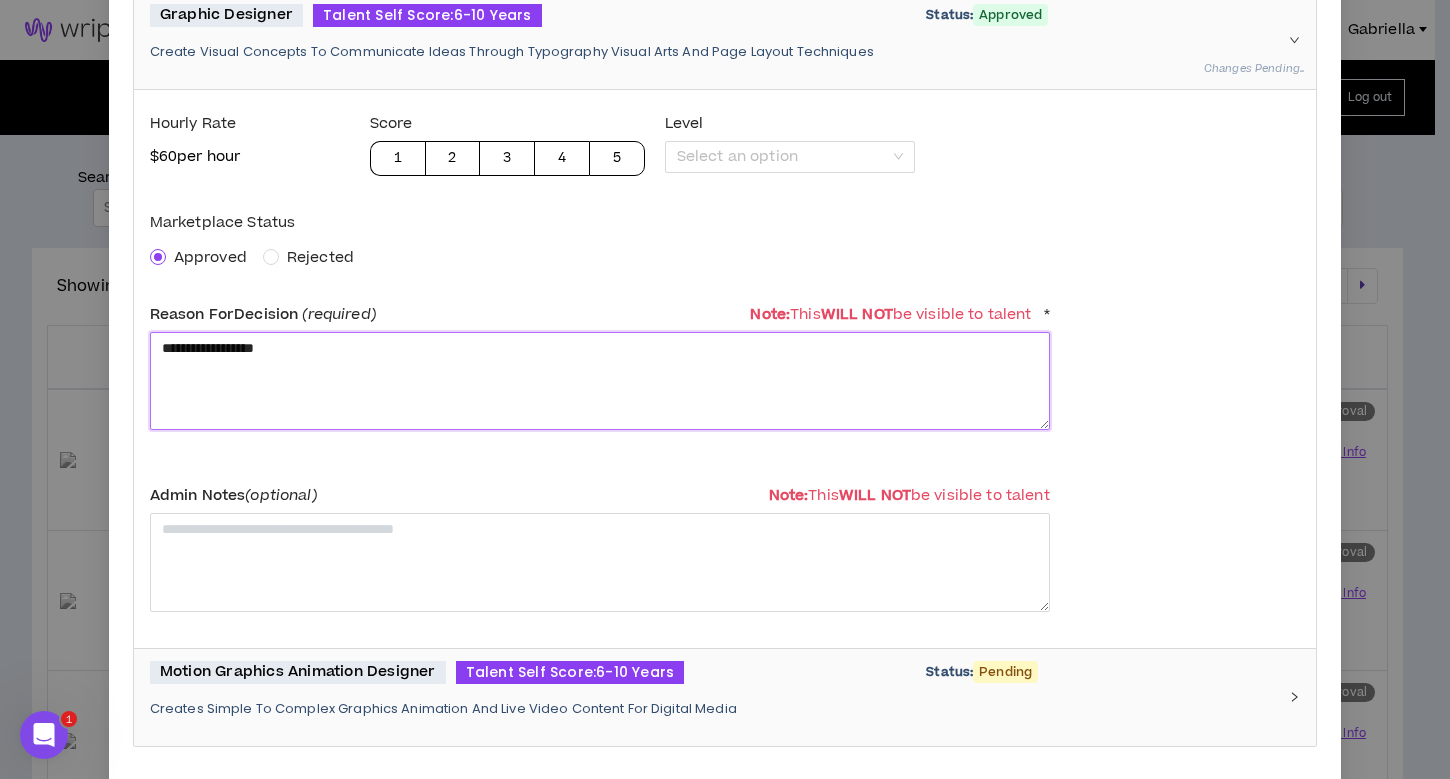 type on "**********" 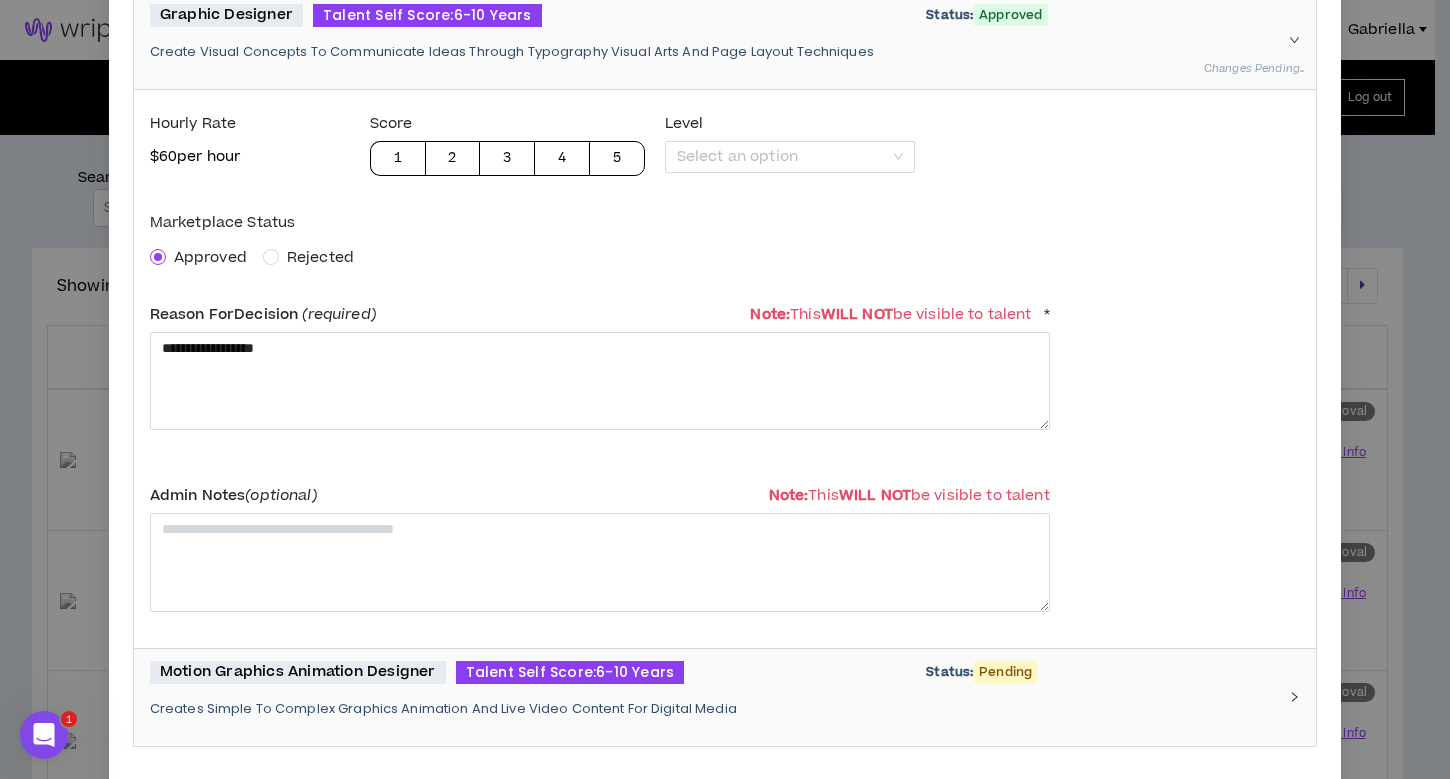 click on "Motion Graphics Animation Designer Talent Self Score:   6-10 Years Status:  Pending Creates Simple To Complex Graphics Animation And Live Video Content For Digital Media" at bounding box center [713, 697] 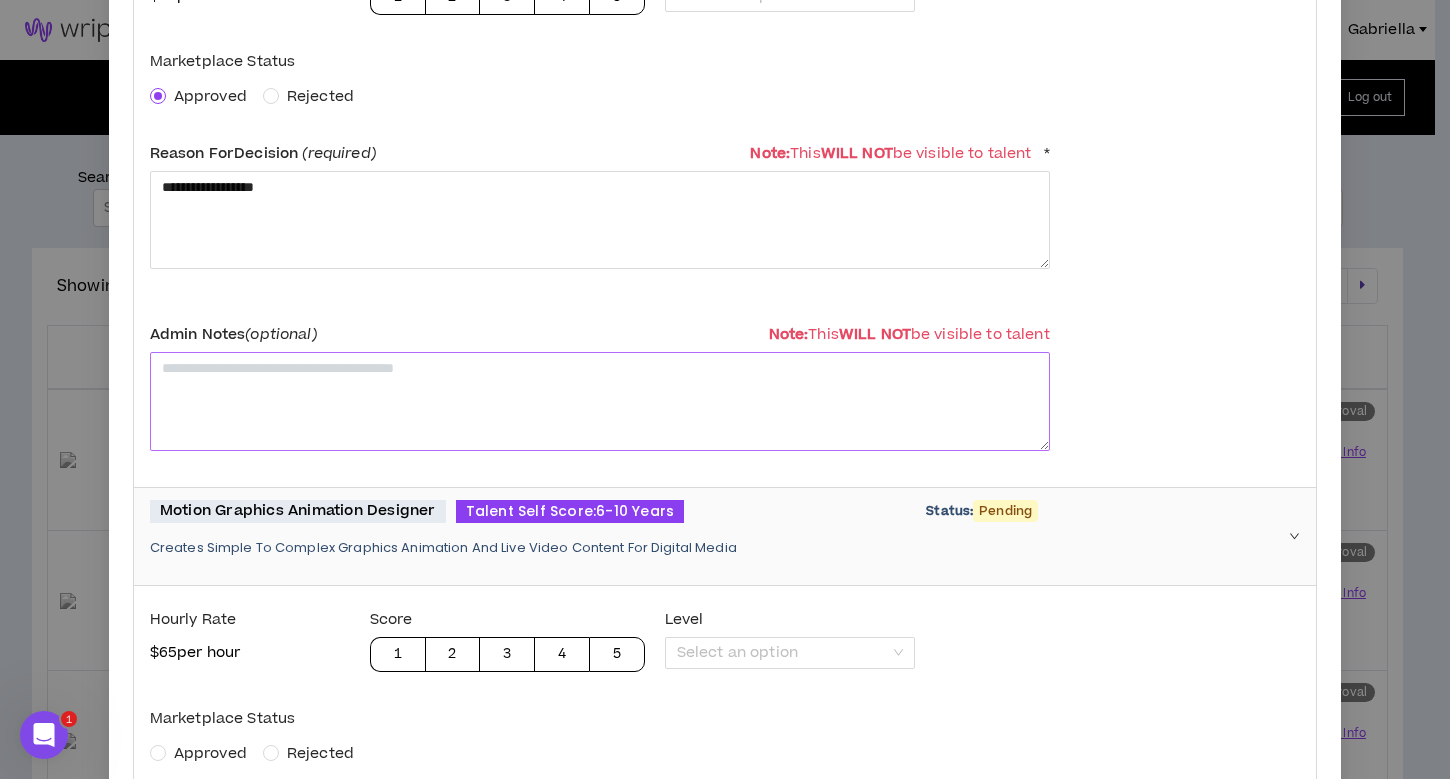 scroll, scrollTop: 1292, scrollLeft: 0, axis: vertical 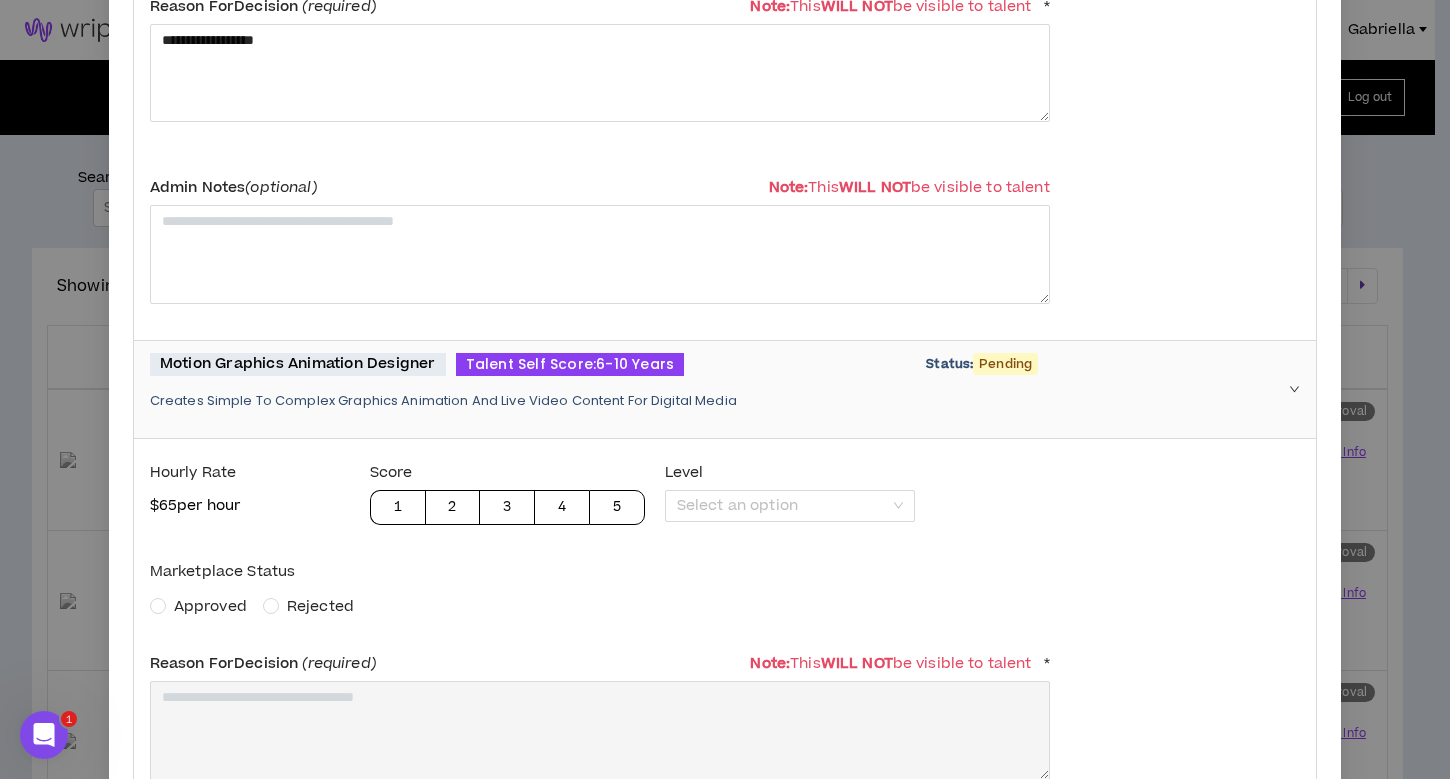 click on "Approved" at bounding box center [210, 606] 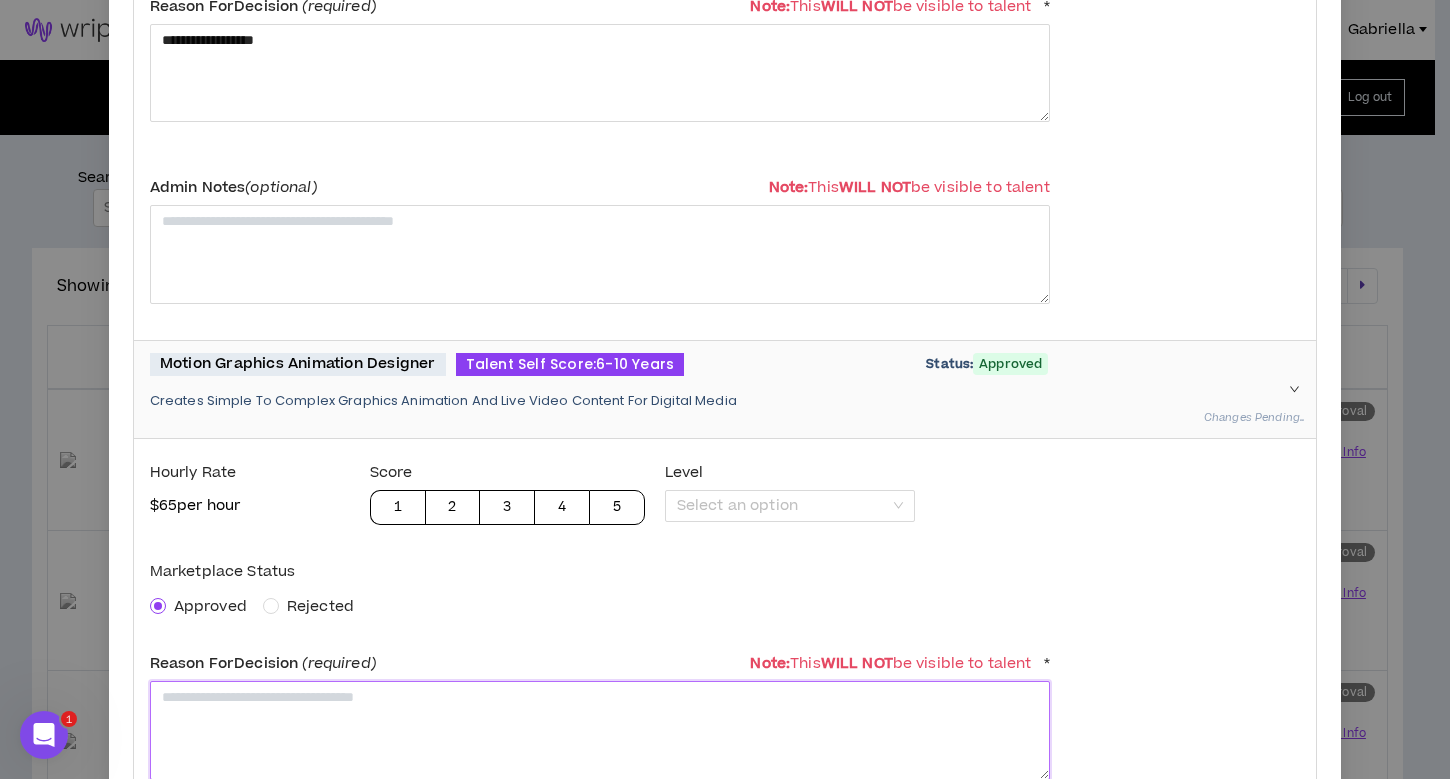 click at bounding box center [600, 730] 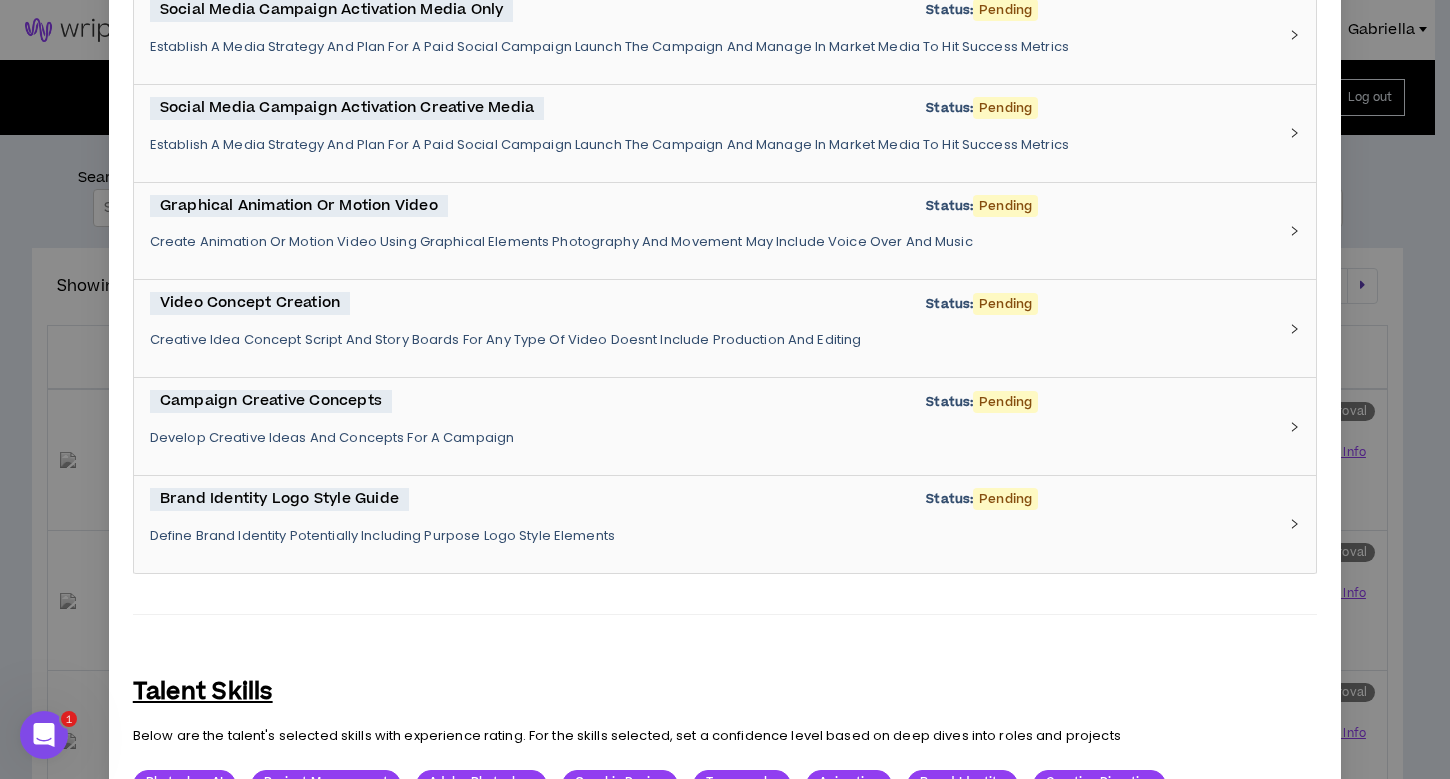 scroll, scrollTop: 2955, scrollLeft: 0, axis: vertical 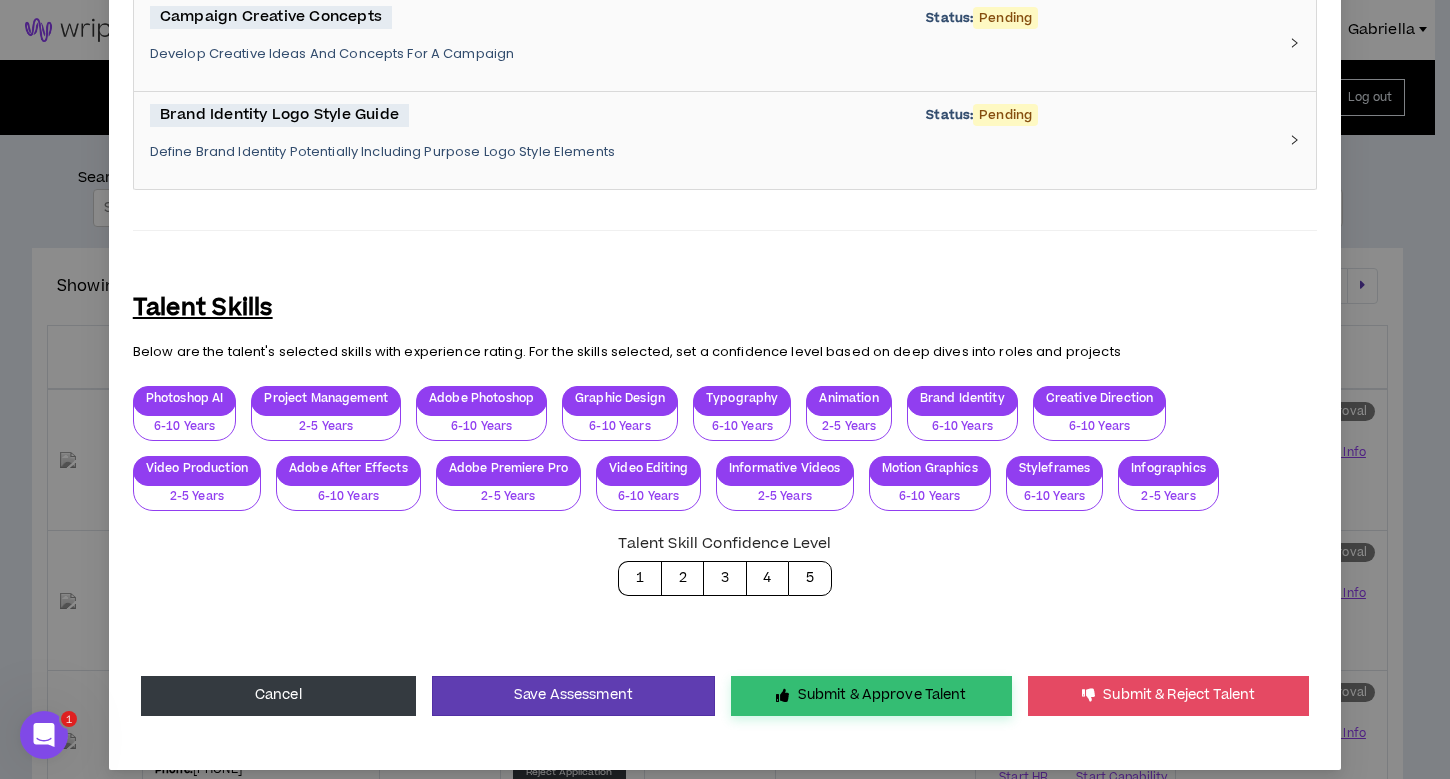 type on "**********" 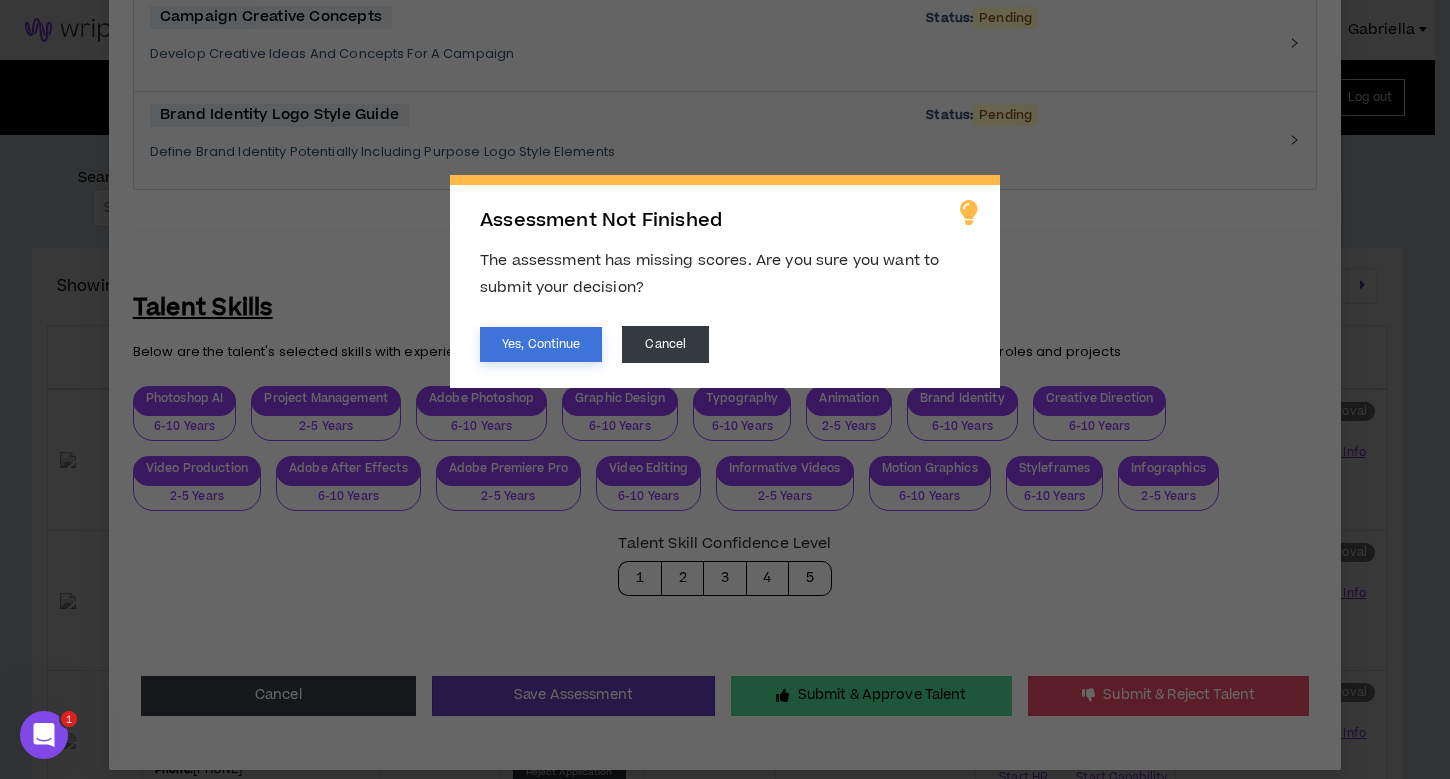 click on "Yes, Continue" at bounding box center (541, 344) 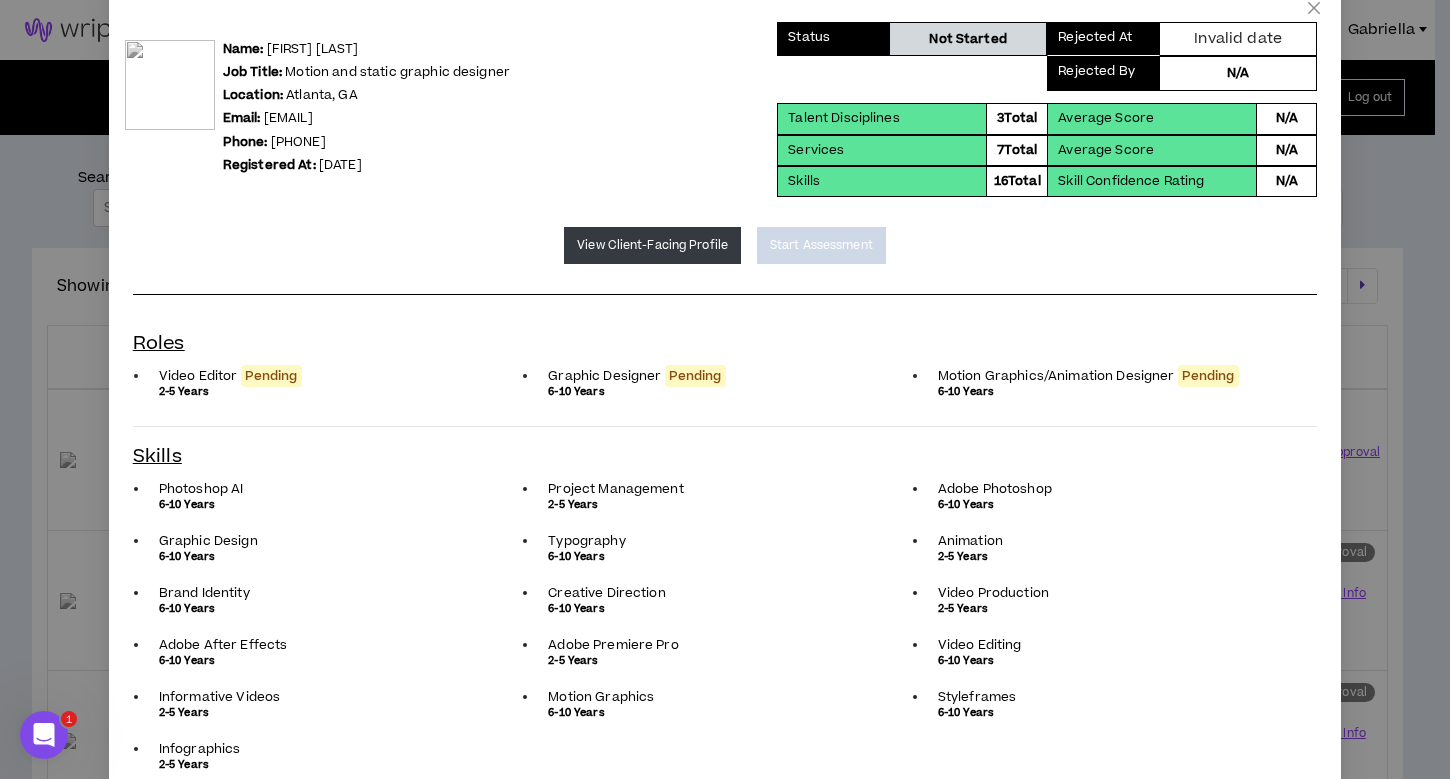scroll, scrollTop: 0, scrollLeft: 0, axis: both 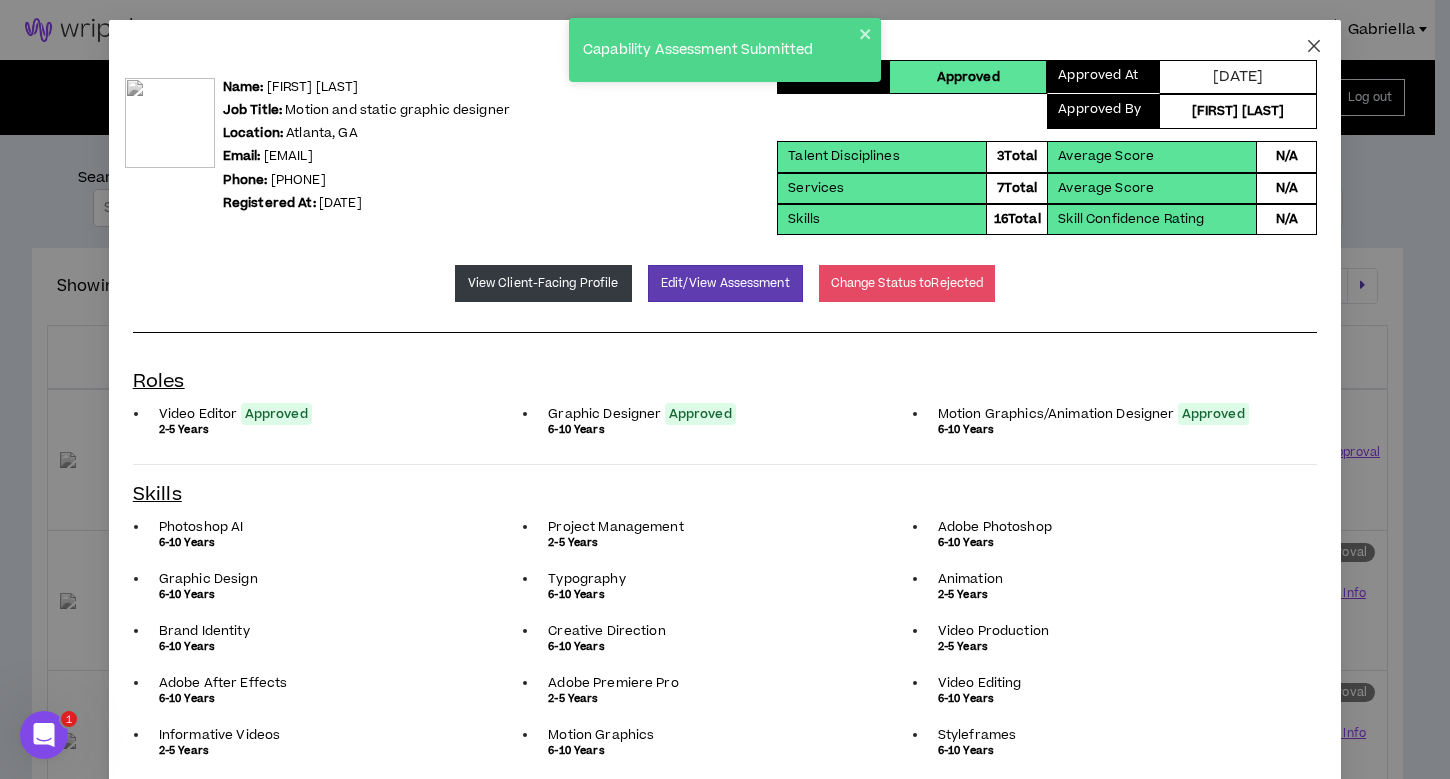 click 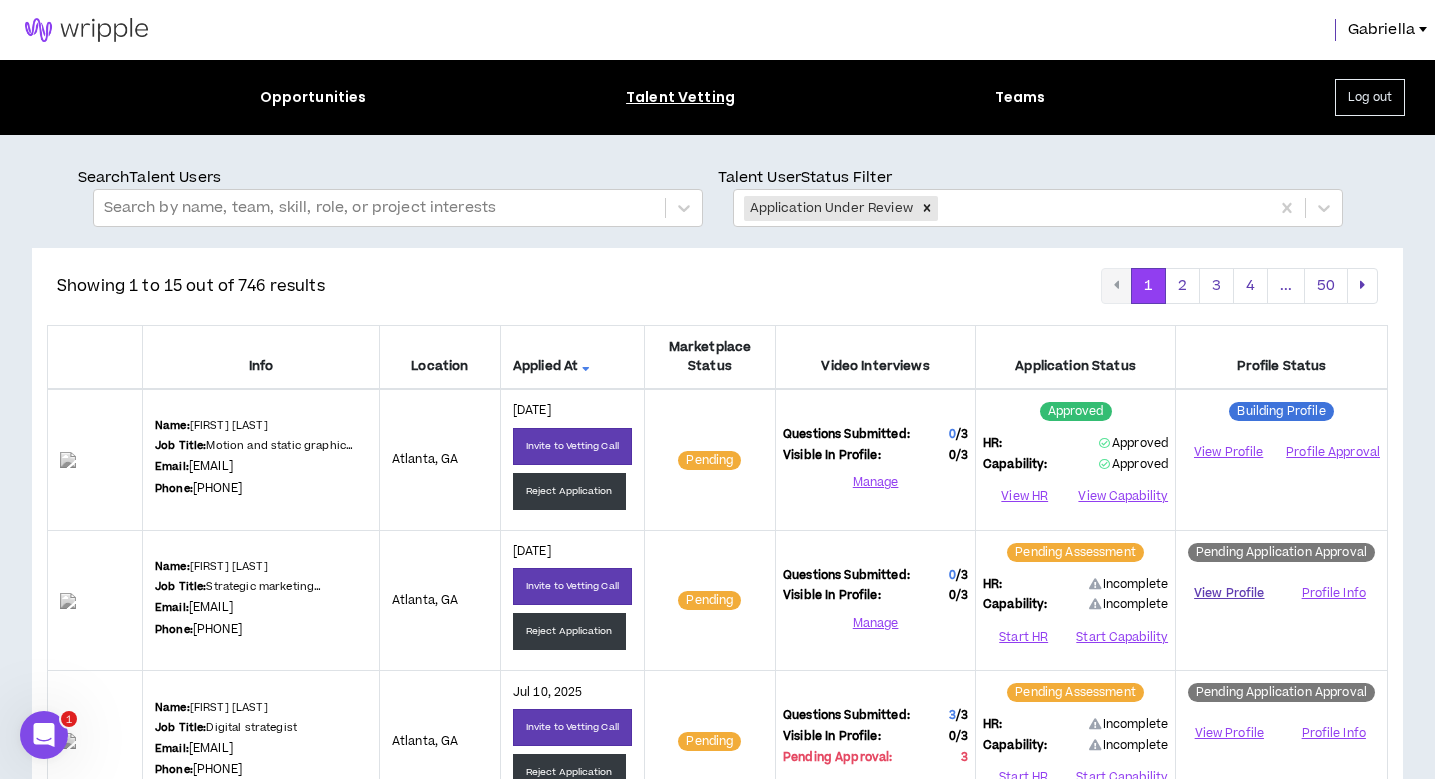 click on "View Profile" at bounding box center (1229, 593) 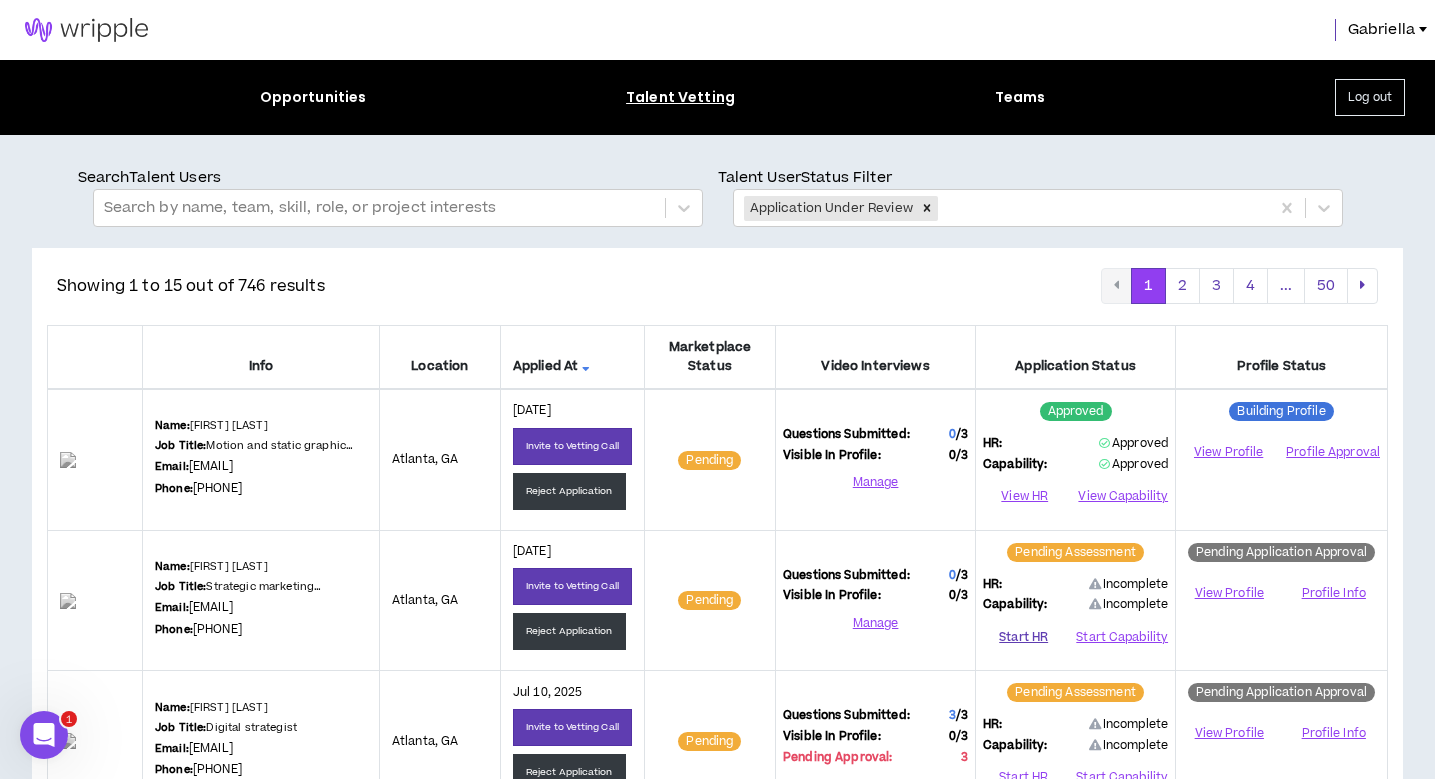 click on "Start HR" at bounding box center [1023, 637] 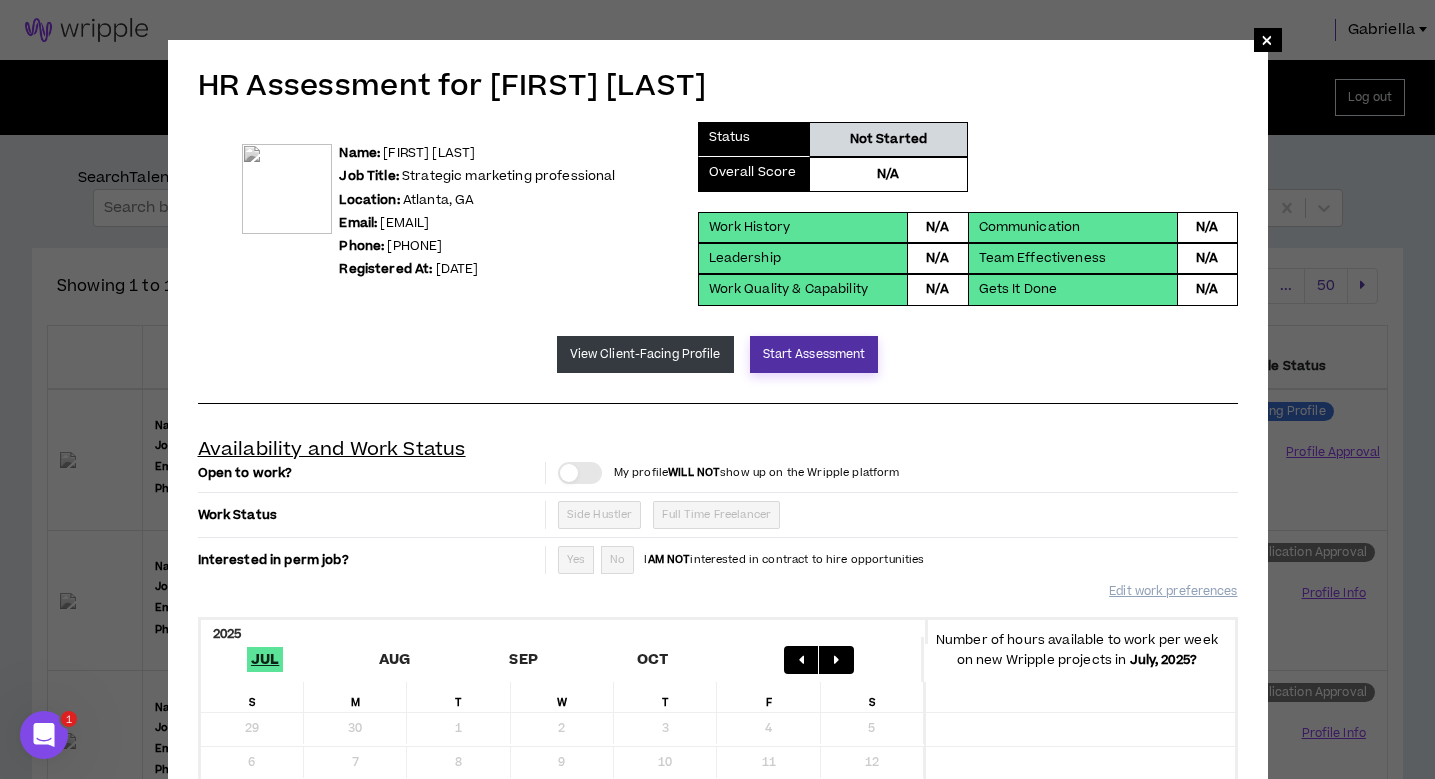 click on "Start Assessment" at bounding box center (814, 354) 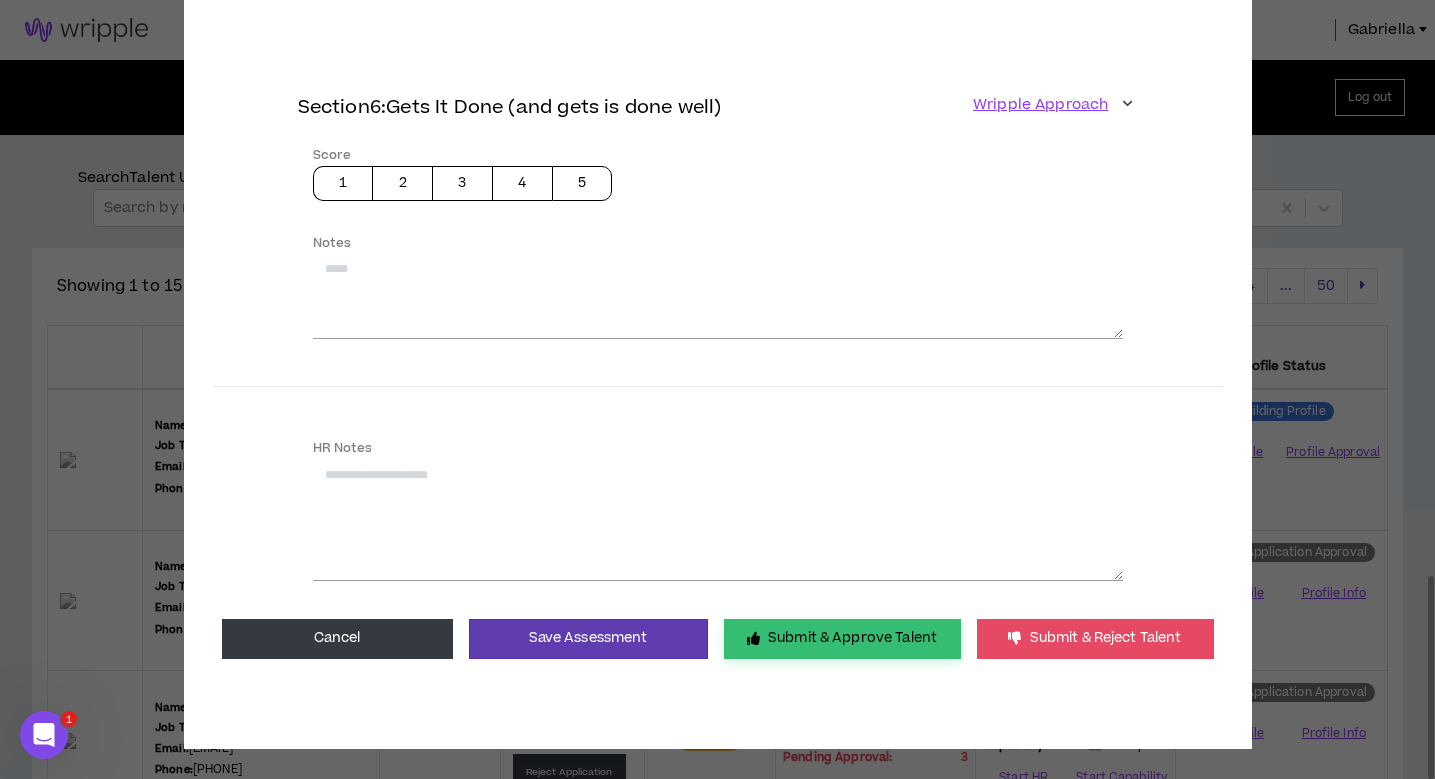 click on "Submit & Approve Talent" at bounding box center [842, 639] 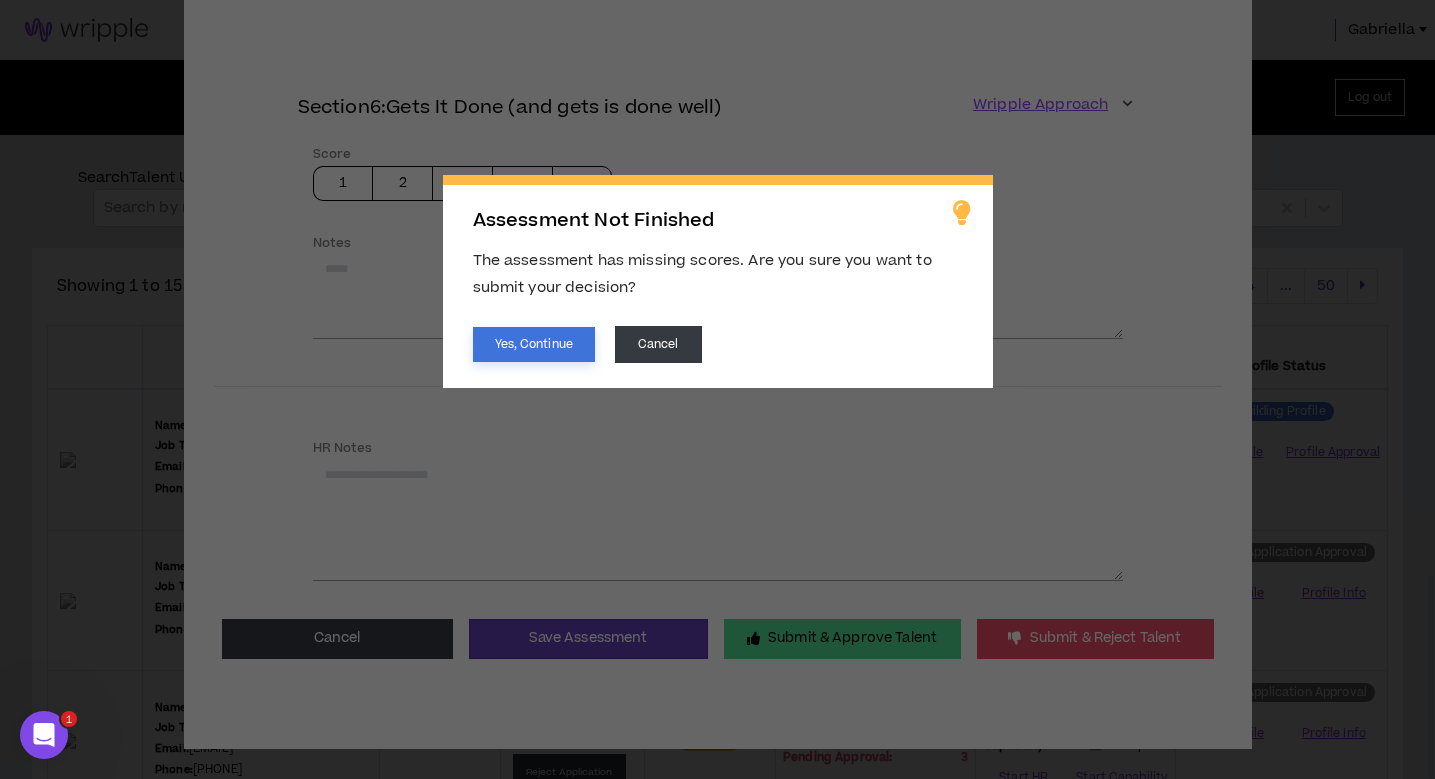click on "Yes, Continue" at bounding box center [534, 344] 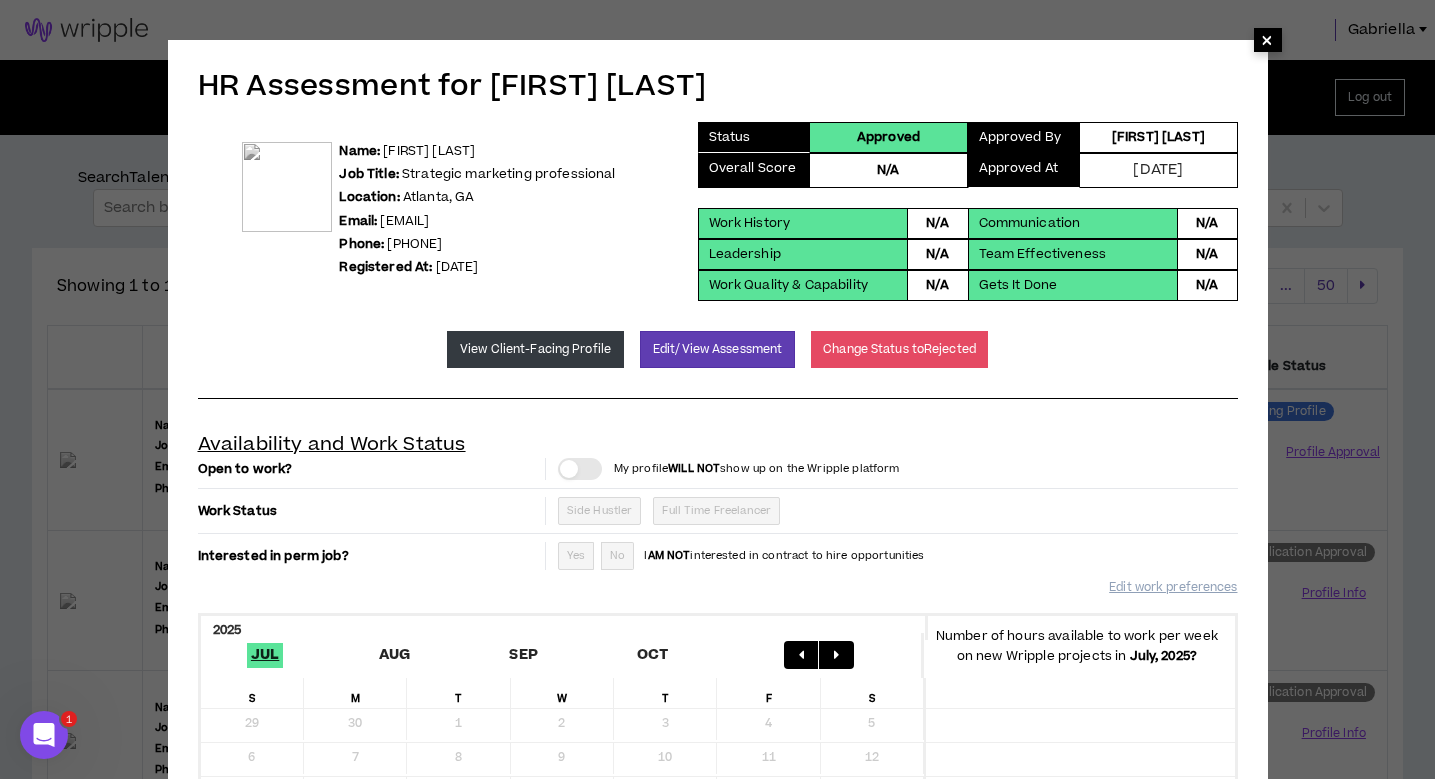 click on "×" at bounding box center (1267, 40) 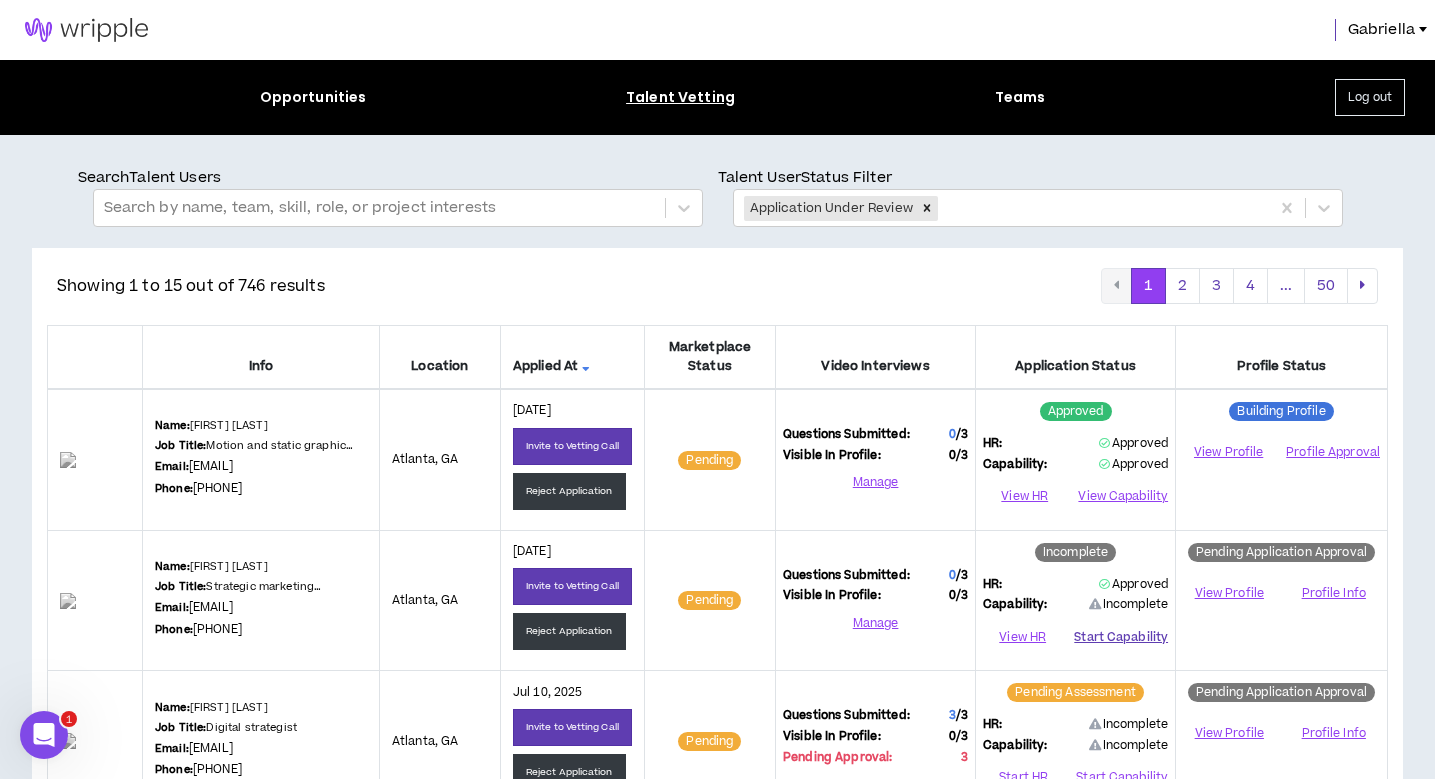 click on "Start Capability" at bounding box center [1121, 637] 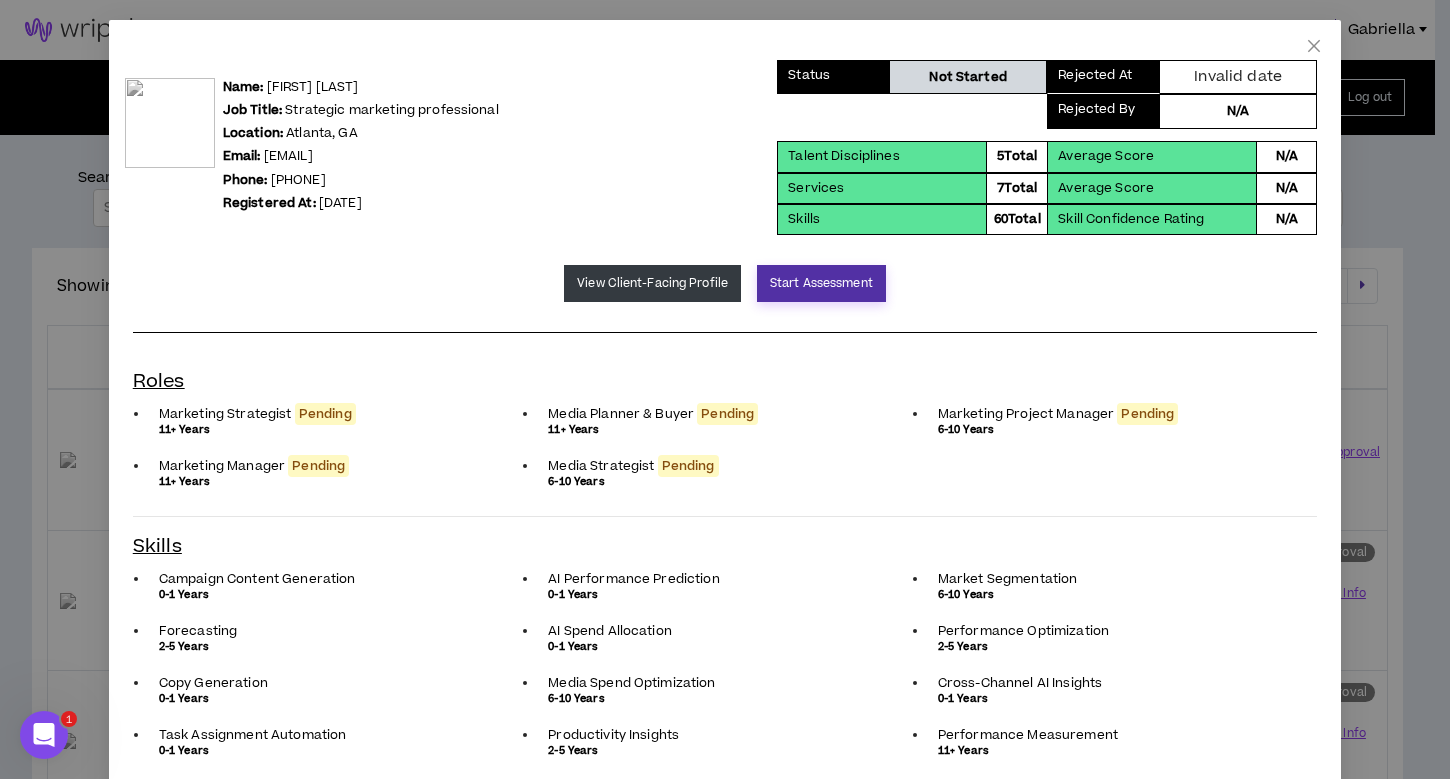click on "Start Assessment" at bounding box center (821, 283) 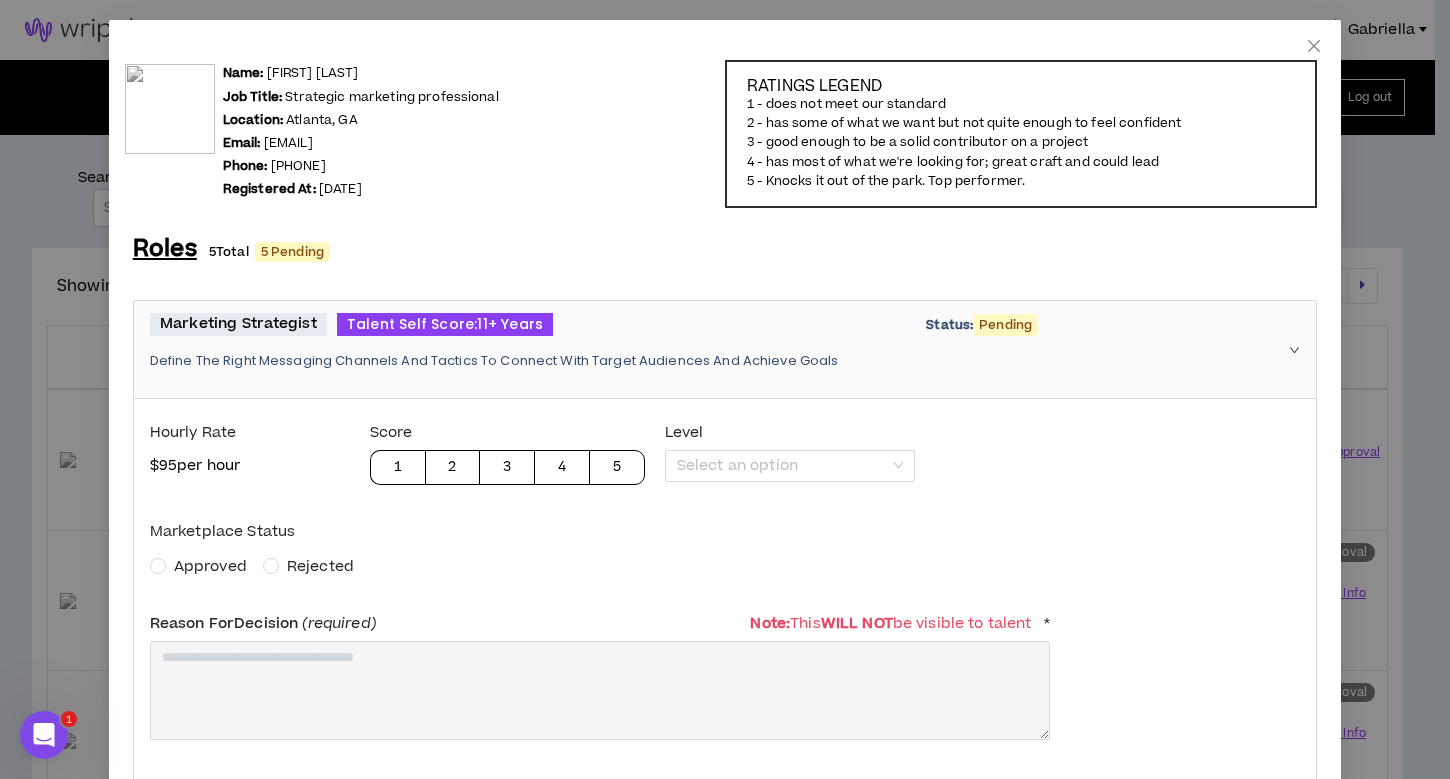 click on "Approved" at bounding box center (210, 566) 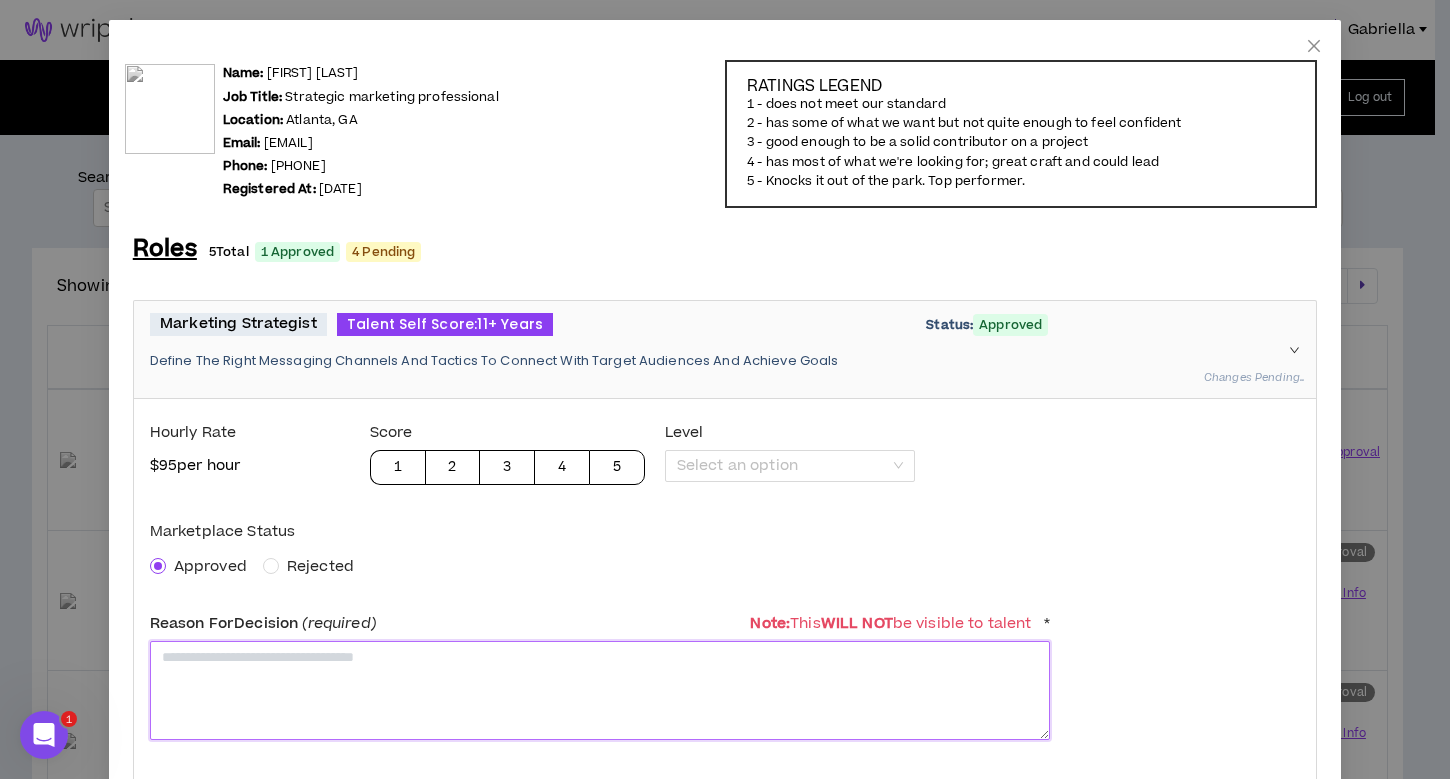 click at bounding box center (600, 690) 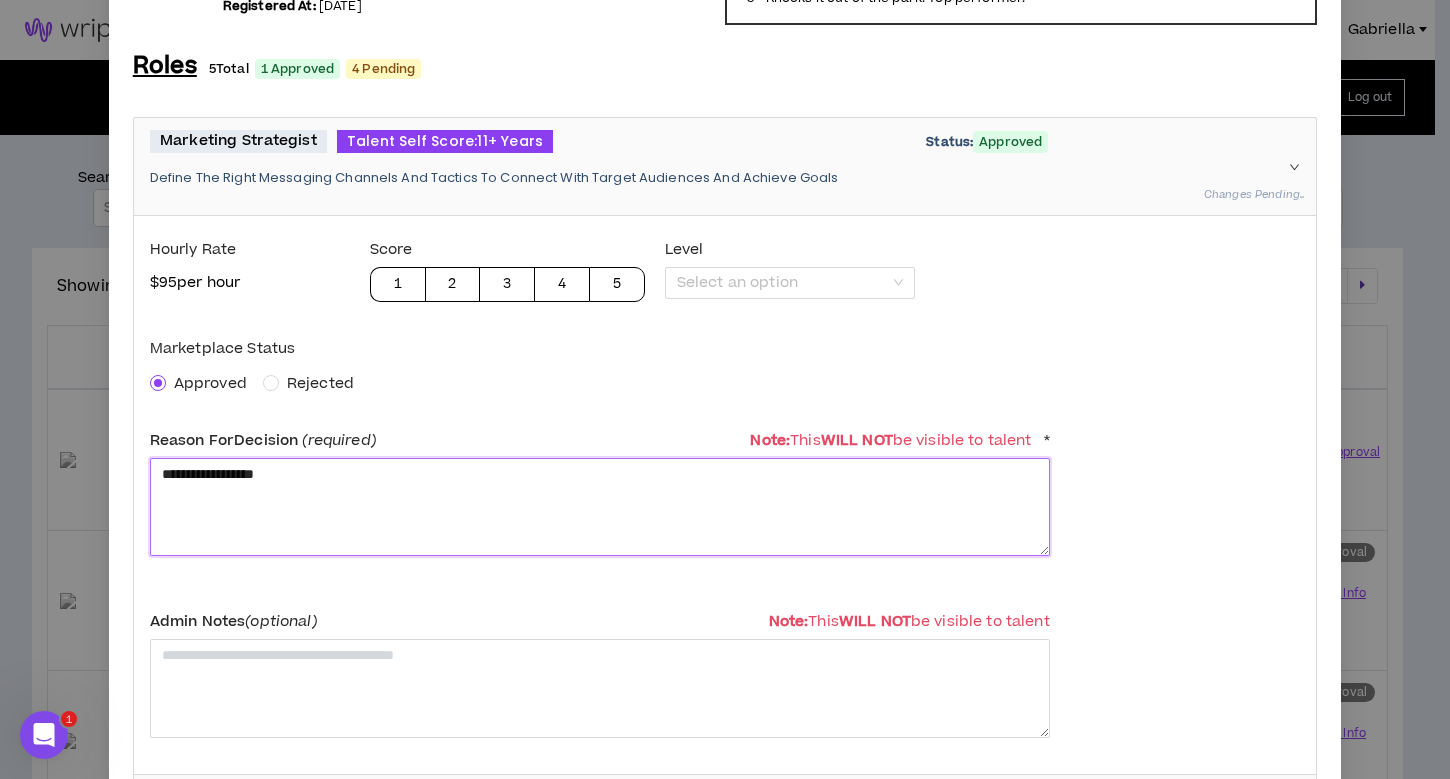scroll, scrollTop: 653, scrollLeft: 0, axis: vertical 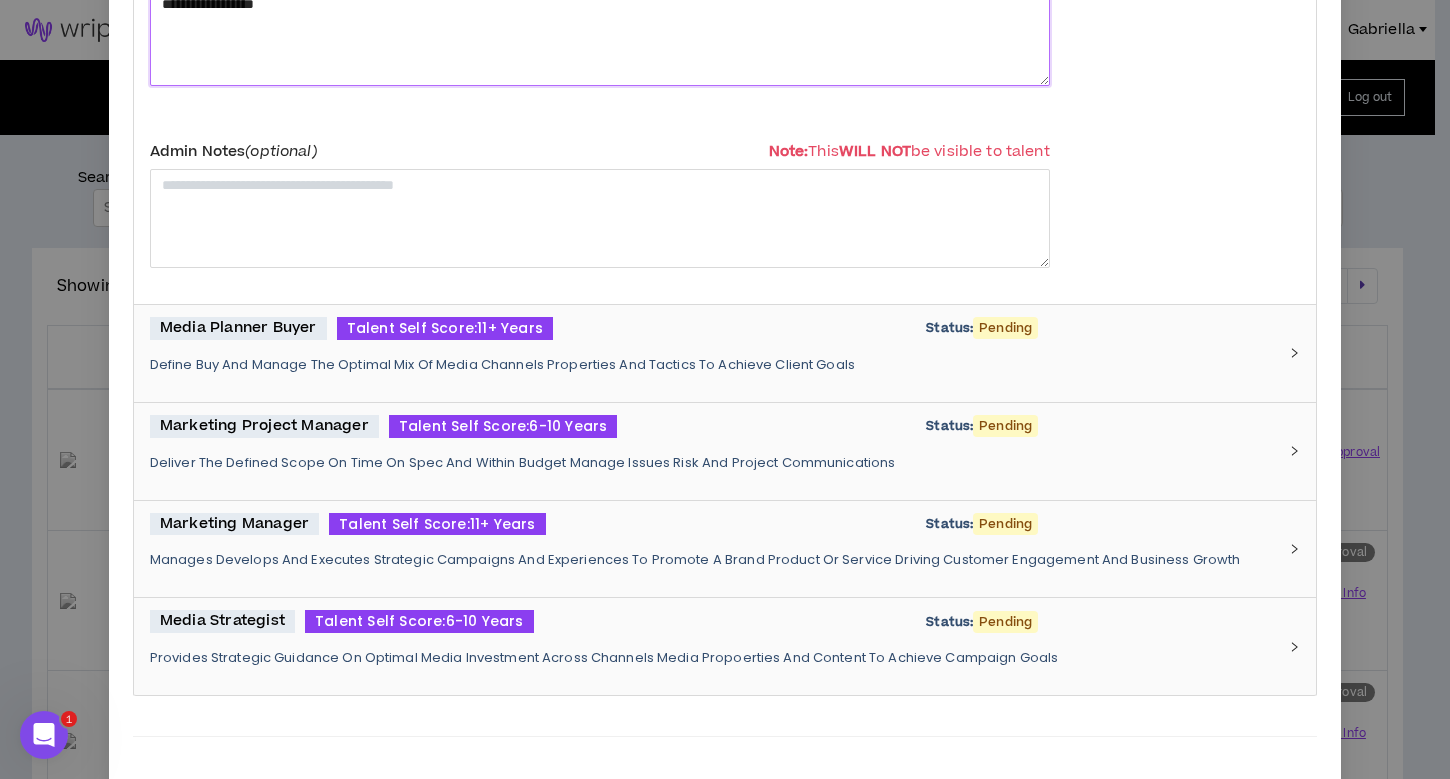 type on "**********" 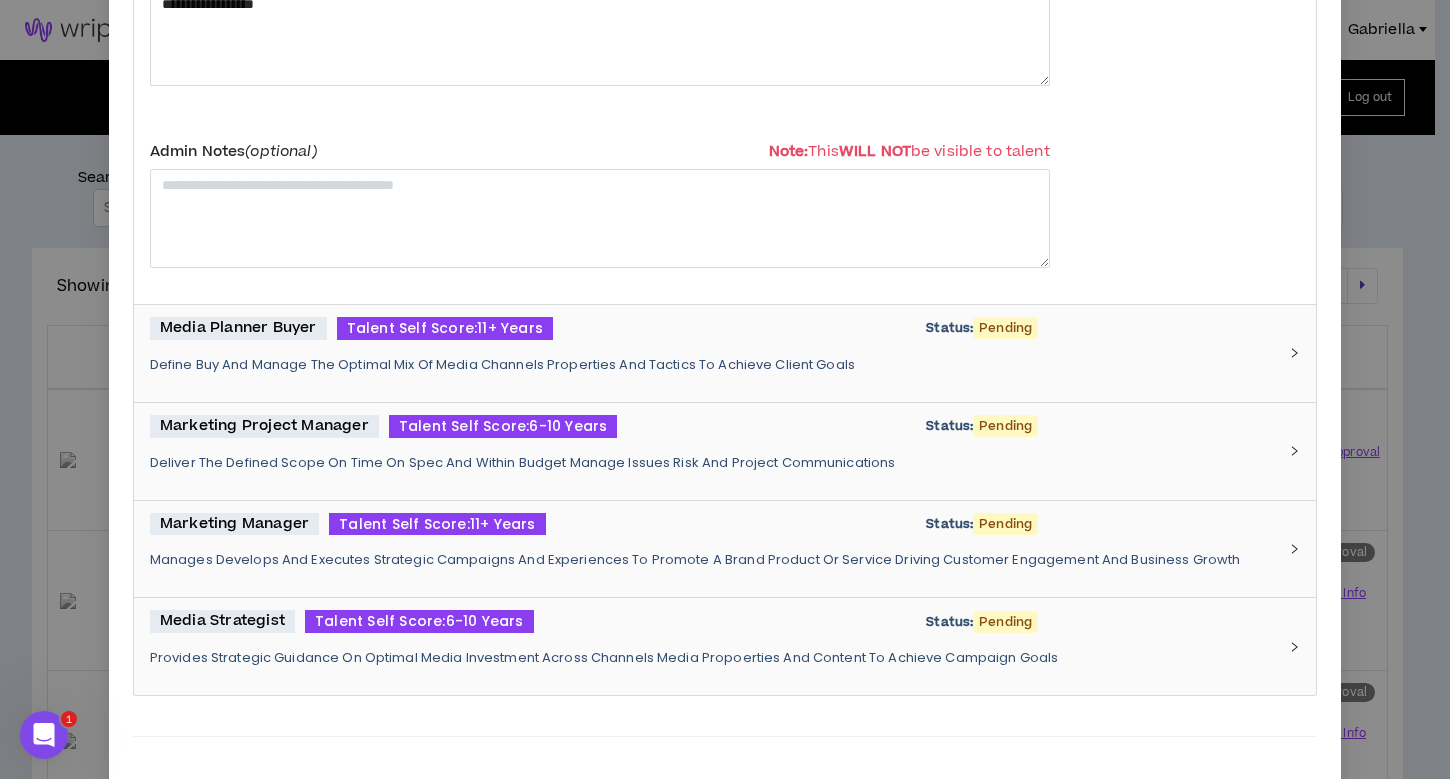 click on "Media Planner Buyer Talent Self Score:   11+ Years Status:  Pending Define Buy And Manage The Optimal Mix Of Media Channels Properties And Tactics To Achieve Client Goals" at bounding box center (713, 353) 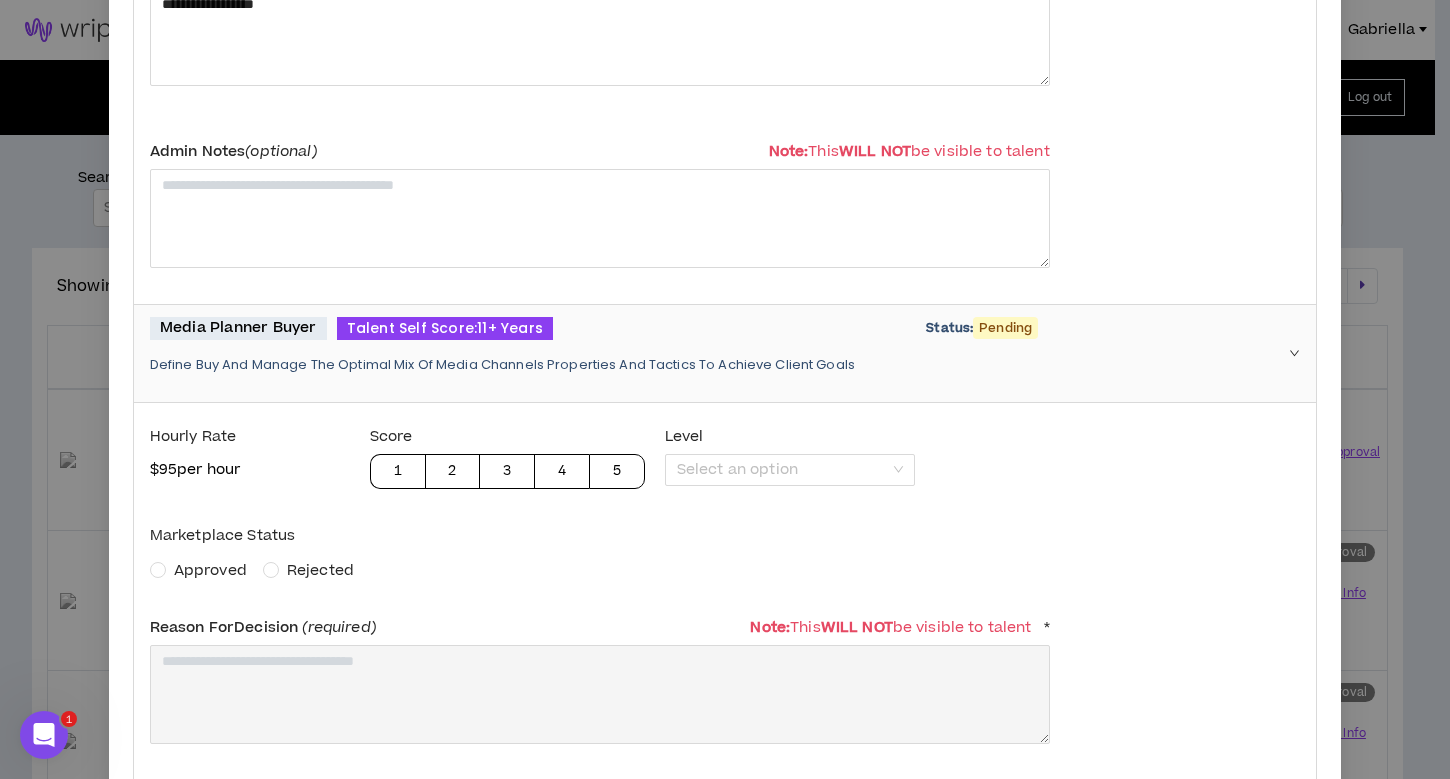 click on "Approved" at bounding box center [210, 570] 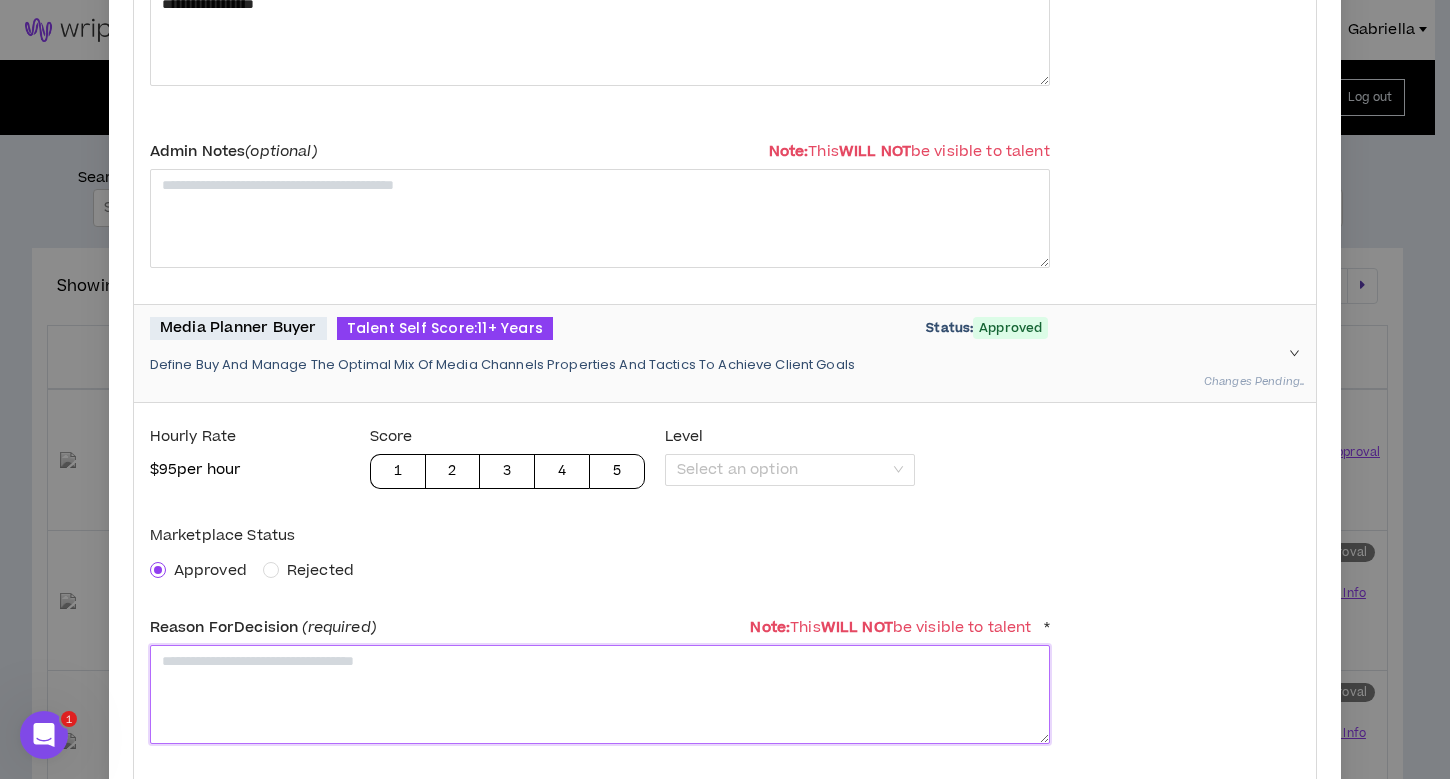 click at bounding box center [600, 694] 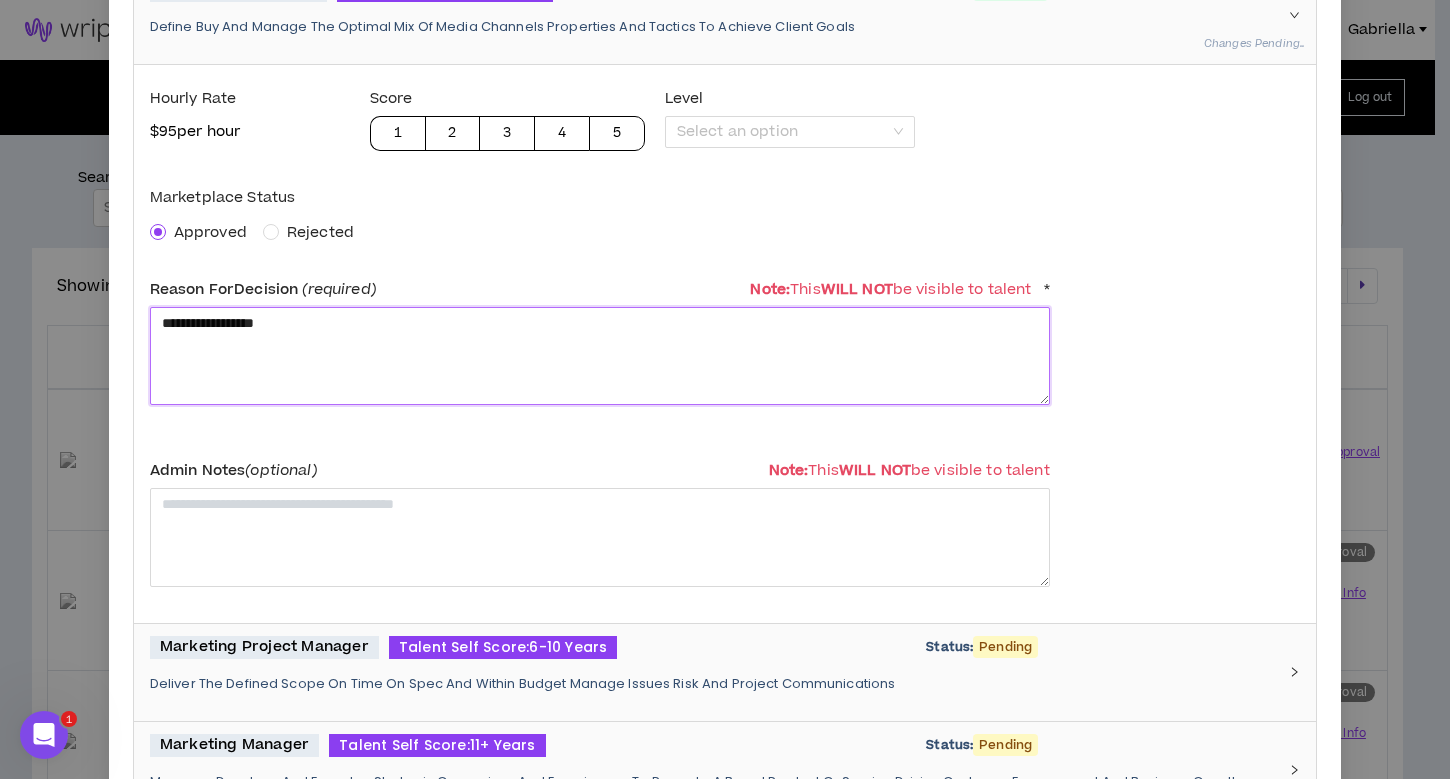 type on "**********" 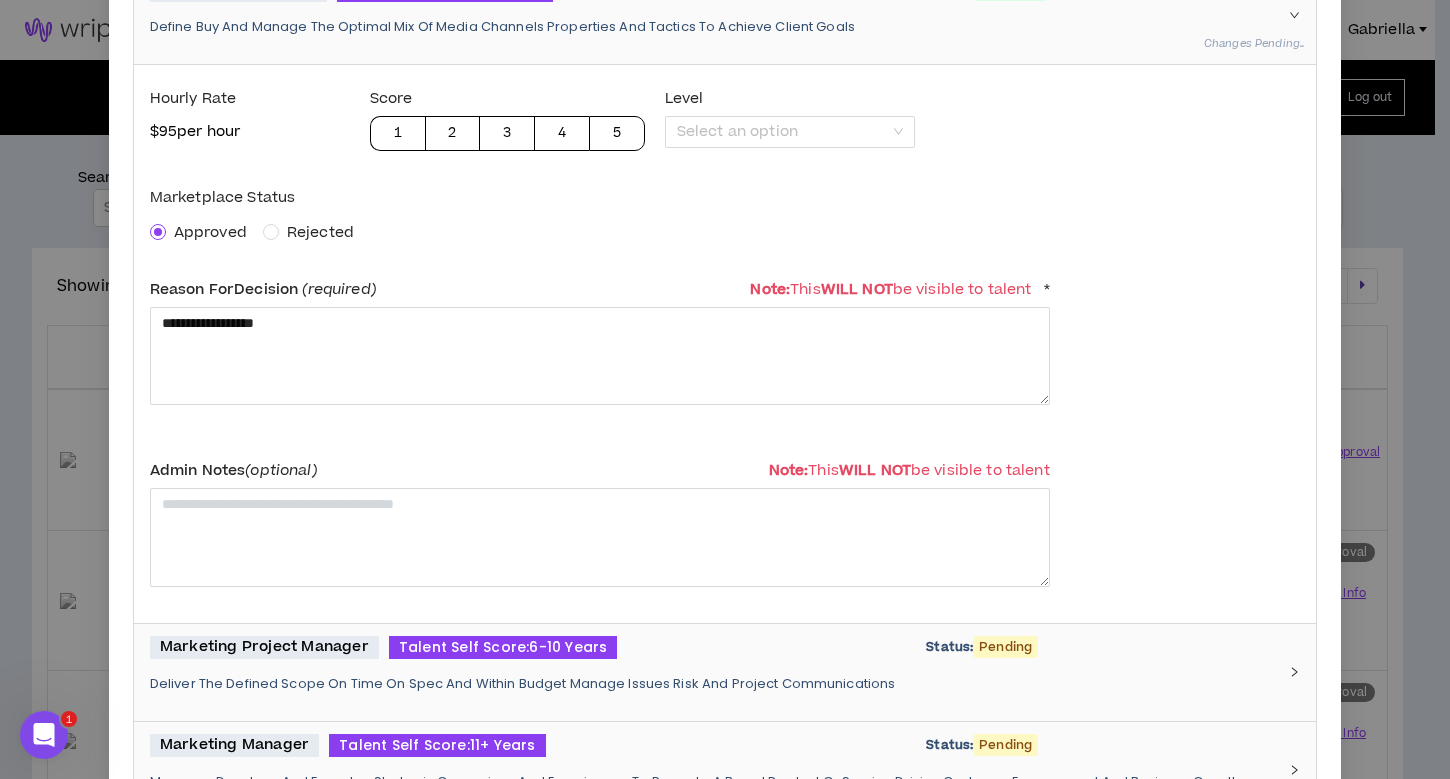 click on "Marketing Project Manager Talent Self Score:   6-10 Years Status:  Pending Deliver The Defined Scope On Time On Spec And Within Budget Manage Issues Risk And Project Communications" at bounding box center (713, 672) 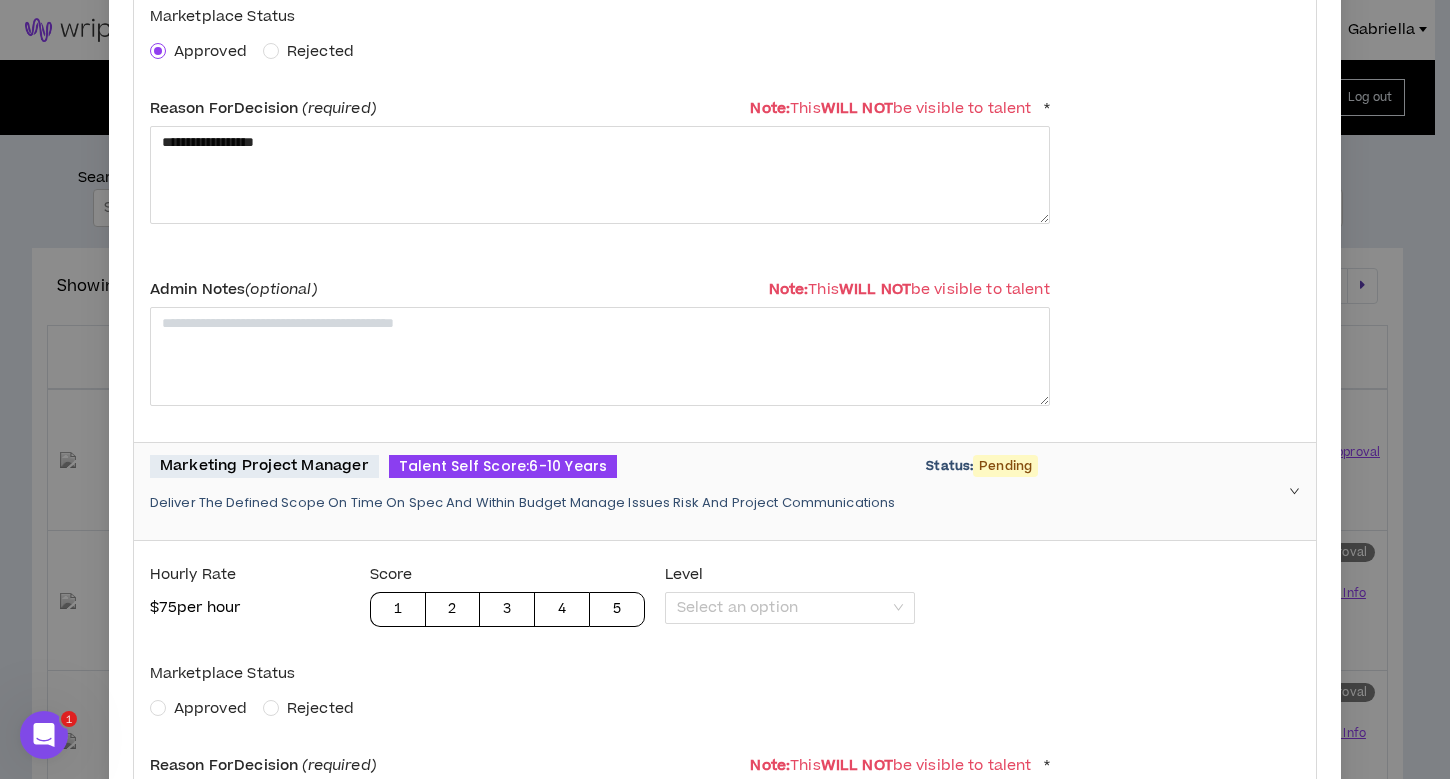 scroll, scrollTop: 1353, scrollLeft: 0, axis: vertical 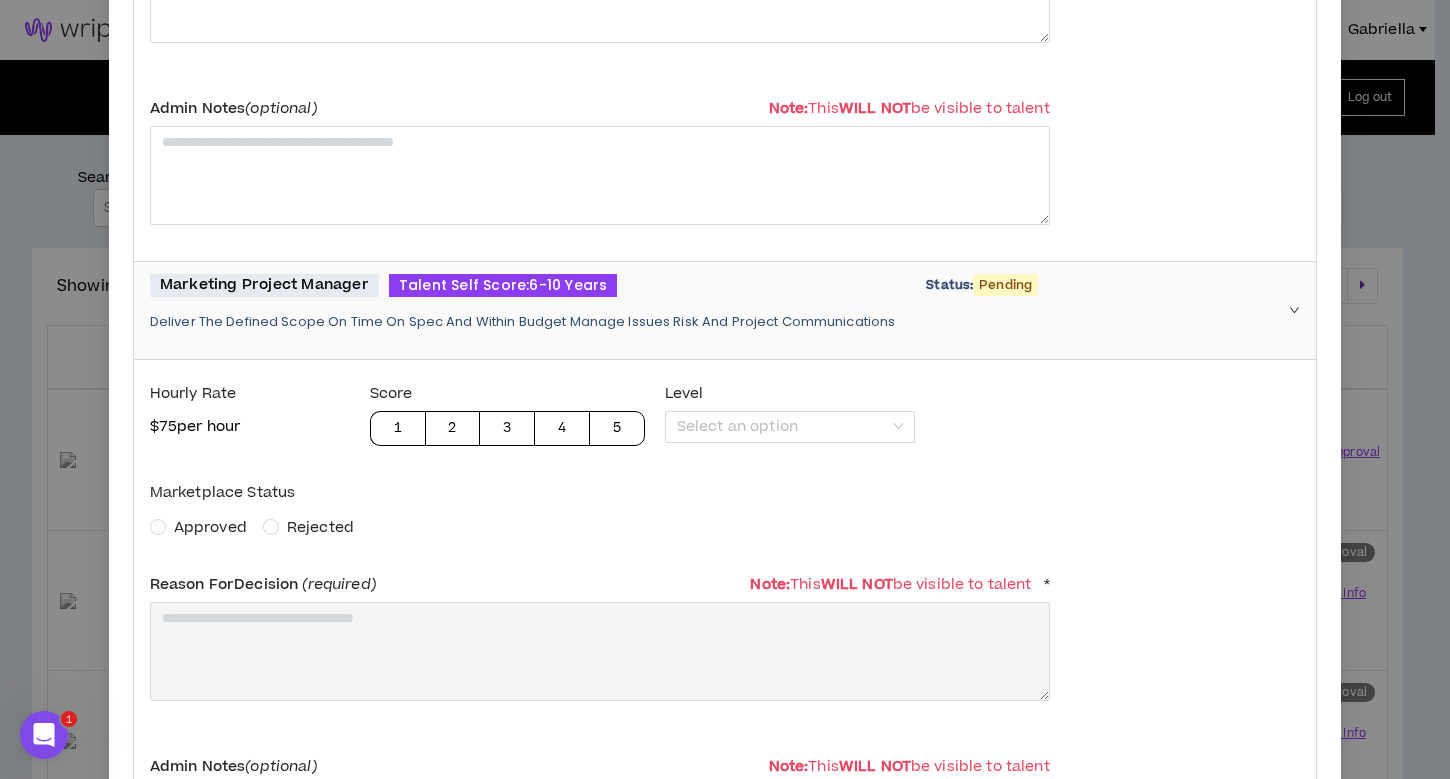 click on "Approved" at bounding box center (202, 527) 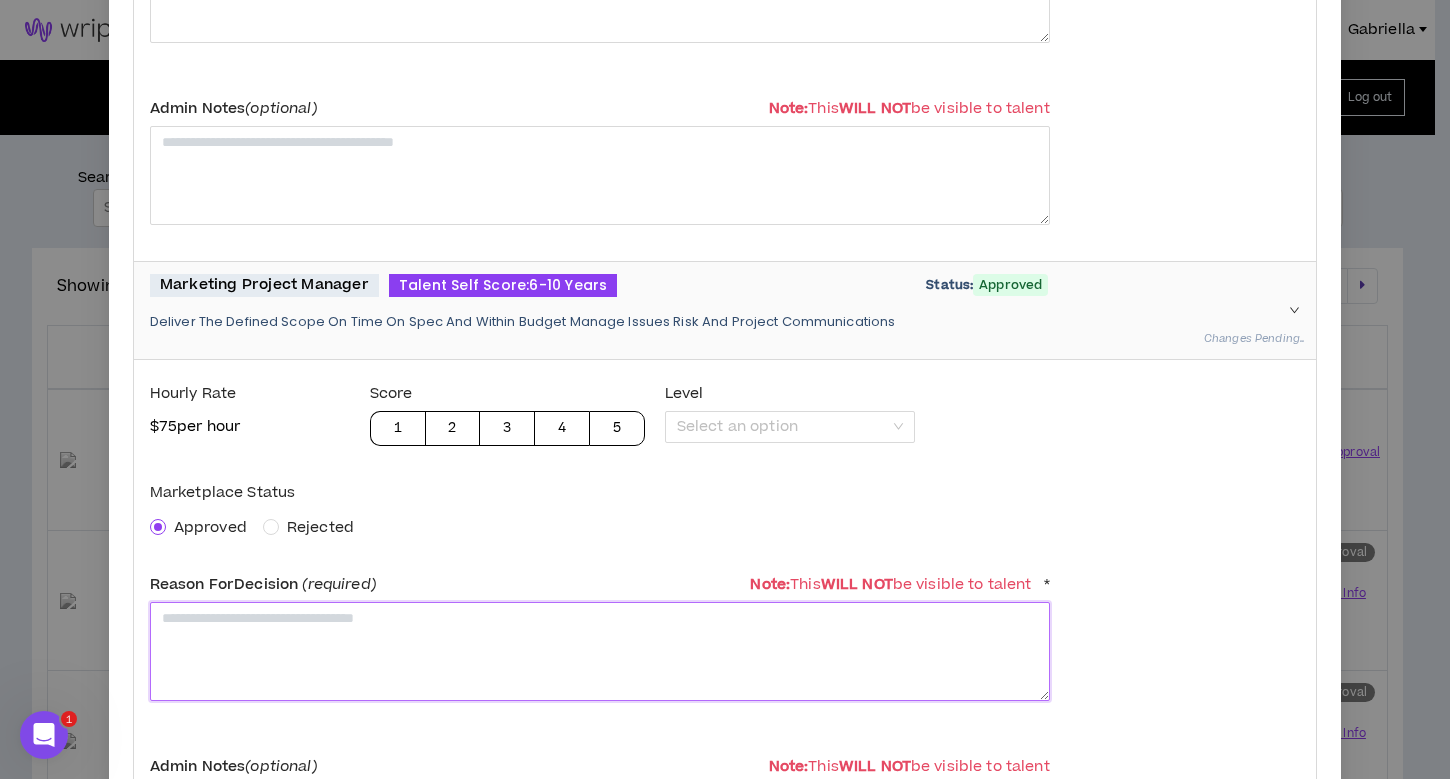 click at bounding box center (600, 651) 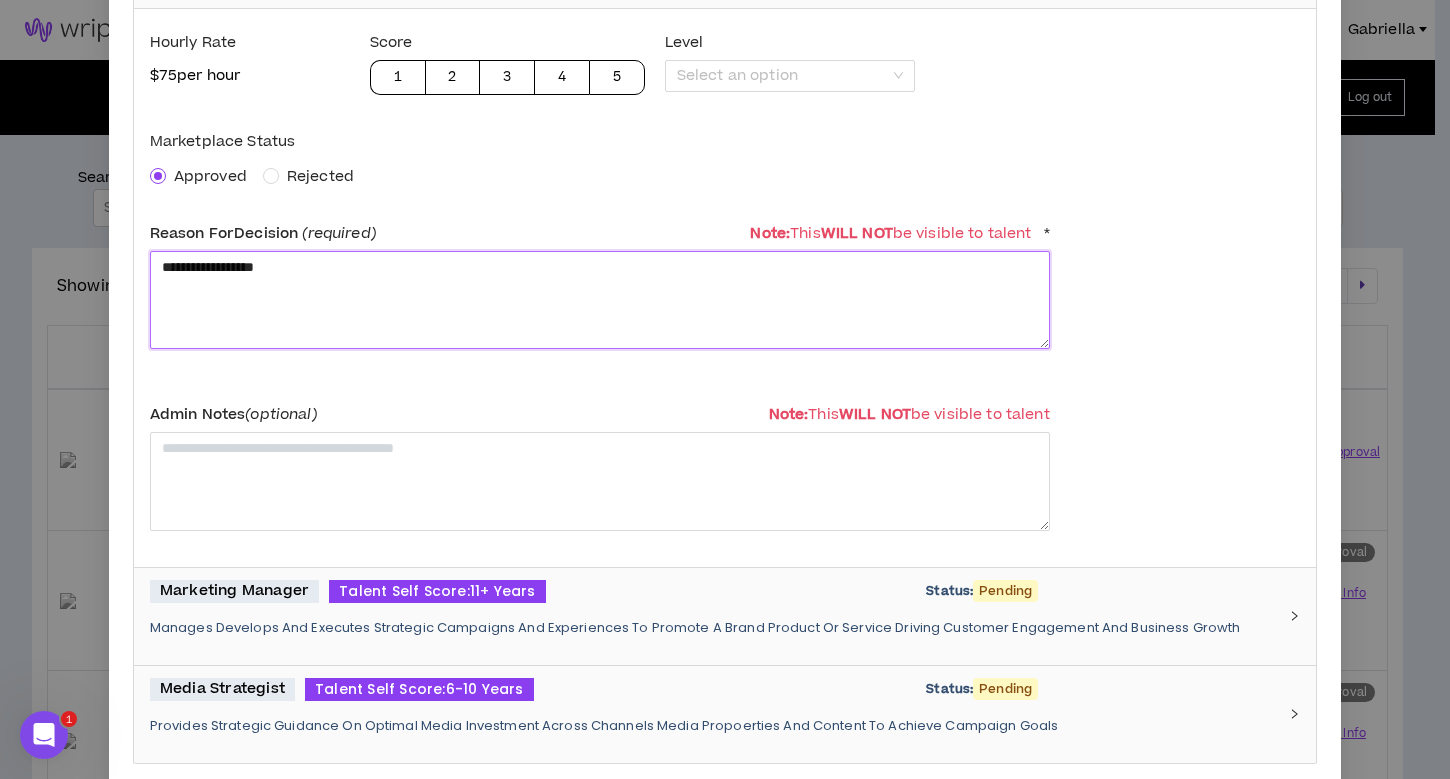 type on "**********" 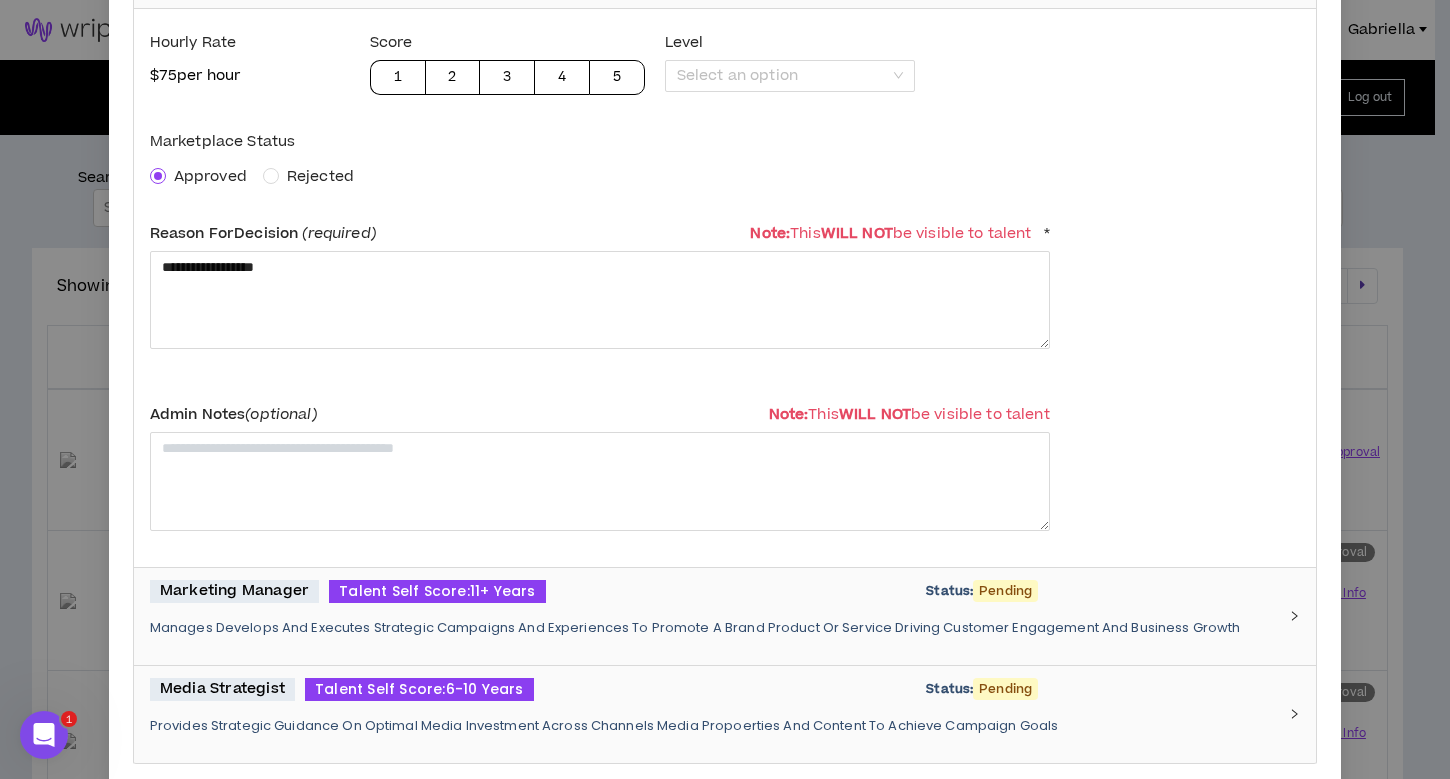 click on "Marketing Manager Talent Self Score:   11+ Years Status:  Pending Manages Develops And Executes Strategic Campaigns And Experiences To Promote A Brand Product Or Service Driving Customer Engagement And Business Growth" at bounding box center (713, 616) 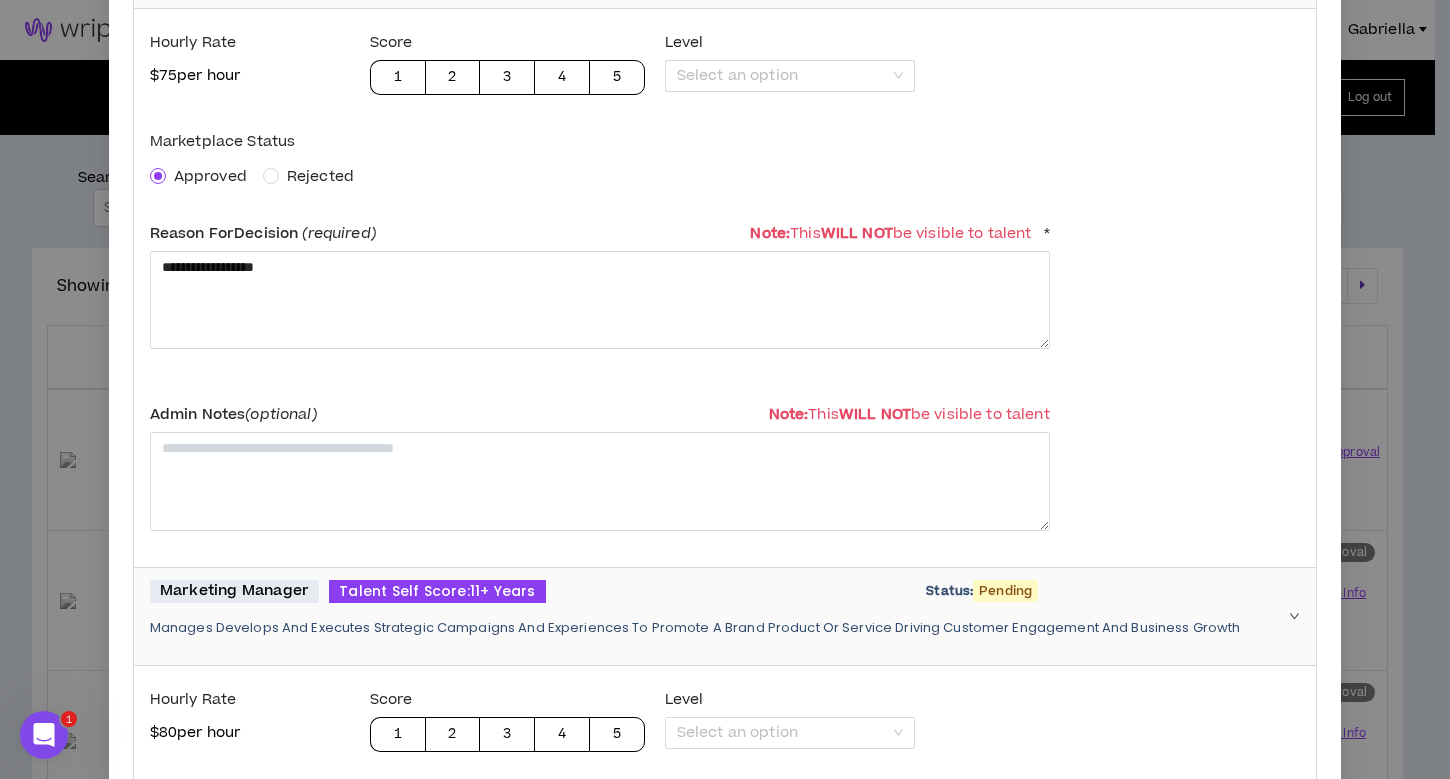 scroll, scrollTop: 2090, scrollLeft: 0, axis: vertical 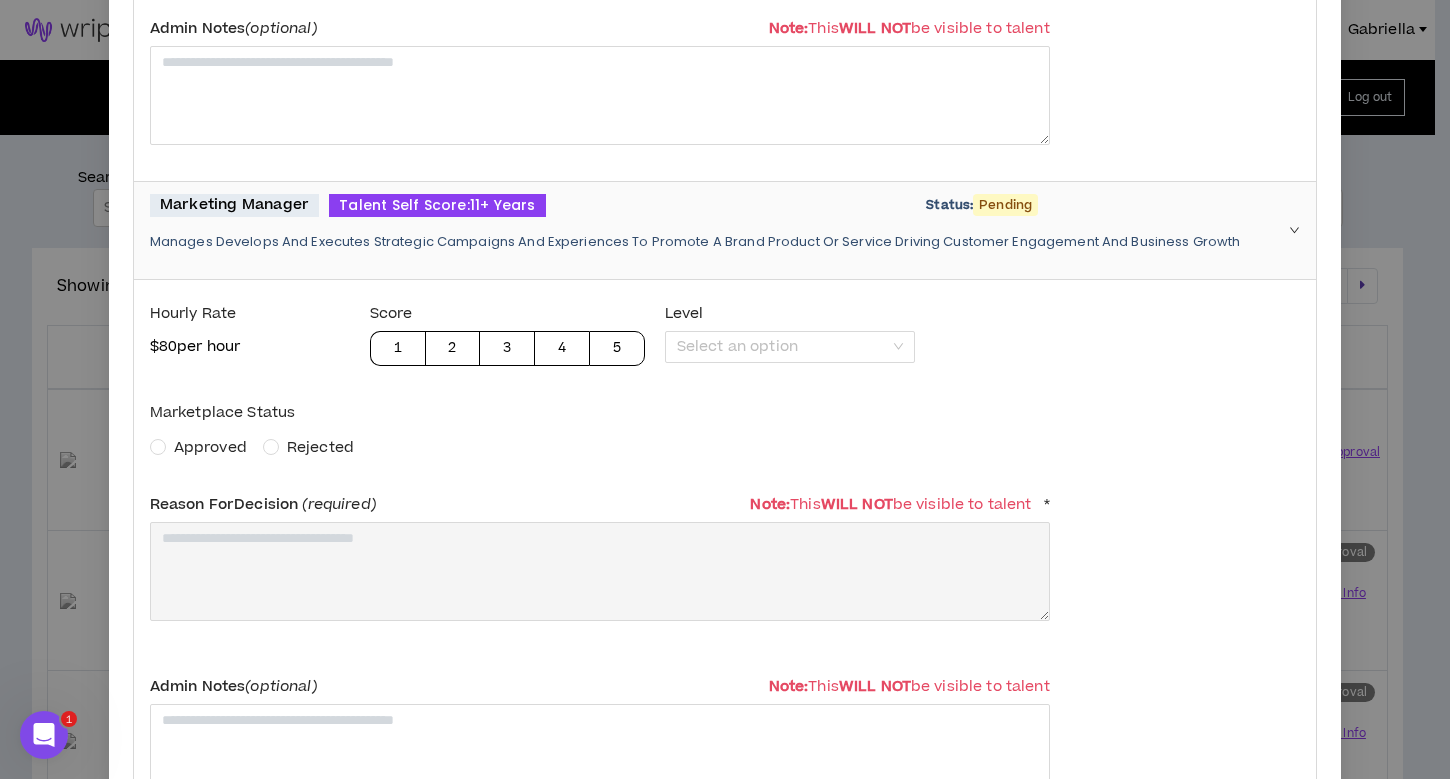 click on "Approved" at bounding box center [210, 447] 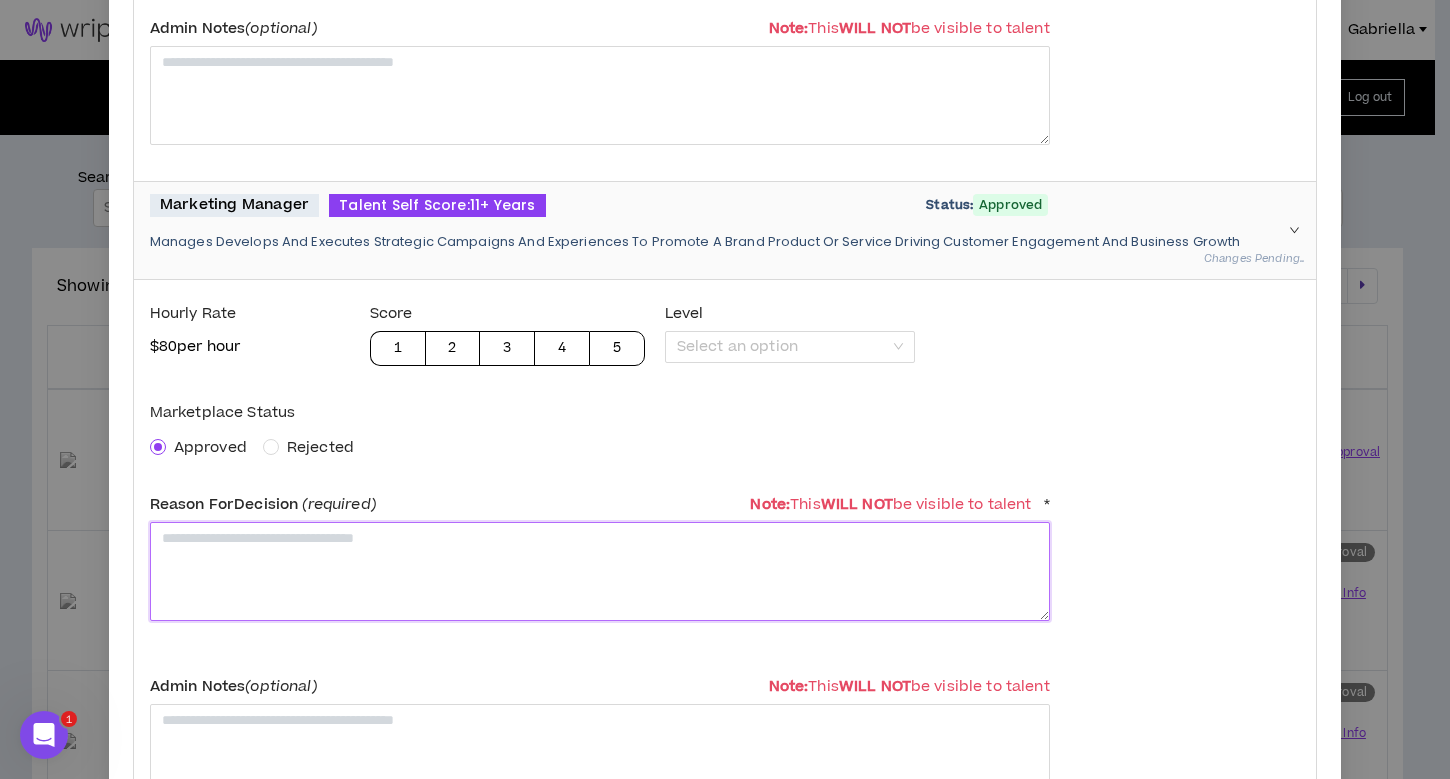 click at bounding box center [600, 571] 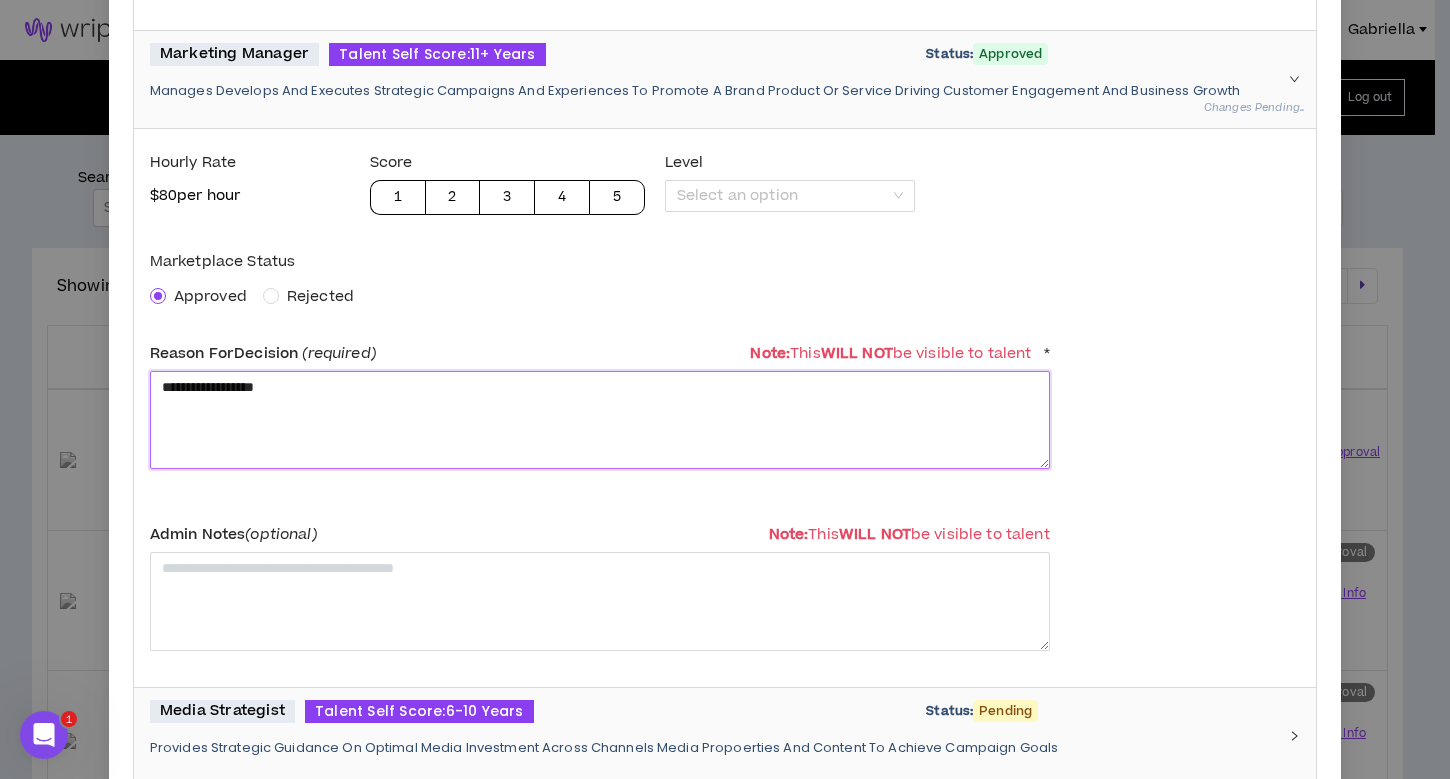 scroll, scrollTop: 2425, scrollLeft: 0, axis: vertical 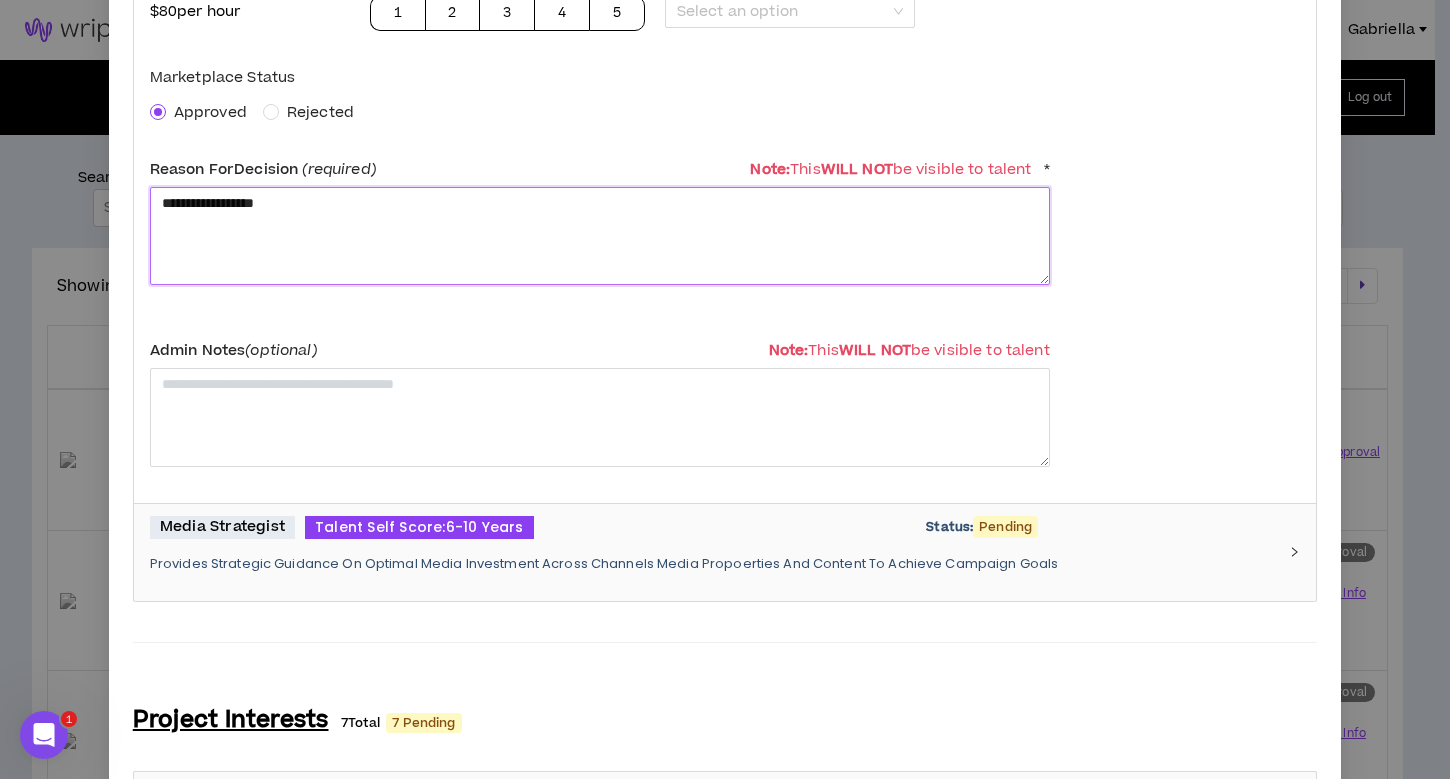 type on "**********" 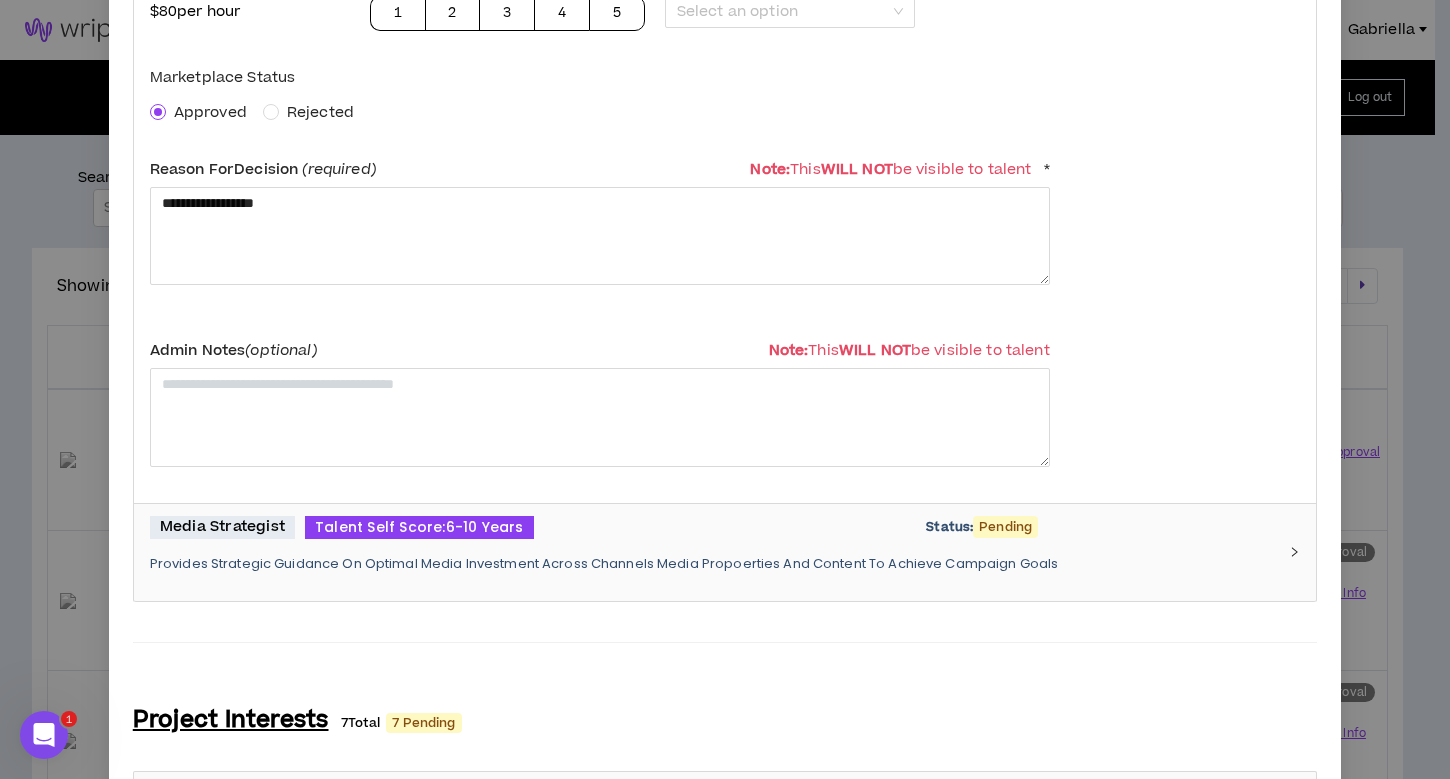 click on "Media Strategist Talent Self Score:   6-10 Years Status:  Pending Provides Strategic Guidance On Optimal Media Investment Across Channels Media Propoerties And Content To Achieve Campaign Goals" at bounding box center [713, 552] 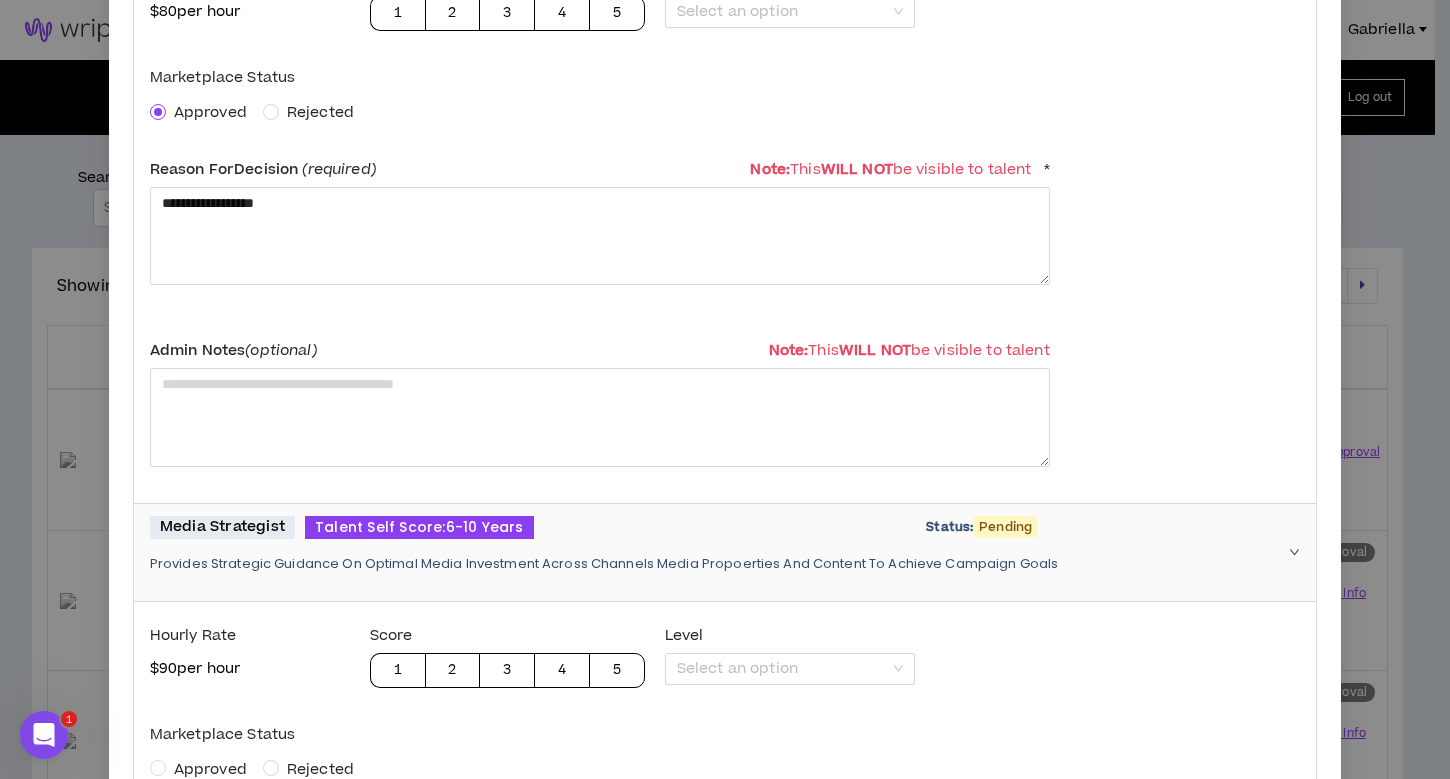 click on "Approved" at bounding box center (210, 769) 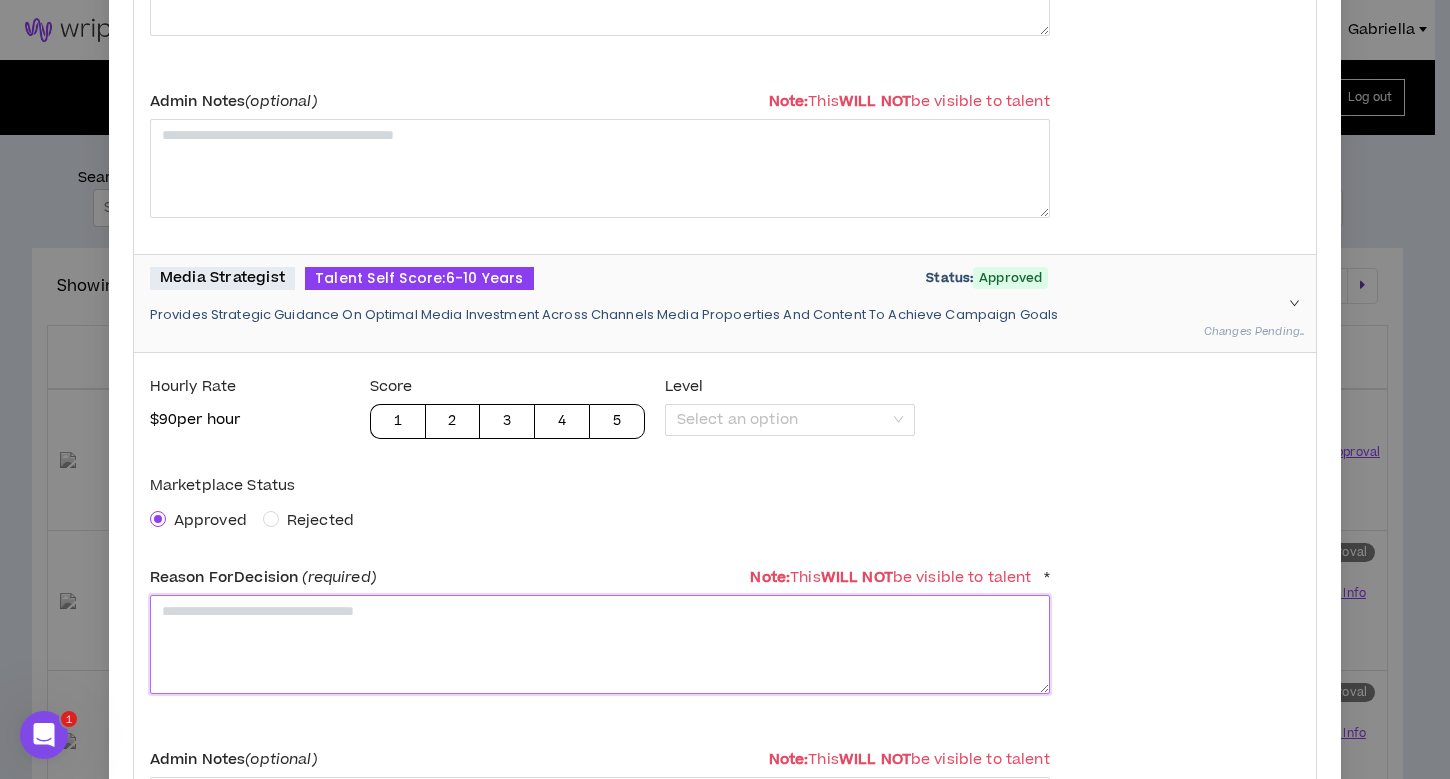 click at bounding box center (600, 644) 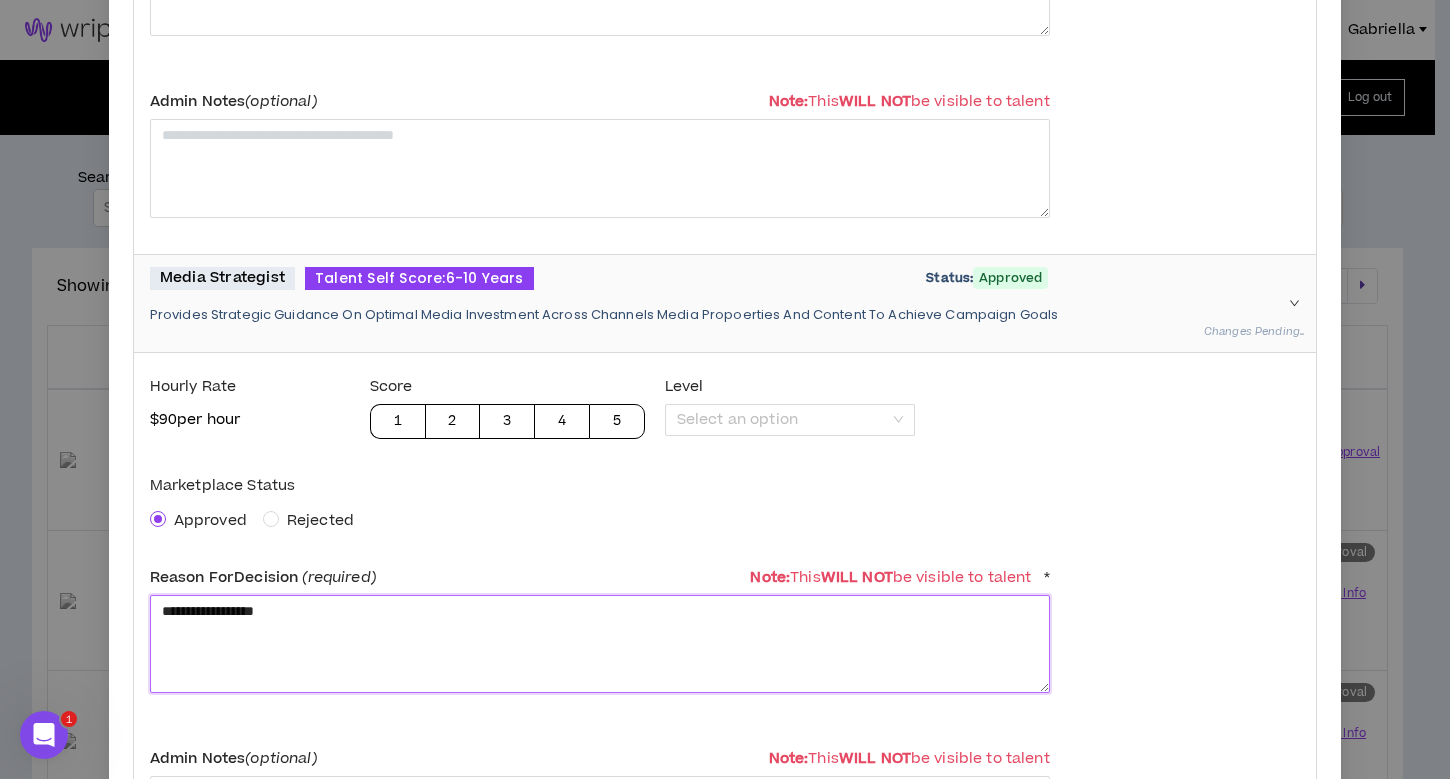 scroll, scrollTop: 4771, scrollLeft: 0, axis: vertical 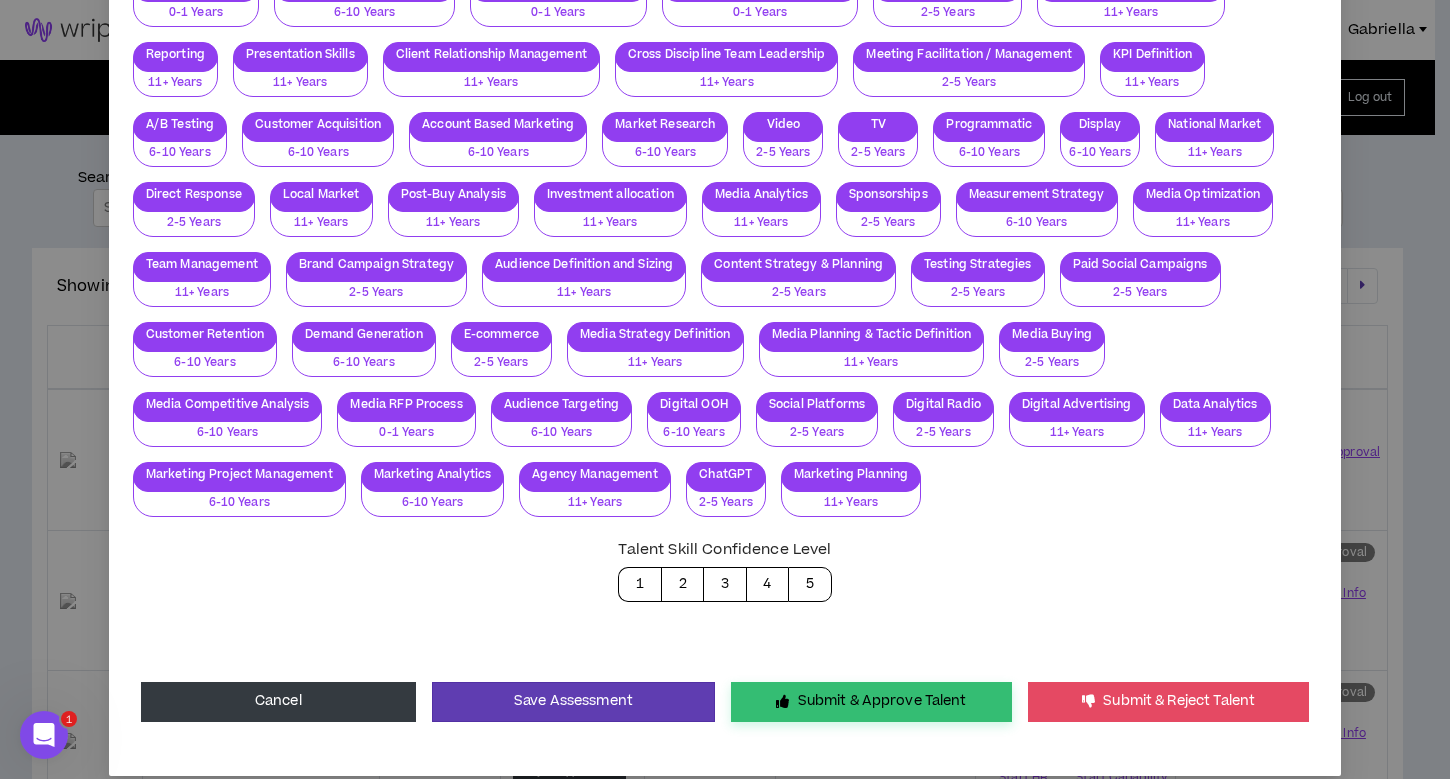 type on "**********" 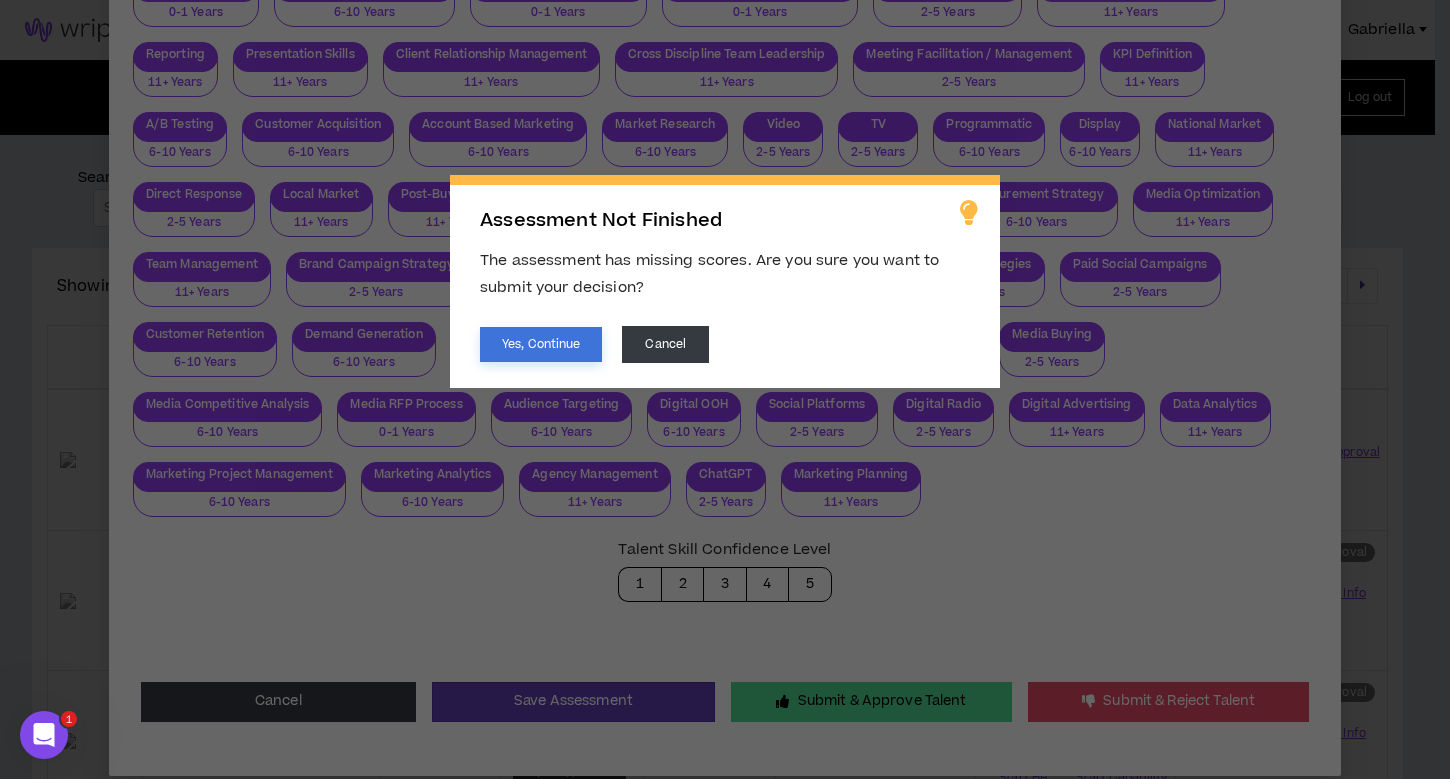 click on "Yes, Continue" at bounding box center (541, 344) 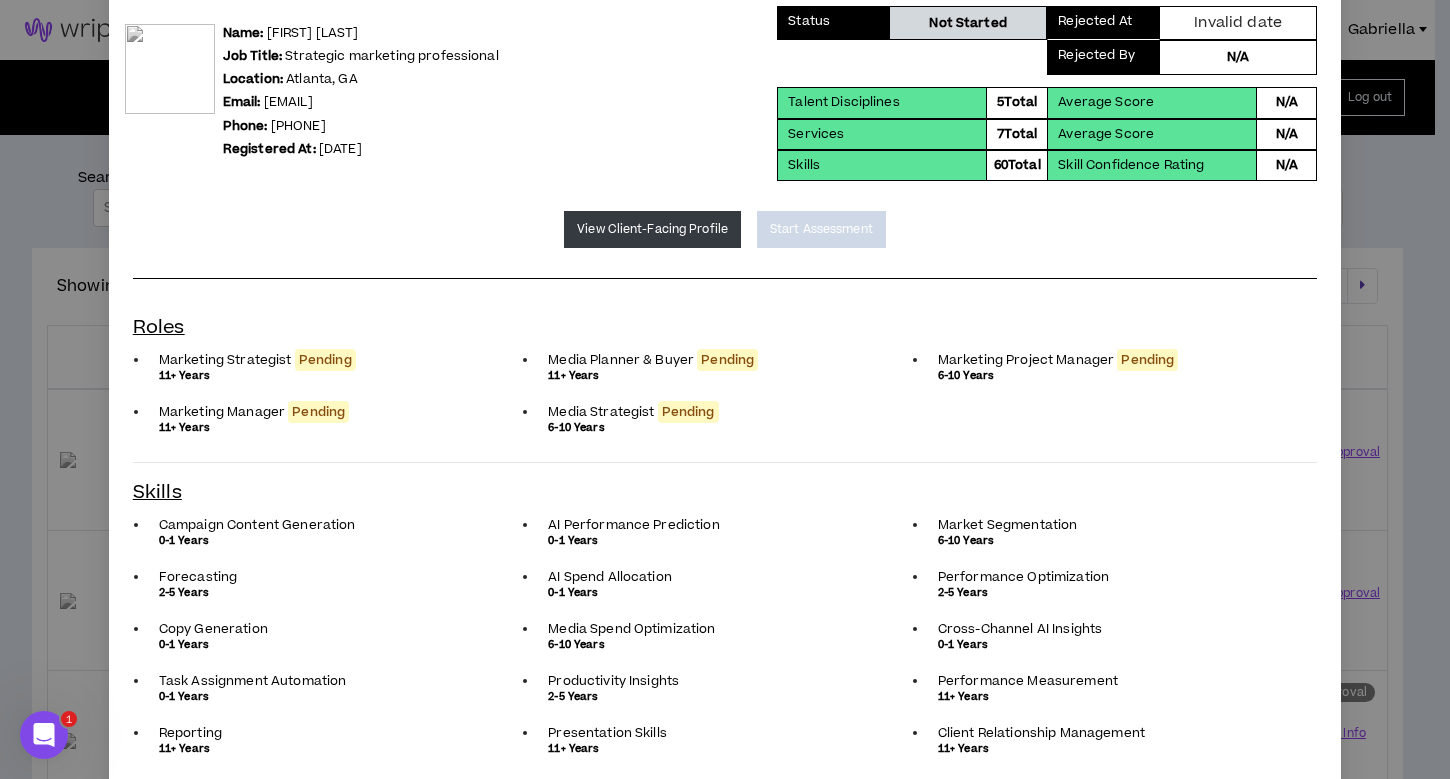 scroll, scrollTop: 0, scrollLeft: 0, axis: both 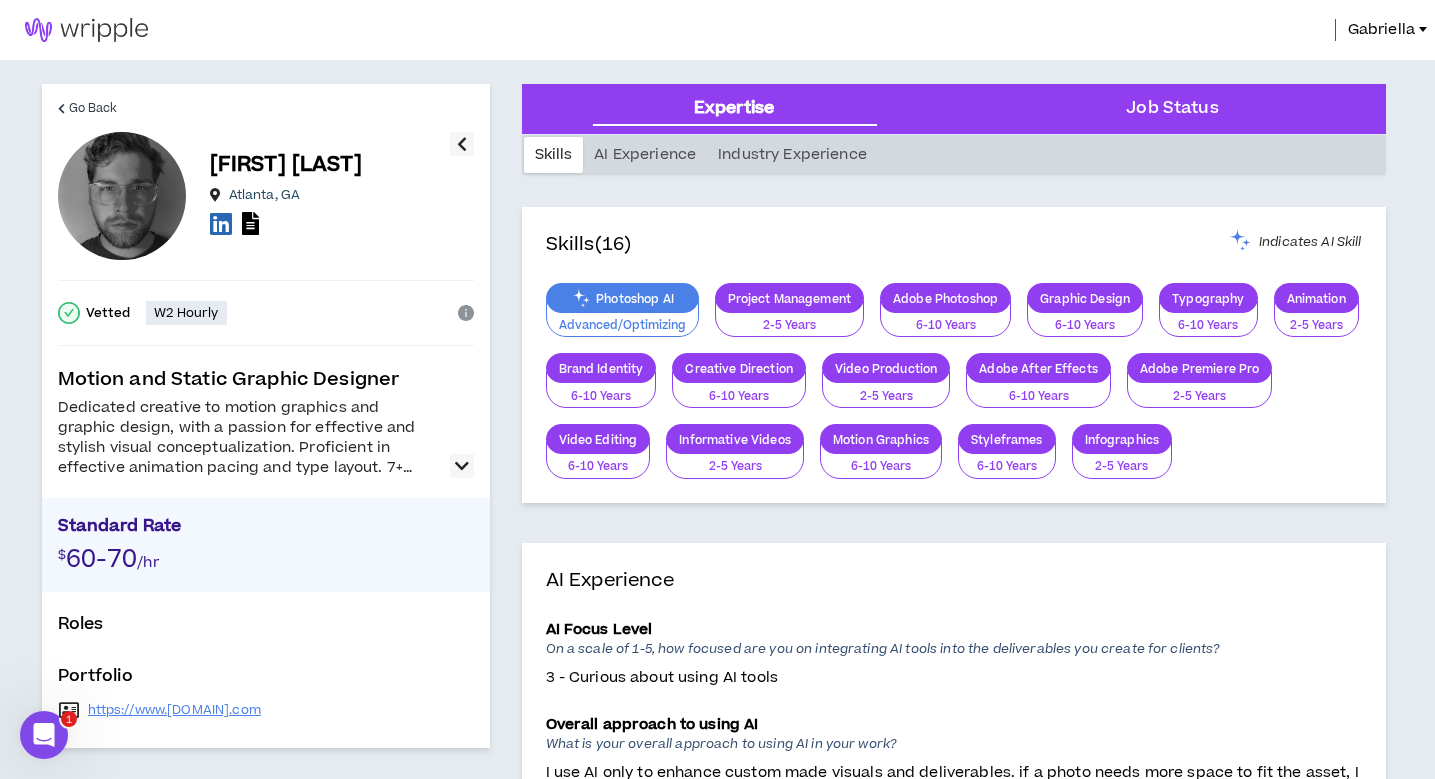 click at bounding box center [462, 466] 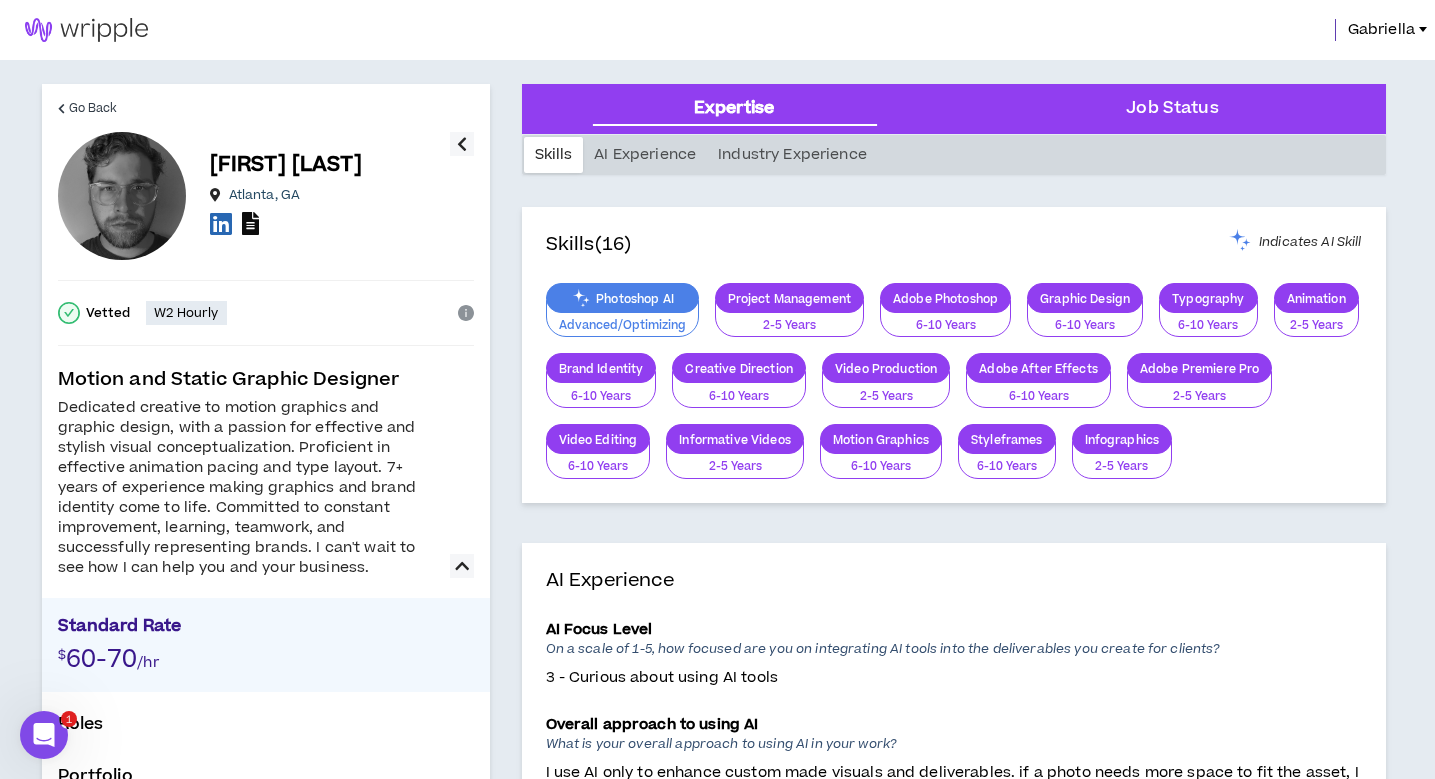 click at bounding box center (250, 223) 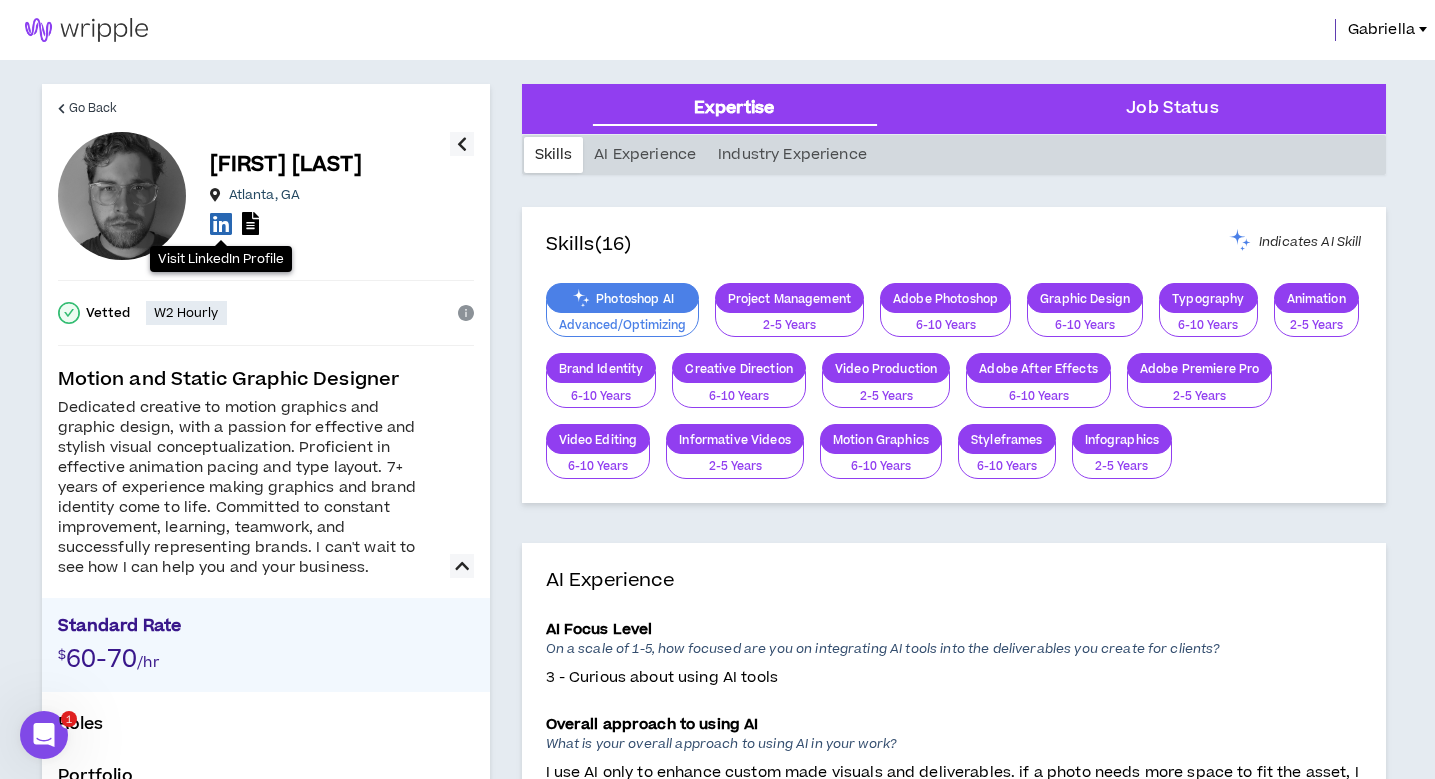 click at bounding box center (221, 223) 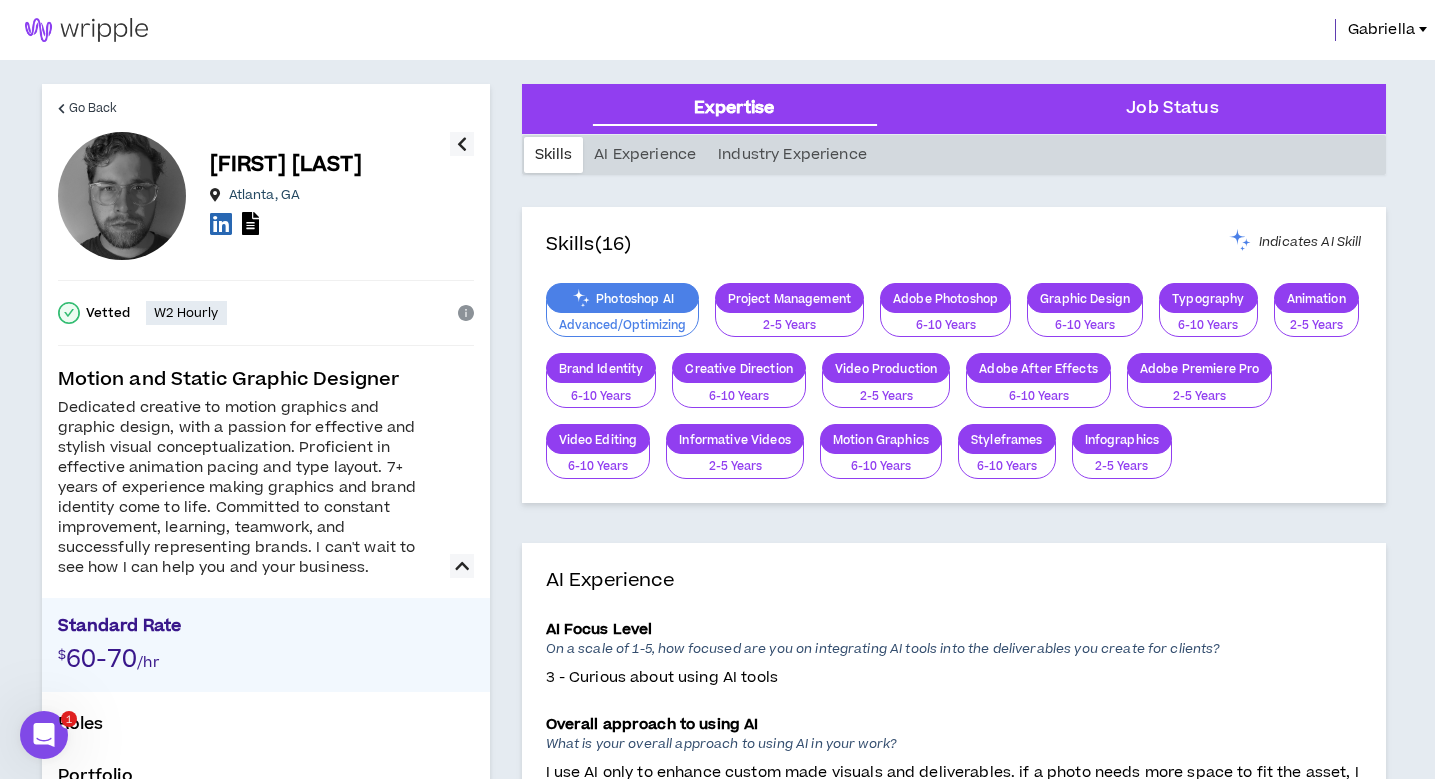 scroll, scrollTop: 157, scrollLeft: 0, axis: vertical 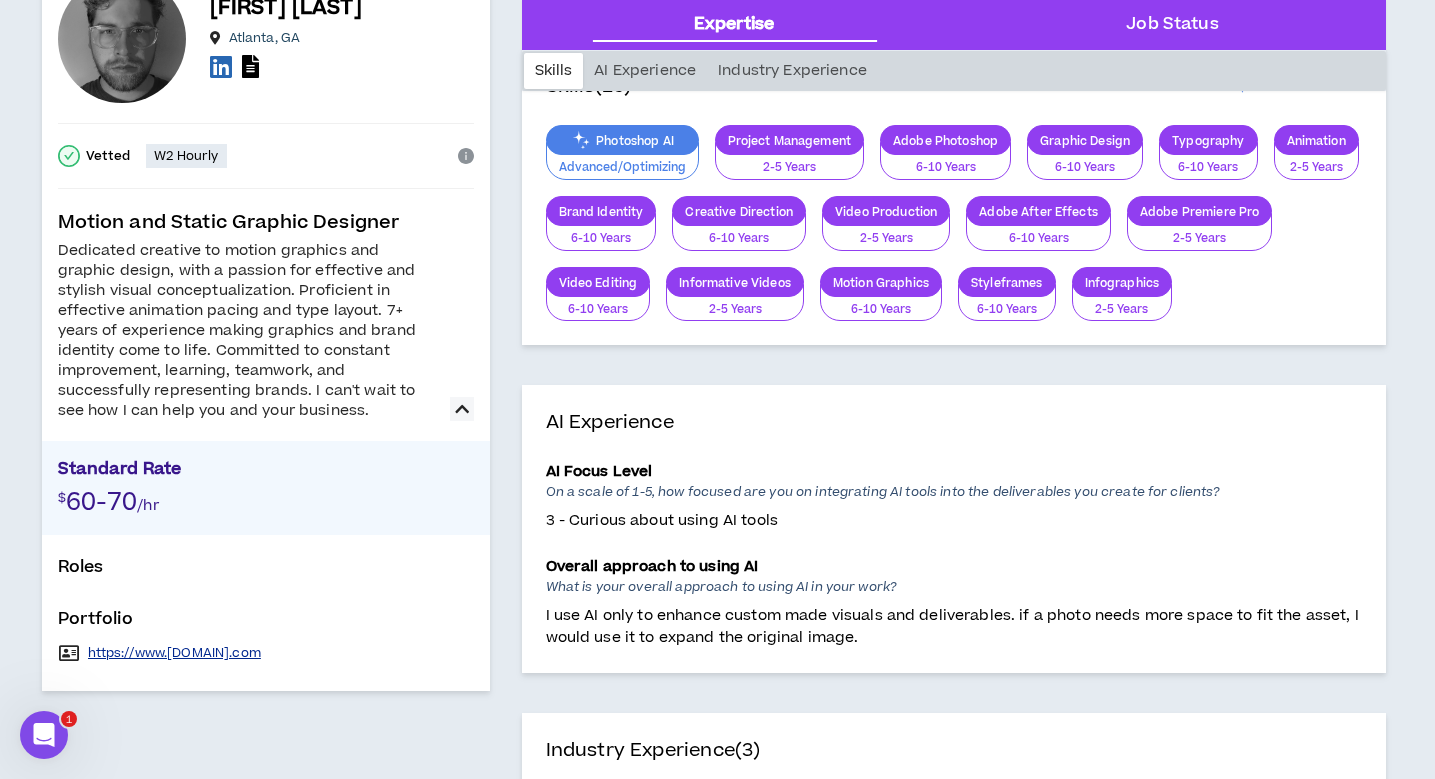 click on "https://www.andrewscottlingrell.com" at bounding box center [174, 653] 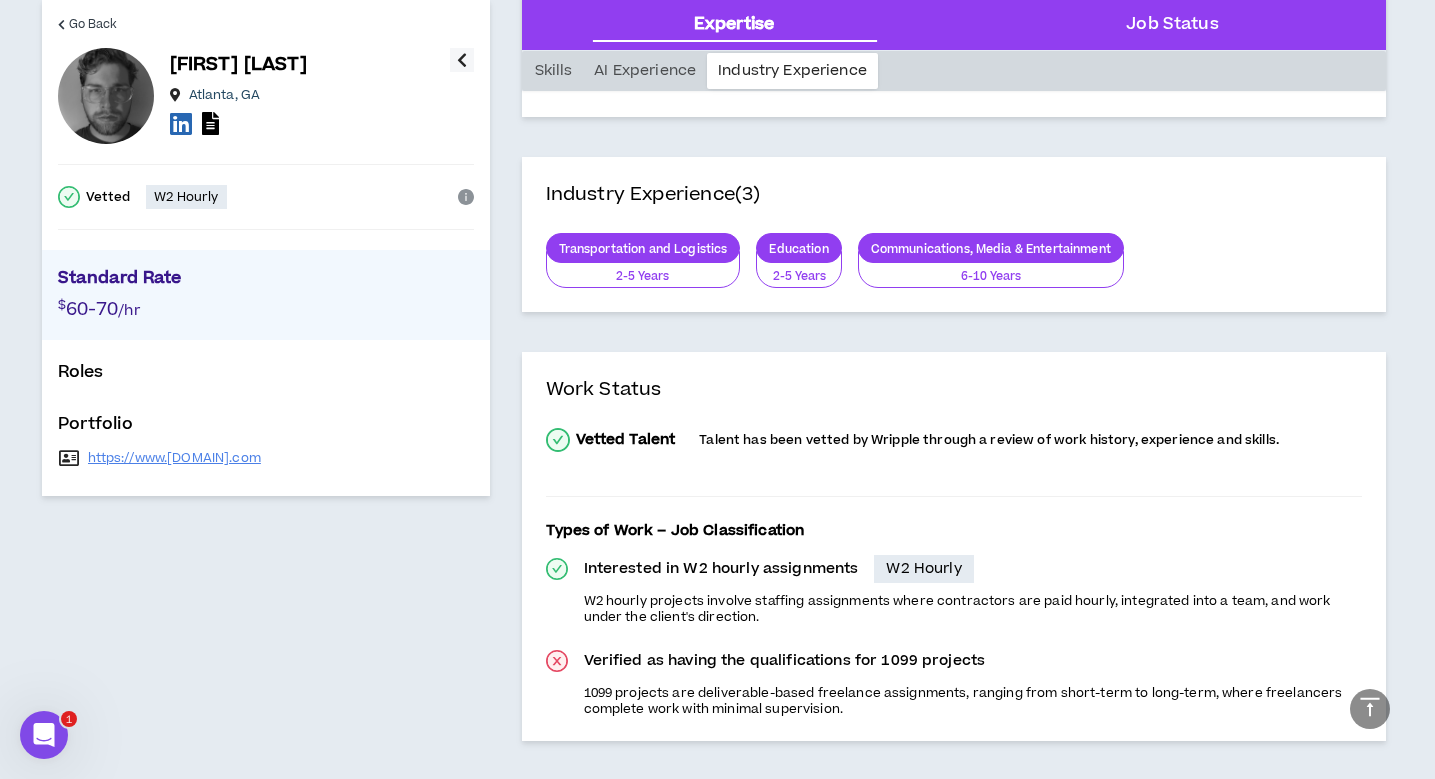 scroll, scrollTop: 0, scrollLeft: 0, axis: both 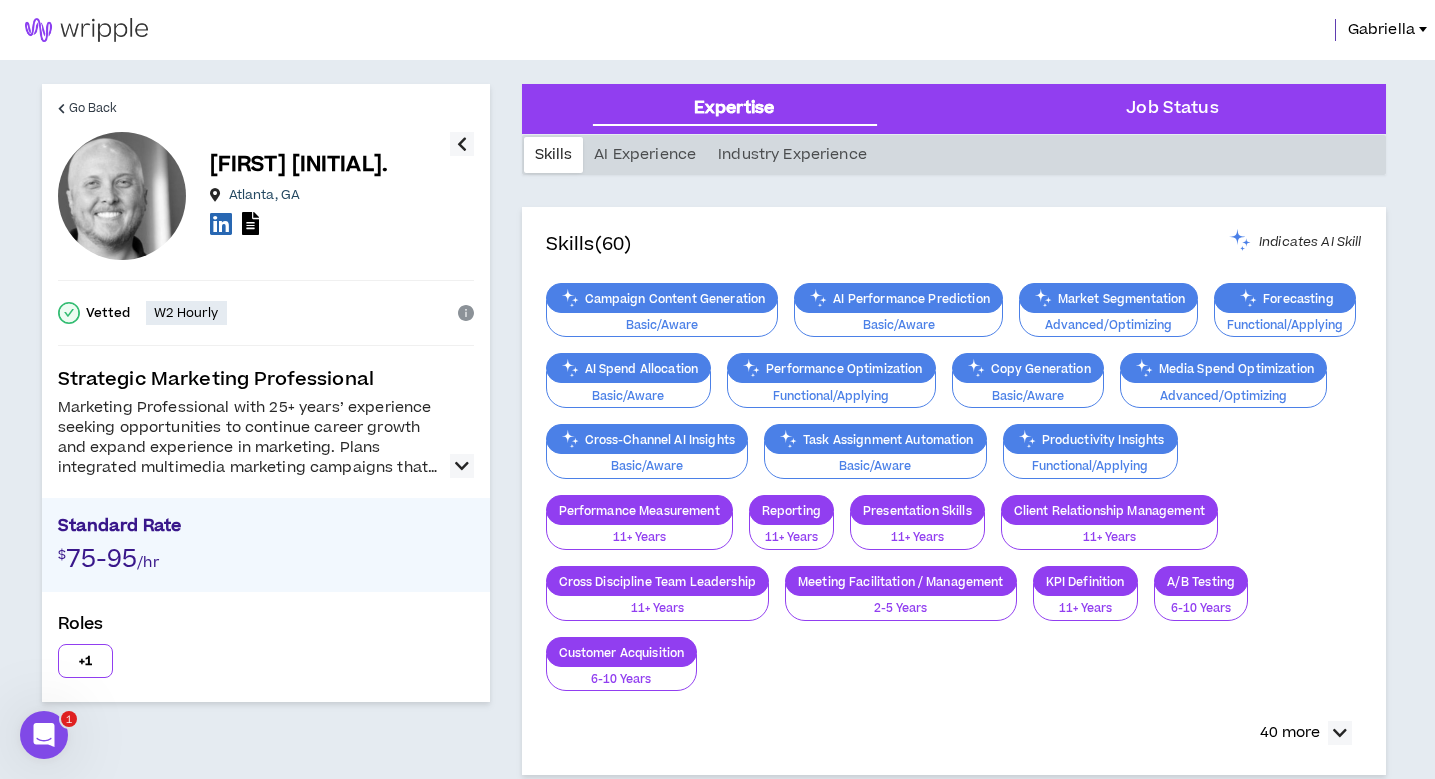 click at bounding box center [462, 466] 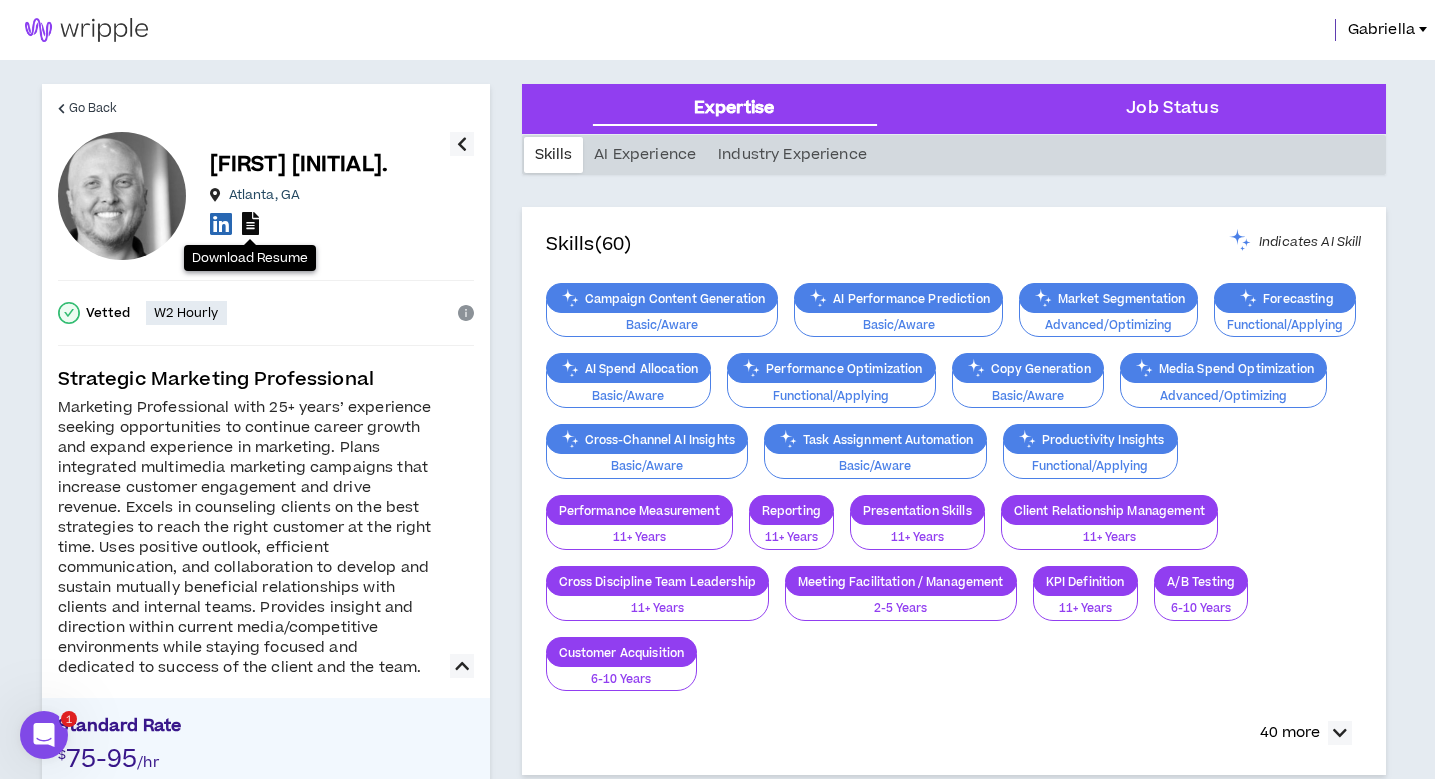 click at bounding box center [250, 223] 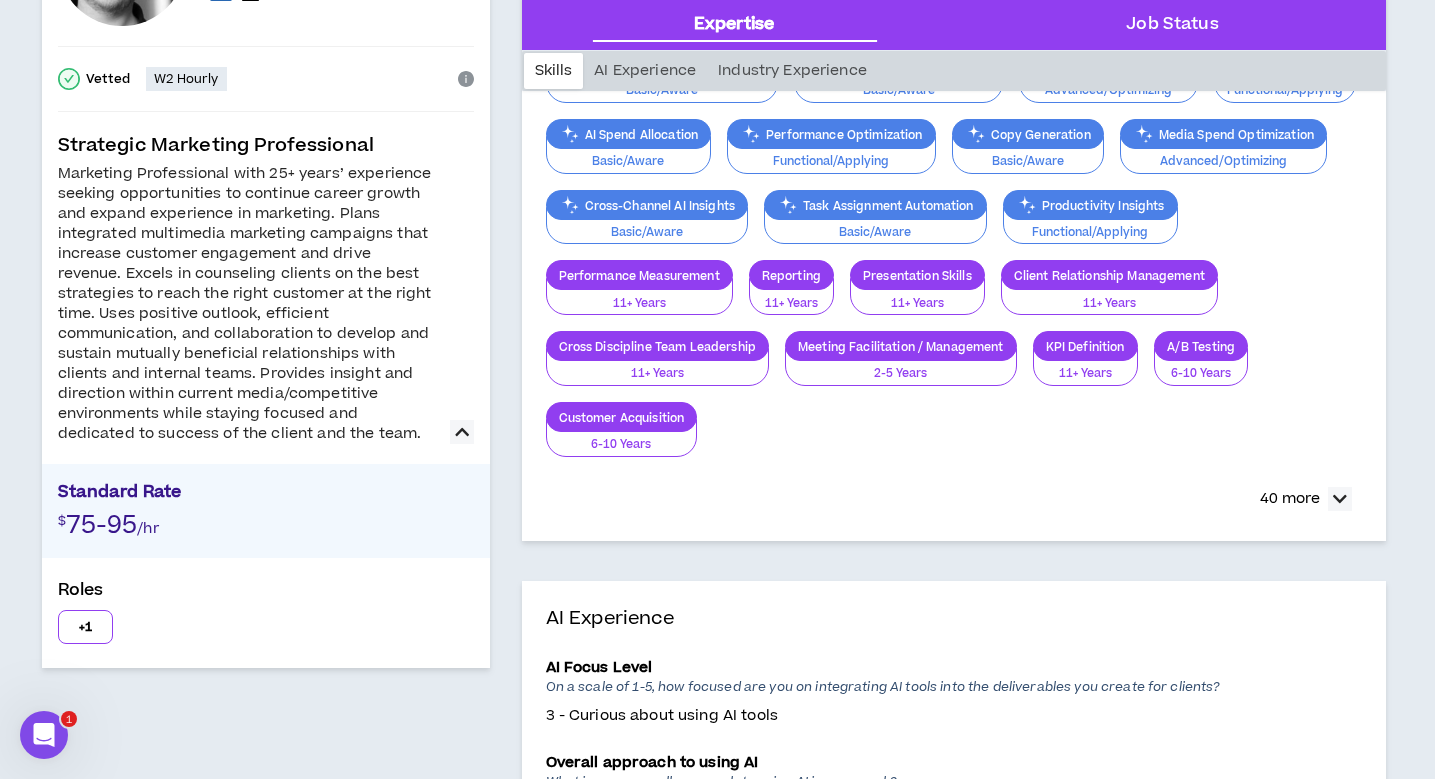 scroll, scrollTop: 0, scrollLeft: 0, axis: both 